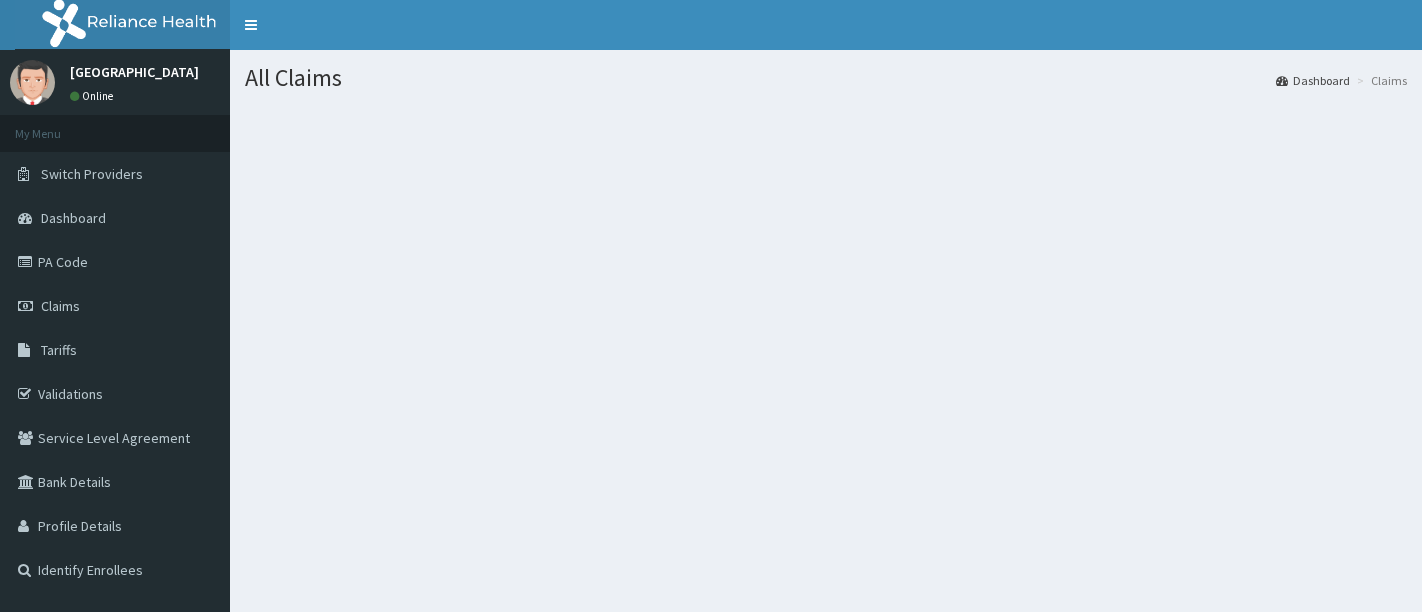 scroll, scrollTop: 0, scrollLeft: 0, axis: both 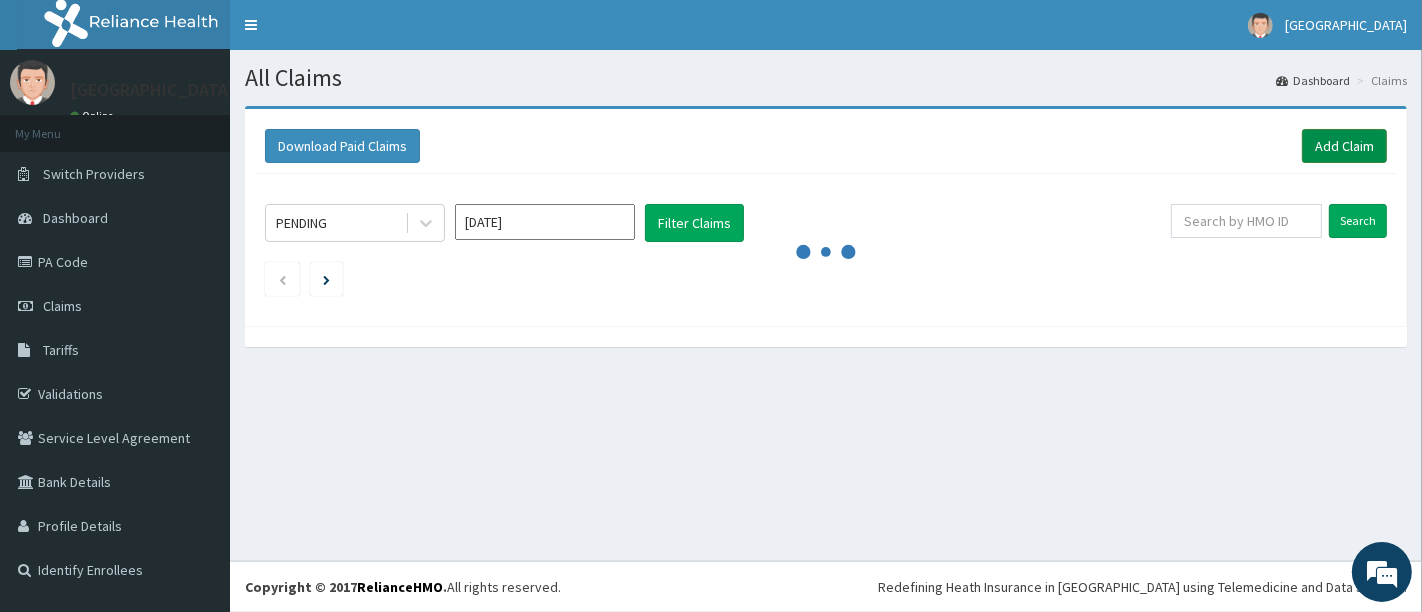 click on "Add Claim" at bounding box center [1344, 146] 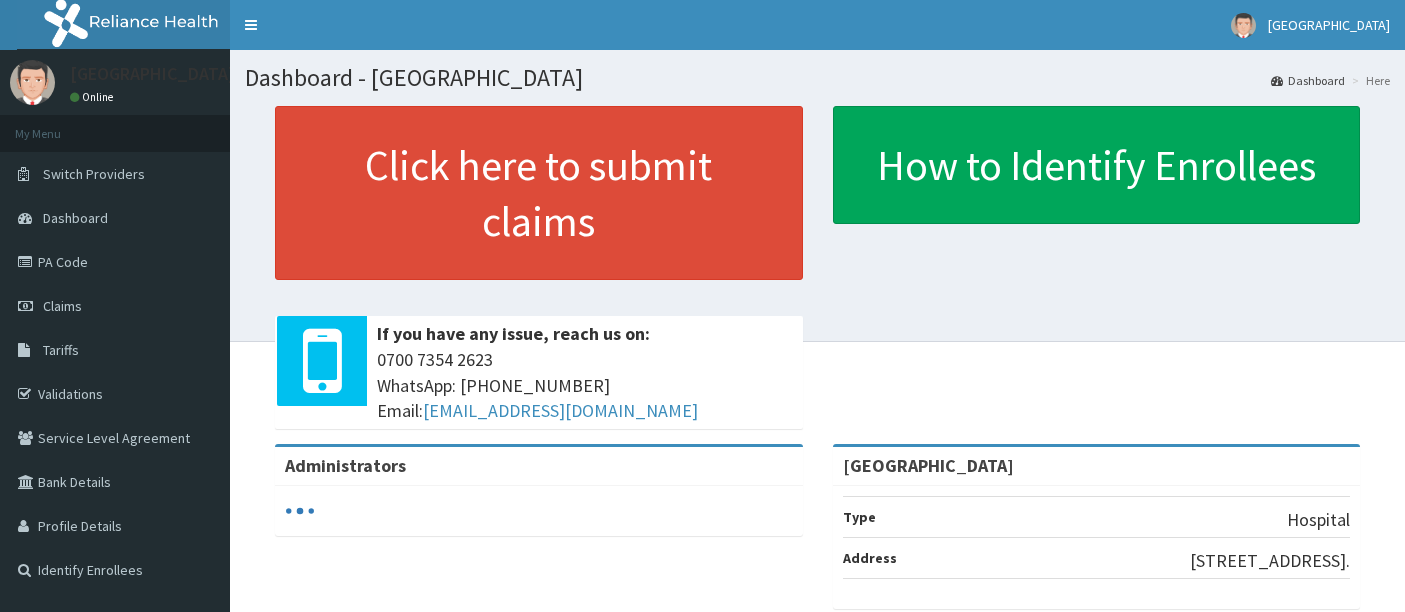 scroll, scrollTop: 0, scrollLeft: 0, axis: both 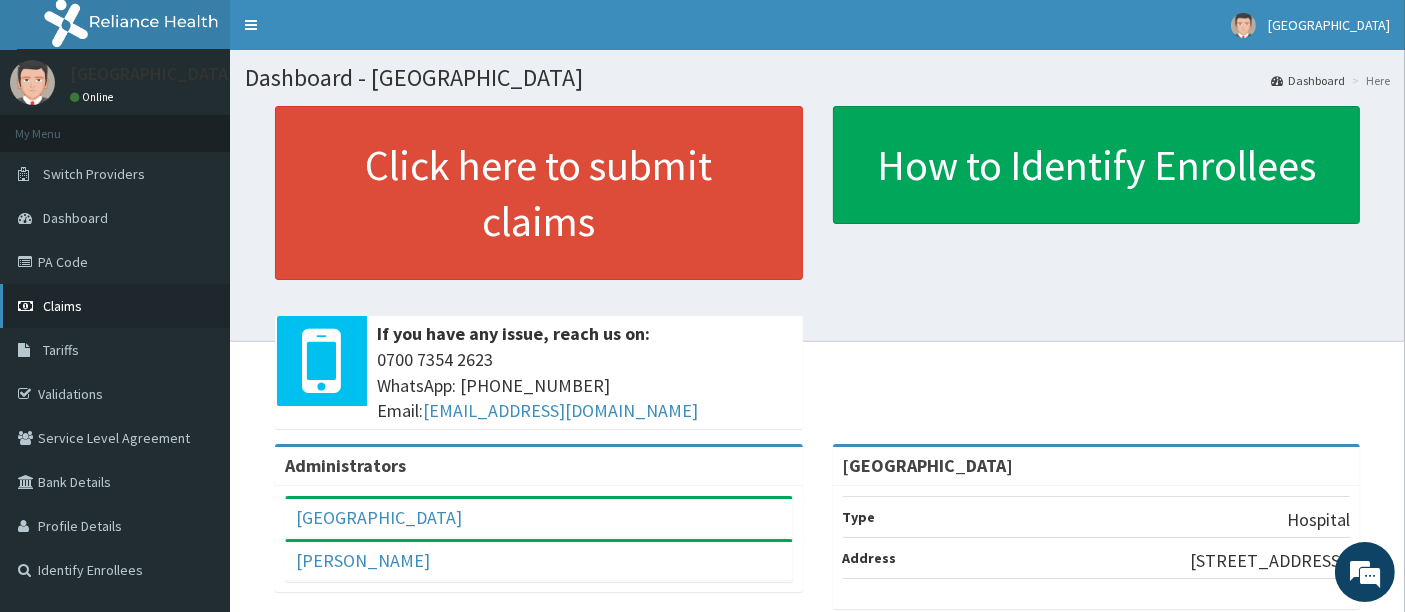 click on "Claims" at bounding box center (62, 306) 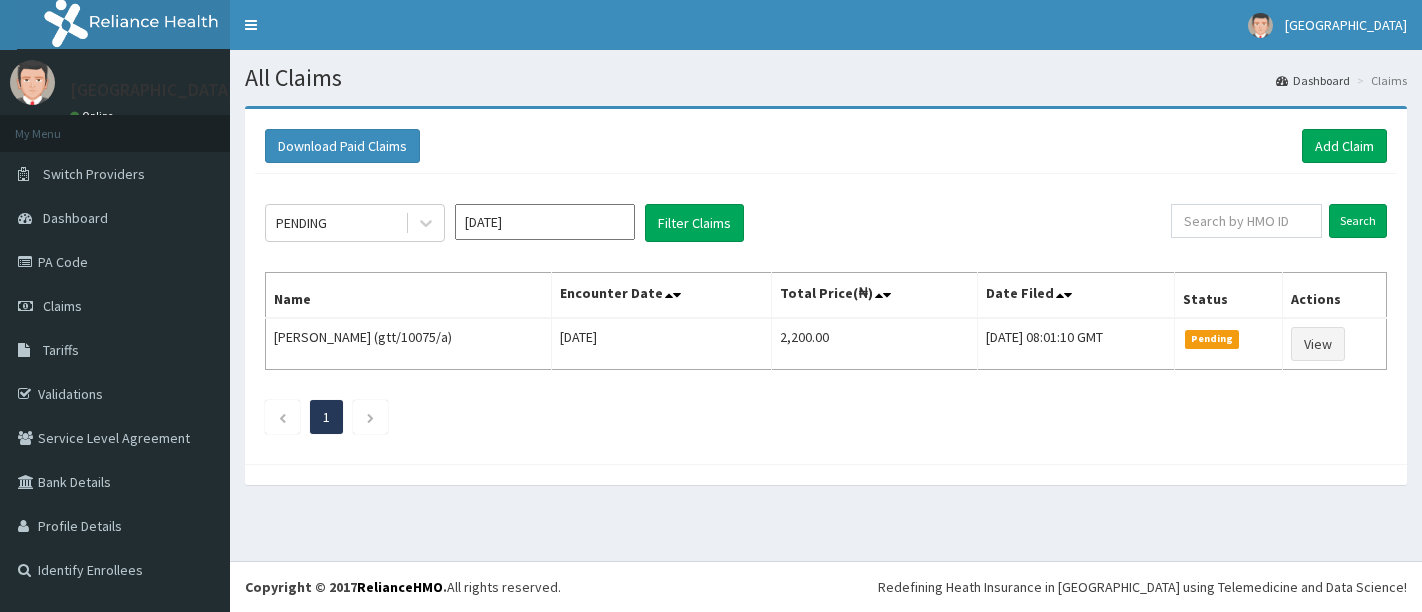 scroll, scrollTop: 0, scrollLeft: 0, axis: both 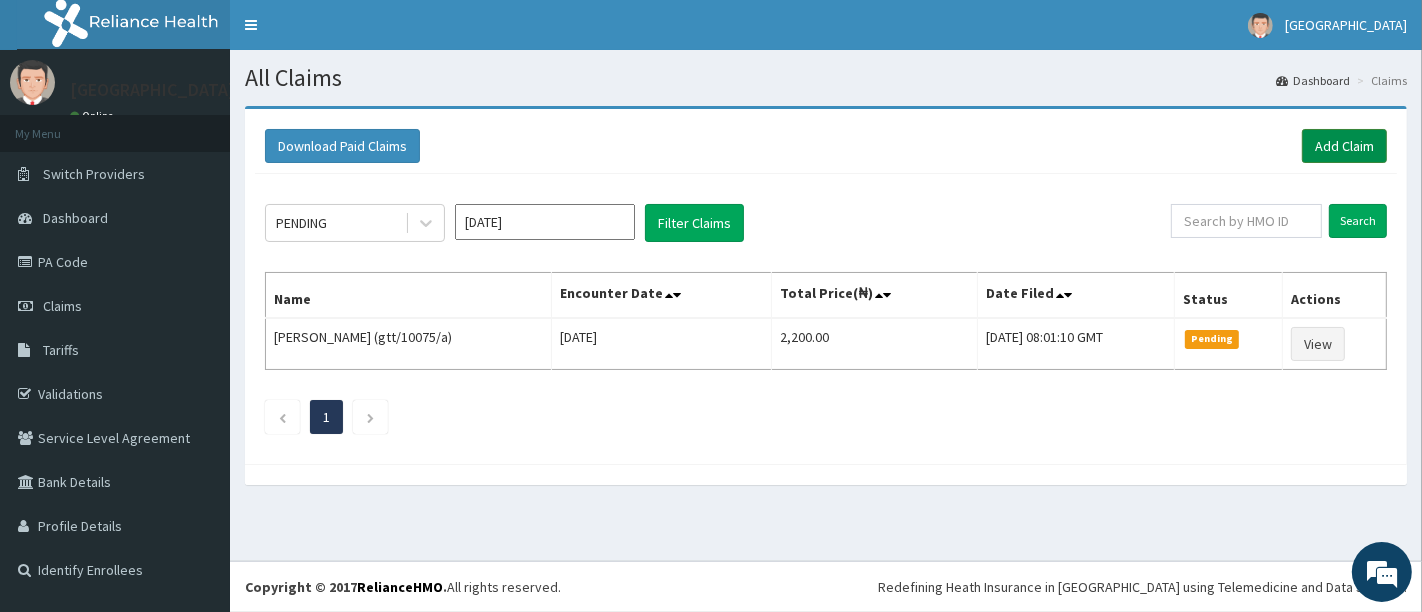 click on "Add Claim" at bounding box center (1344, 146) 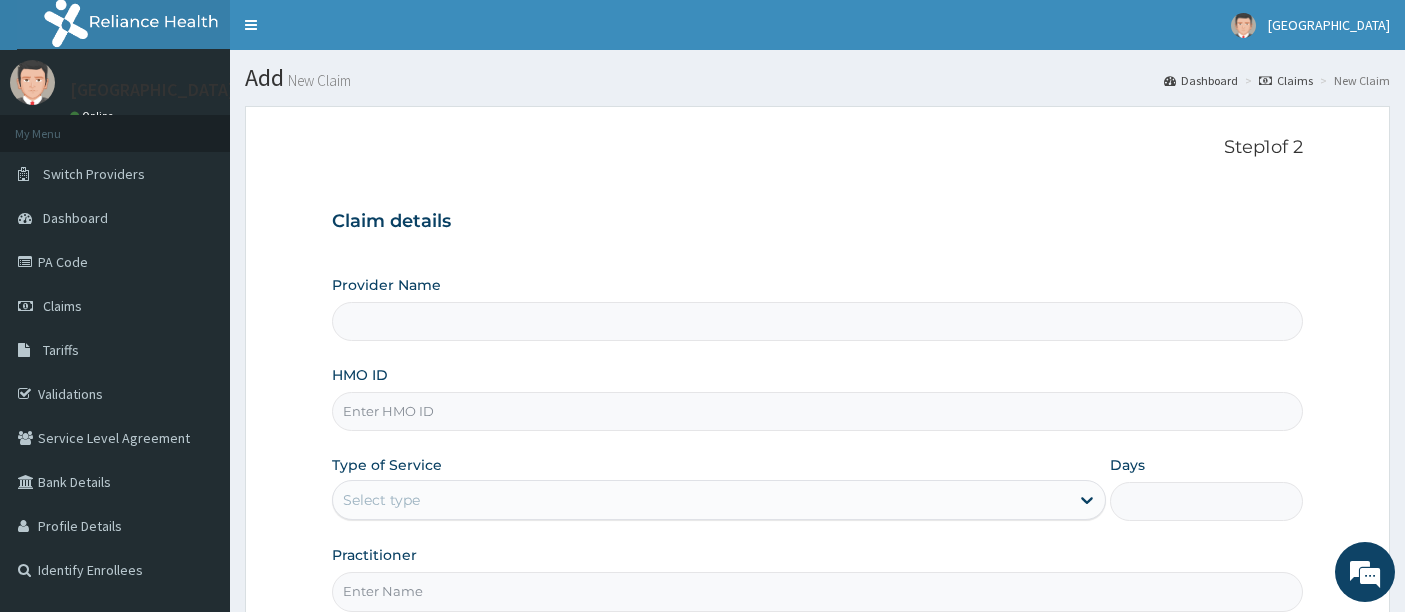 scroll, scrollTop: 0, scrollLeft: 0, axis: both 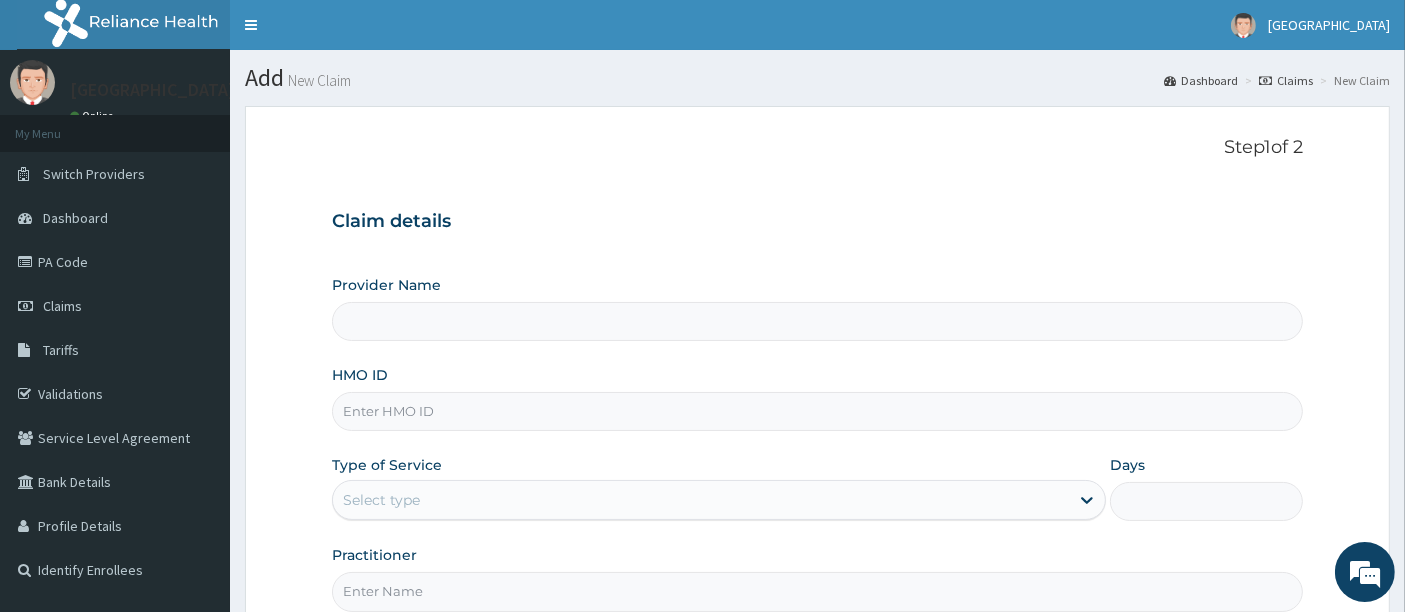 type on "[GEOGRAPHIC_DATA]" 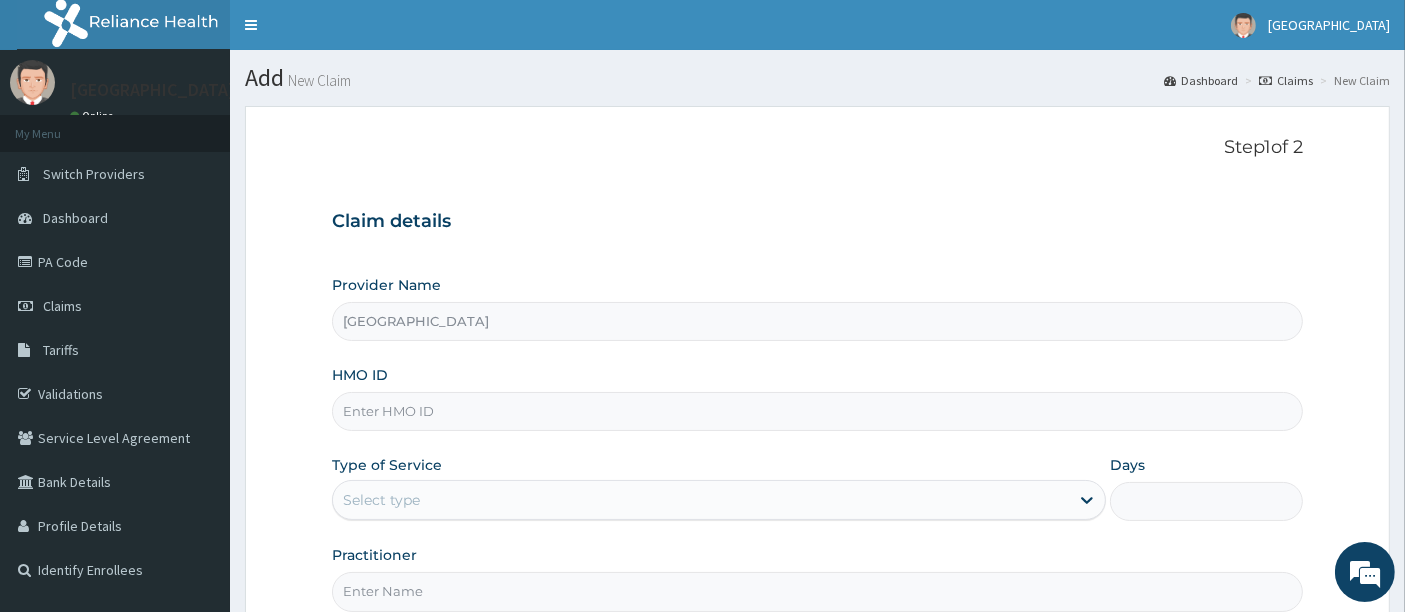 scroll, scrollTop: 0, scrollLeft: 0, axis: both 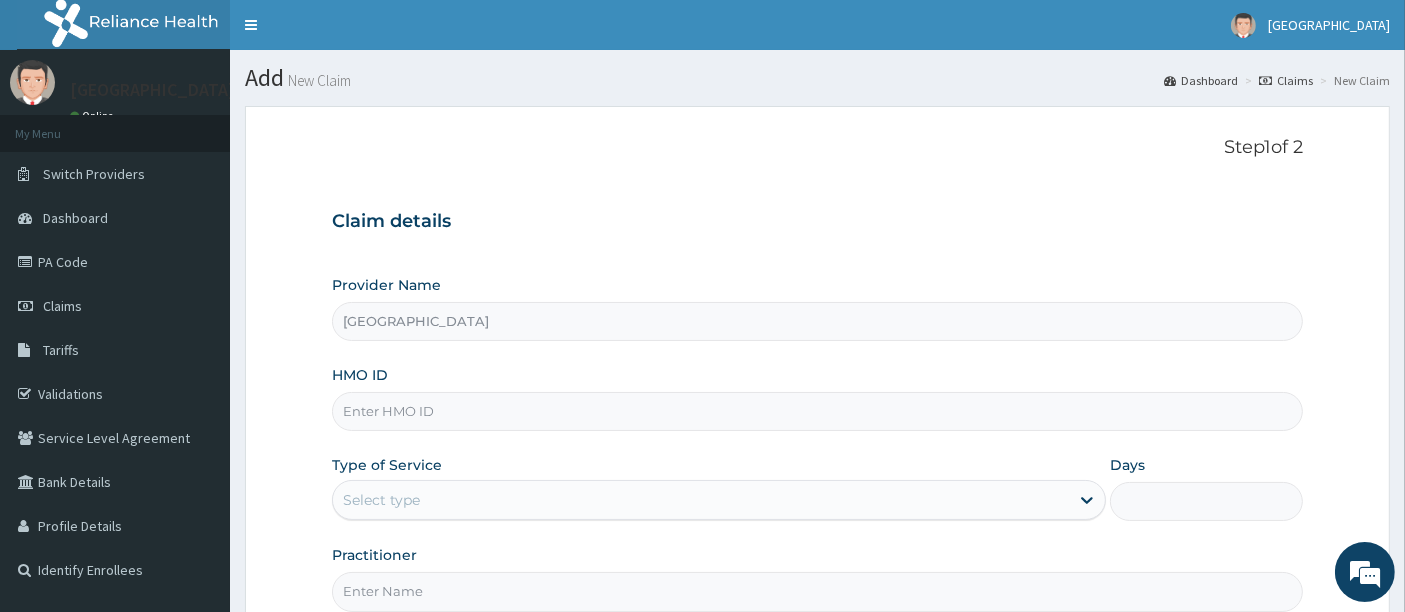 click on "HMO ID" at bounding box center (818, 411) 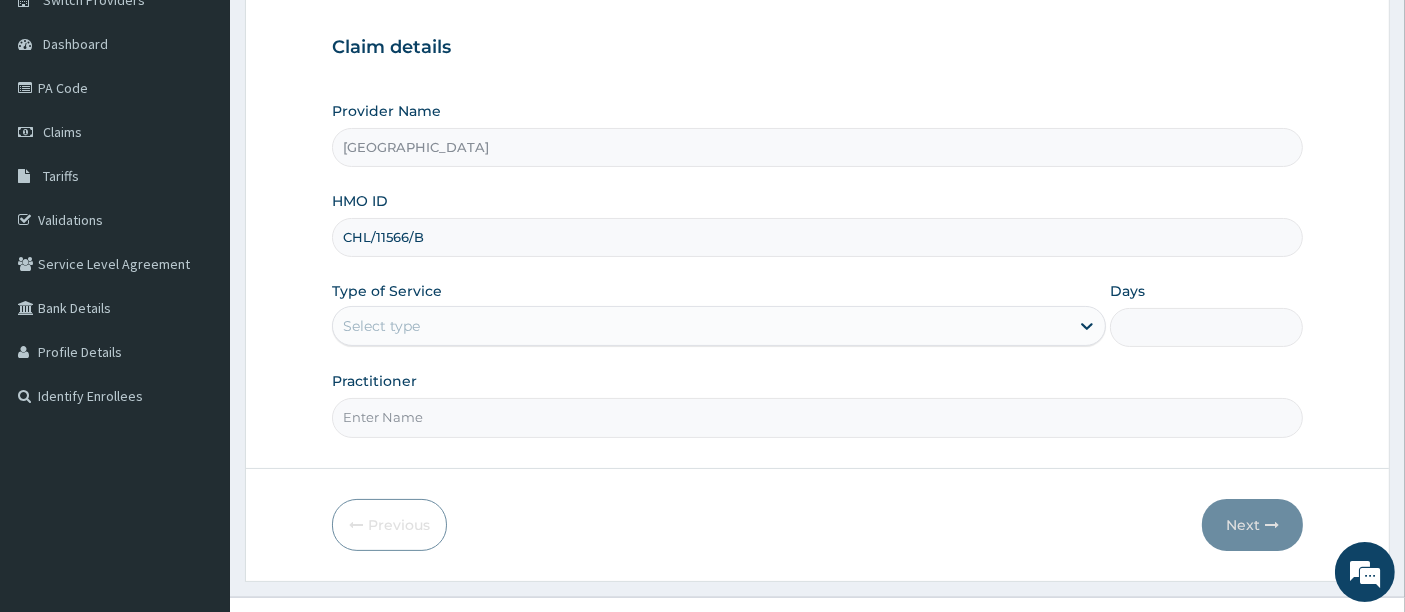 scroll, scrollTop: 192, scrollLeft: 0, axis: vertical 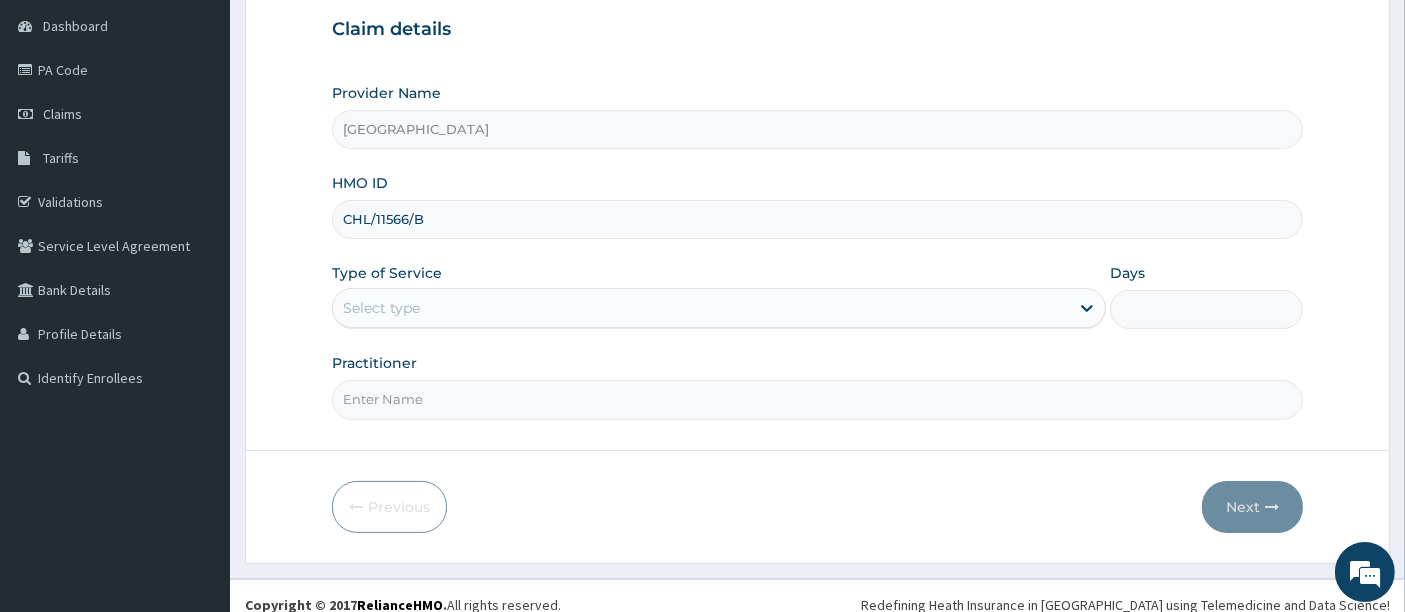 type on "CHL/11566/B" 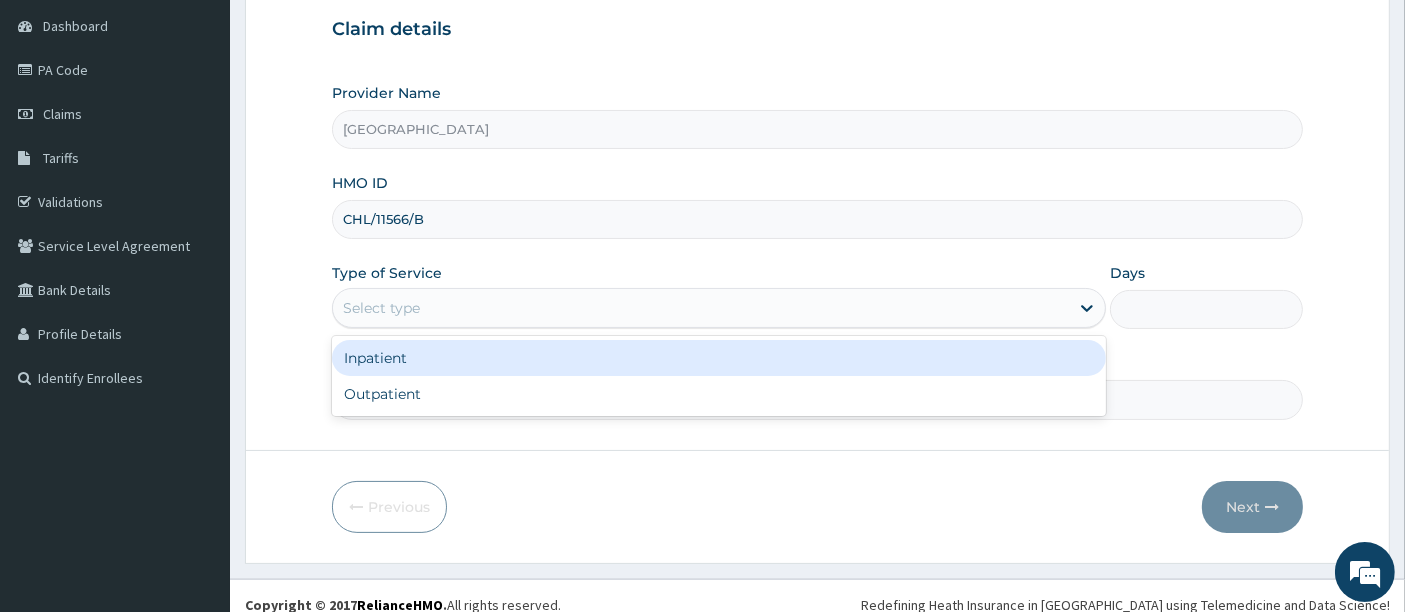 click on "Select type" at bounding box center [701, 308] 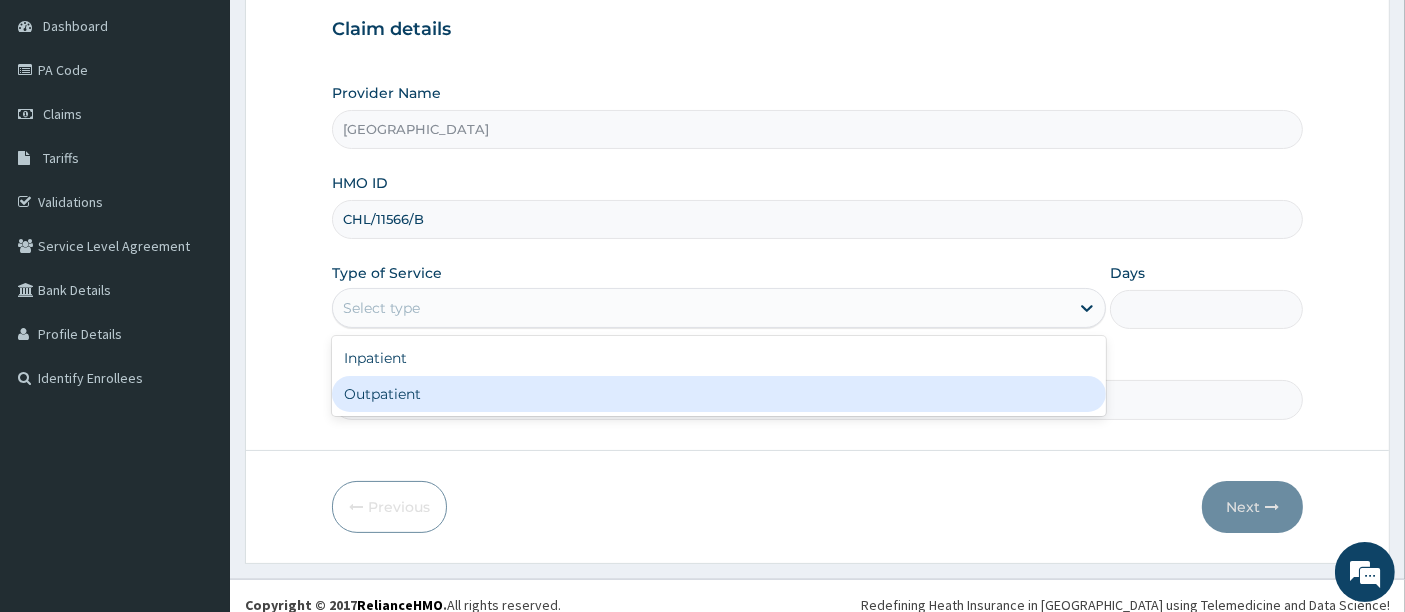 click on "Outpatient" at bounding box center (719, 394) 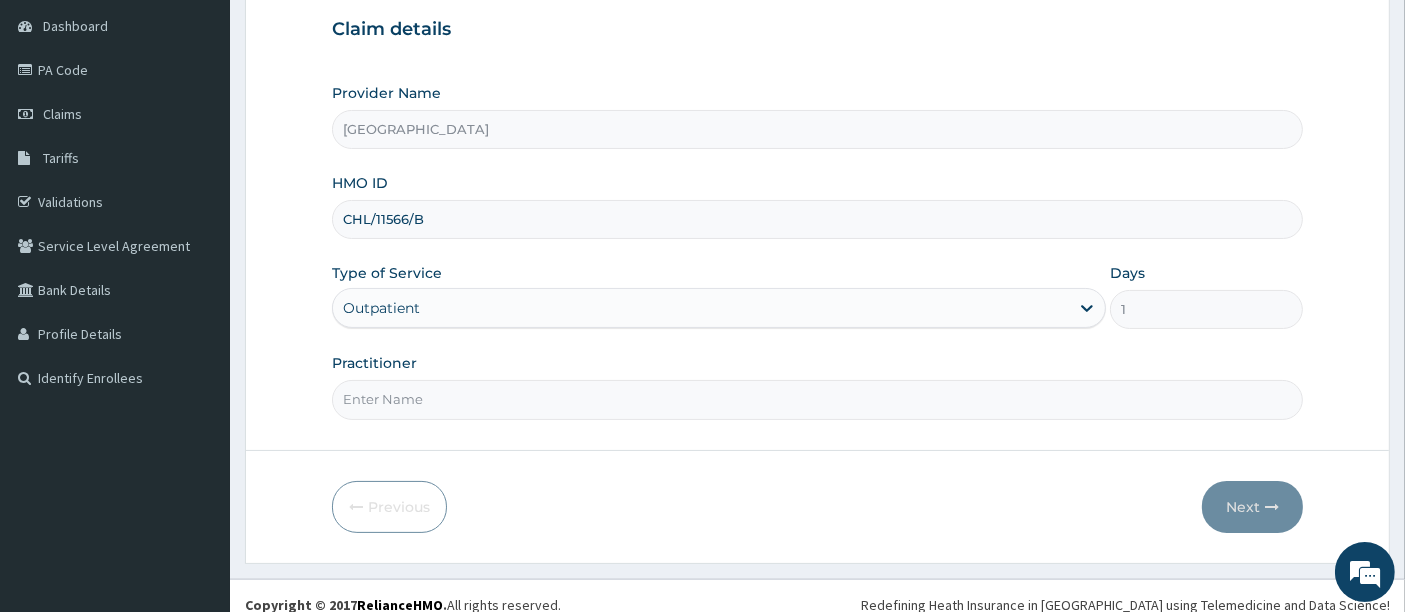 click on "Practitioner" at bounding box center [818, 399] 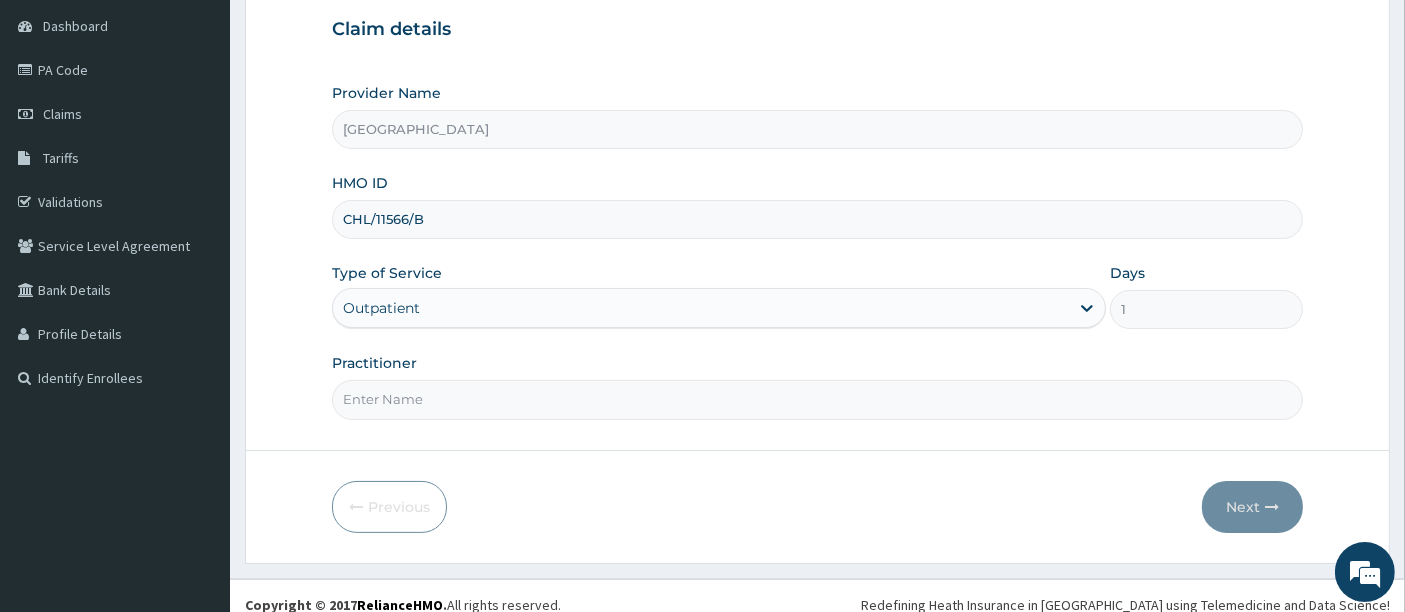 type on "OMOLADE JOSEPH AYELAJE" 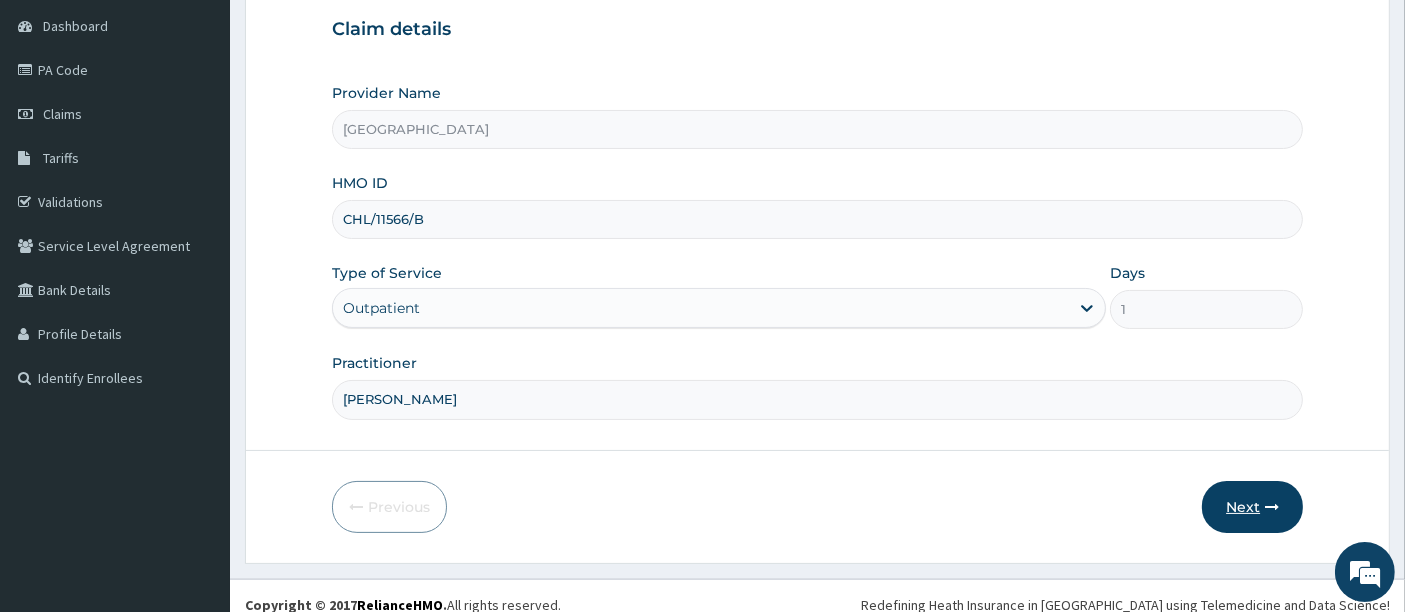 click on "Next" at bounding box center (1252, 507) 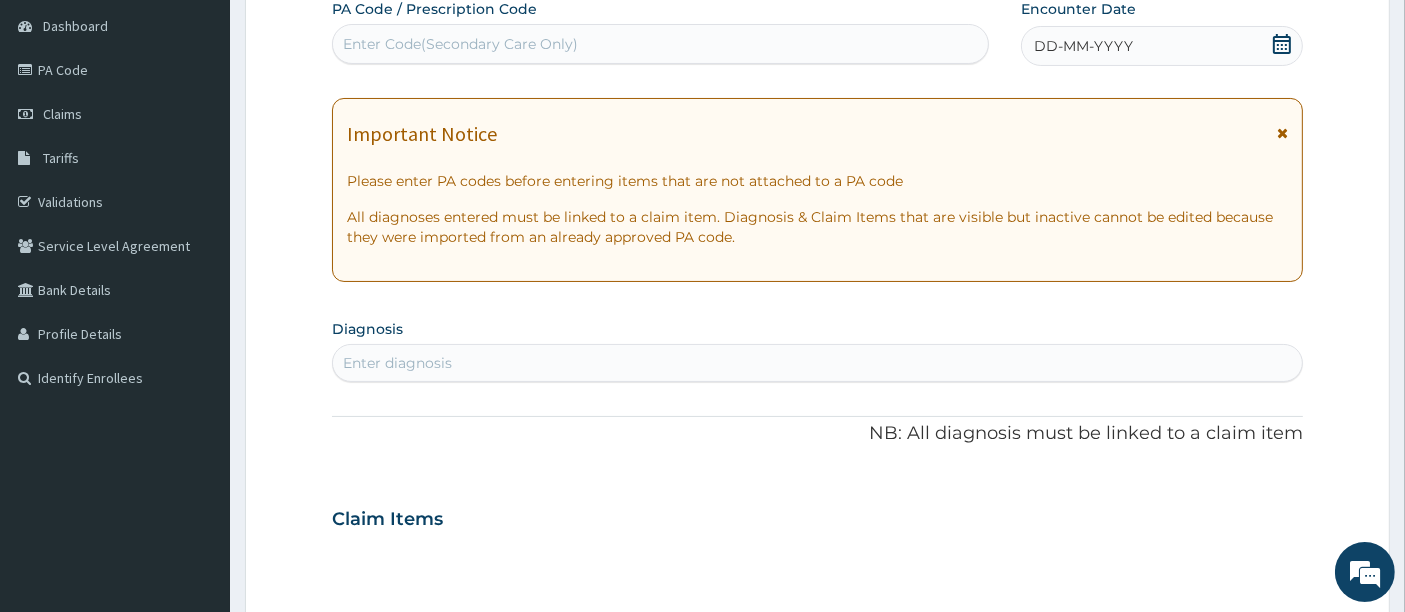 click 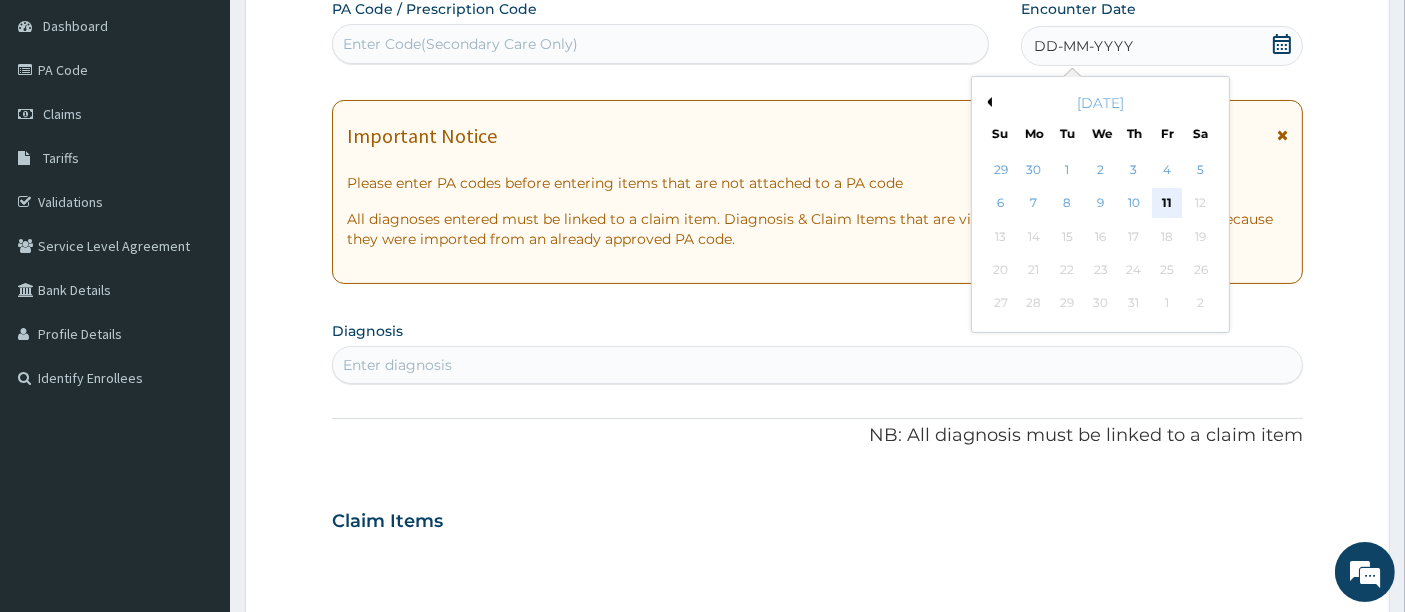 click on "11" at bounding box center (1168, 204) 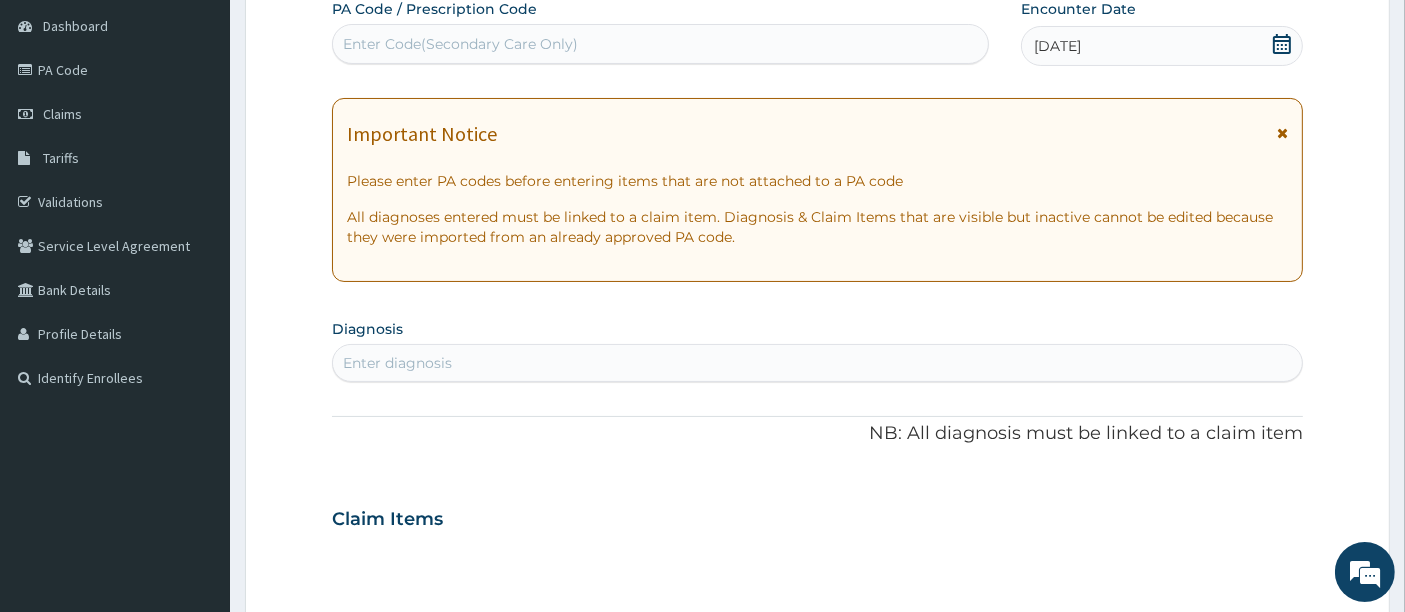 click on "Enter diagnosis" at bounding box center (818, 363) 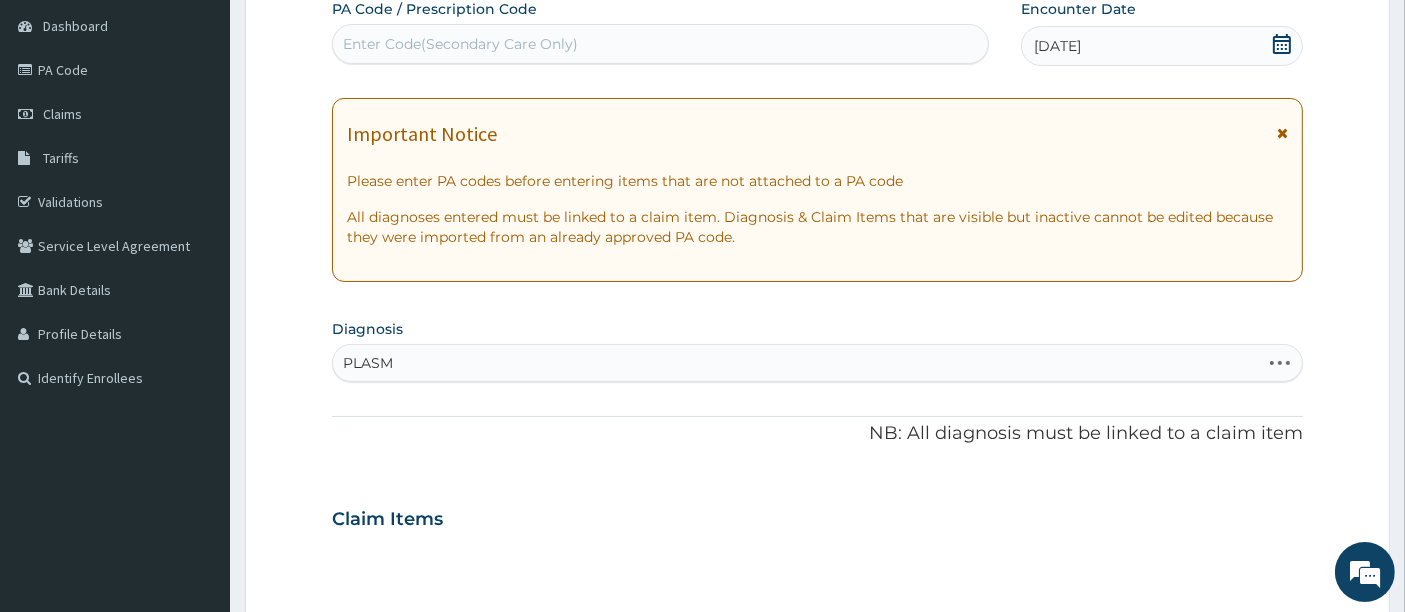type on "PLASMO" 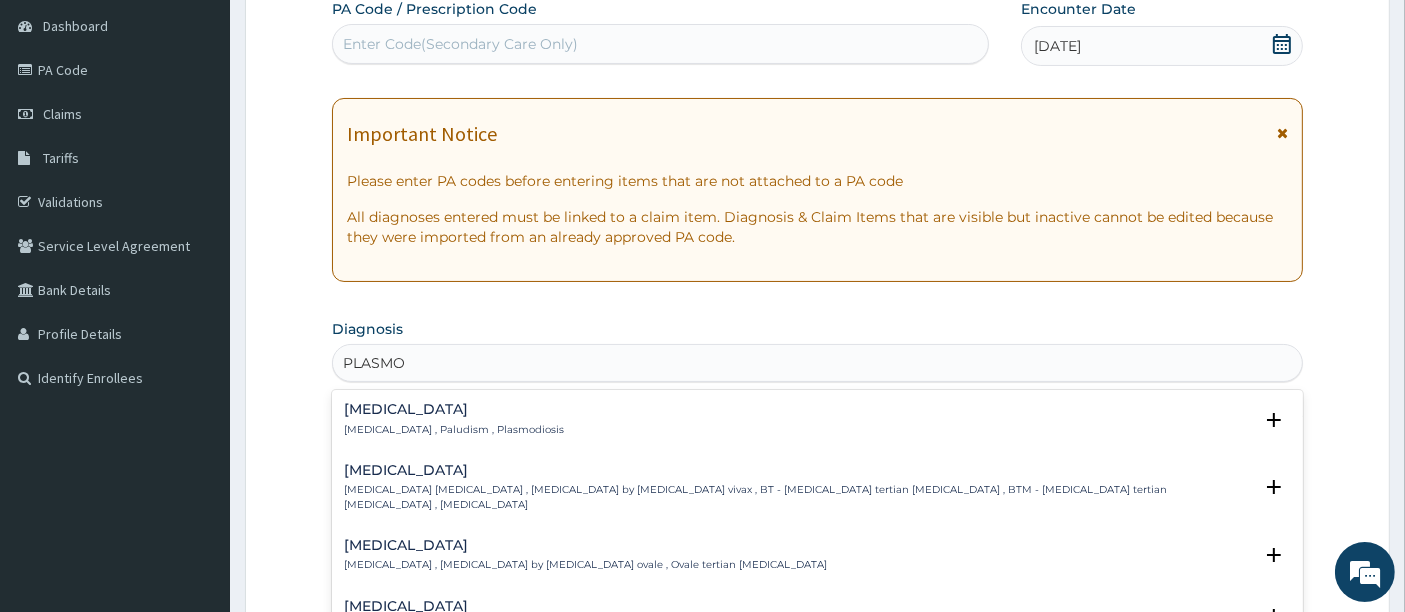 click on "Malaria , Paludism , Plasmodiosis" at bounding box center (454, 430) 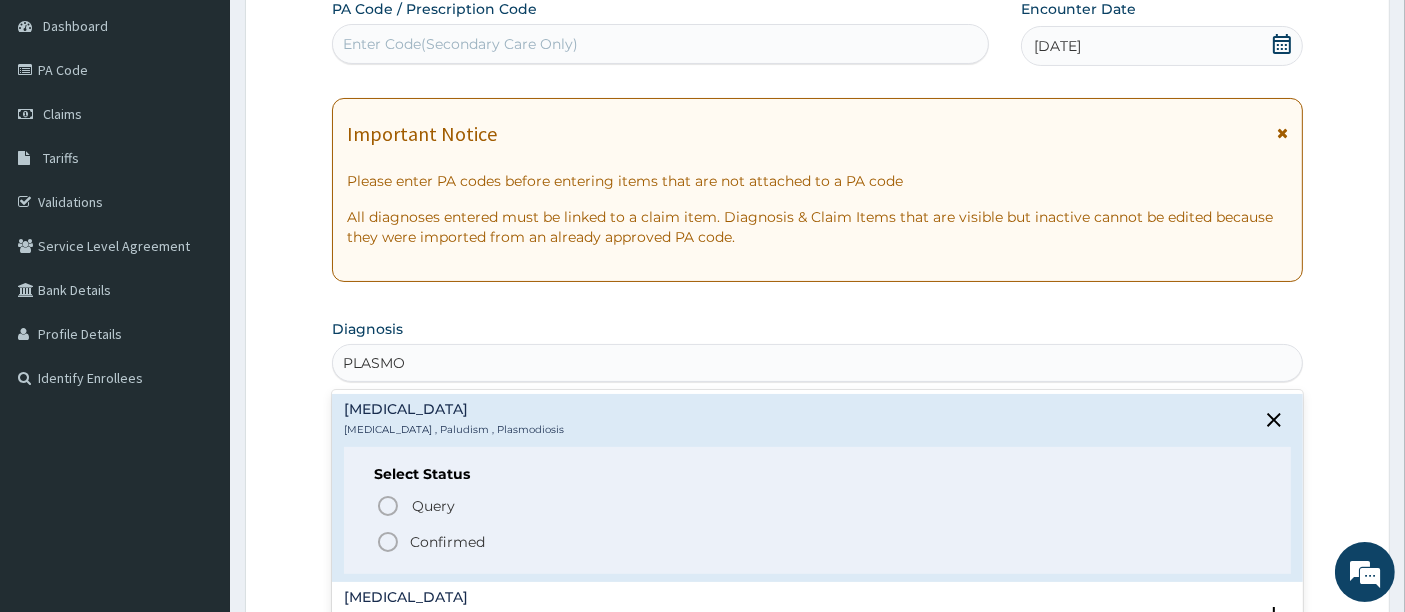 click 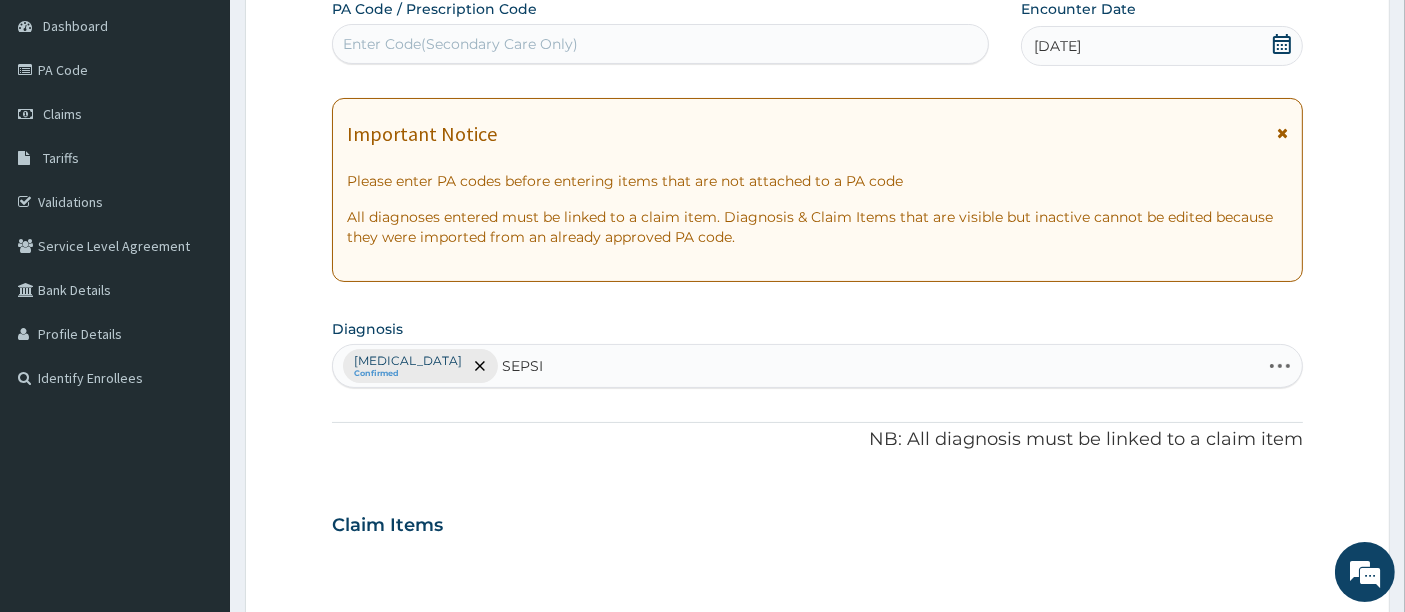 type on "SEPSIS" 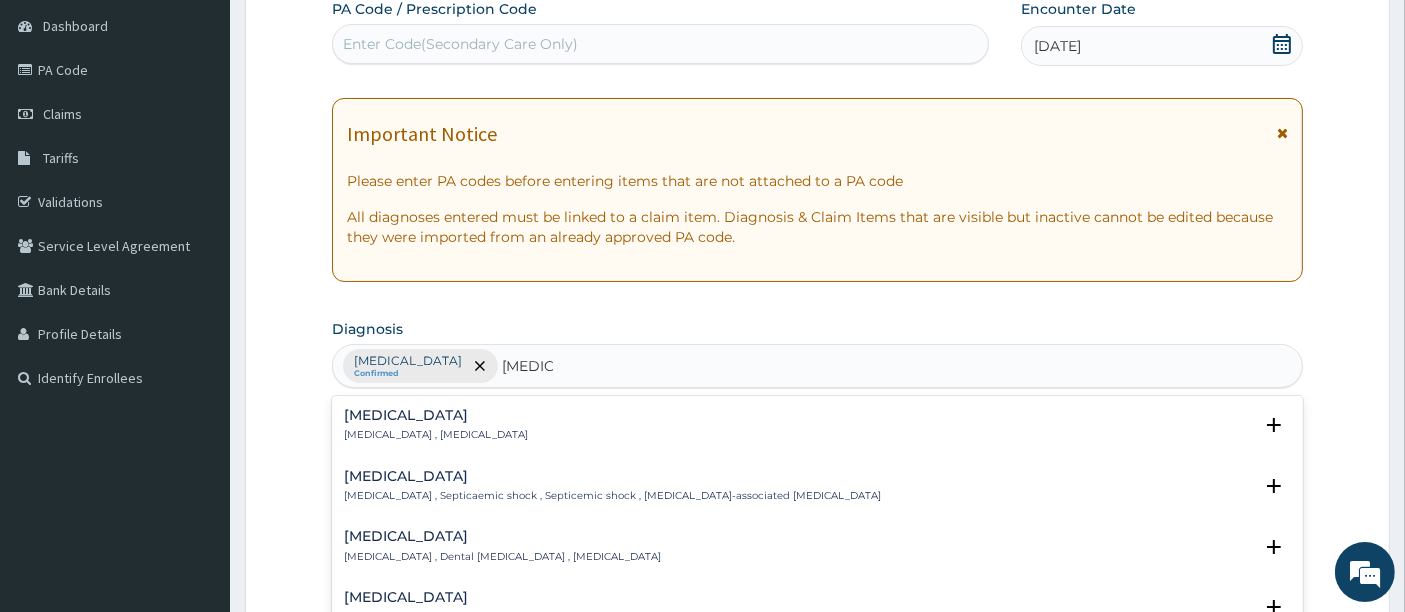 click on "Sepsis Systemic infection , Sepsis" at bounding box center [436, 425] 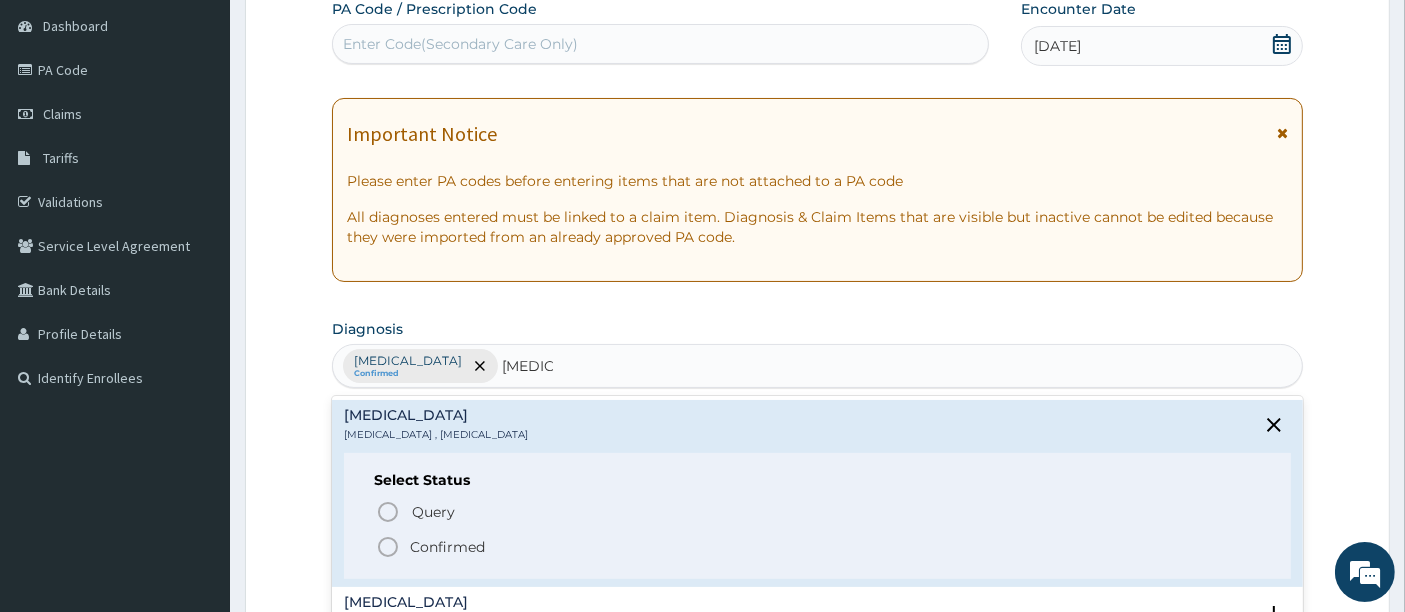 click 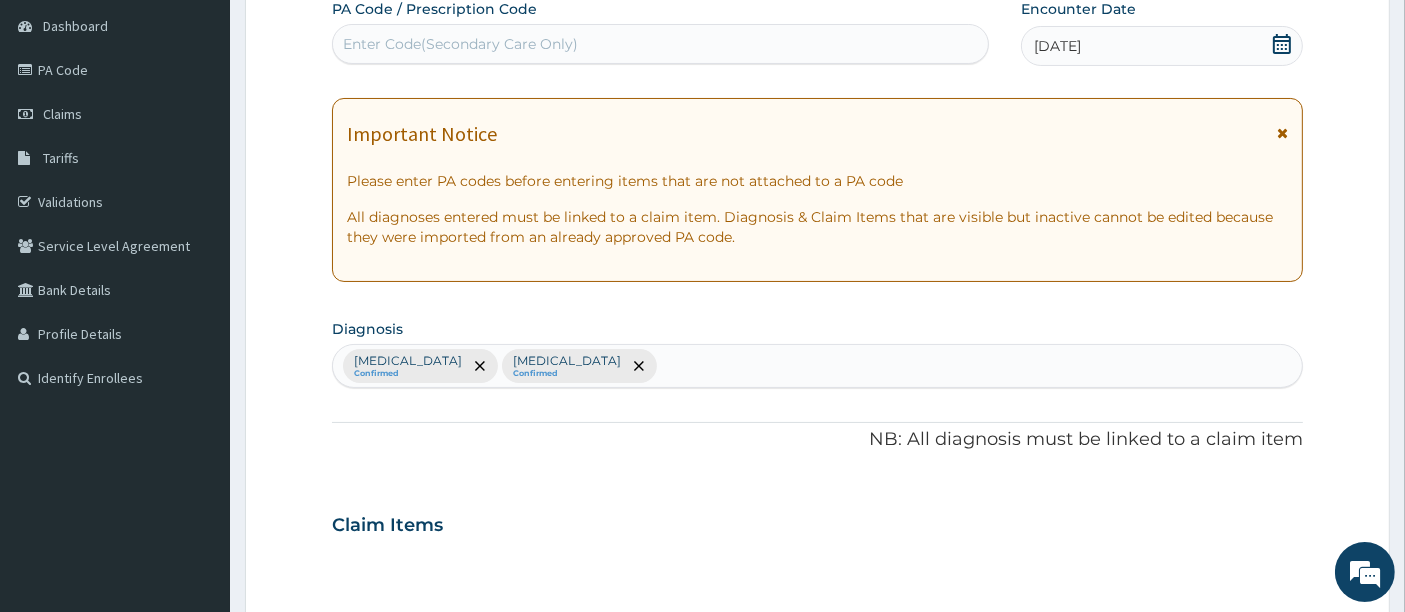 click on "PA Code / Prescription Code Enter Code(Secondary Care Only) Encounter Date 11-07-2025 Important Notice Please enter PA codes before entering items that are not attached to a PA code   All diagnoses entered must be linked to a claim item. Diagnosis & Claim Items that are visible but inactive cannot be edited because they were imported from an already approved PA code. Diagnosis Malaria Confirmed Sepsis Confirmed NB: All diagnosis must be linked to a claim item Claim Items No claim item Types Select Type Item Select Item Pair Diagnosis Select Diagnosis Unit Price 0 Add Comment" at bounding box center (818, 519) 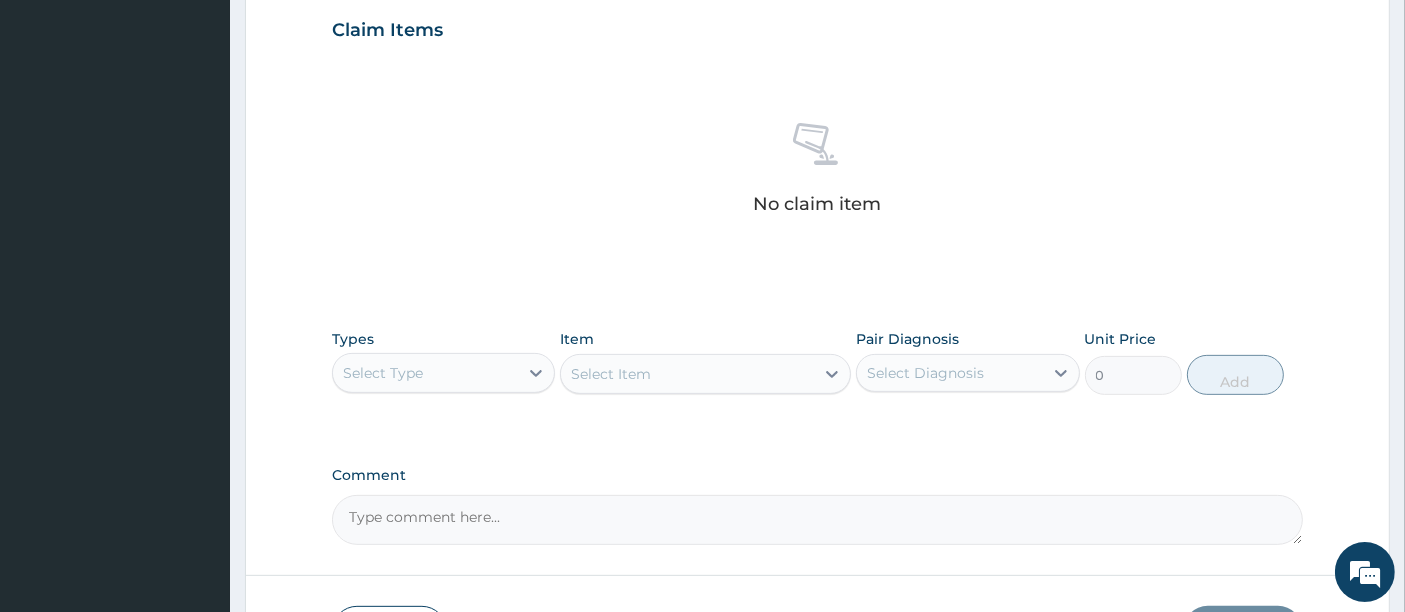 scroll, scrollTop: 826, scrollLeft: 0, axis: vertical 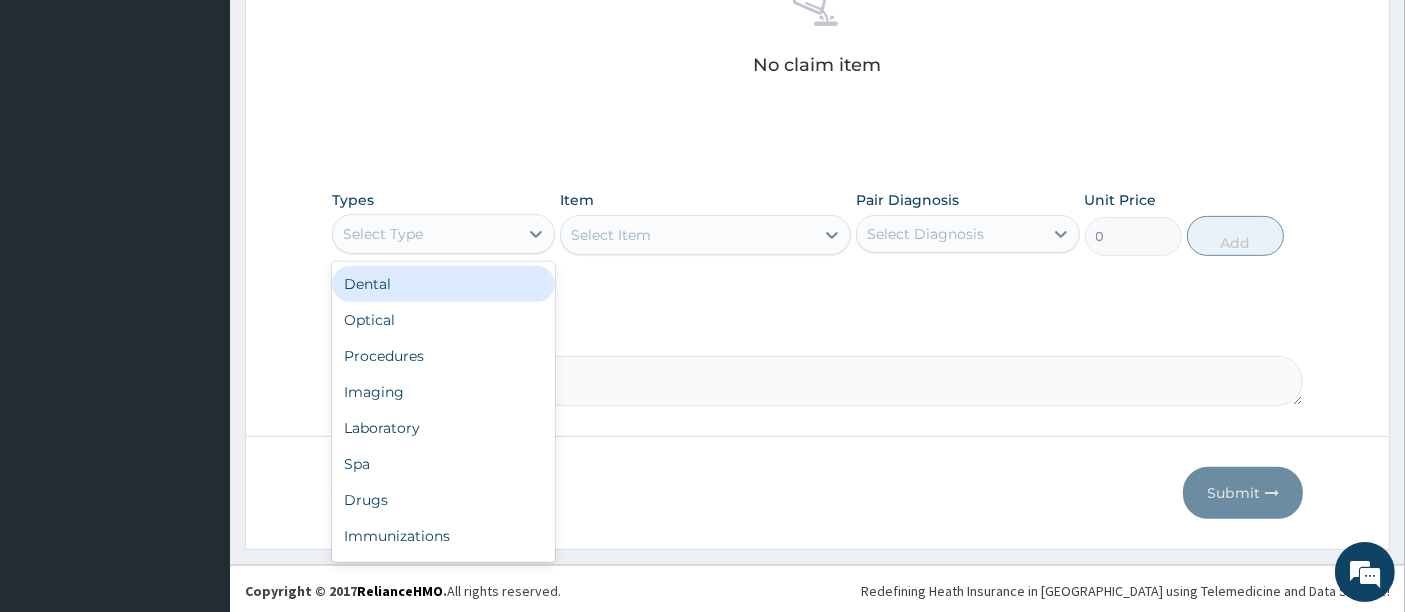 click on "Select Type" at bounding box center (425, 234) 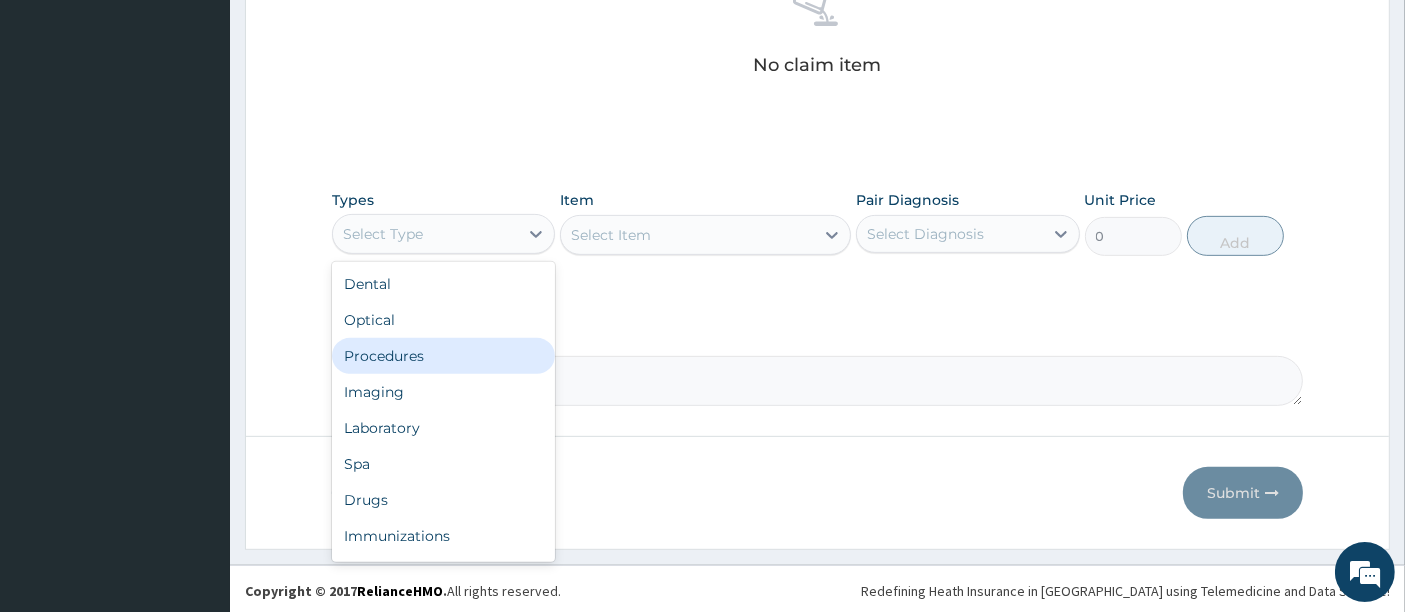 click on "Procedures" at bounding box center (443, 356) 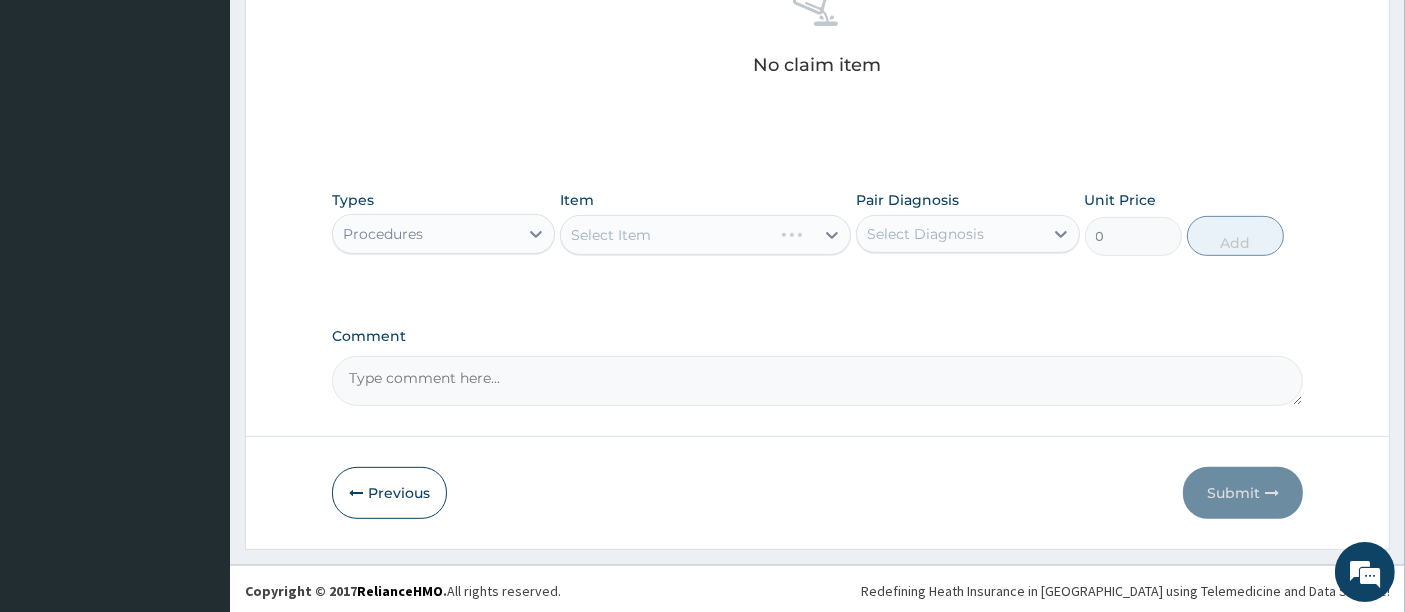 click on "Select Item" at bounding box center (705, 235) 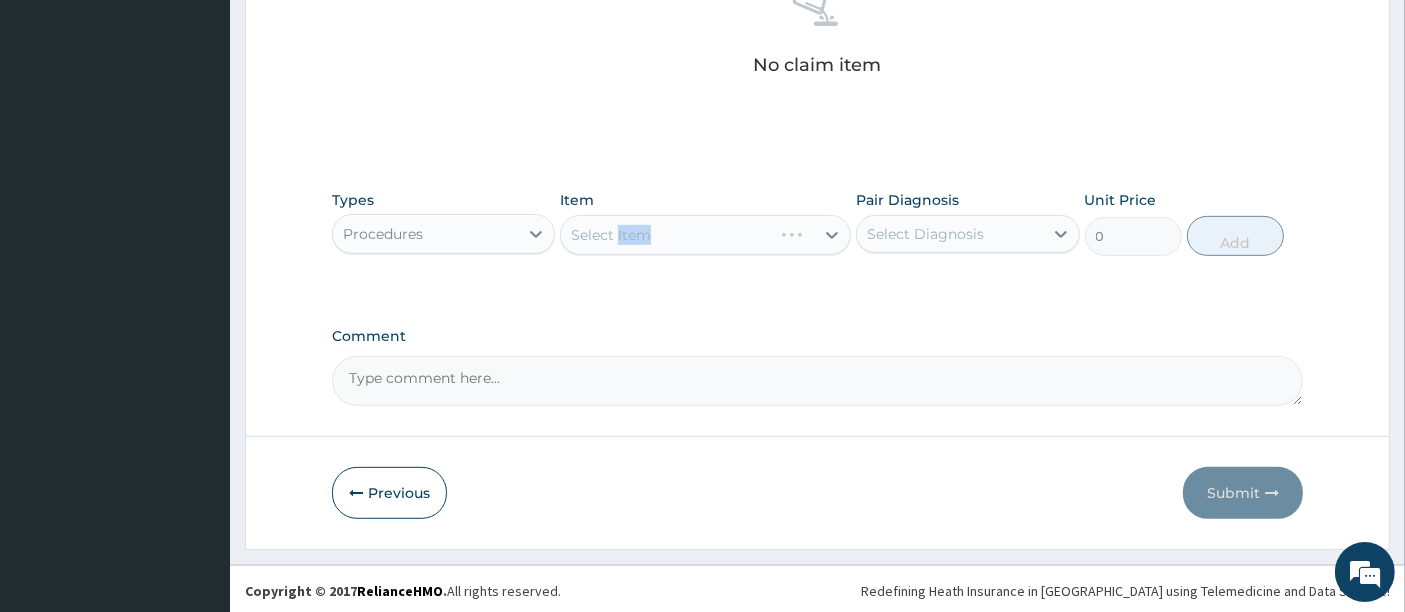 click on "Select Item" at bounding box center [705, 235] 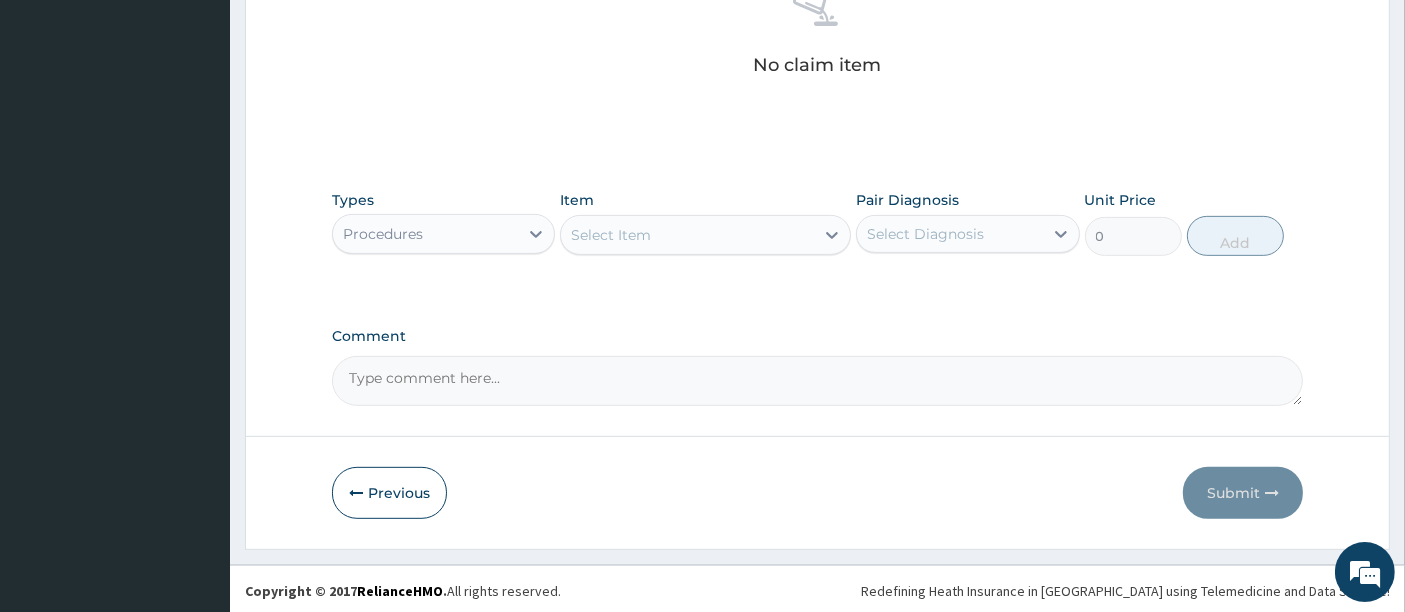 click on "Select Item" at bounding box center (705, 235) 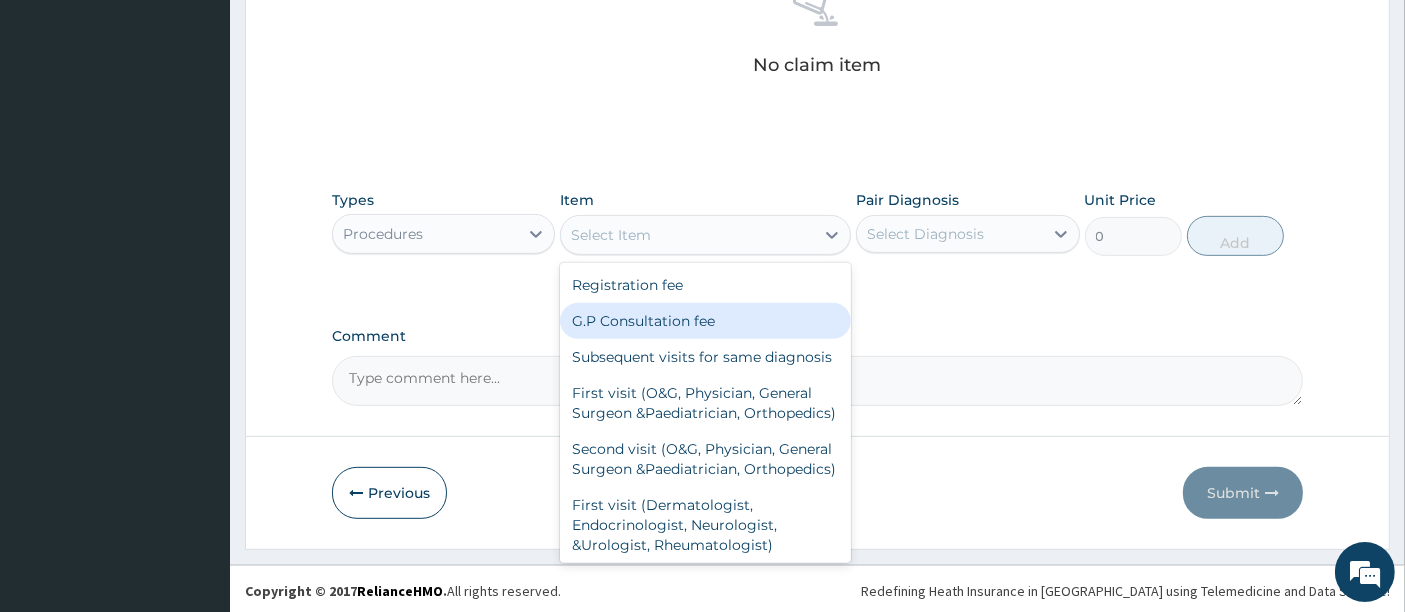 click on "G.P Consultation fee" at bounding box center [705, 321] 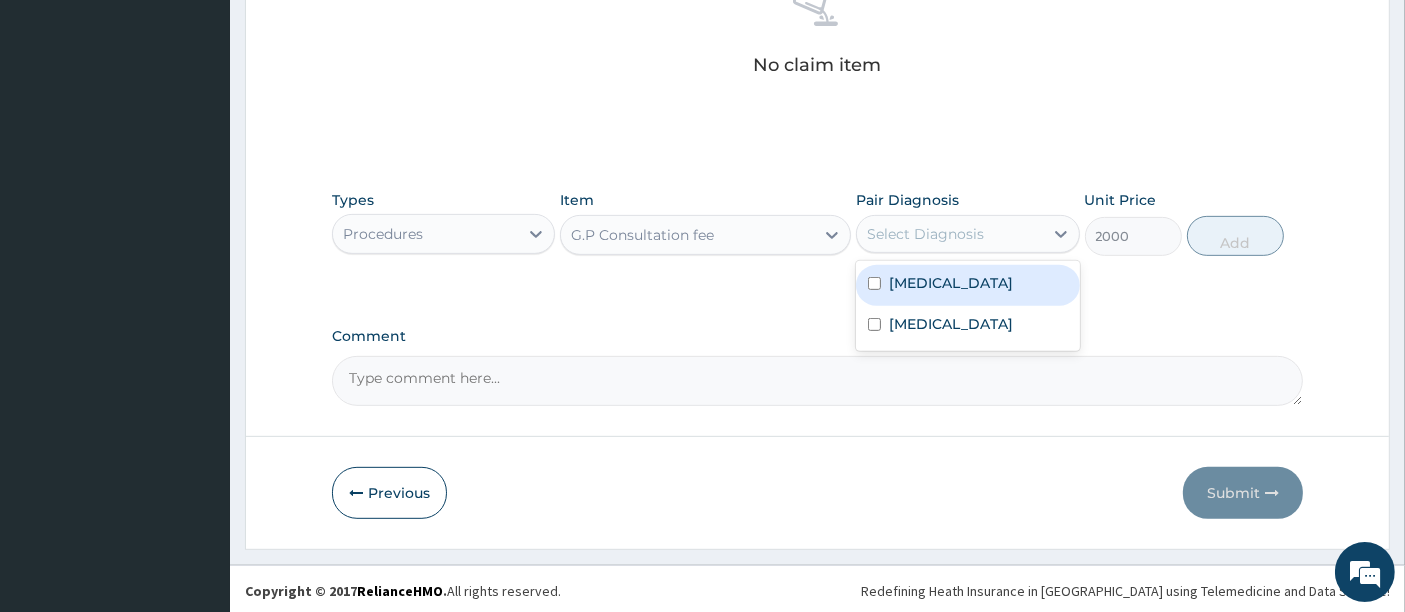 click on "Select Diagnosis" at bounding box center [925, 234] 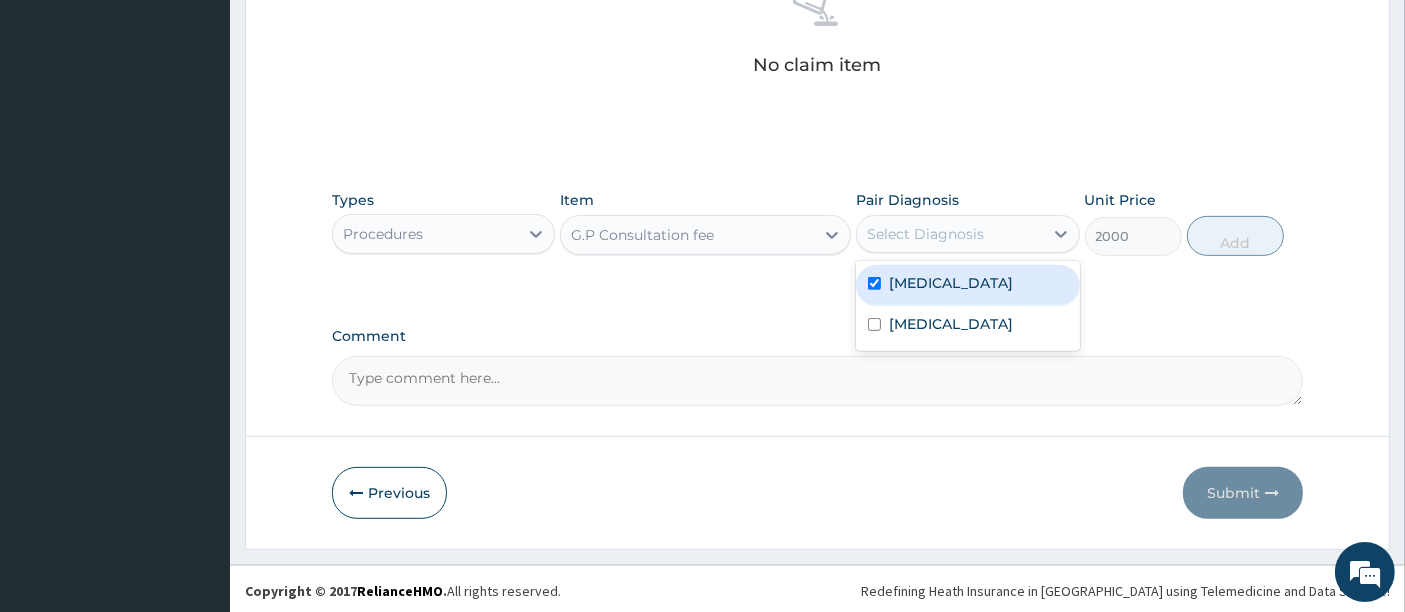 checkbox on "true" 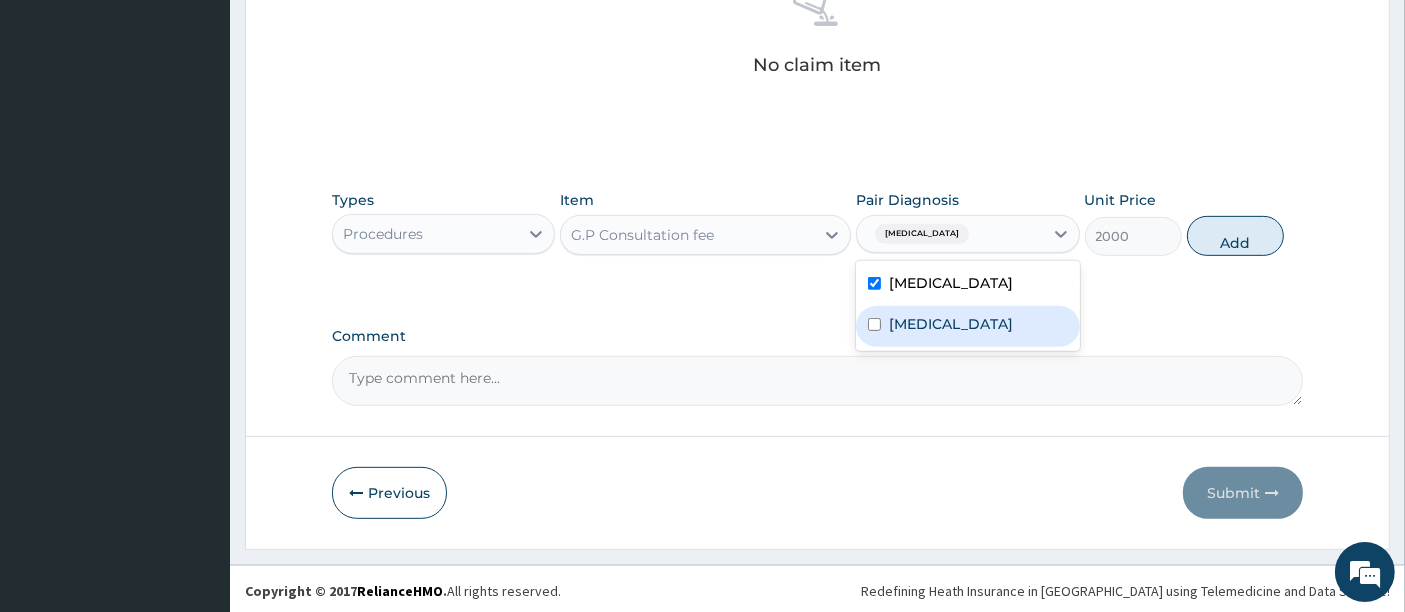 click on "Sepsis" at bounding box center (967, 326) 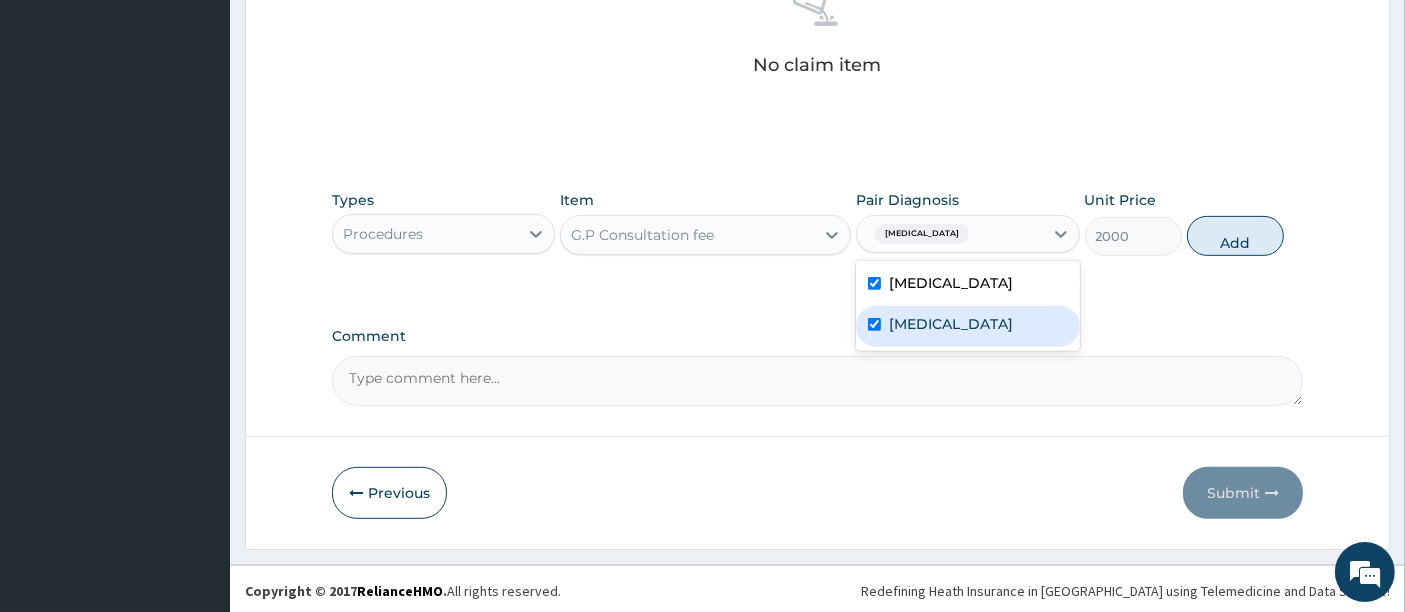 checkbox on "true" 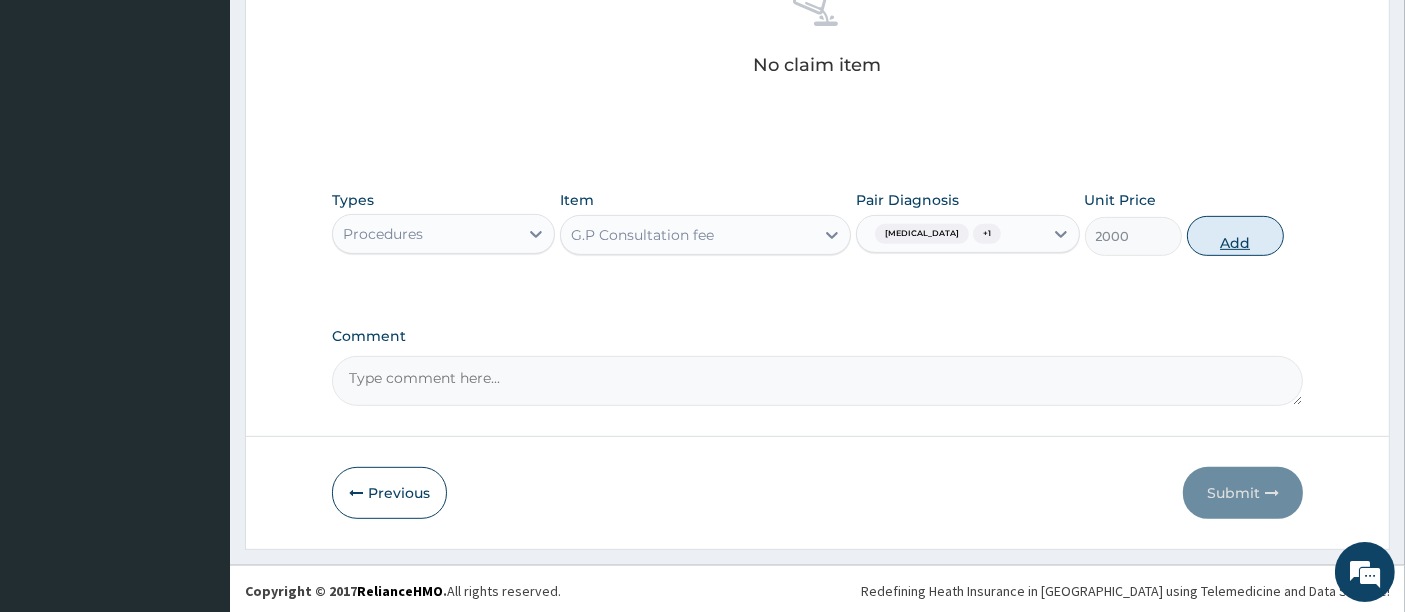 click on "Add" at bounding box center (1235, 236) 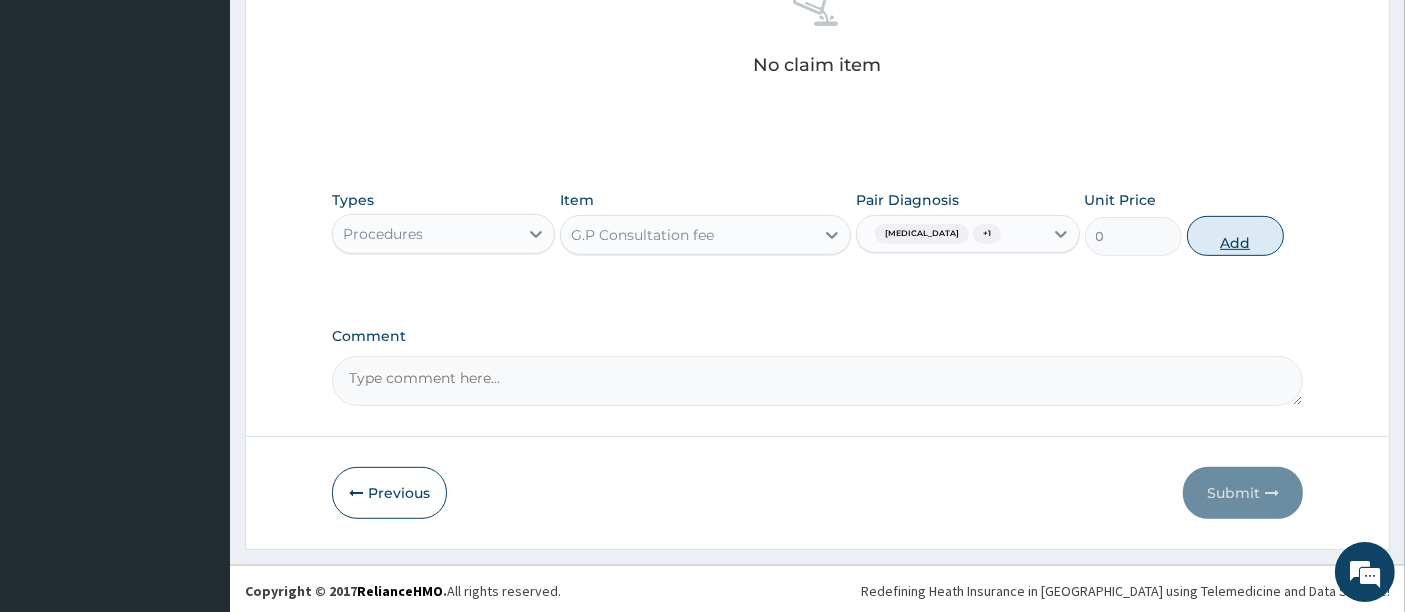 scroll, scrollTop: 746, scrollLeft: 0, axis: vertical 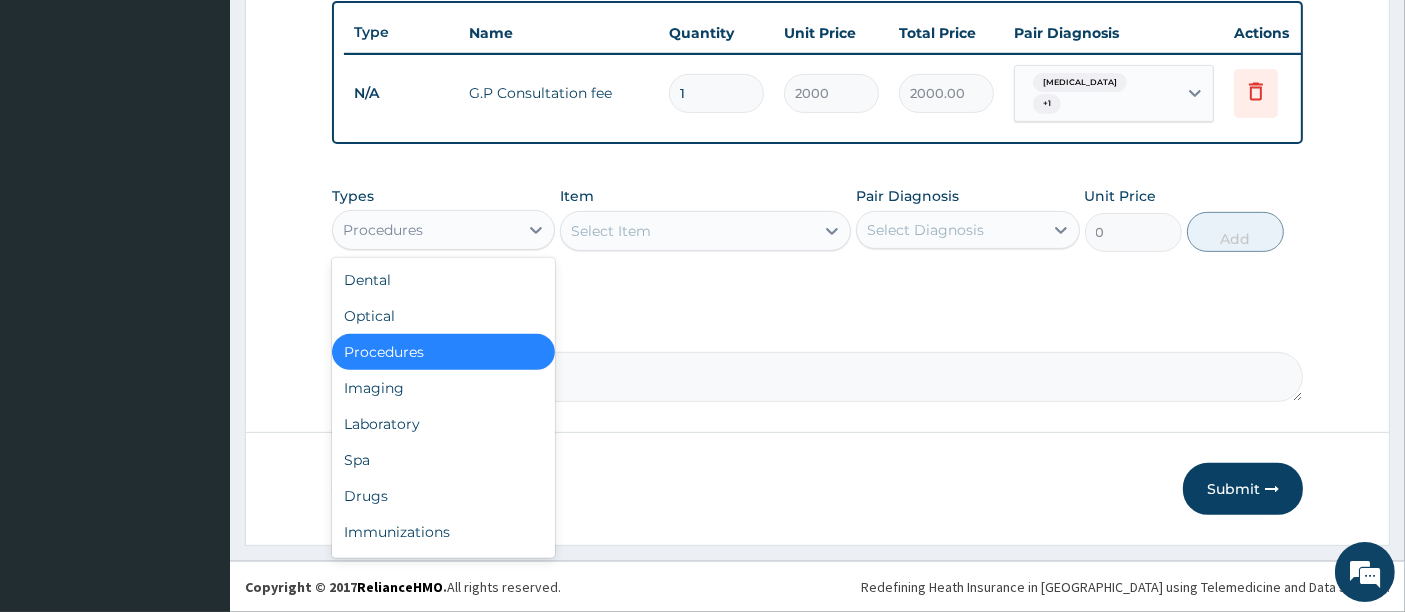 click on "Procedures" at bounding box center [425, 230] 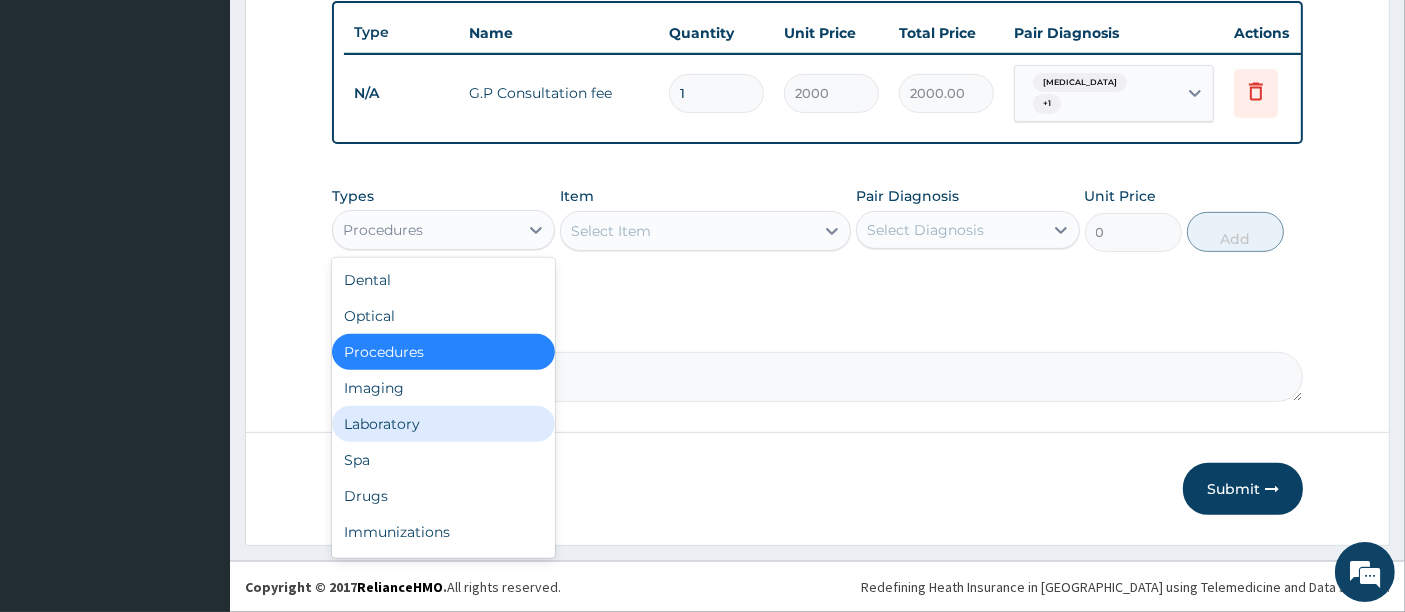 click on "Laboratory" at bounding box center (443, 424) 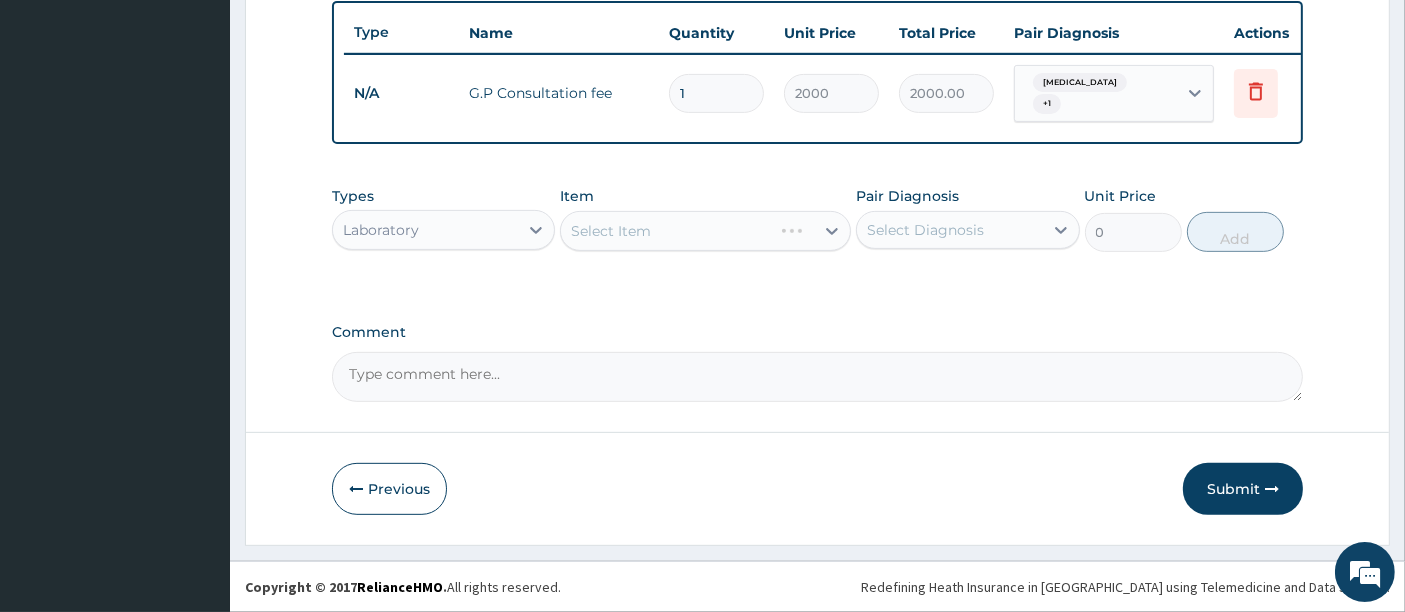 click on "Select Item" at bounding box center (705, 231) 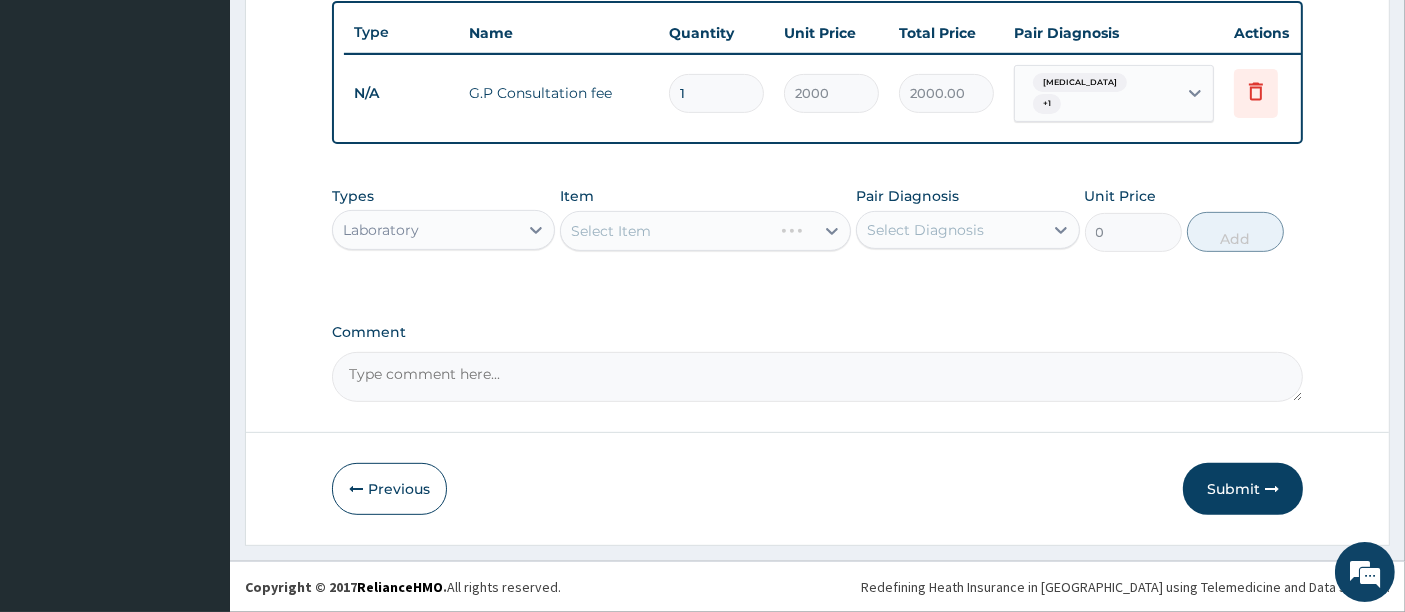 click on "Select Item" at bounding box center (705, 231) 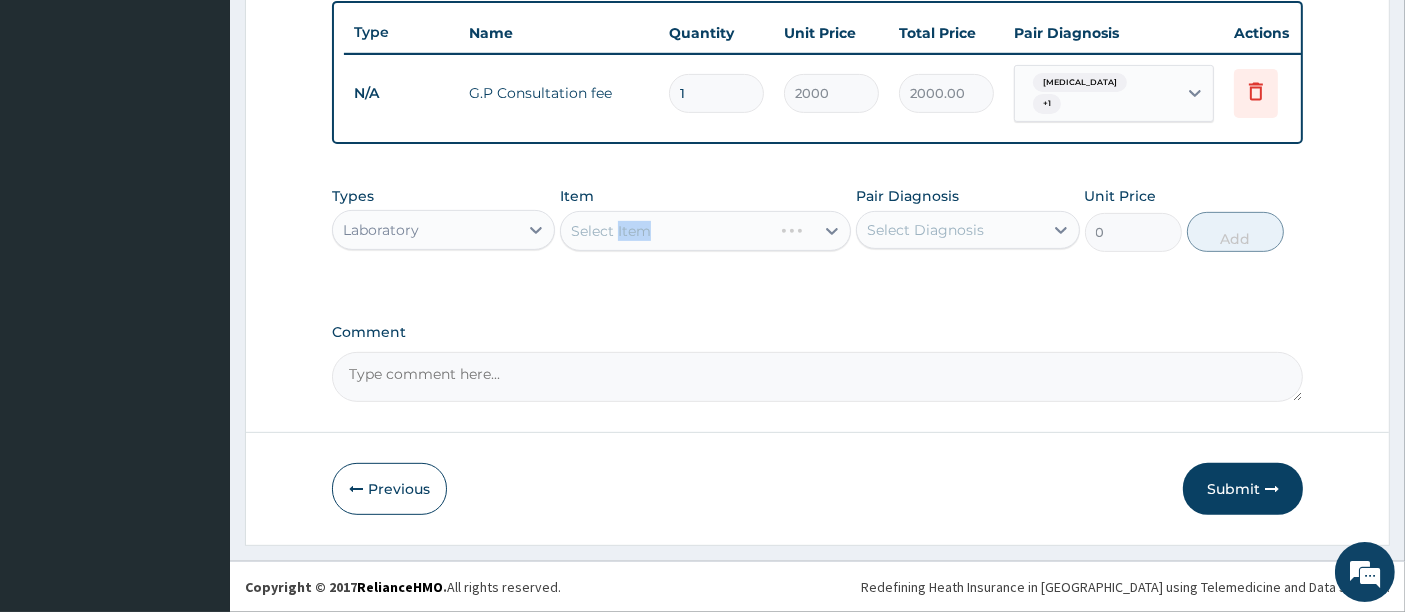 click on "Select Item" at bounding box center (705, 231) 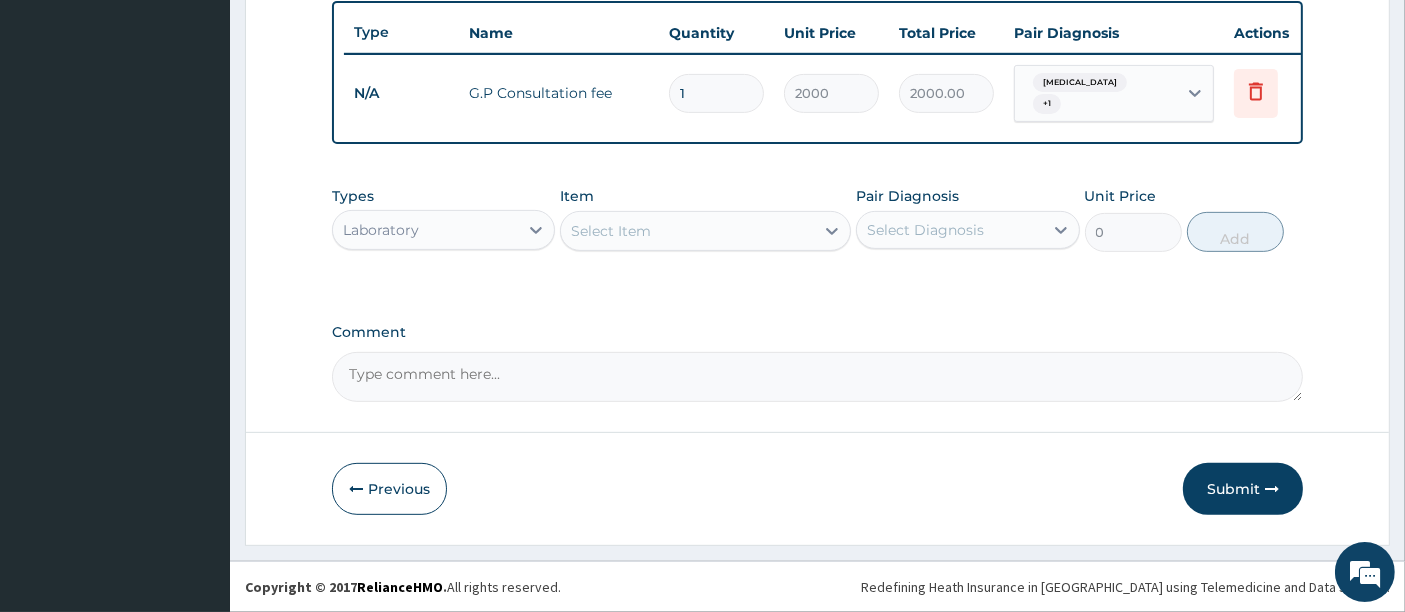 click on "Select Item" at bounding box center [611, 231] 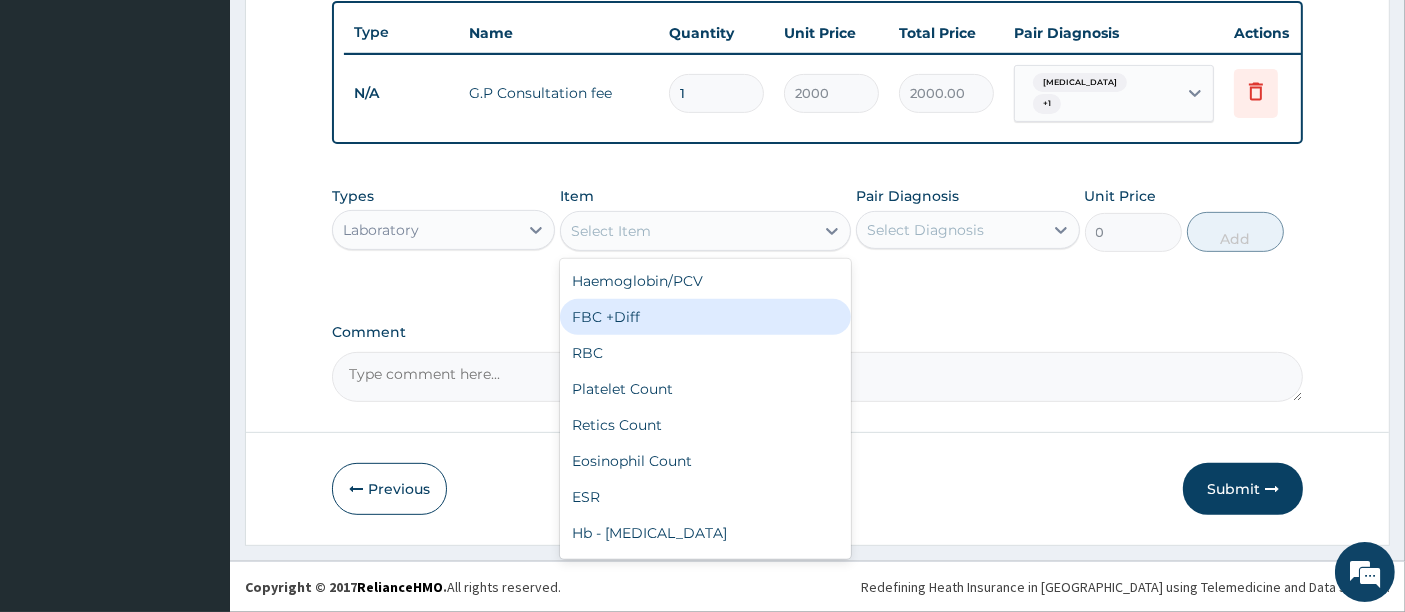 click on "FBC +Diff" at bounding box center [705, 317] 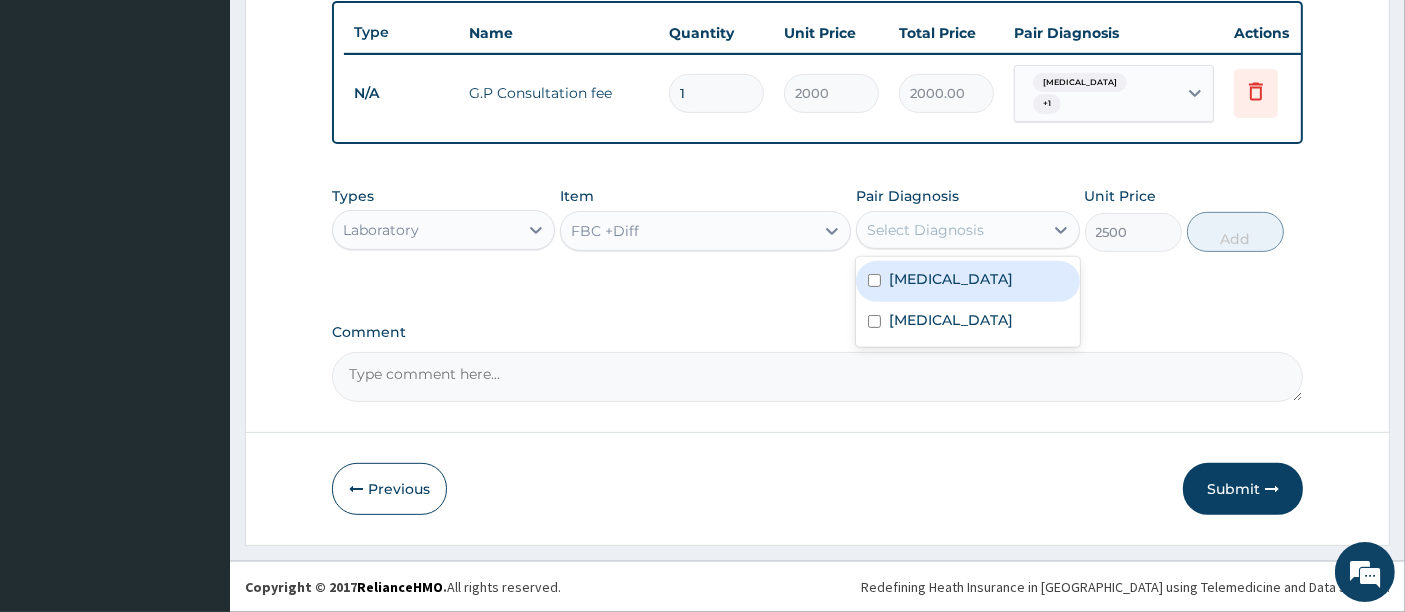 click on "Select Diagnosis" at bounding box center [949, 230] 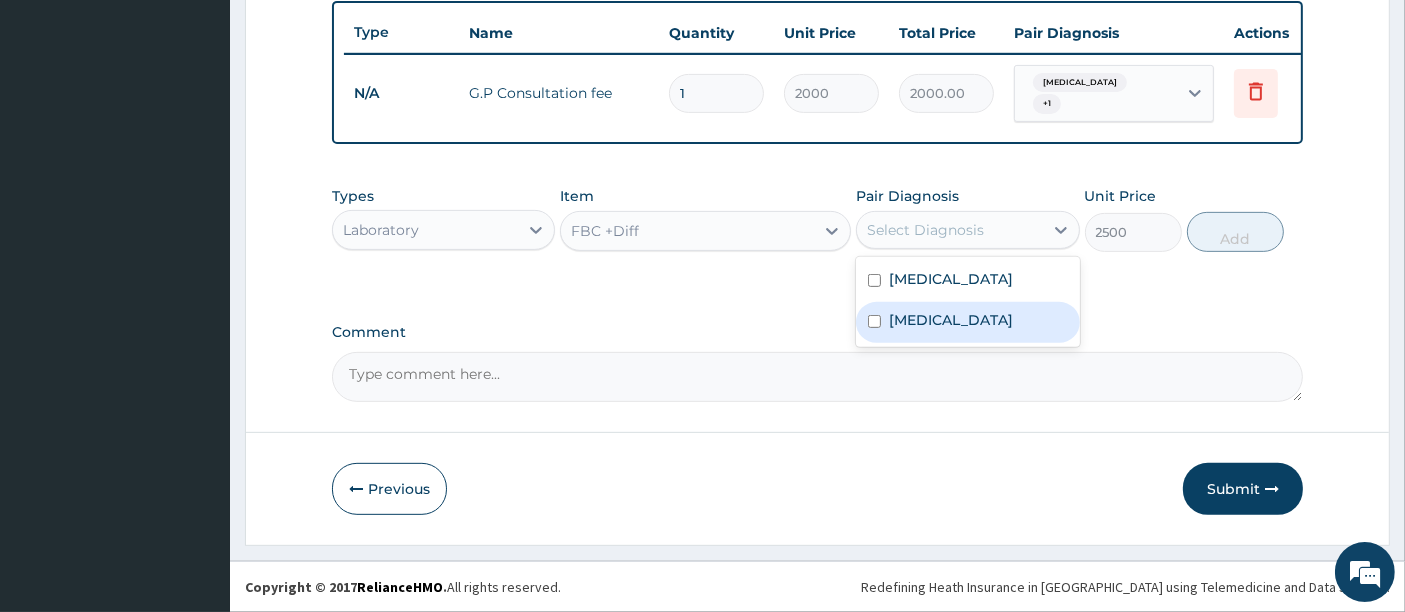 click at bounding box center (874, 321) 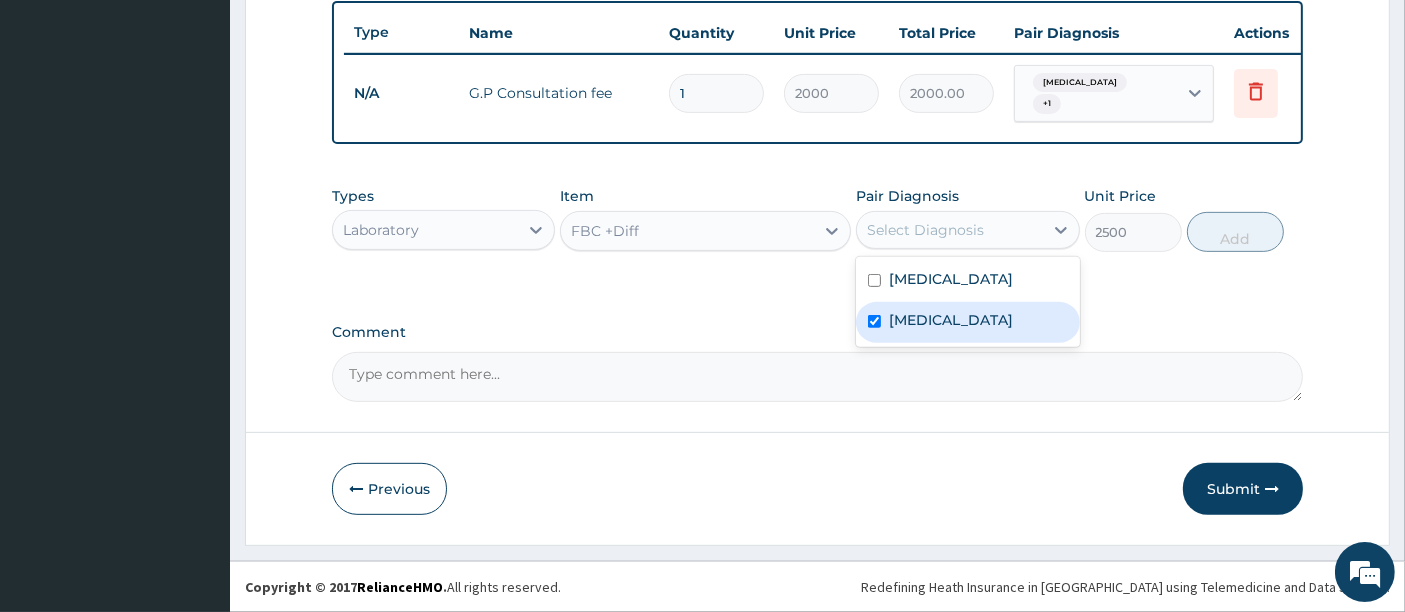 checkbox on "true" 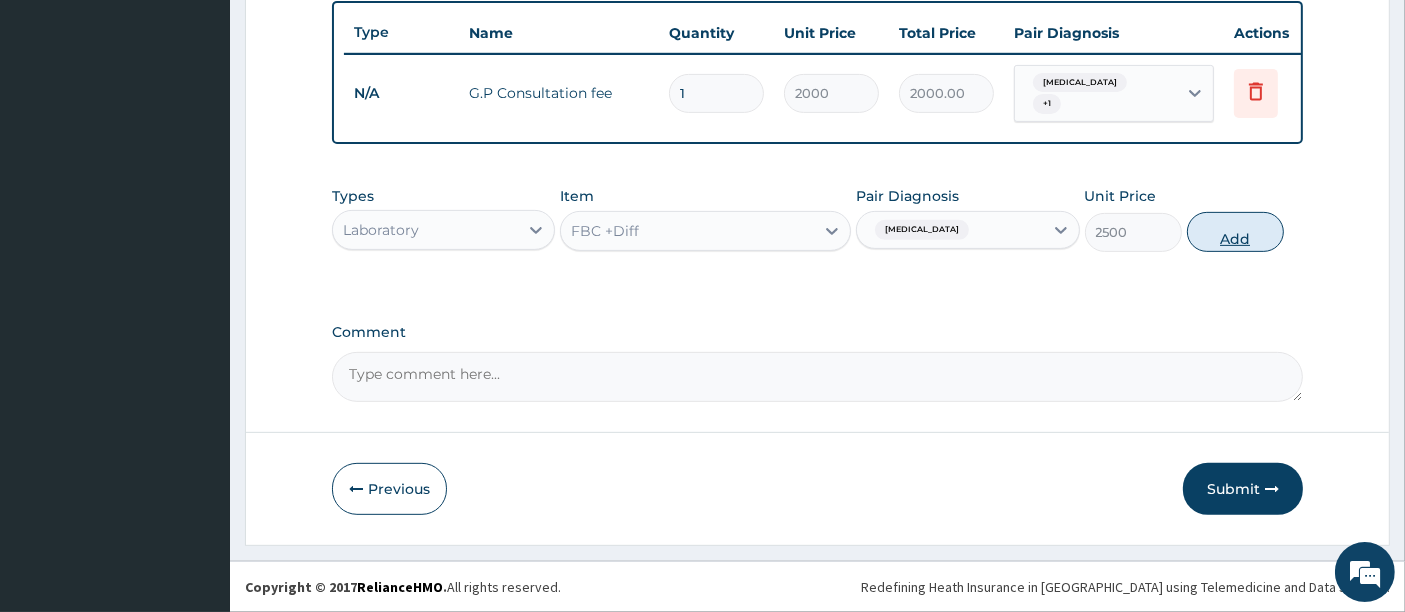 click on "Add" at bounding box center [1235, 232] 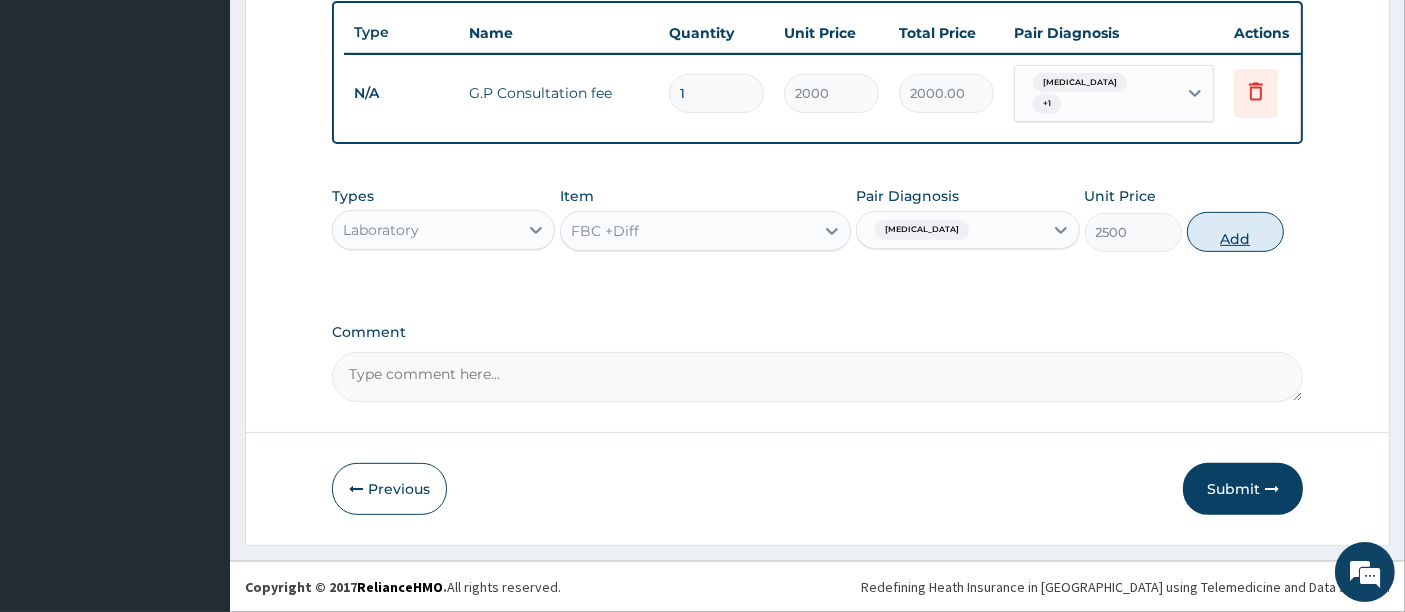 type on "0" 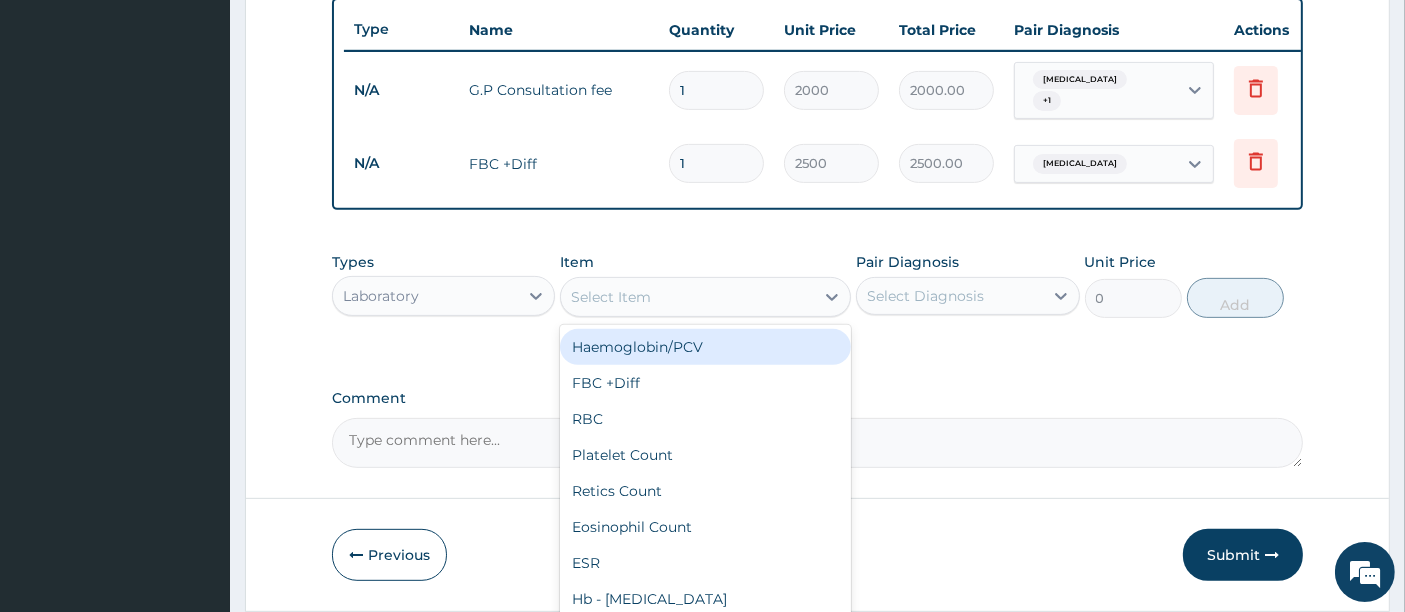 click on "Select Item" at bounding box center [687, 297] 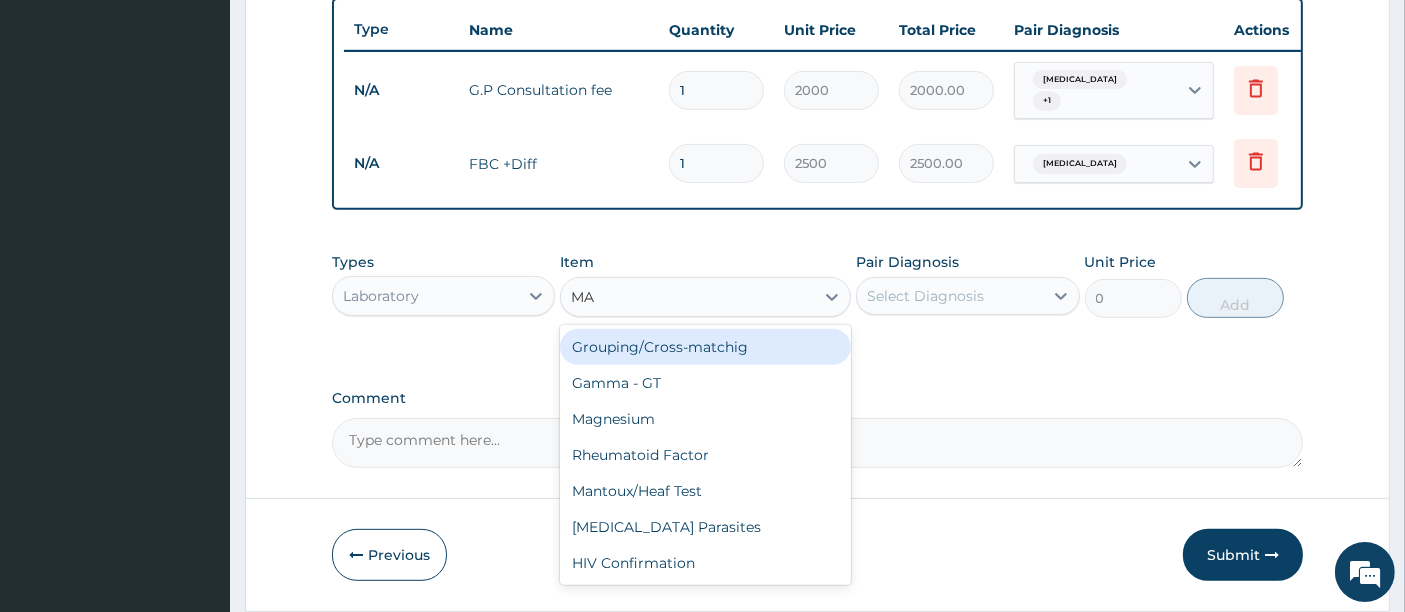 type on "MAL" 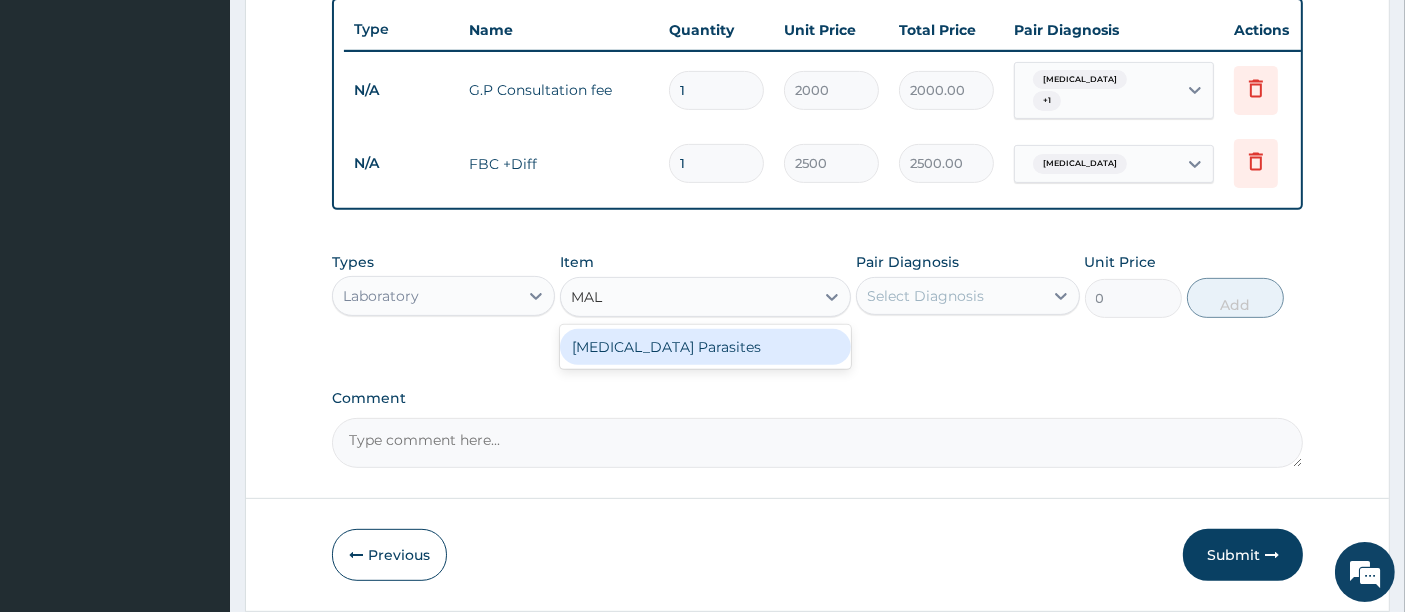 click on "Malaria Parasites" at bounding box center [705, 347] 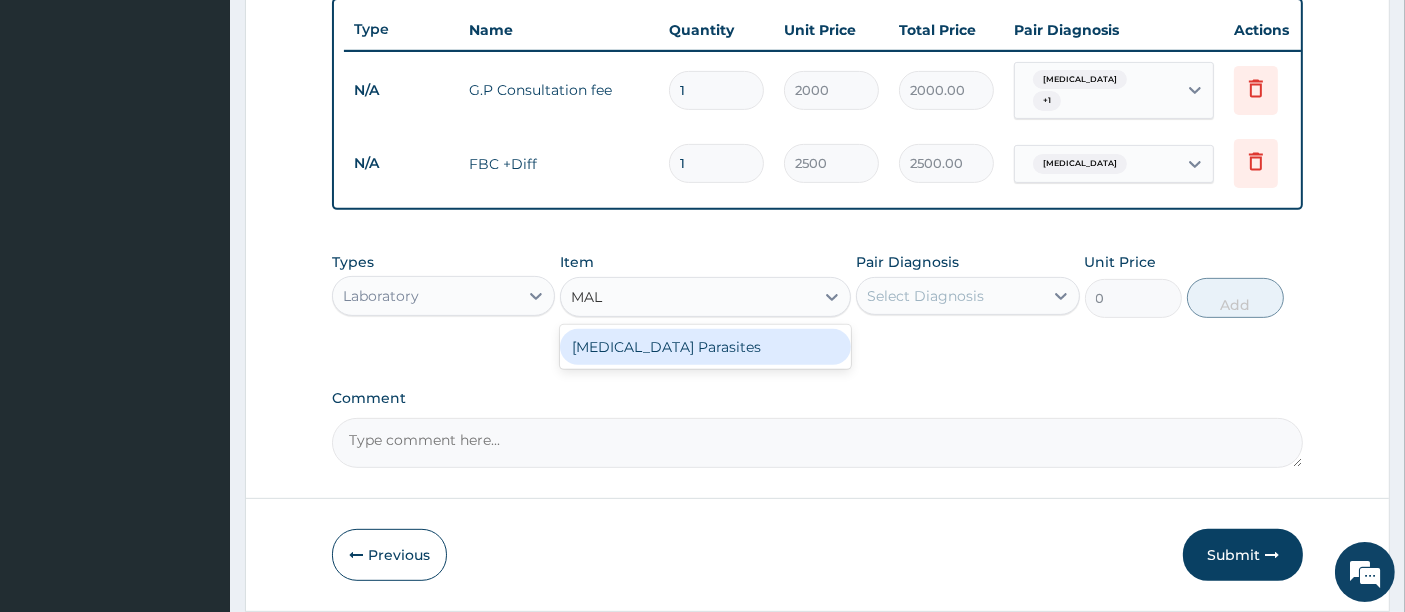 type 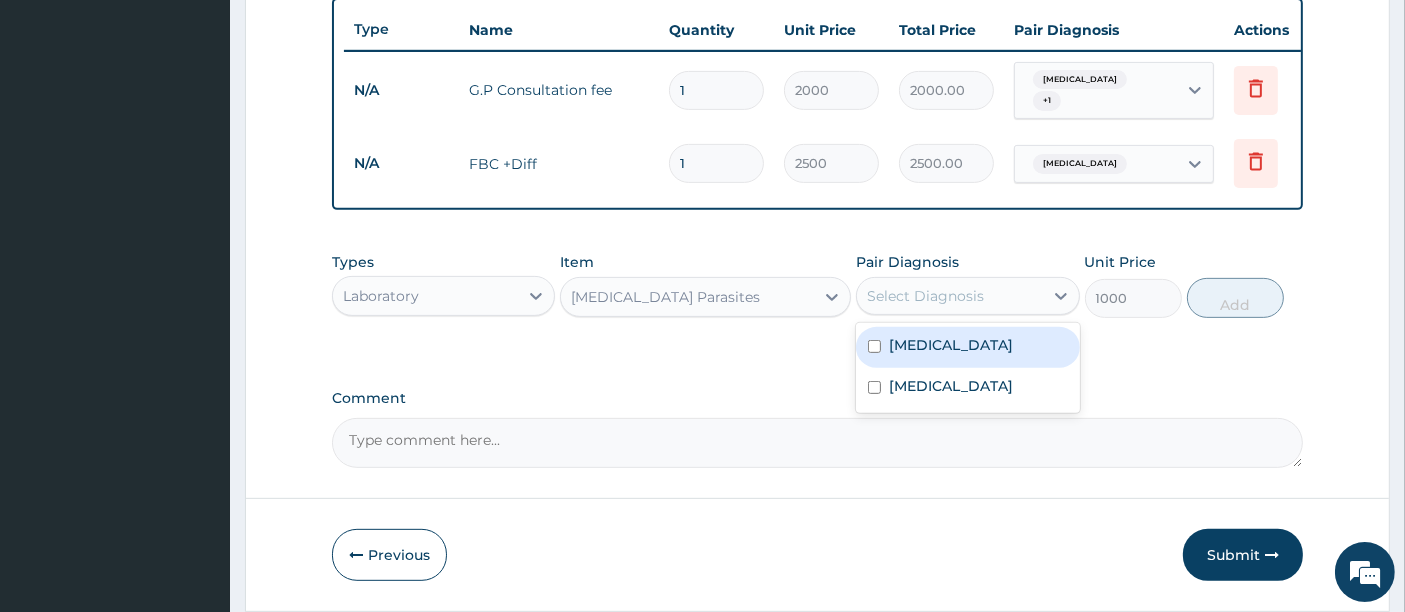 click on "Select Diagnosis" at bounding box center (925, 296) 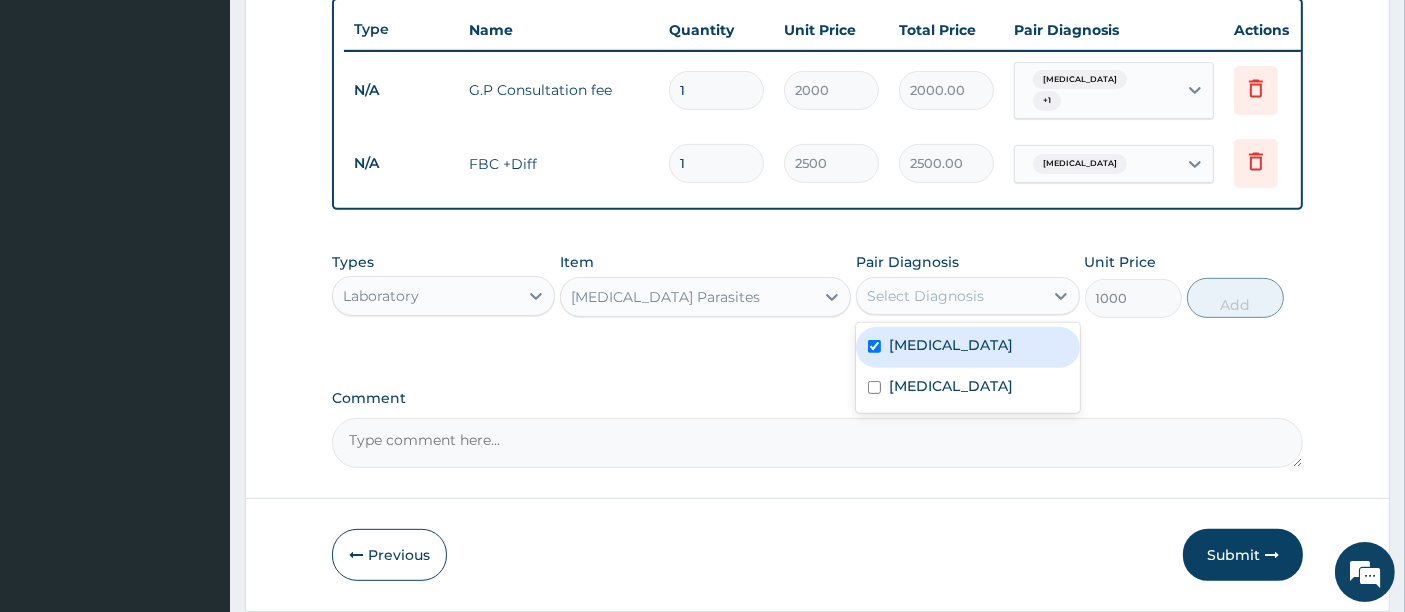 checkbox on "true" 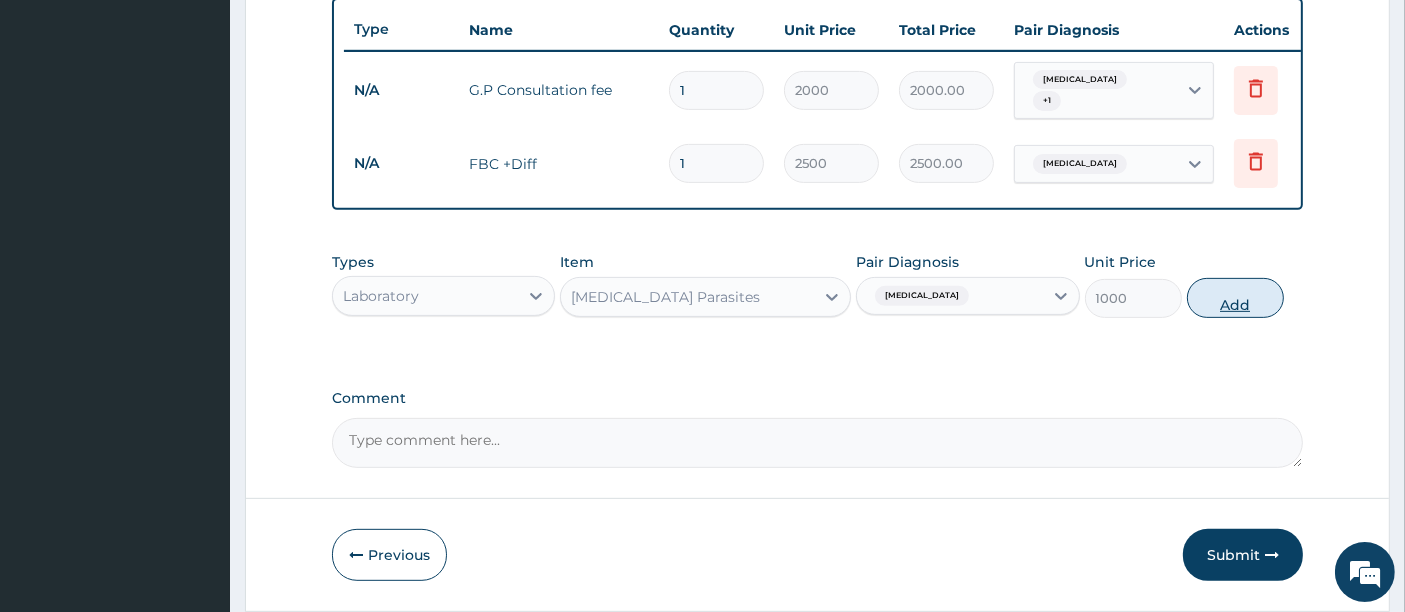 click on "Add" at bounding box center [1235, 298] 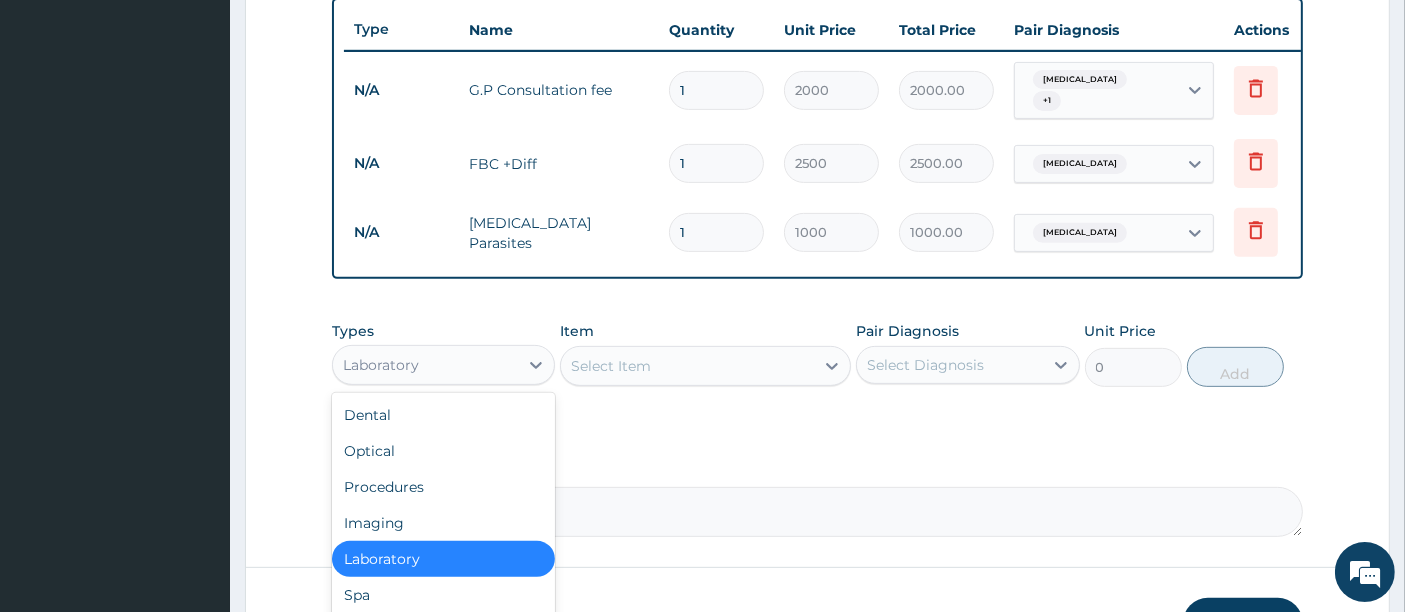 click on "Laboratory" at bounding box center (381, 365) 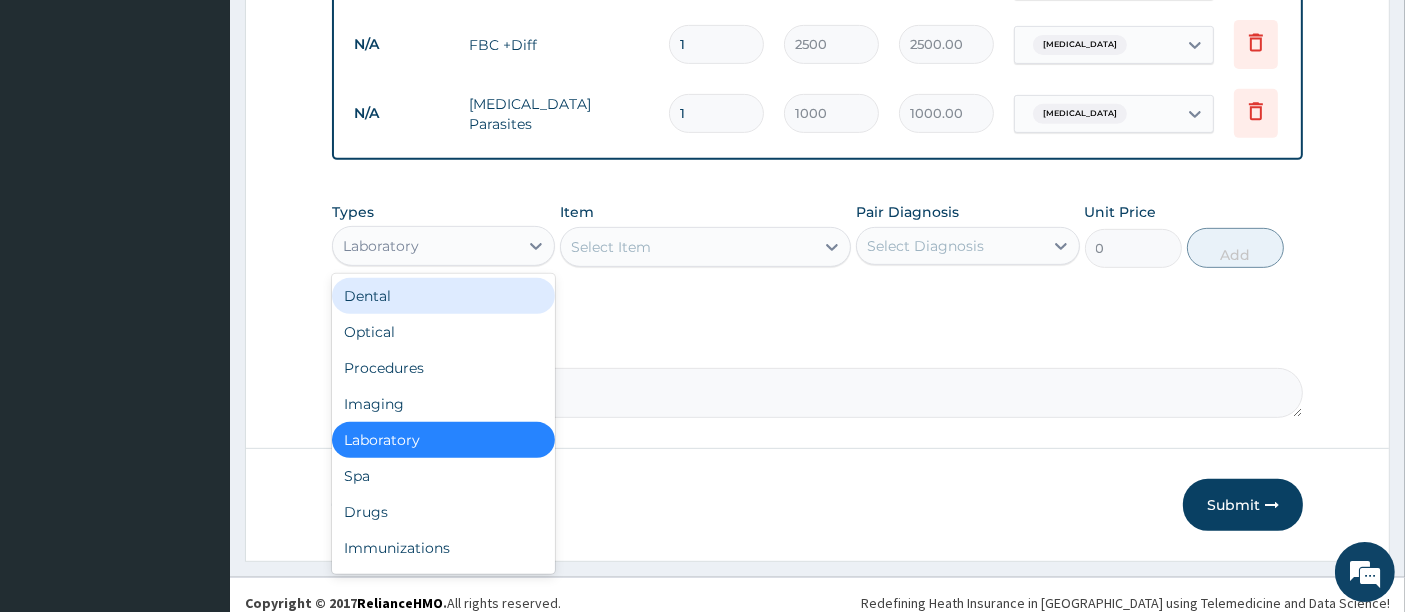 scroll, scrollTop: 885, scrollLeft: 0, axis: vertical 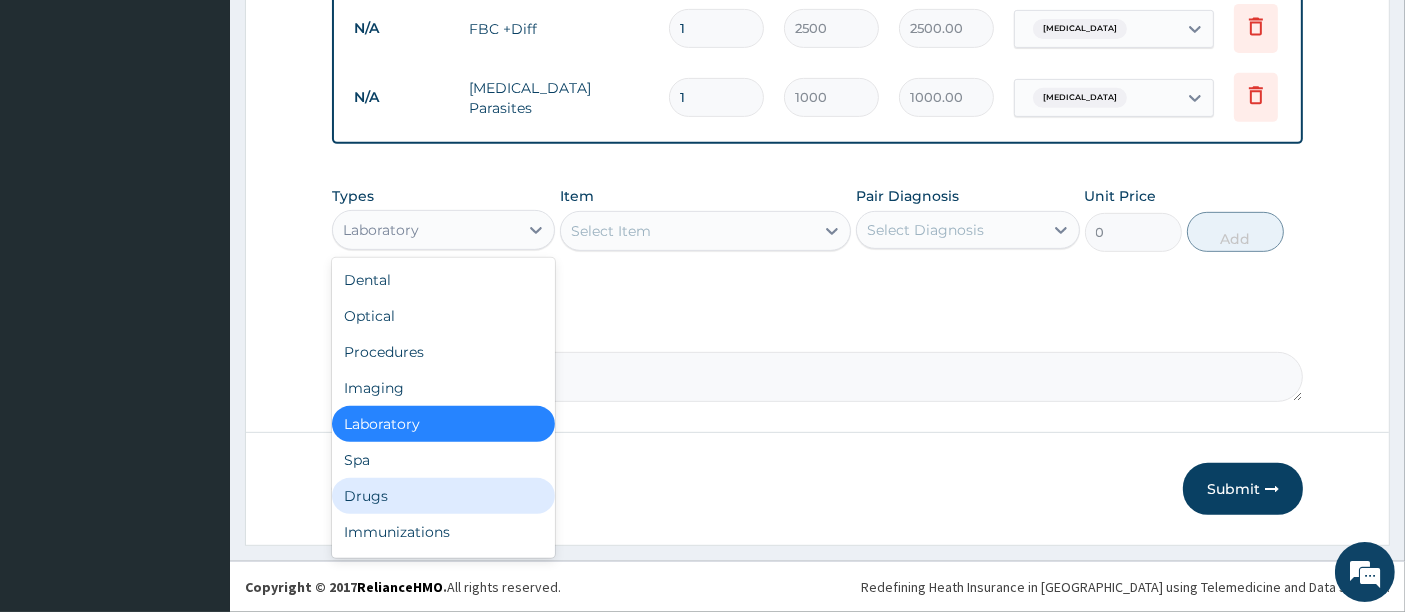 click on "Drugs" at bounding box center [443, 496] 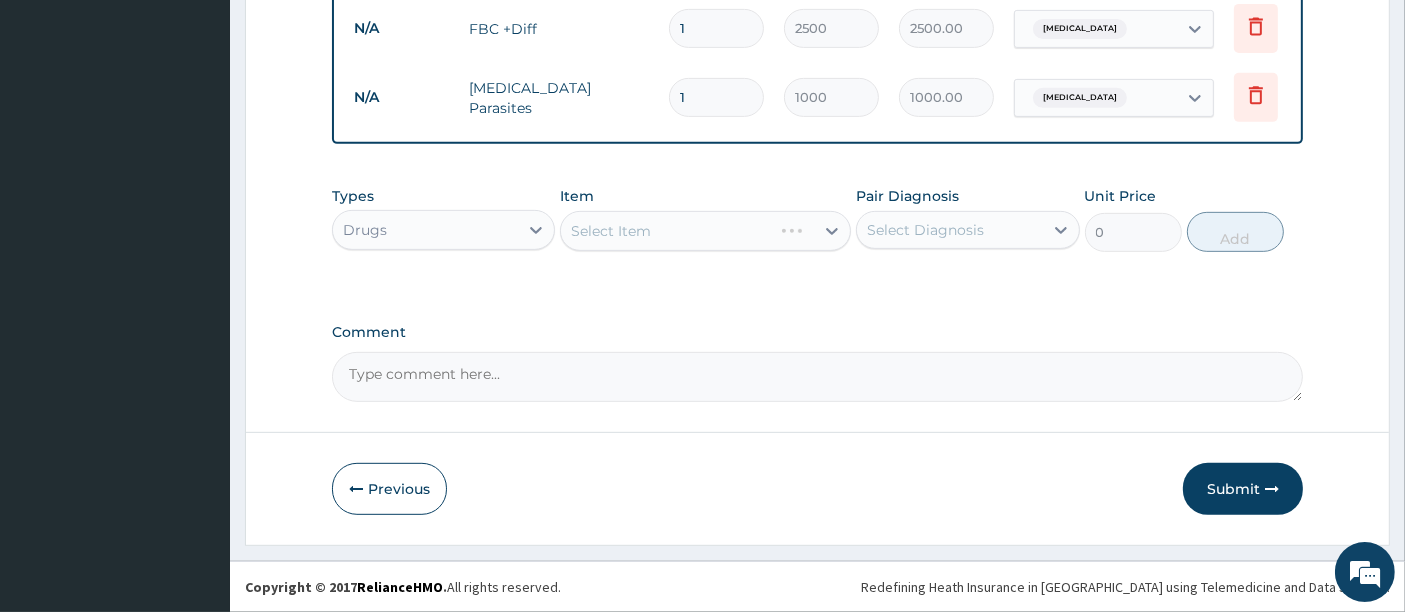 click on "Select Item" at bounding box center [705, 231] 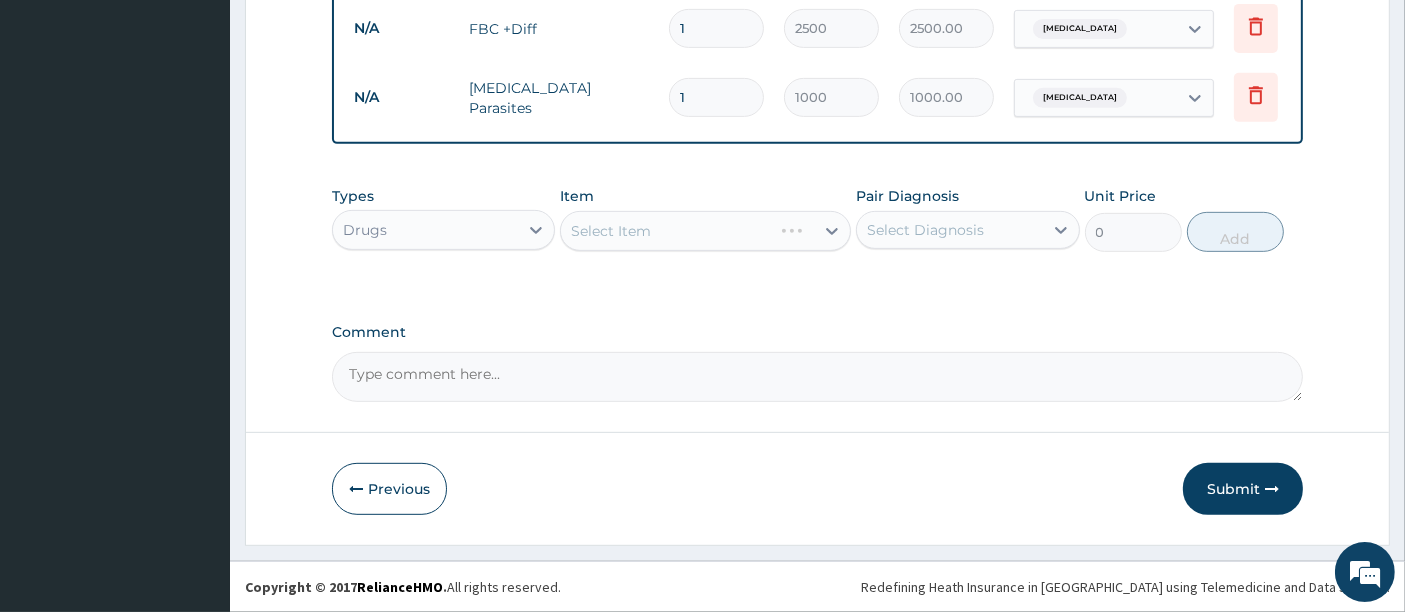 click on "Select Item" at bounding box center (705, 231) 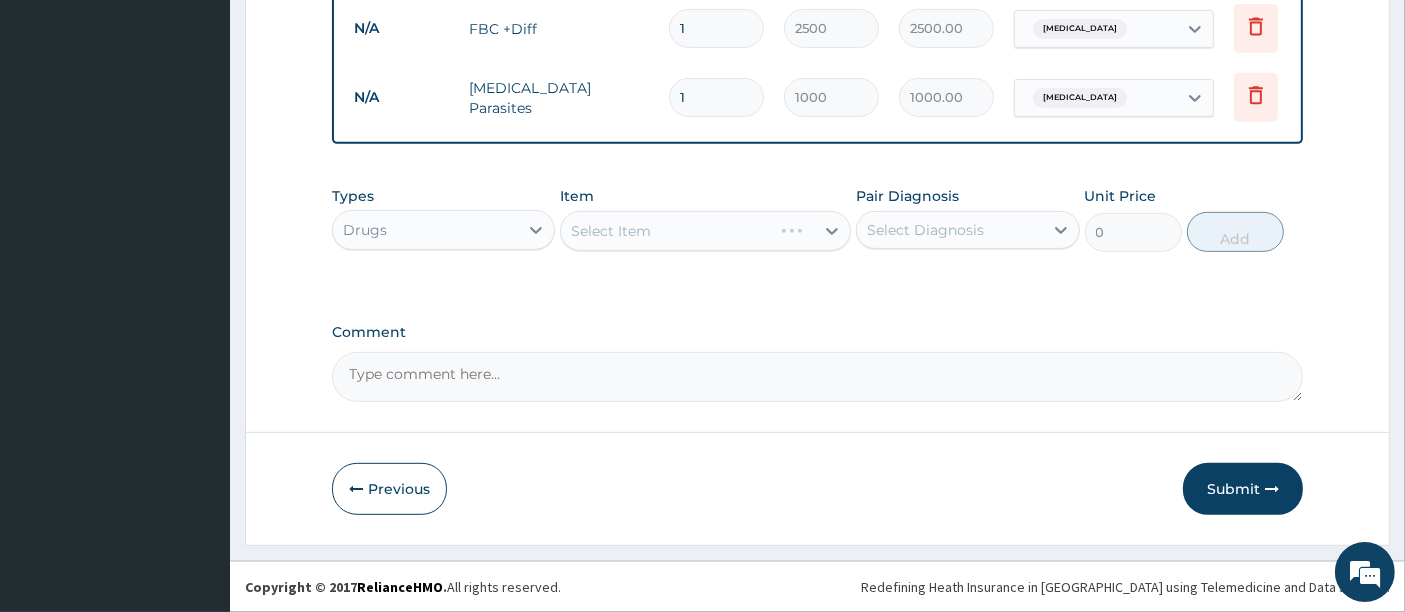 click on "Select Item" at bounding box center (705, 231) 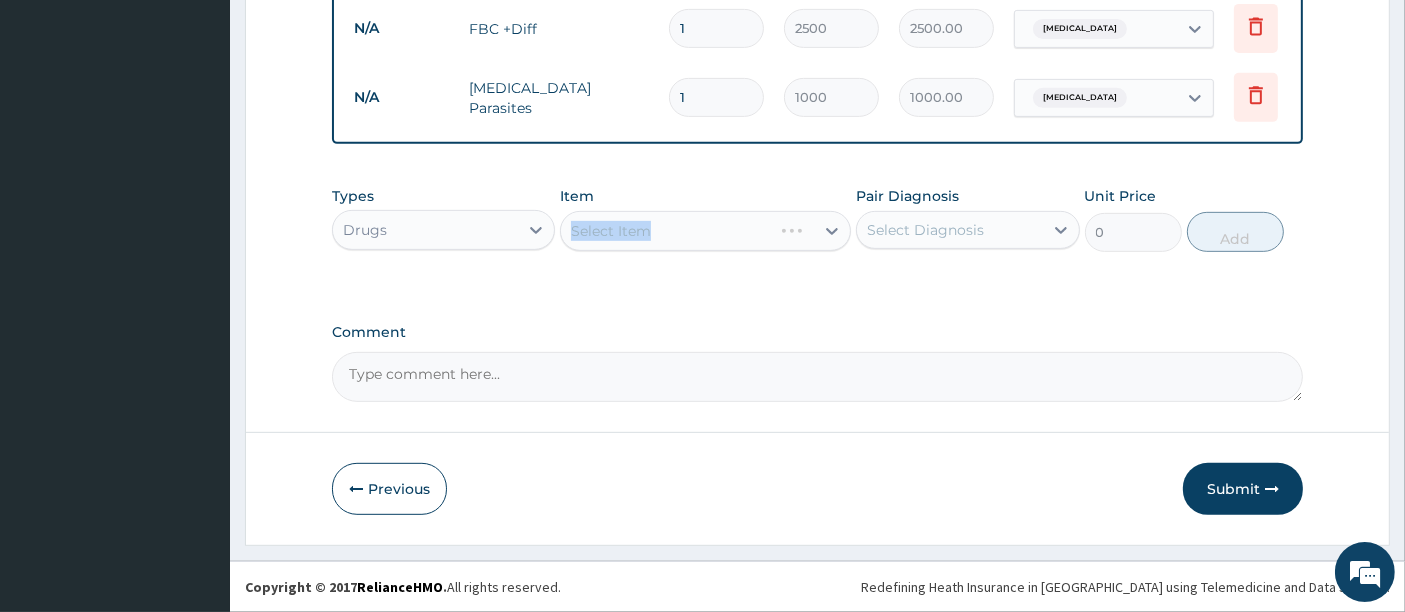 click on "Select Item" at bounding box center [705, 231] 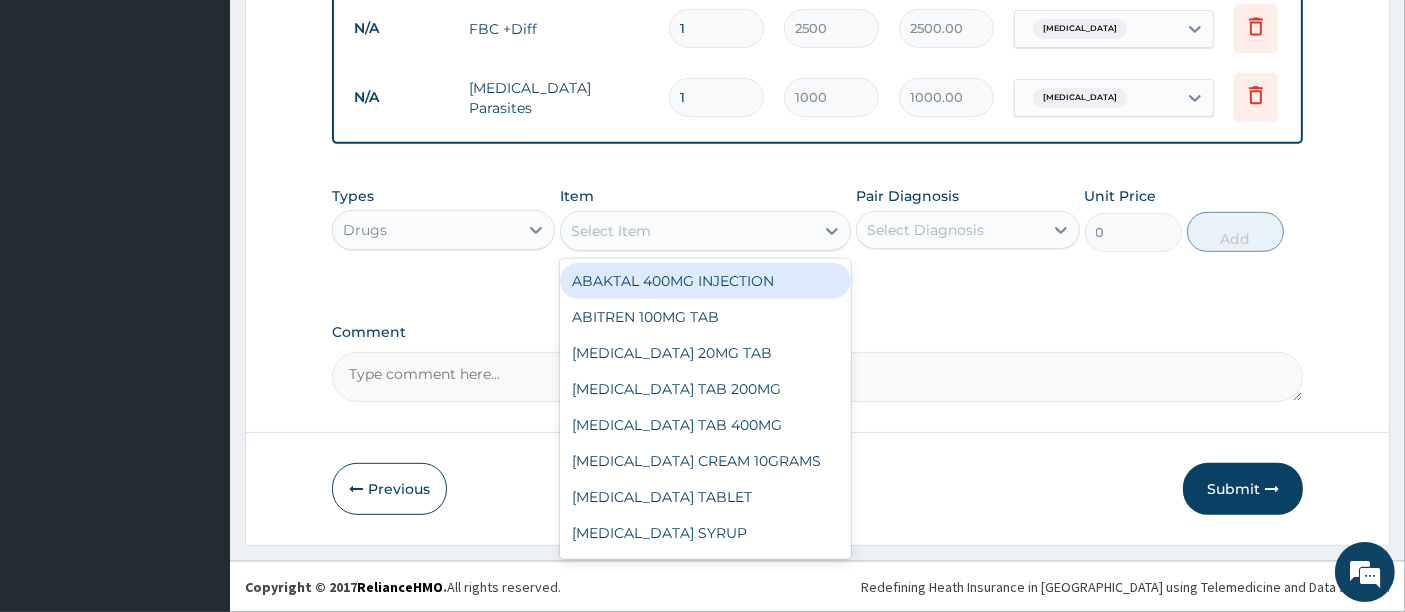 click on "Select Item" at bounding box center [687, 231] 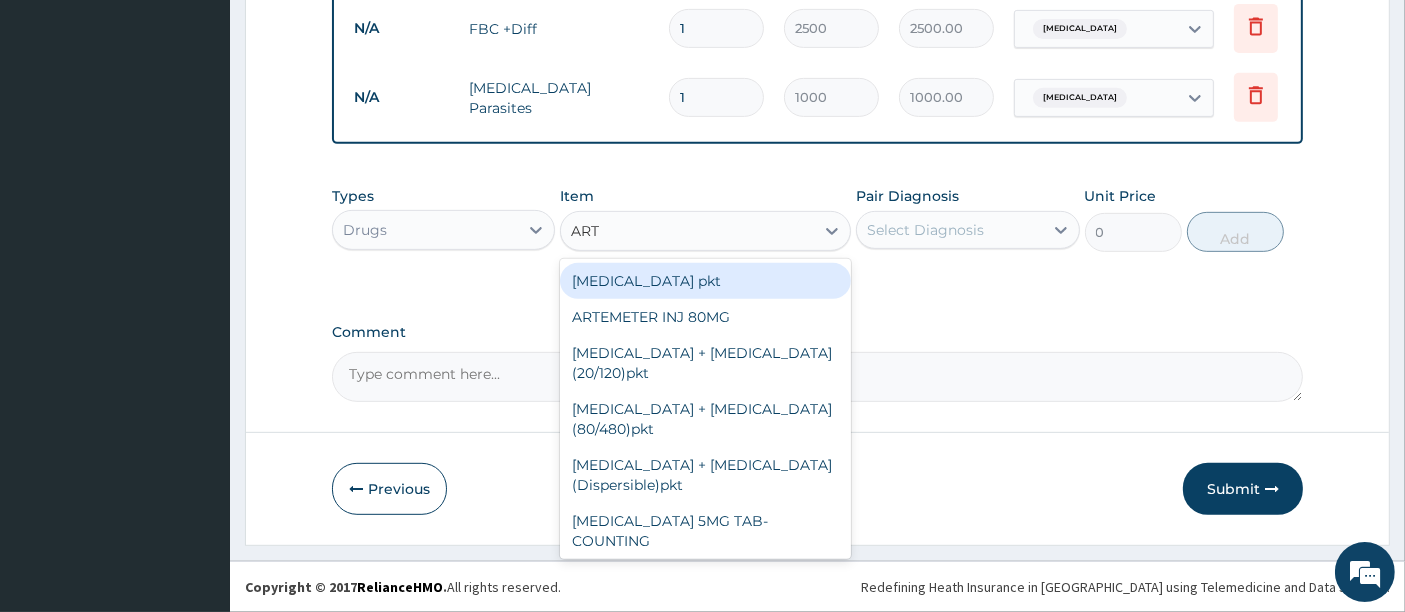 type on "ARTE" 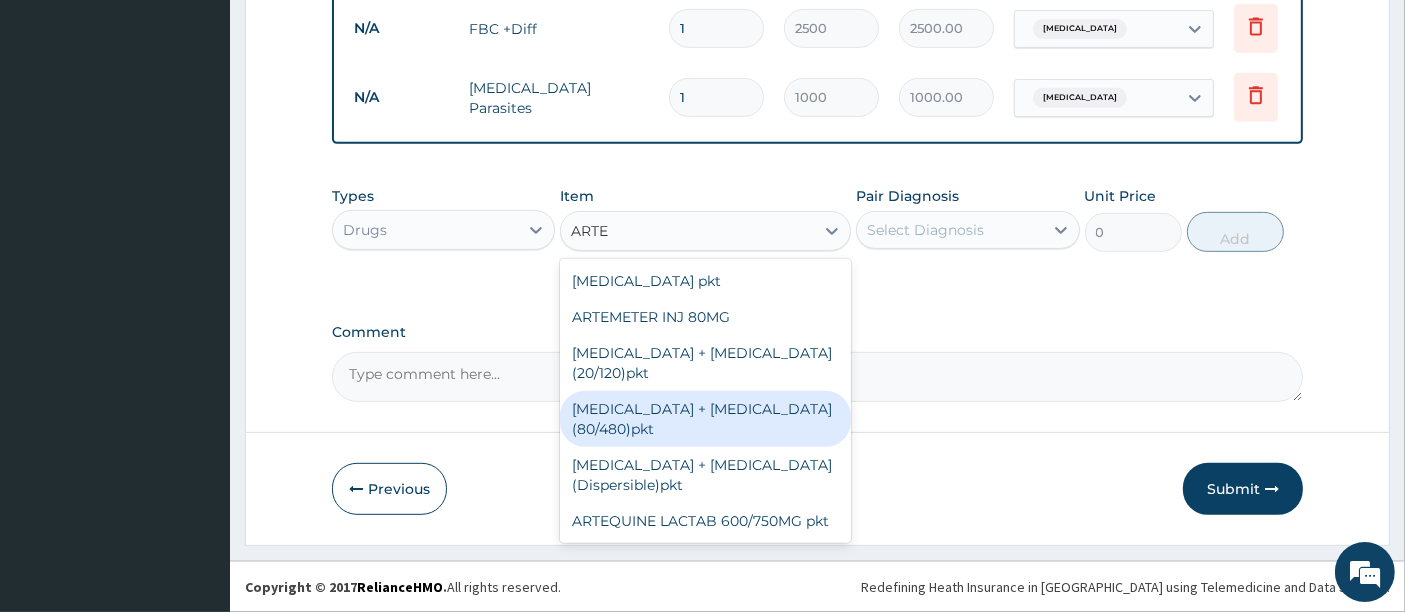 click on "Artemether + lumefantrine (80/480)pkt" at bounding box center [705, 419] 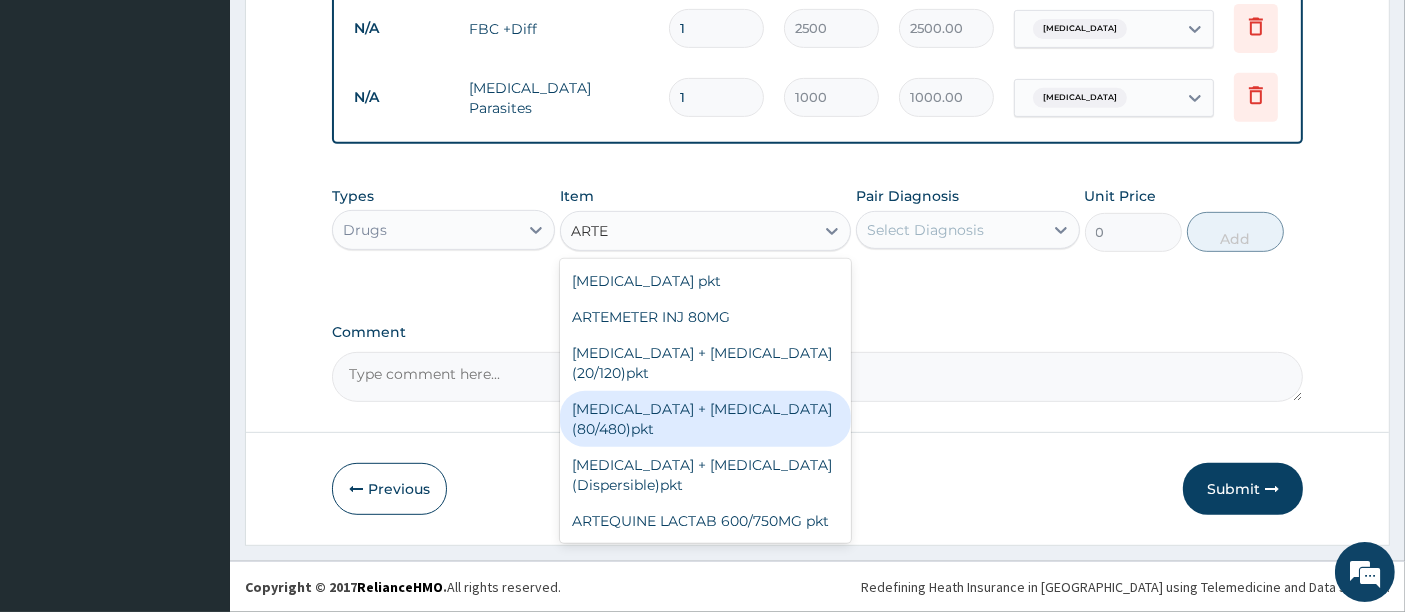 type 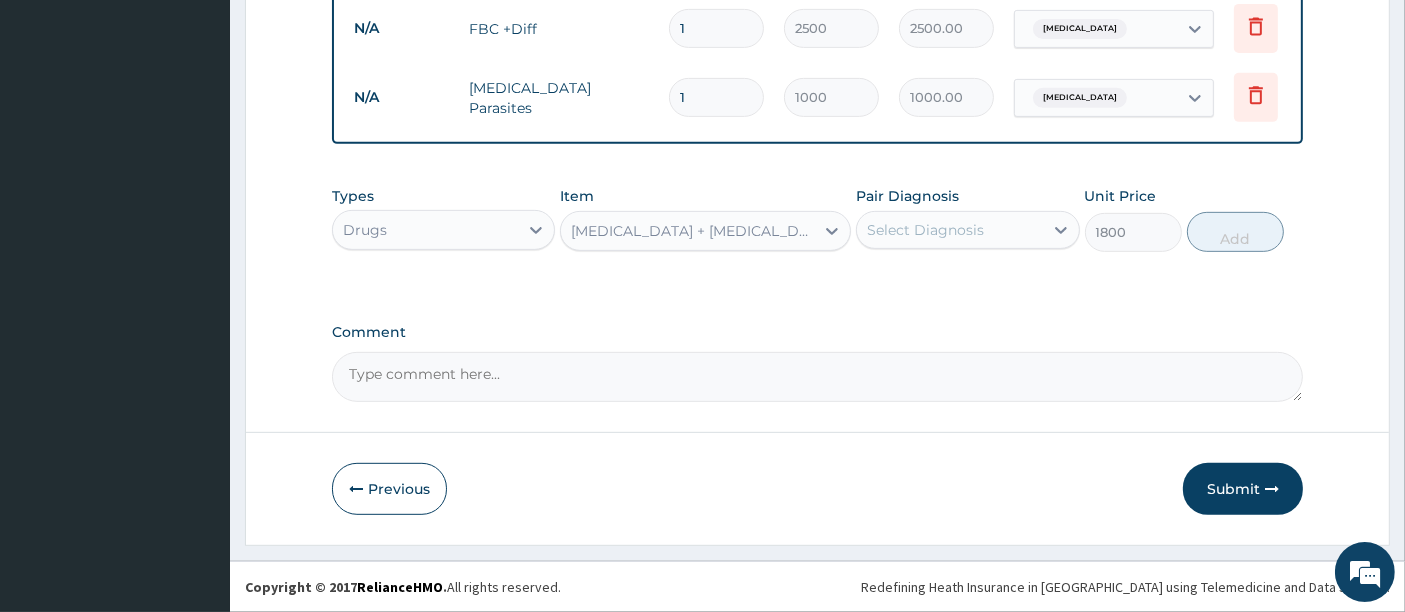 click on "Select Diagnosis" at bounding box center [925, 230] 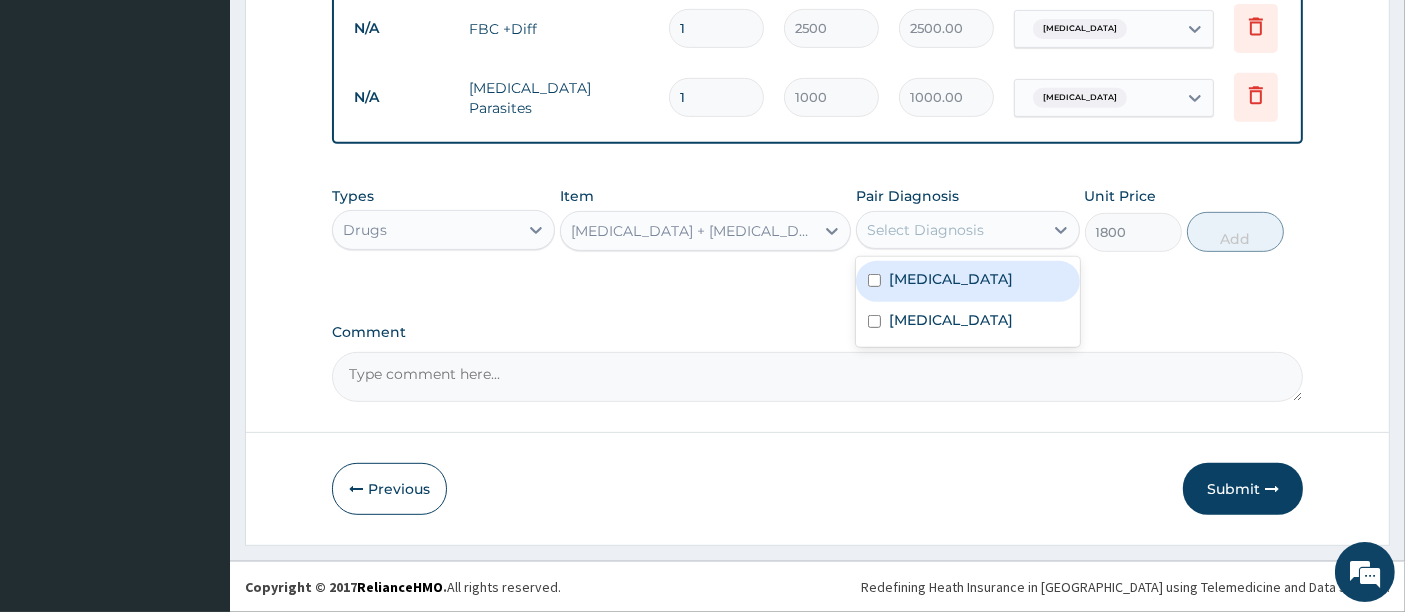 click on "Malaria" at bounding box center (951, 279) 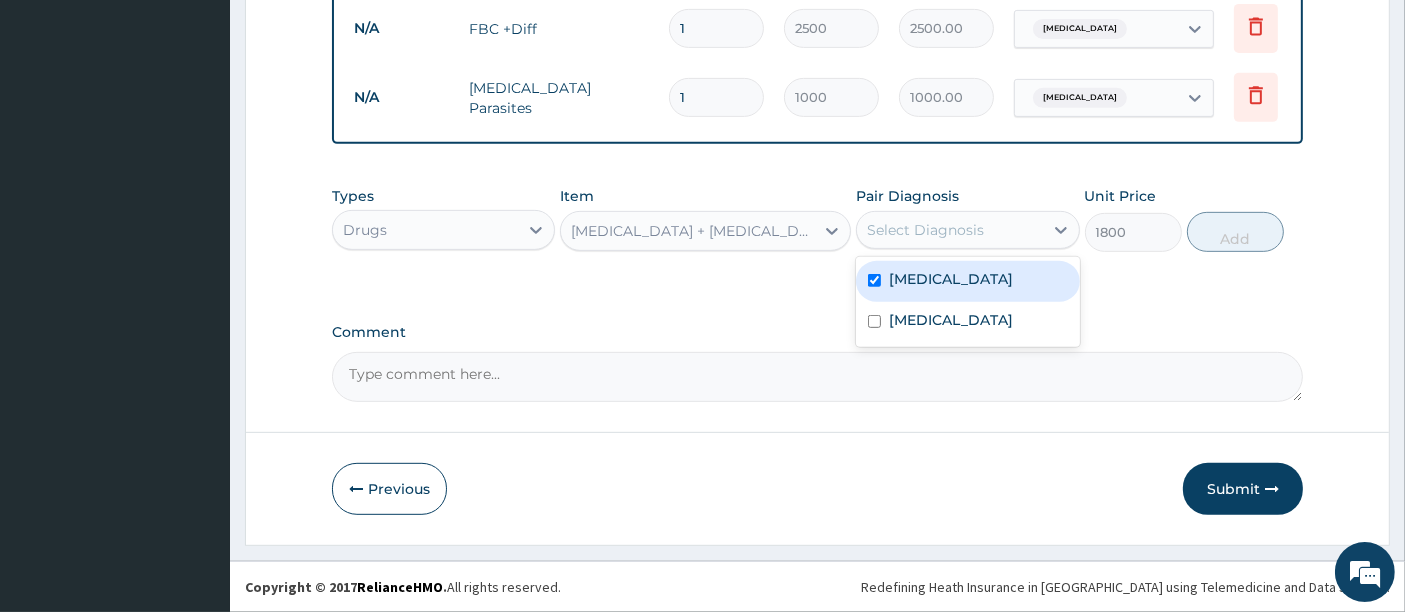 checkbox on "true" 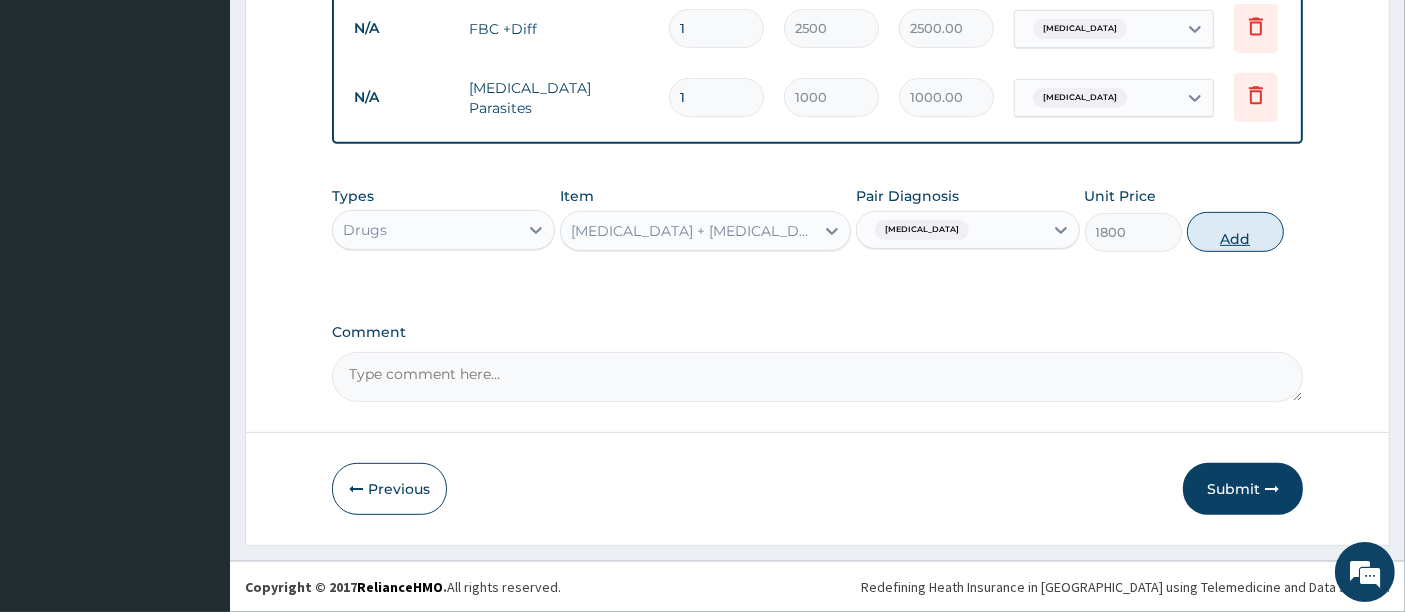 click on "Add" at bounding box center [1235, 232] 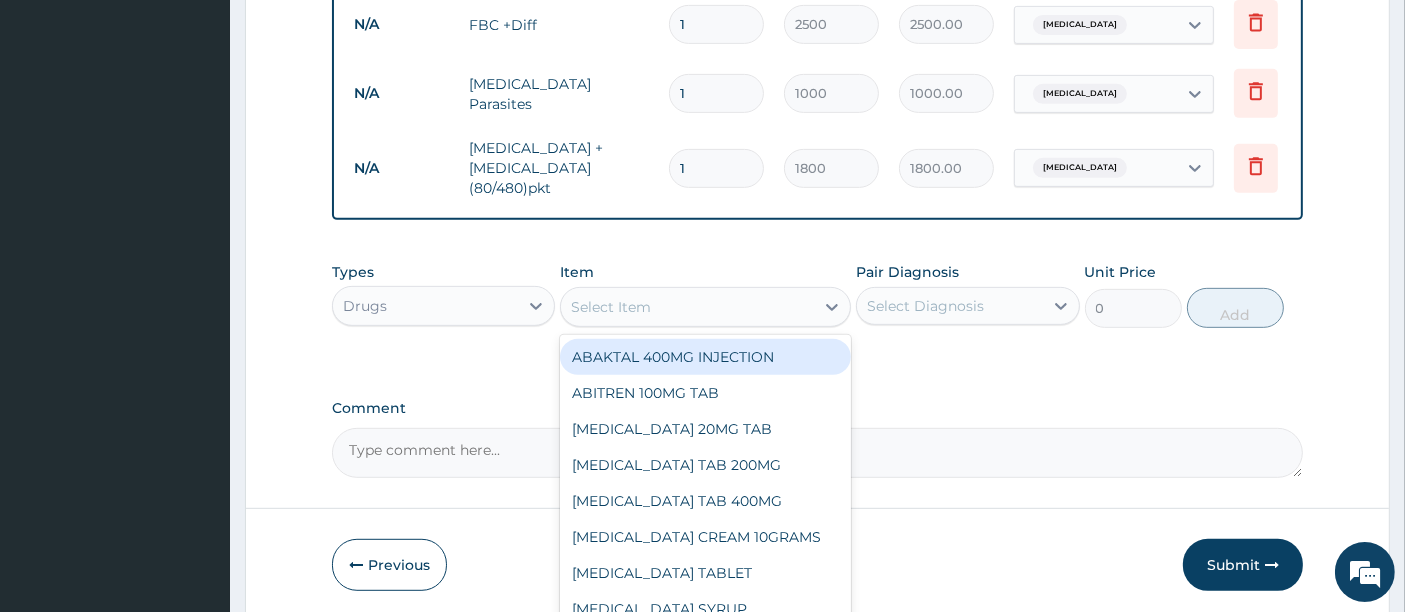 click on "Select Item" at bounding box center [687, 307] 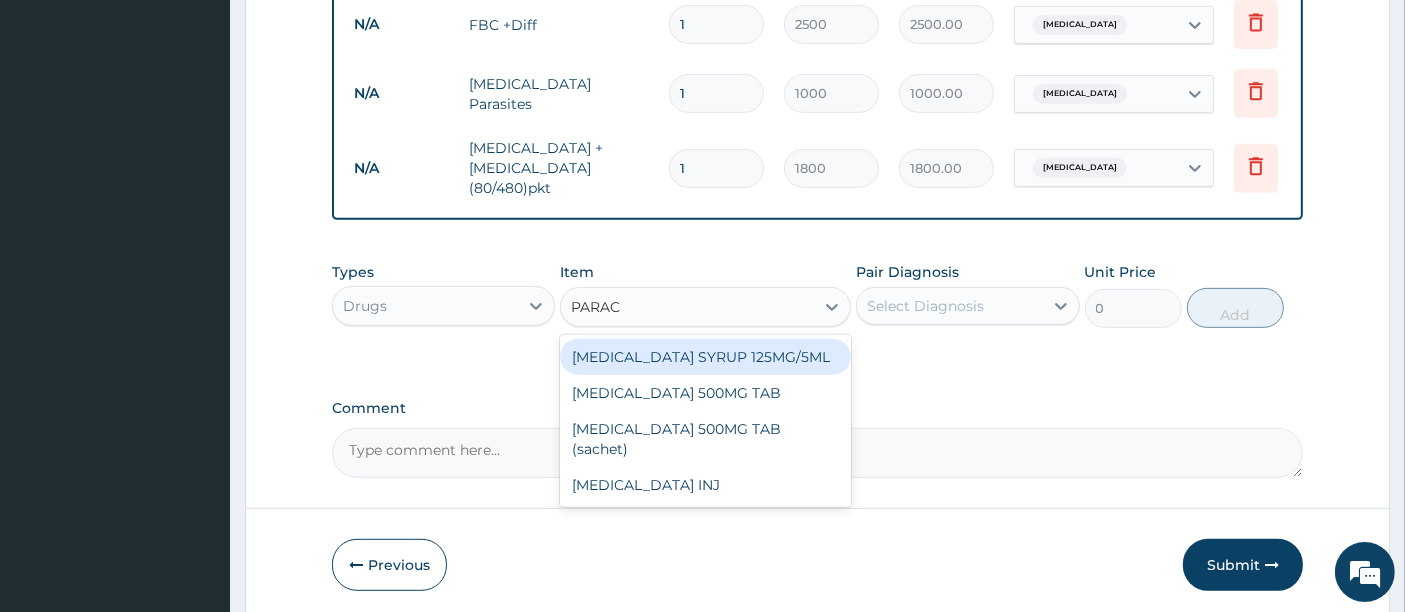 type on "PARACE" 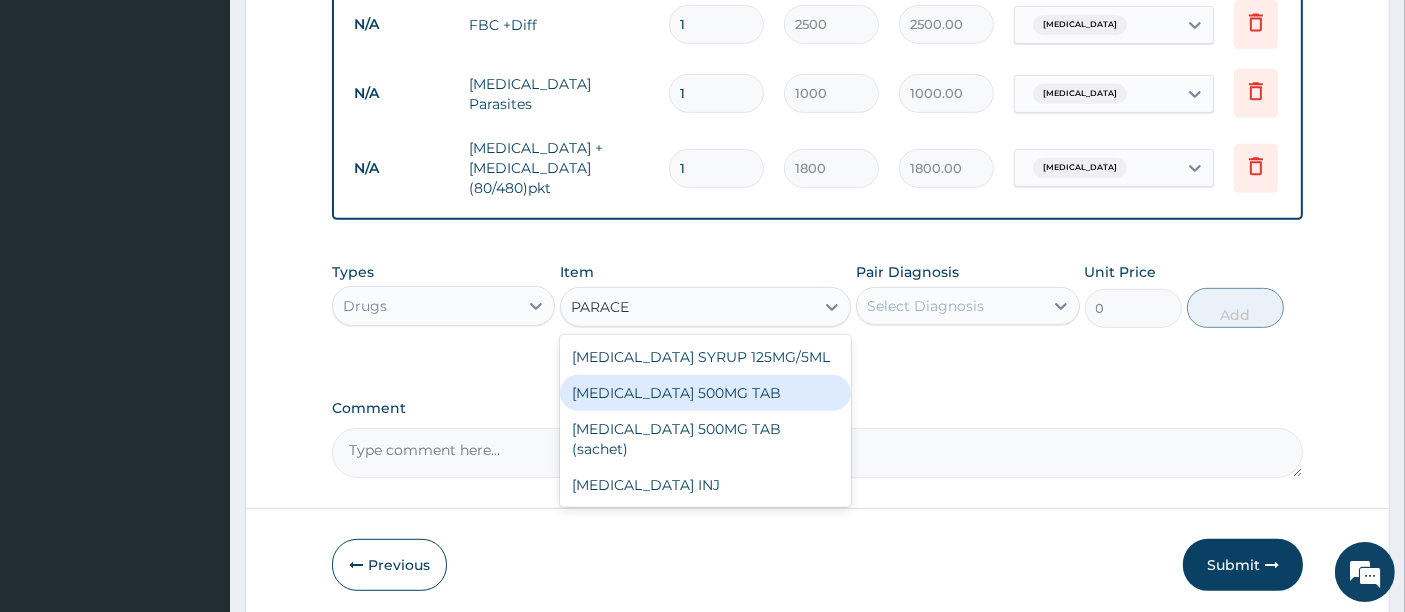 click on "PARACETAMOL 500MG TAB" at bounding box center (705, 393) 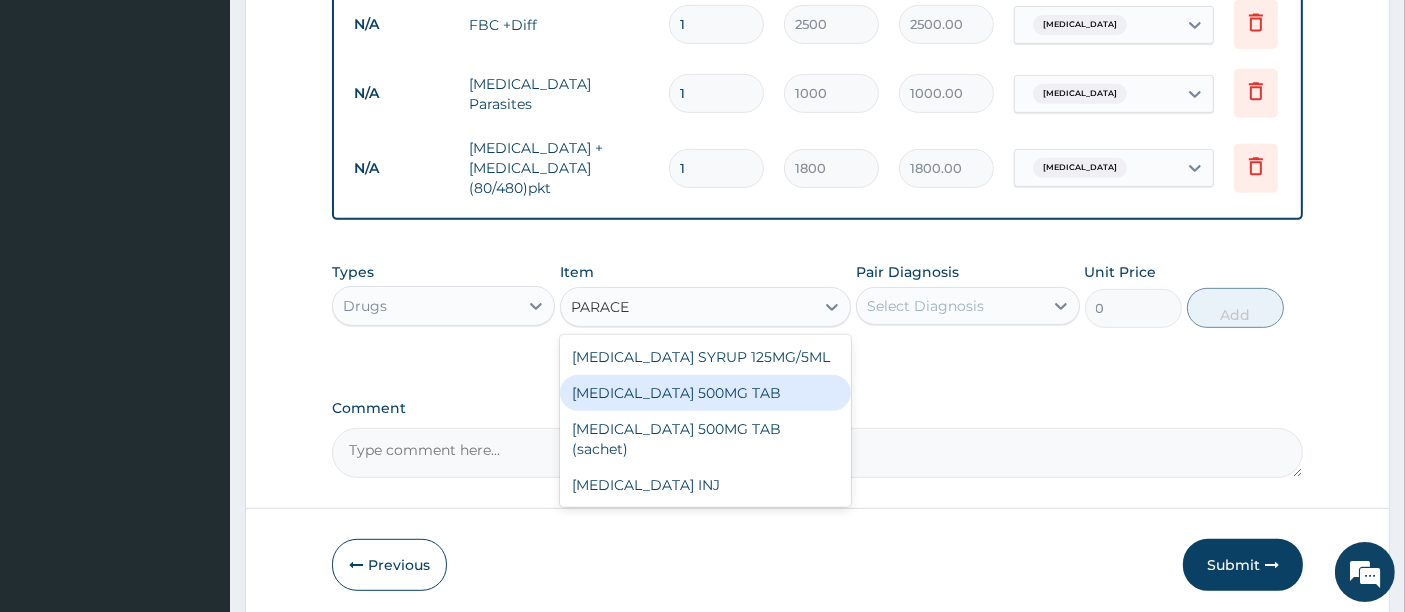 type 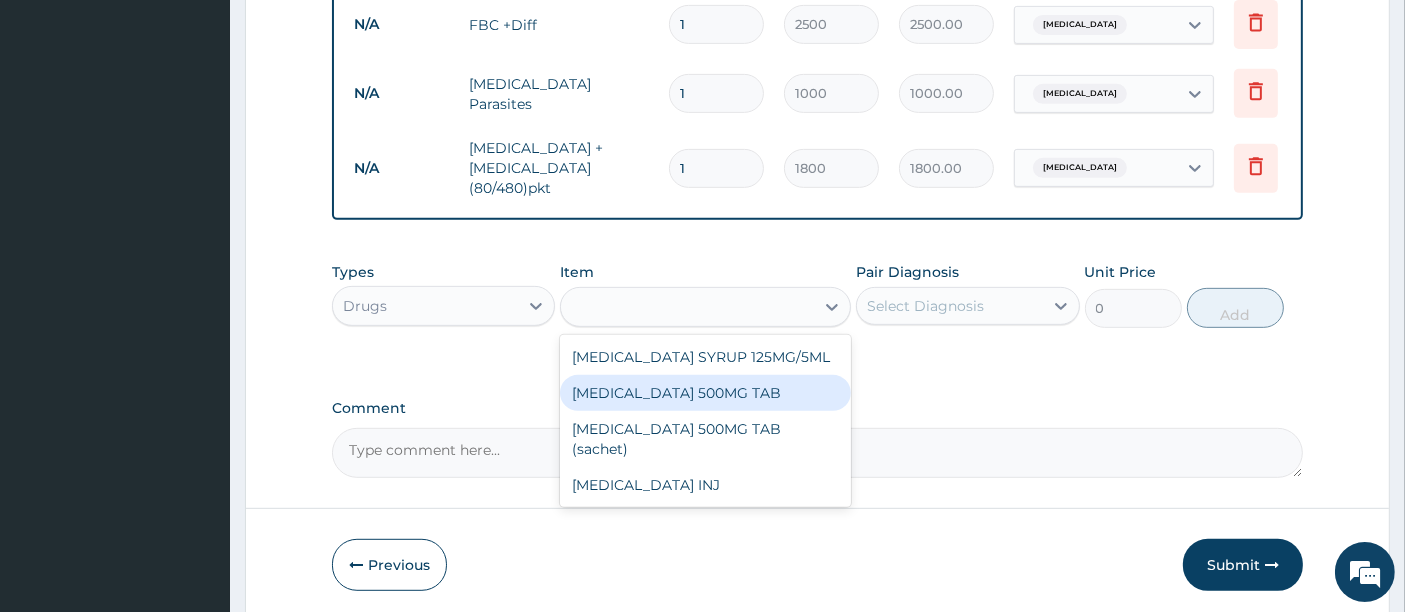 type on "50" 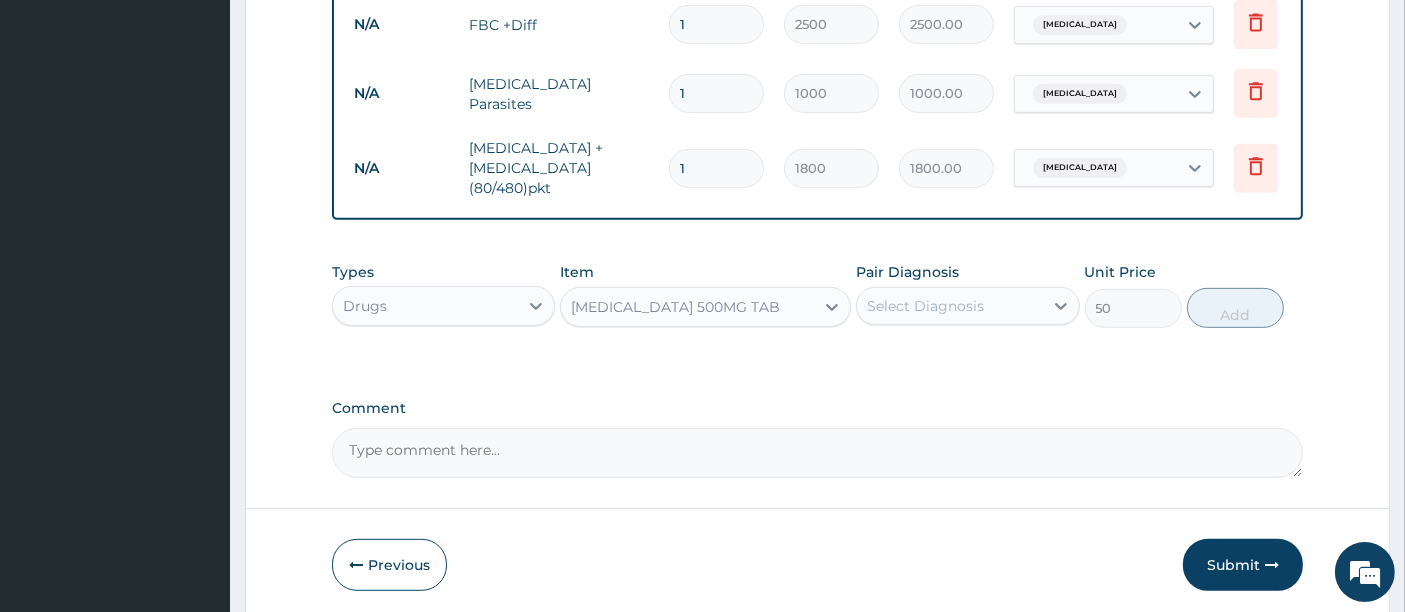 click on "Pair Diagnosis Select Diagnosis" at bounding box center (967, 295) 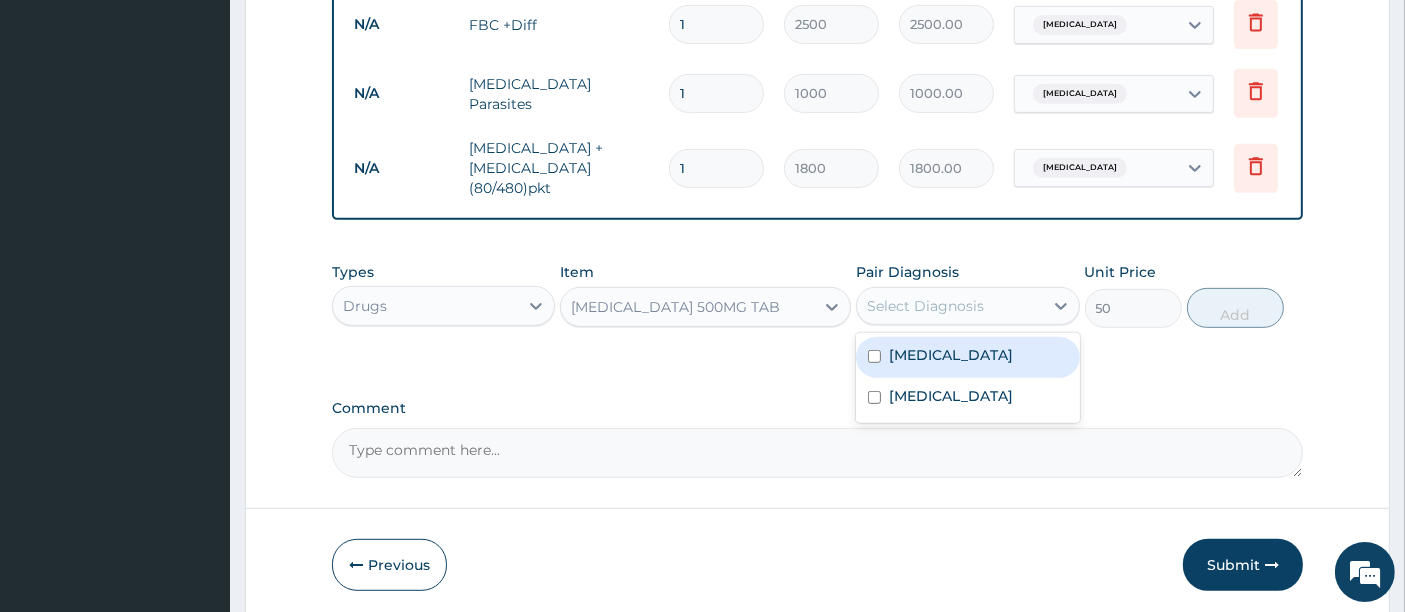 click on "Select Diagnosis" at bounding box center (925, 306) 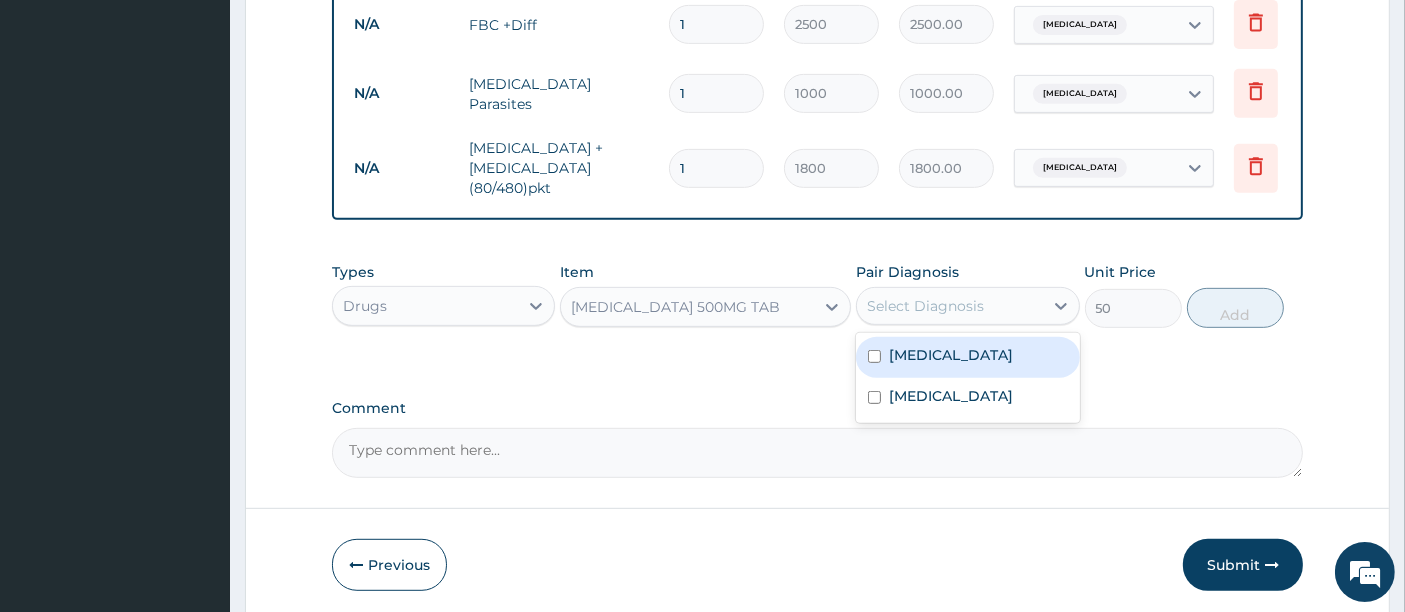 click on "Malaria" at bounding box center [951, 355] 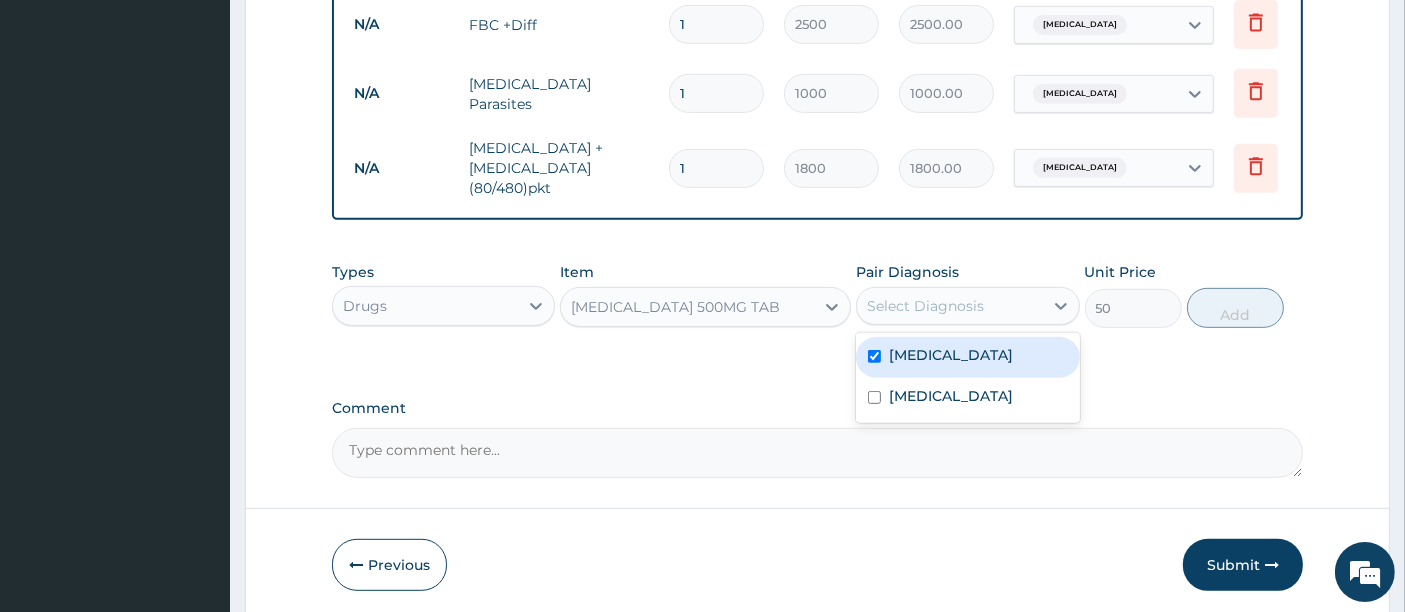 checkbox on "true" 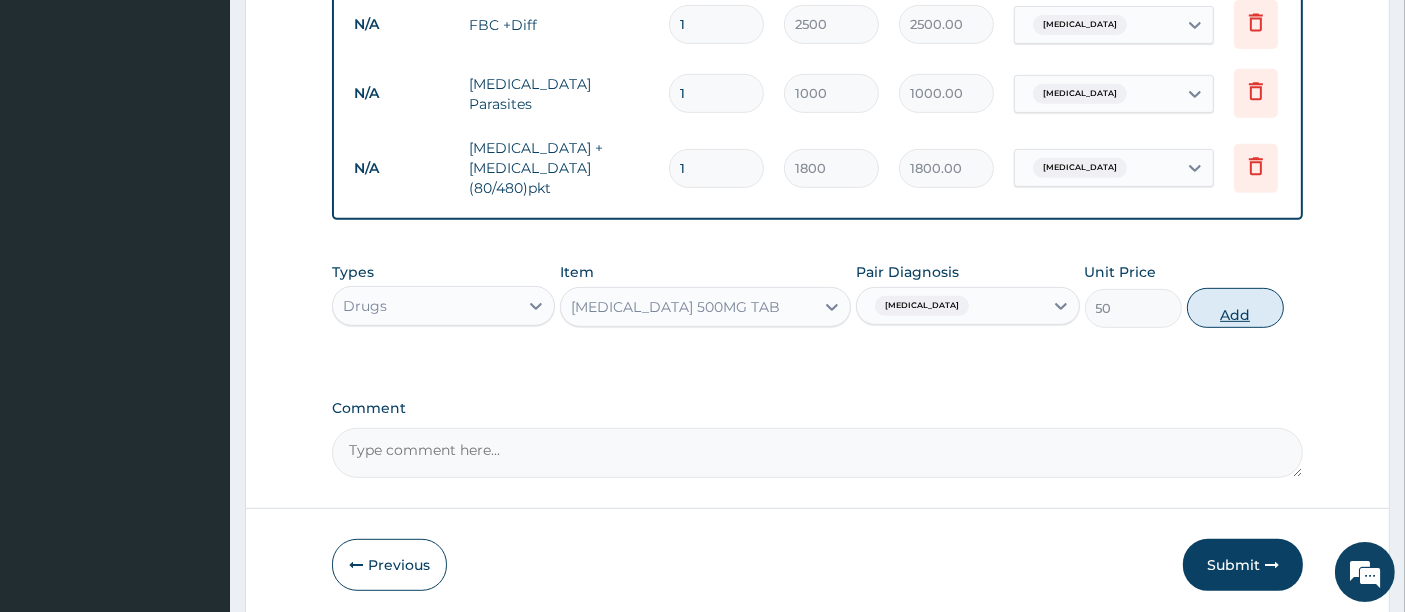 click on "Add" at bounding box center (1235, 308) 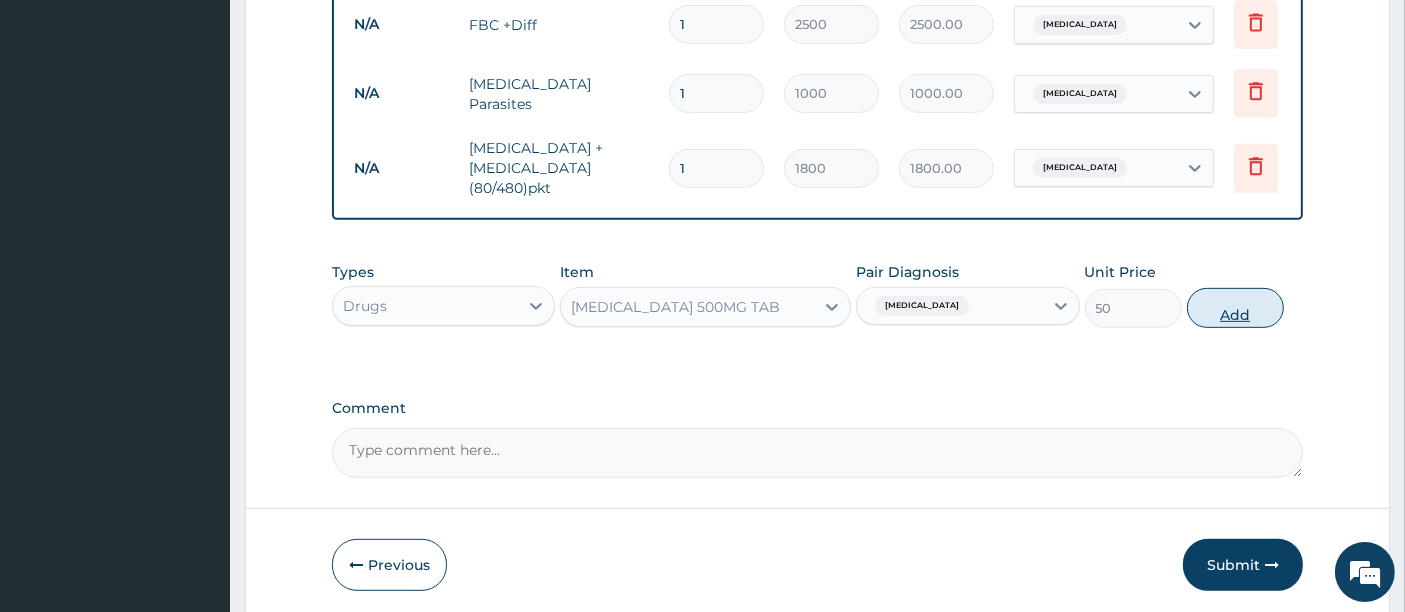 type on "0" 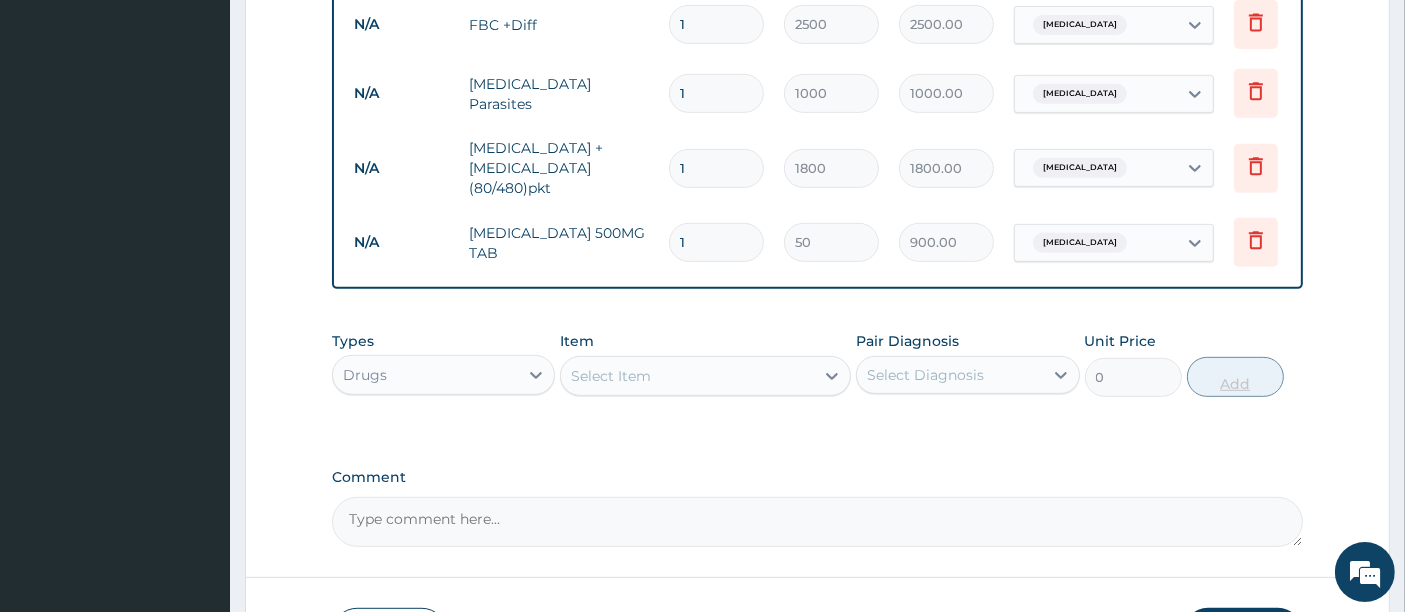 type on "18" 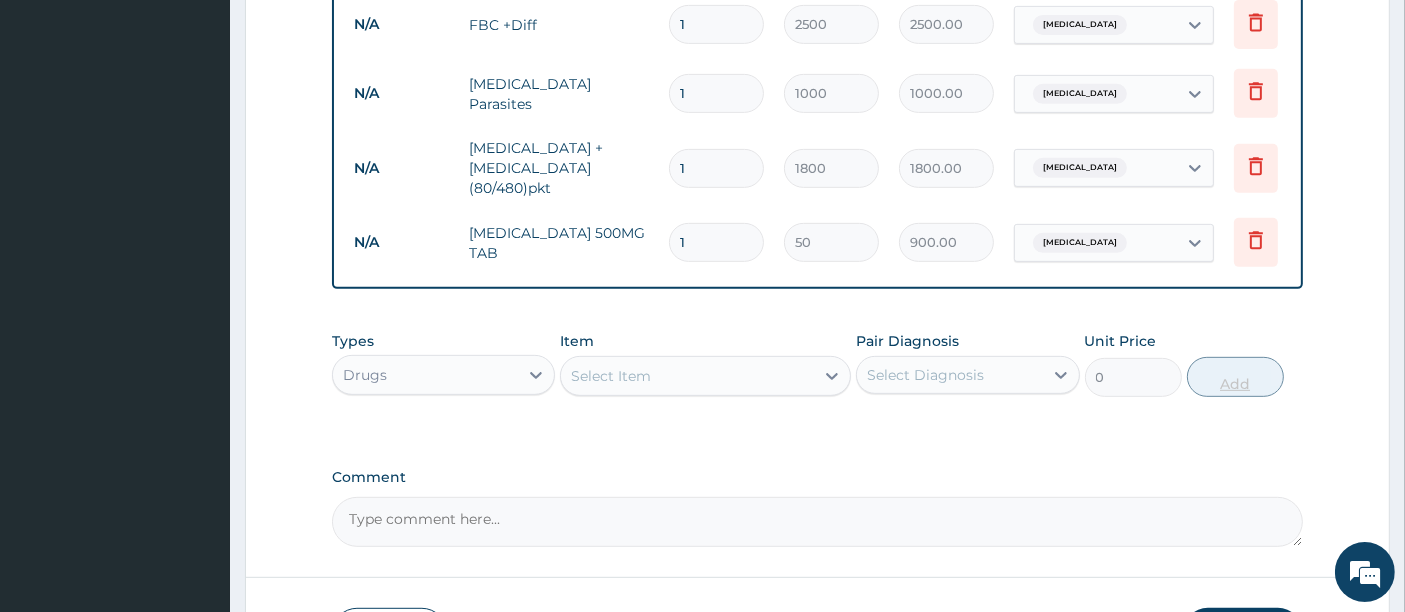 type on "900.00" 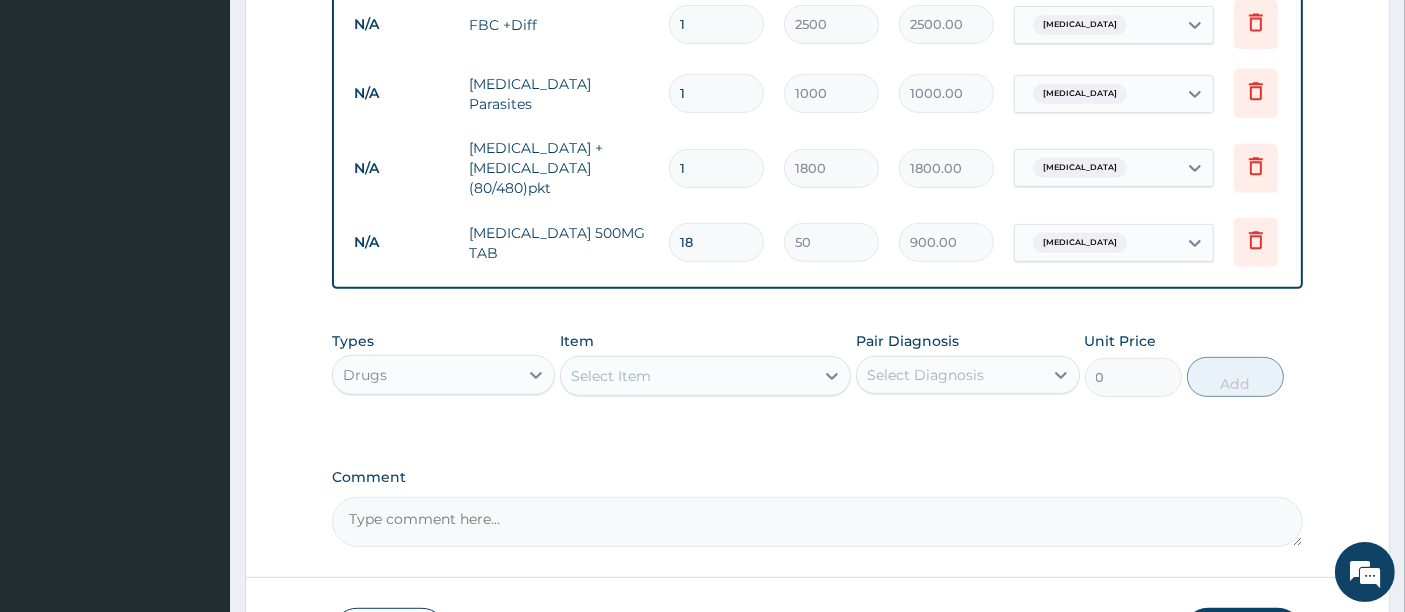 type on "18" 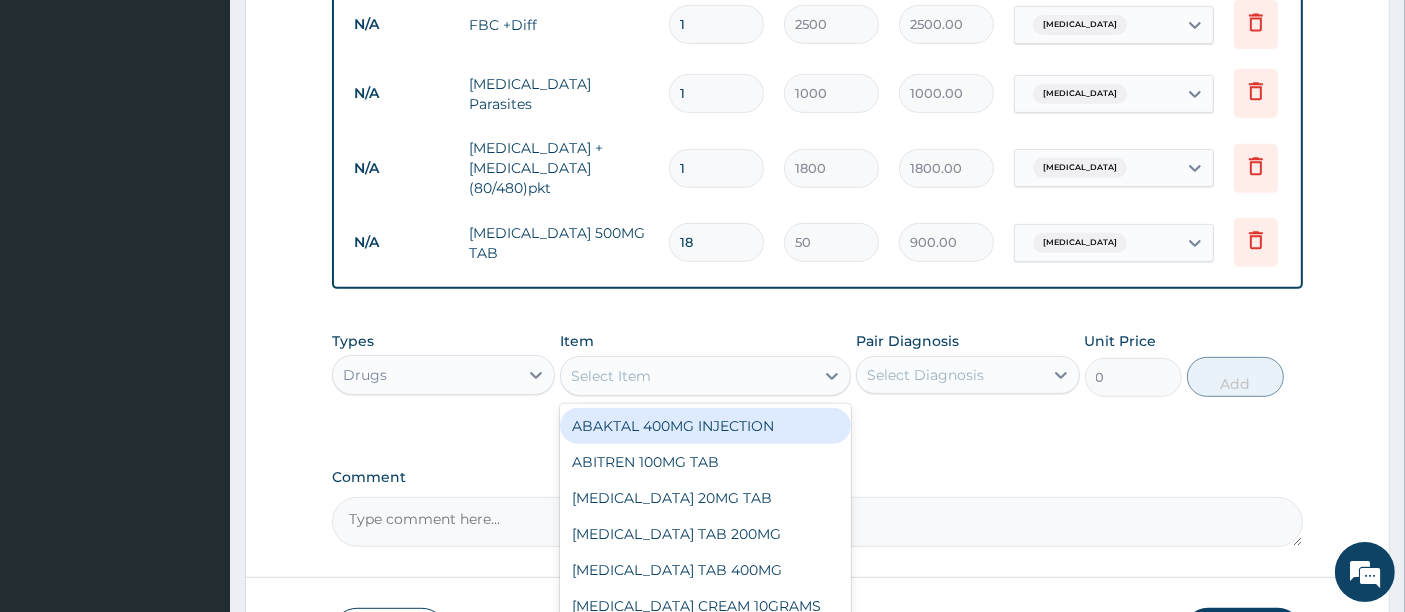 click on "Select Item" at bounding box center [687, 376] 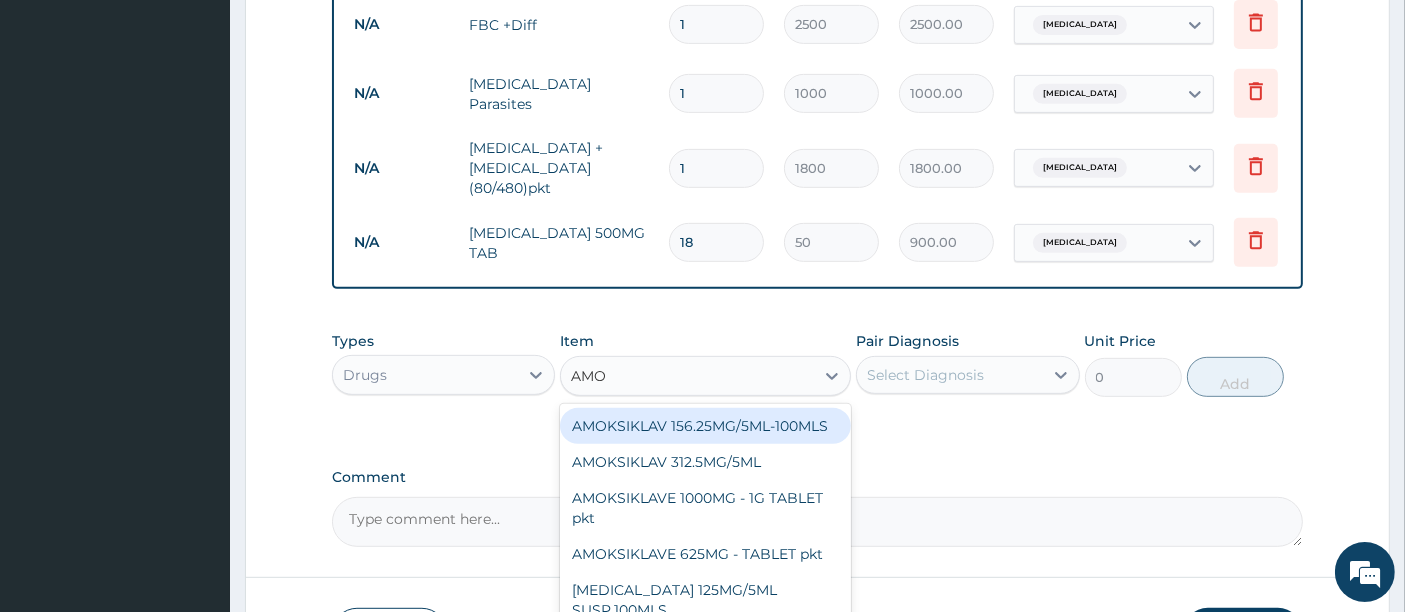 type on "AMOX" 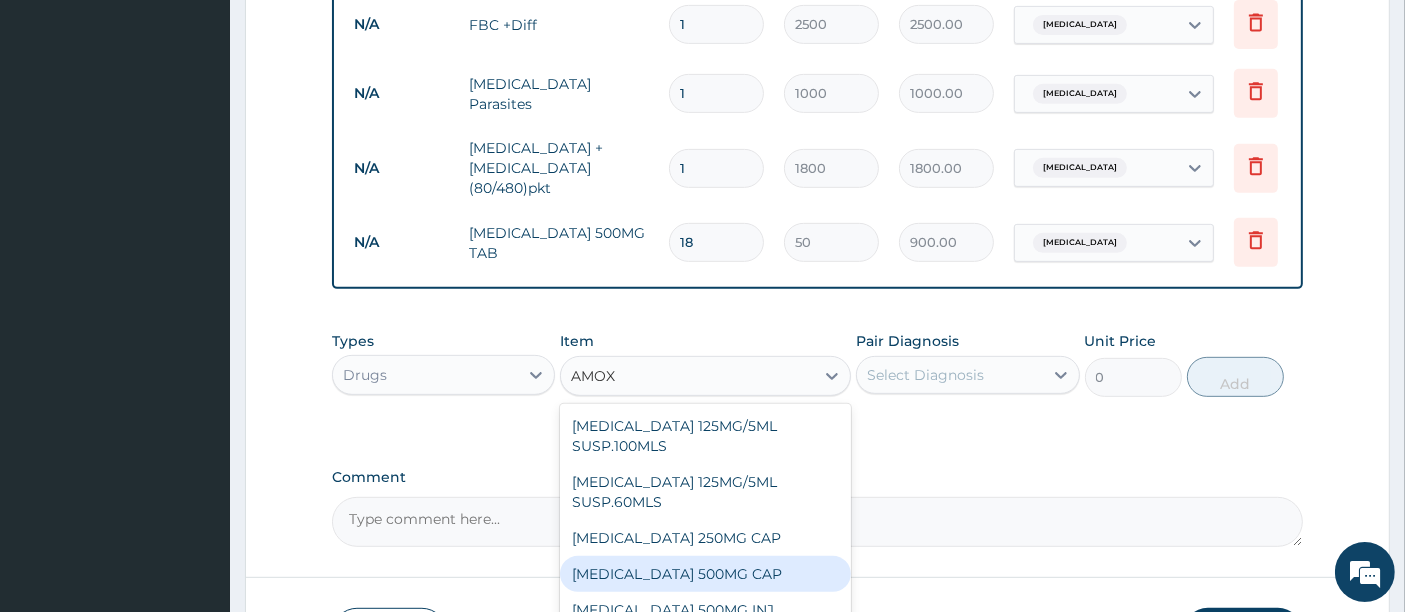 click on "AMOXYCILLIN 500MG CAP" at bounding box center (705, 574) 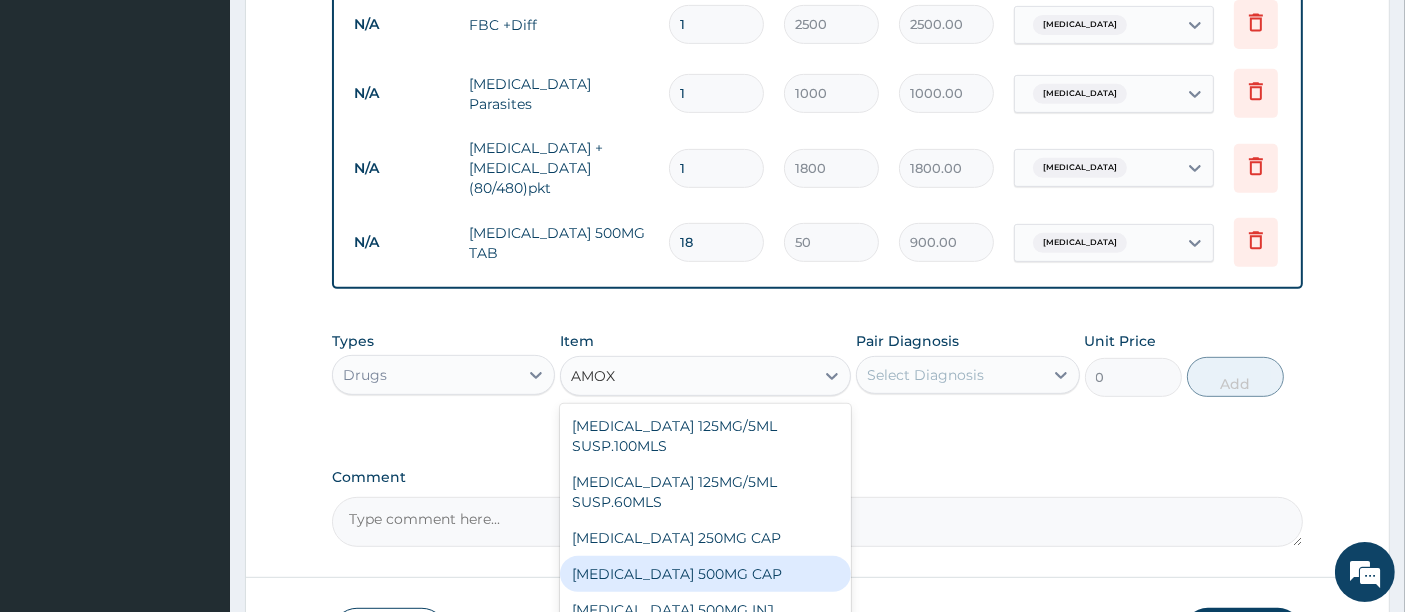 type 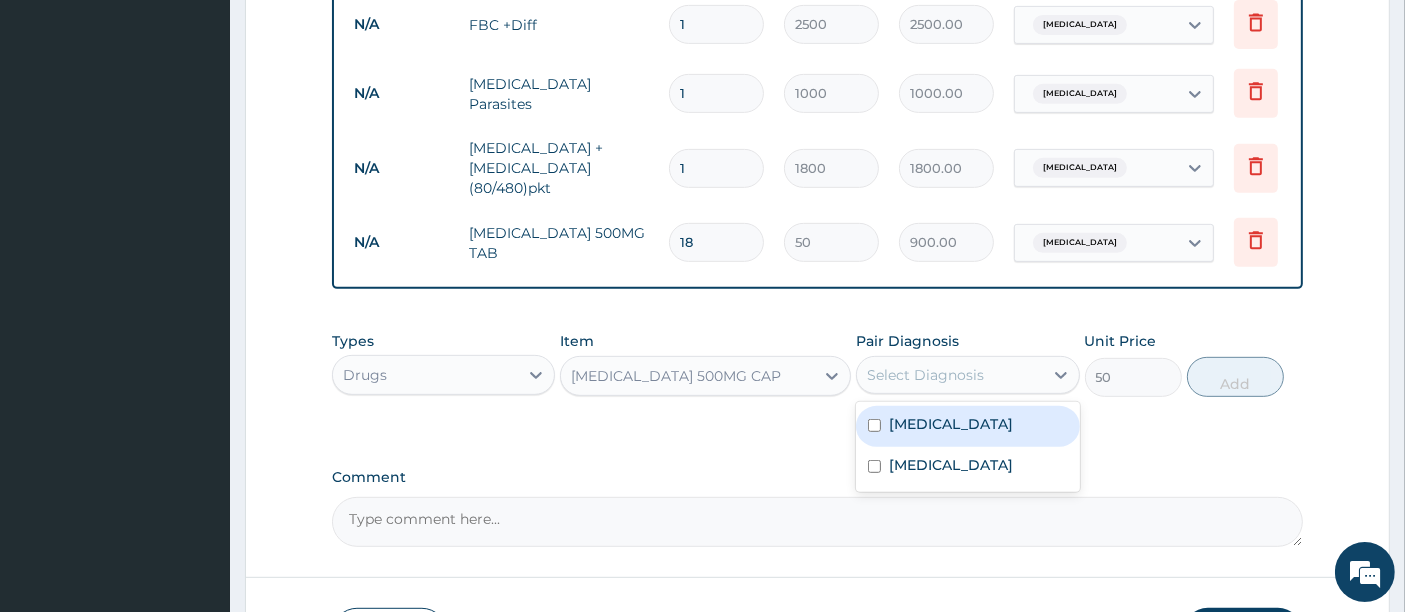 click on "Select Diagnosis" at bounding box center (925, 375) 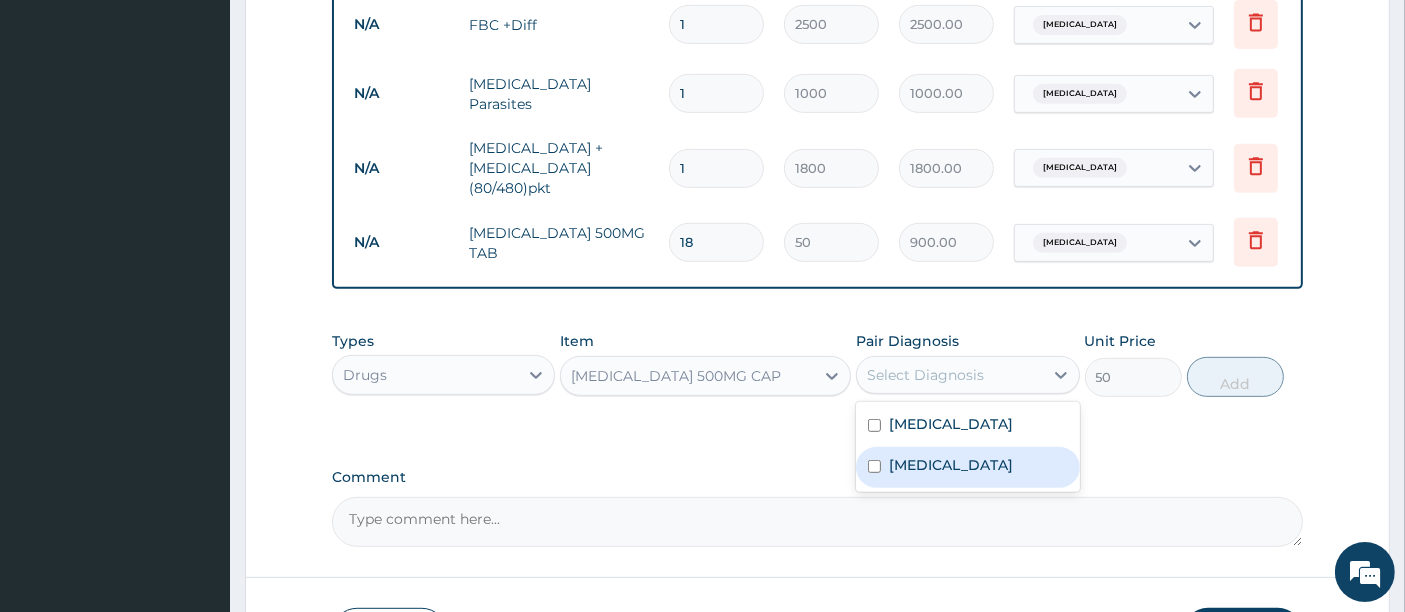 click at bounding box center (874, 466) 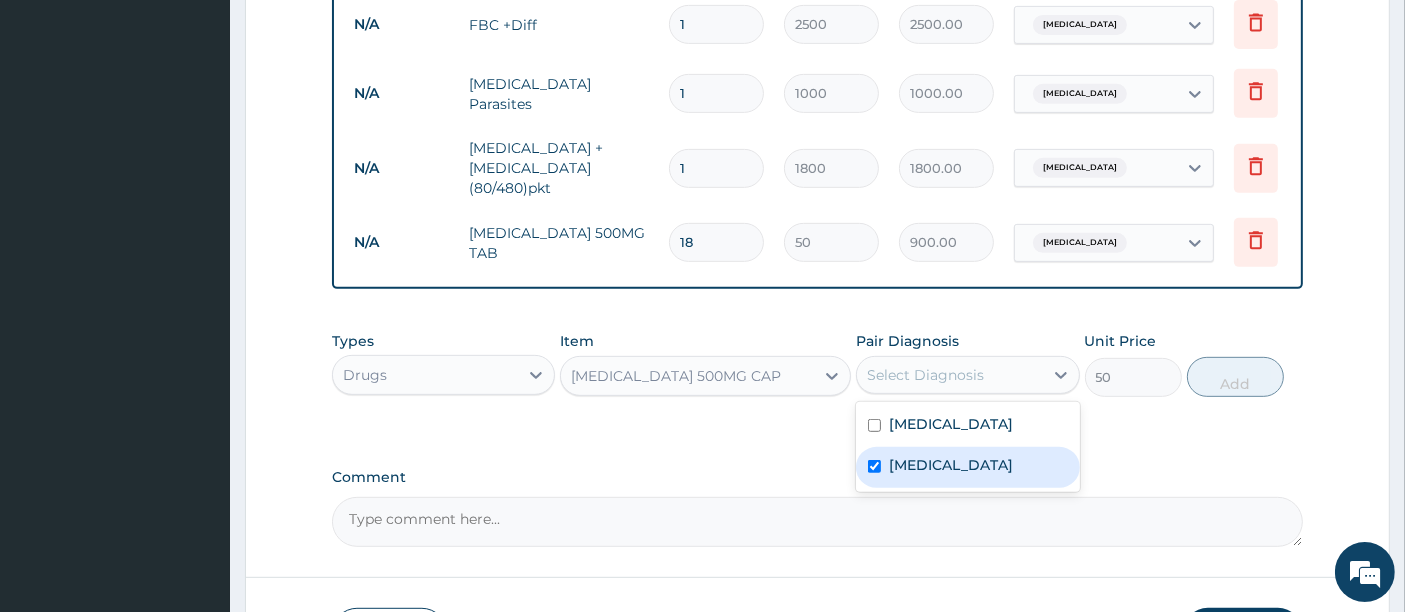 checkbox on "true" 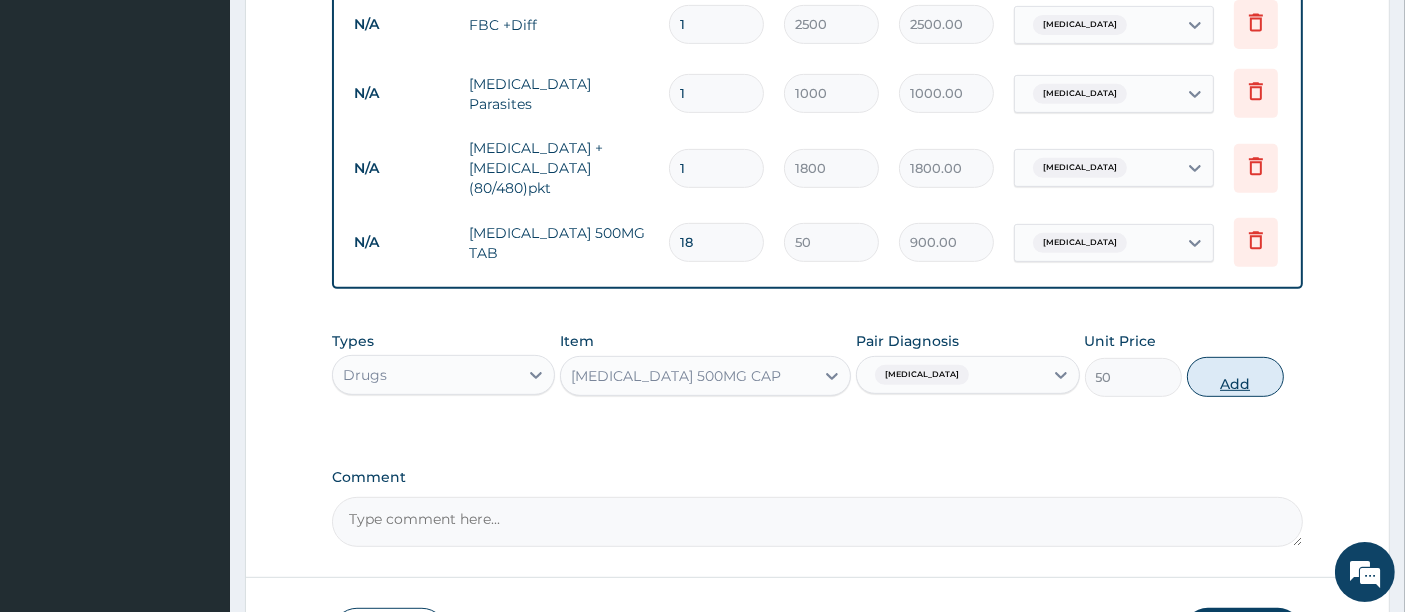 click on "Add" at bounding box center (1235, 377) 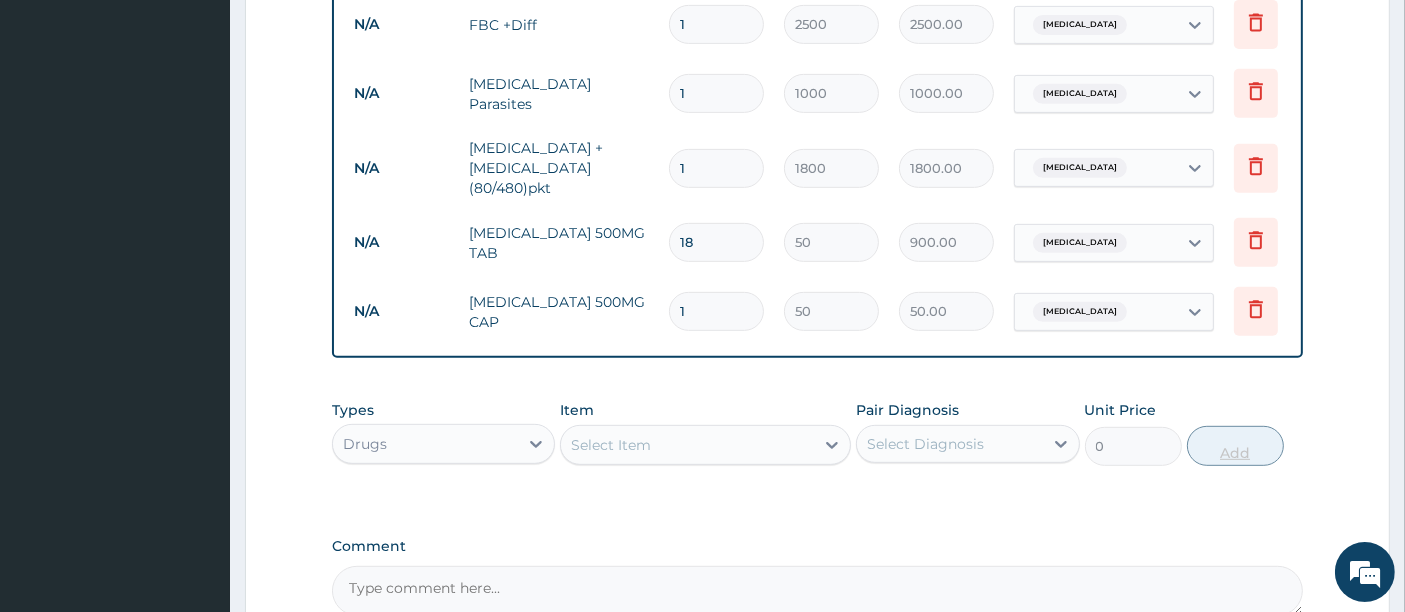 type on "12" 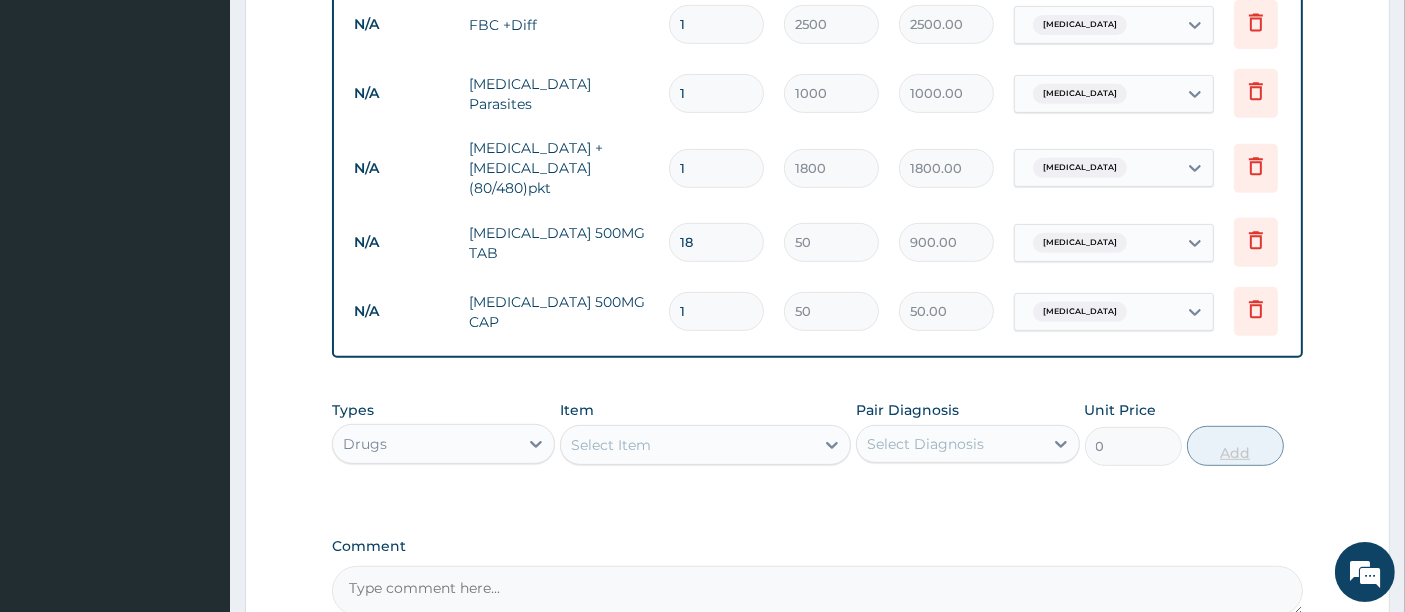 type on "600.00" 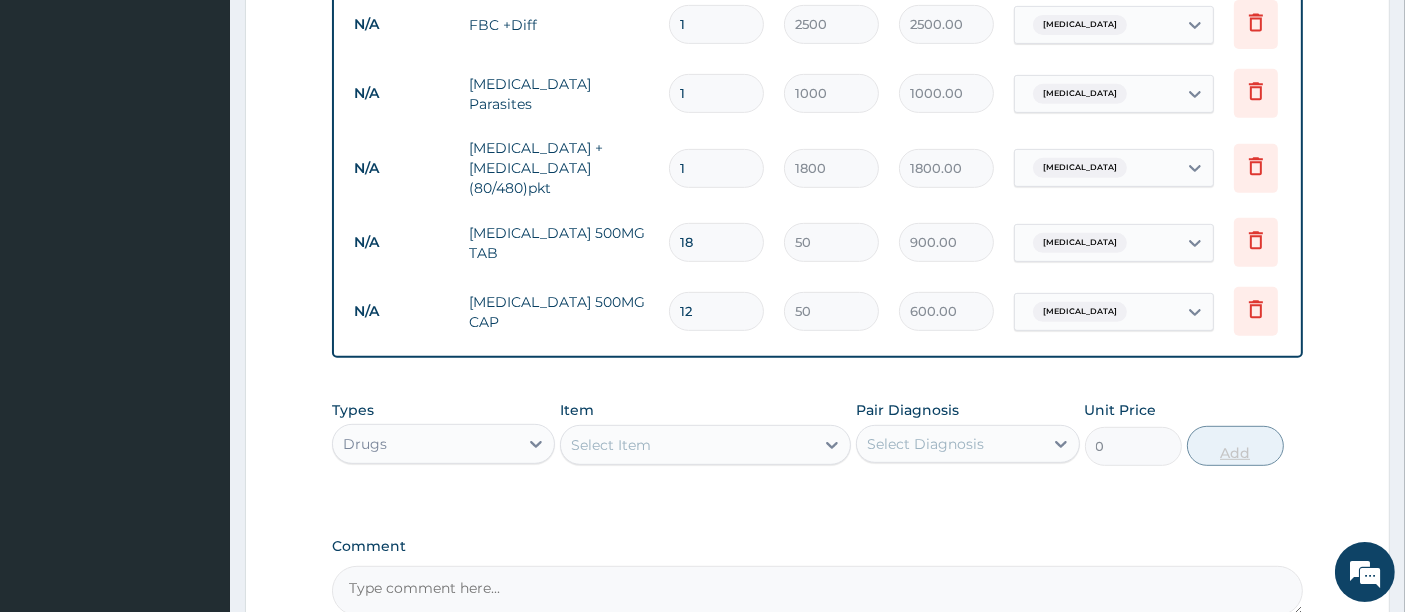 type on "120" 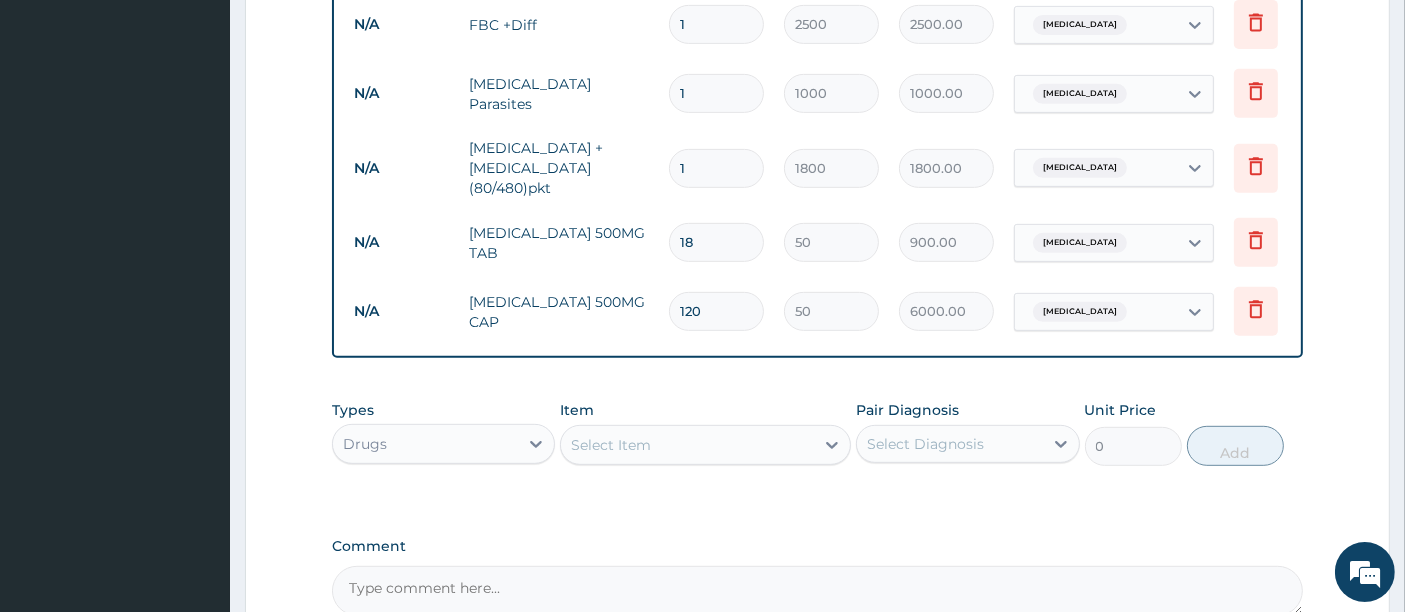 type on "12" 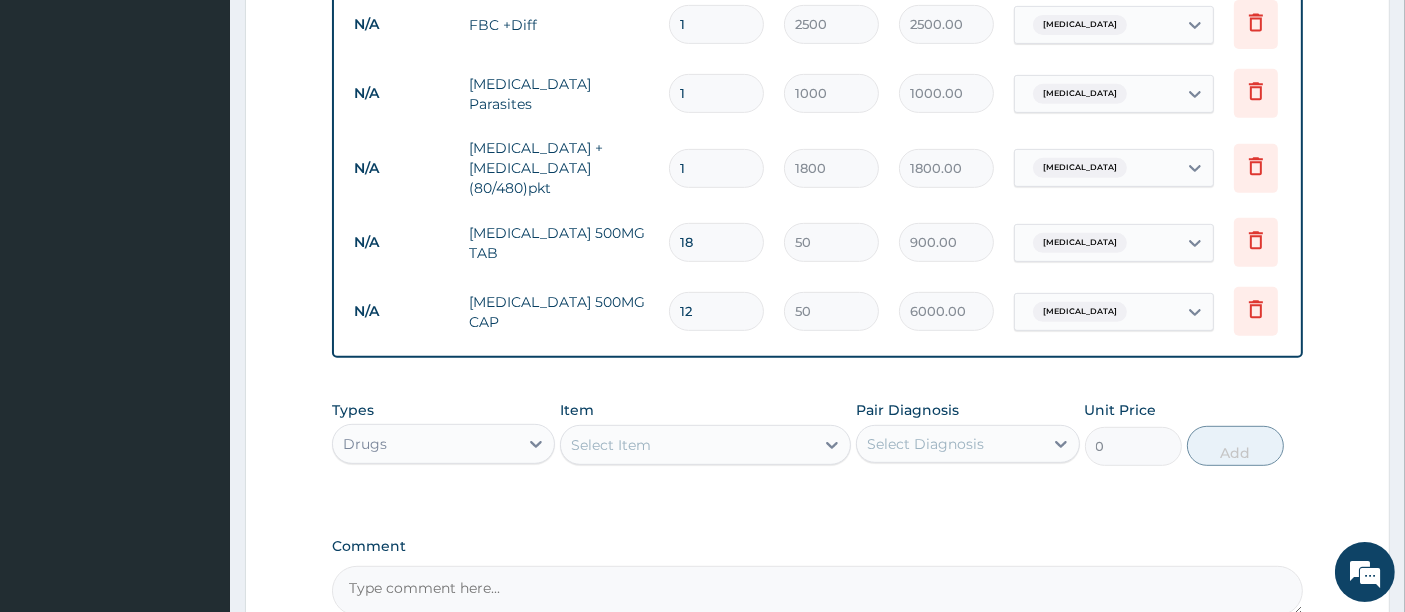 type on "600.00" 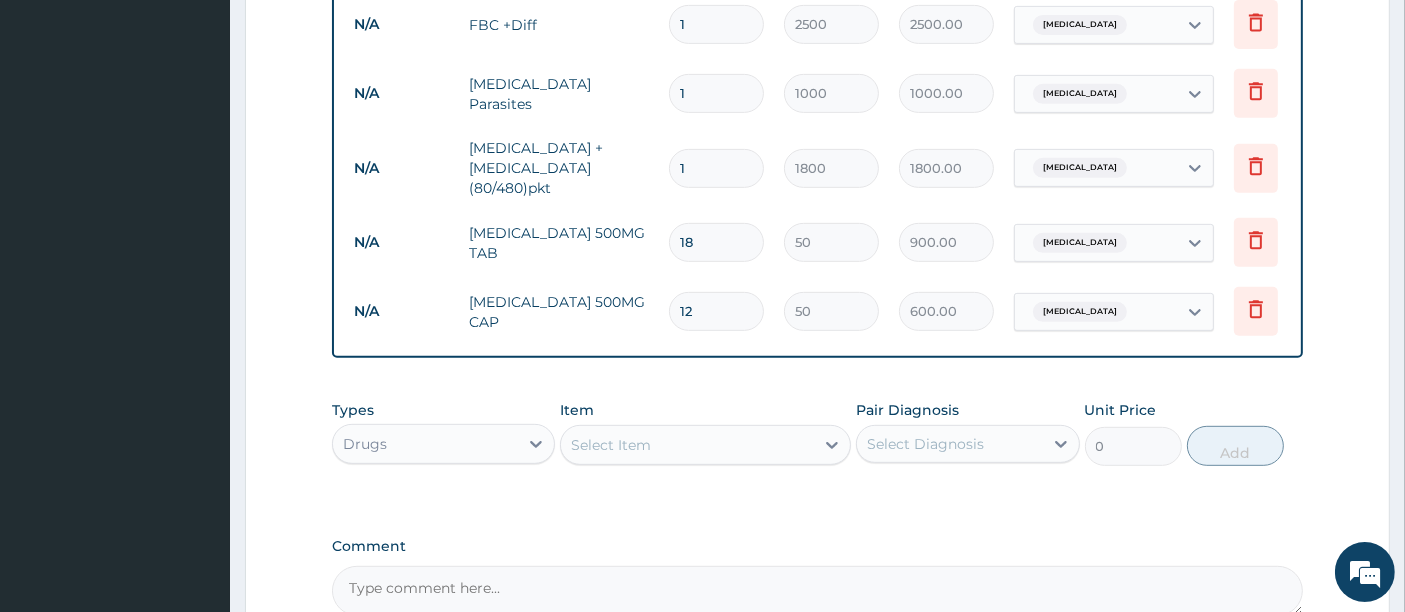 type on "1" 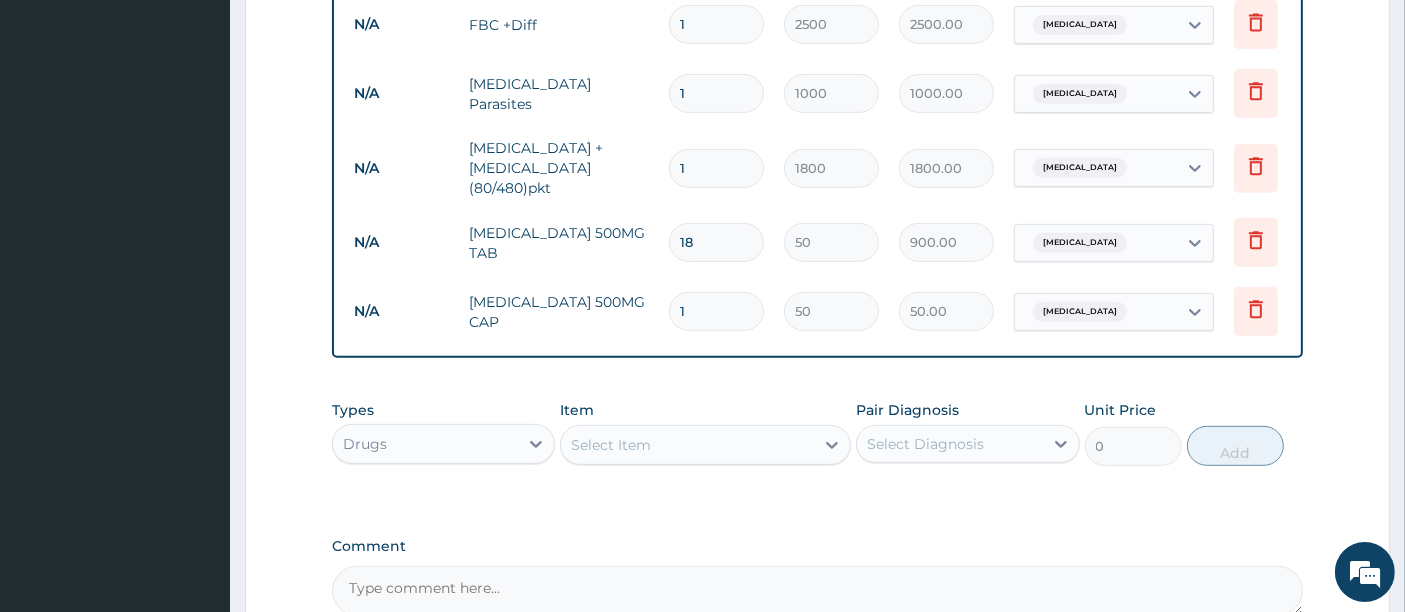 type on "12" 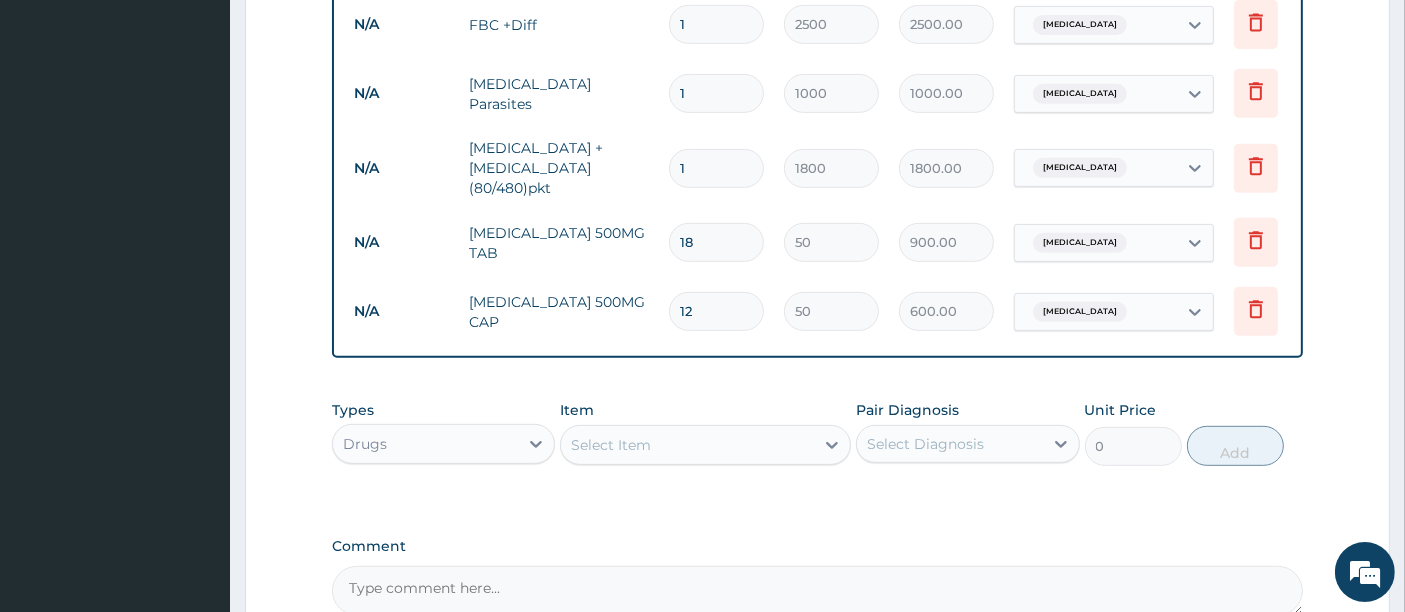 type on "1" 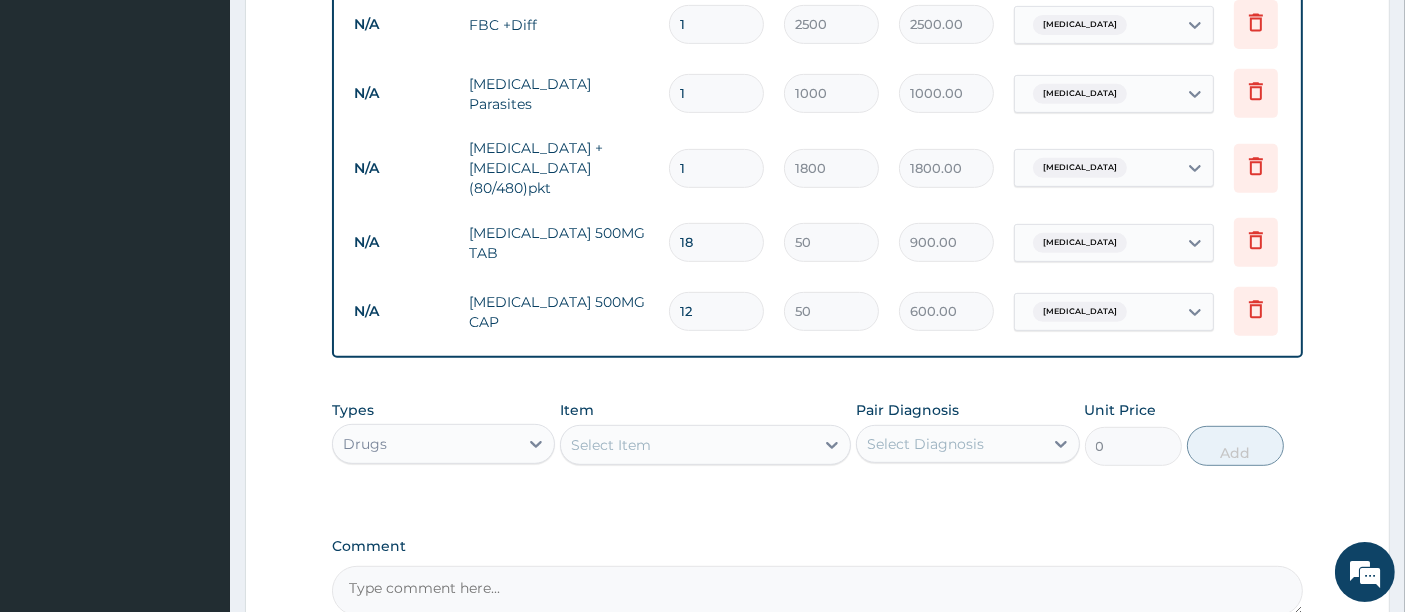 type on "50.00" 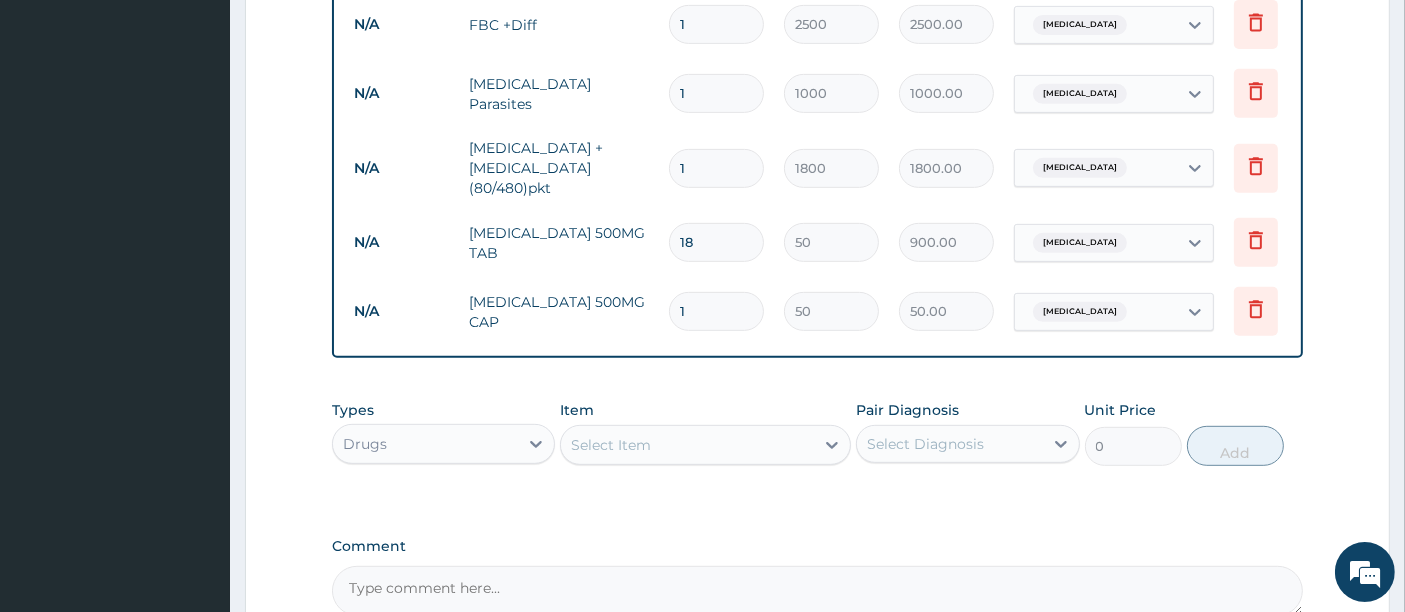 type 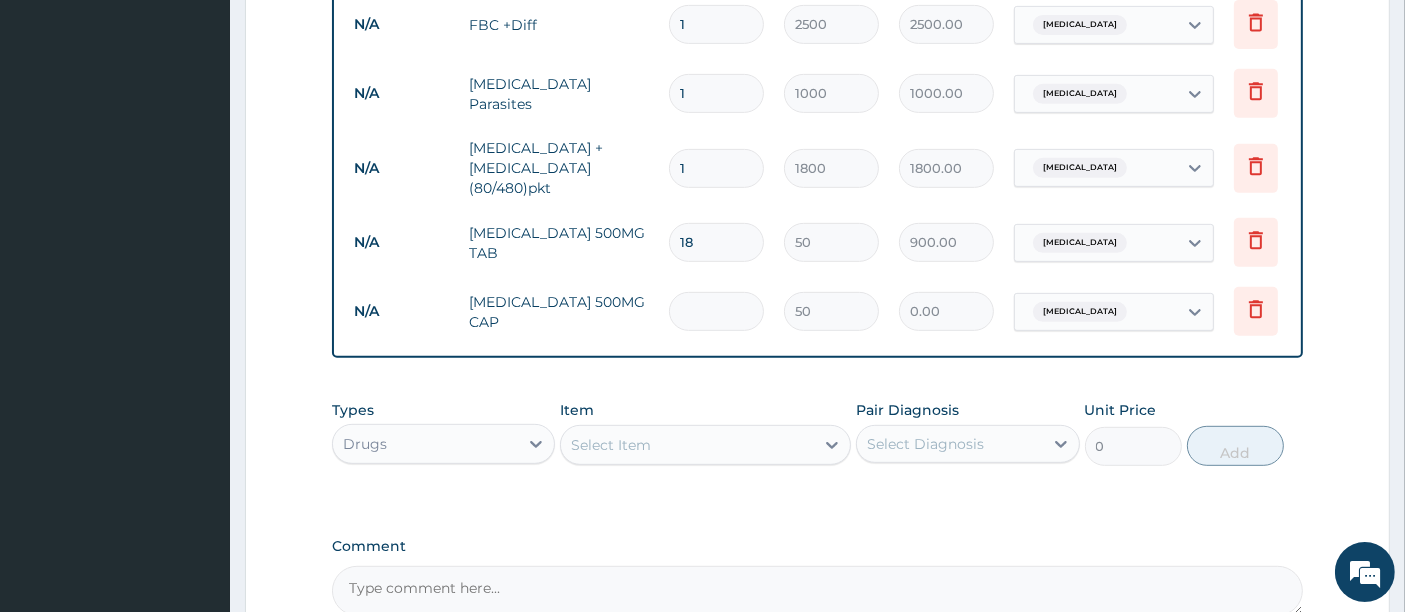 type on "2" 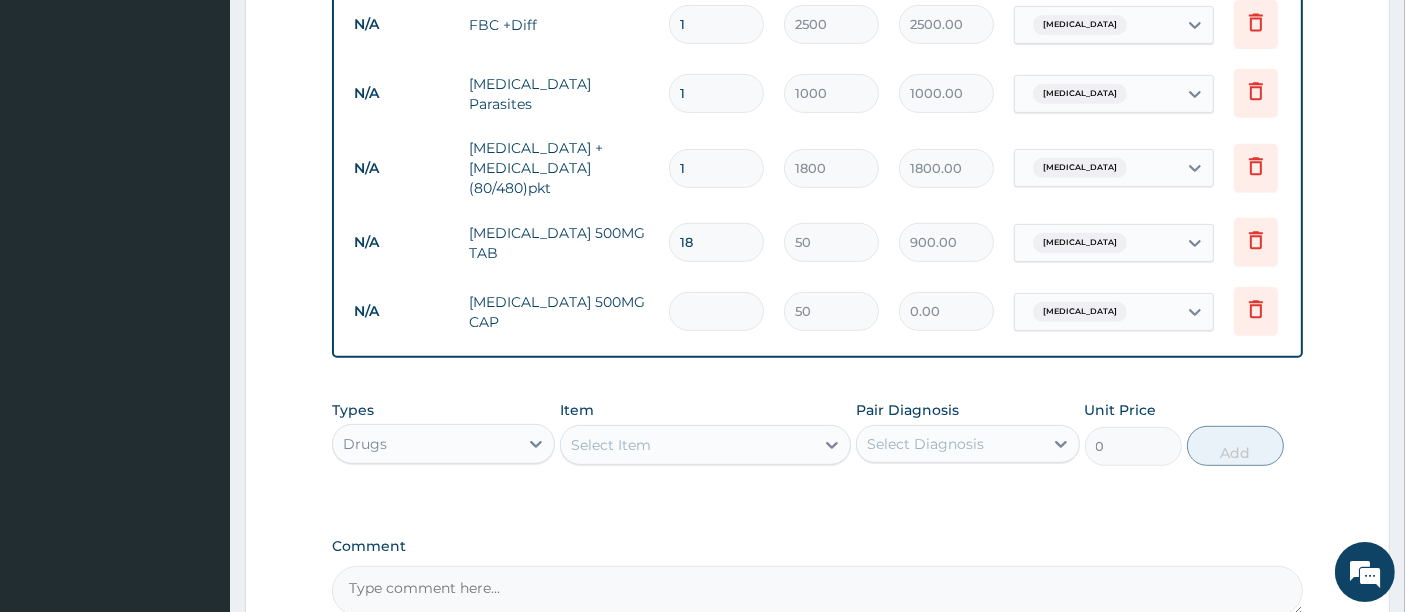 type on "100.00" 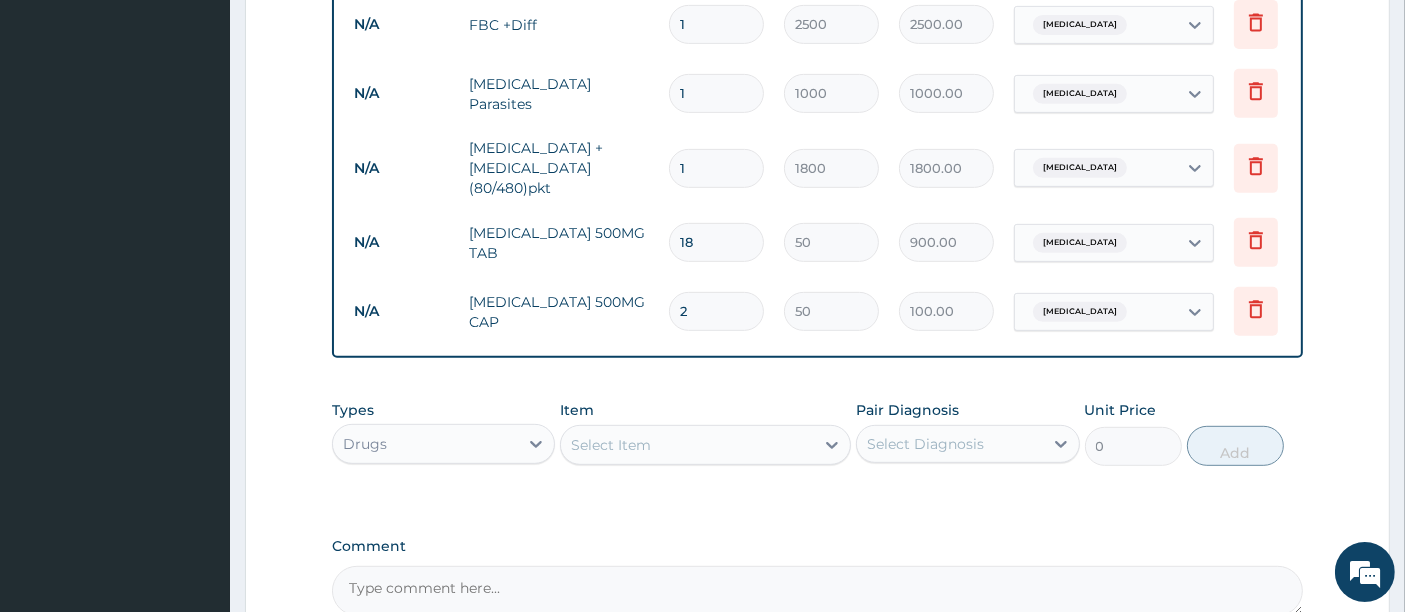 type on "20" 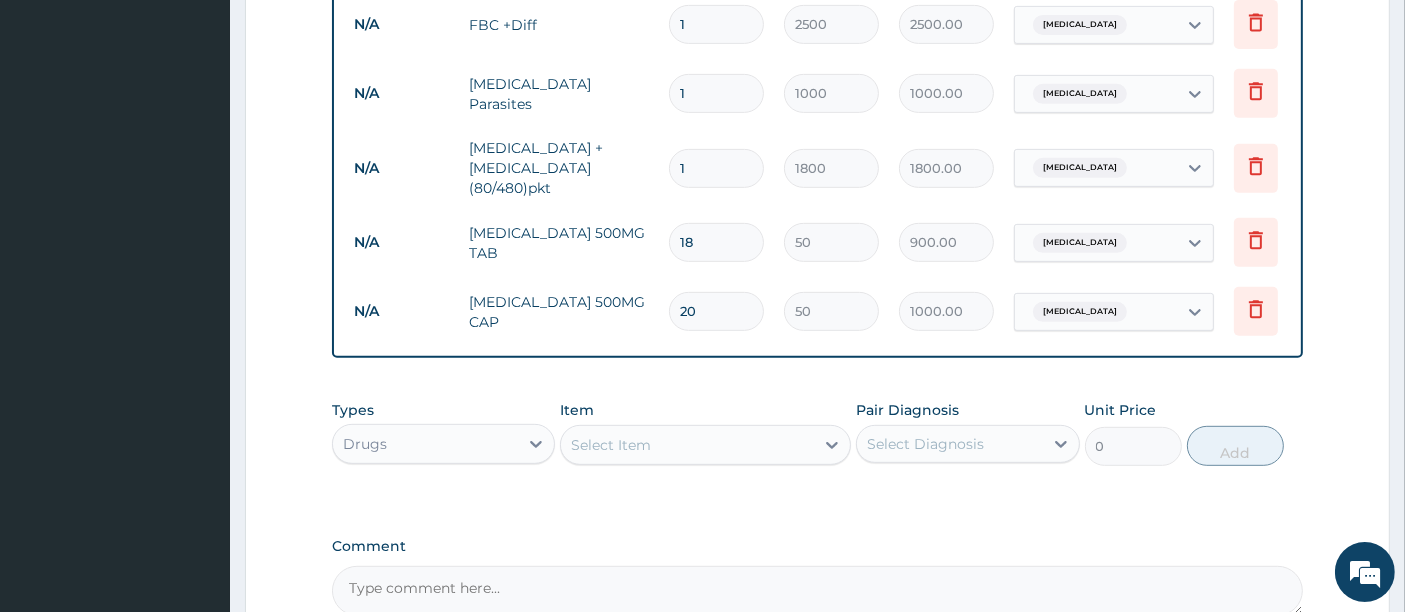 type on "20" 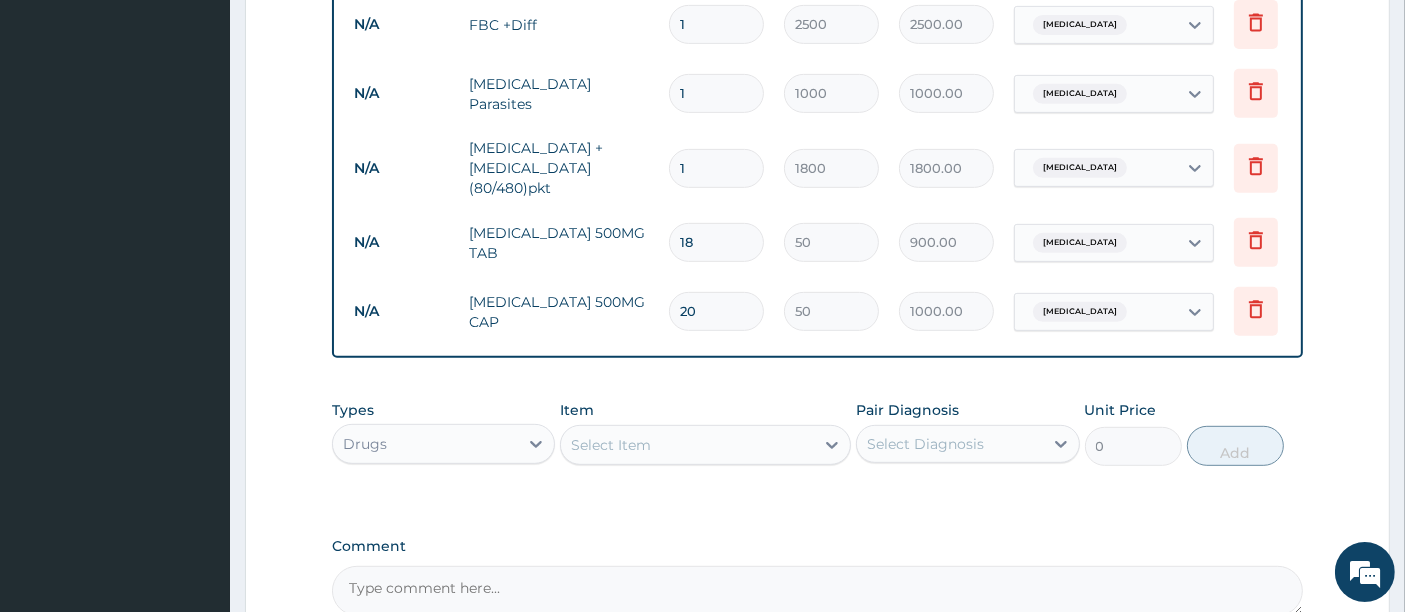 click on "Select Item" at bounding box center [687, 445] 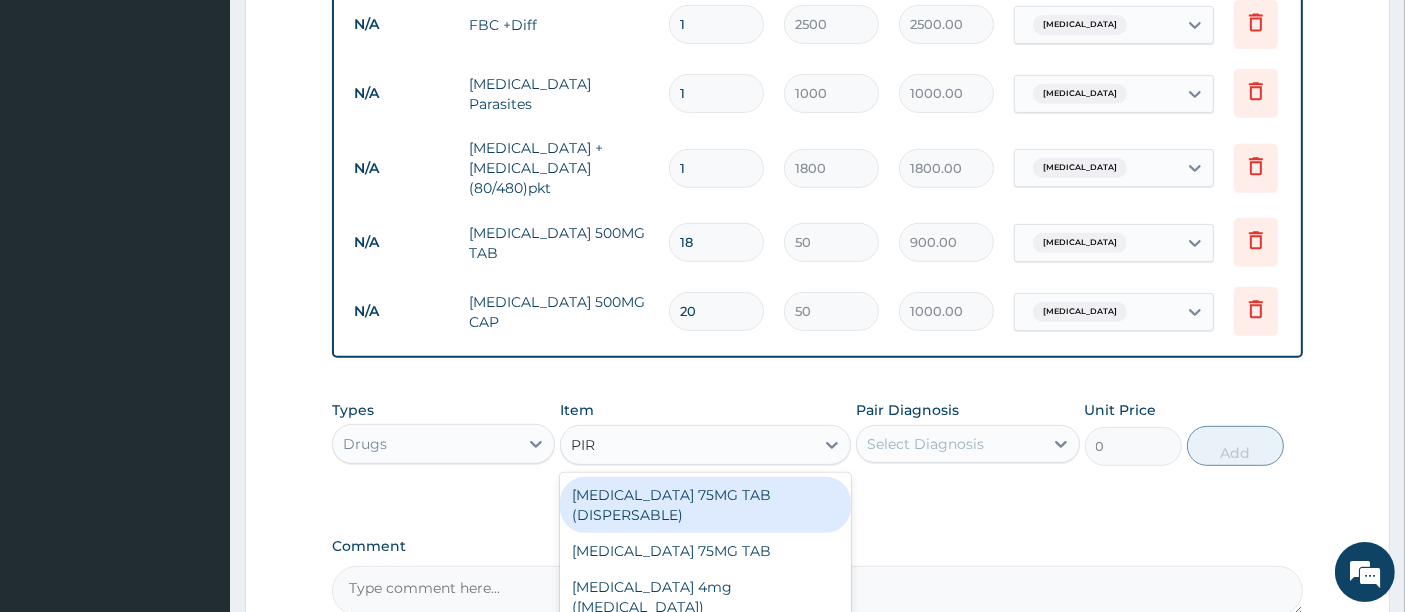 type on "PIRI" 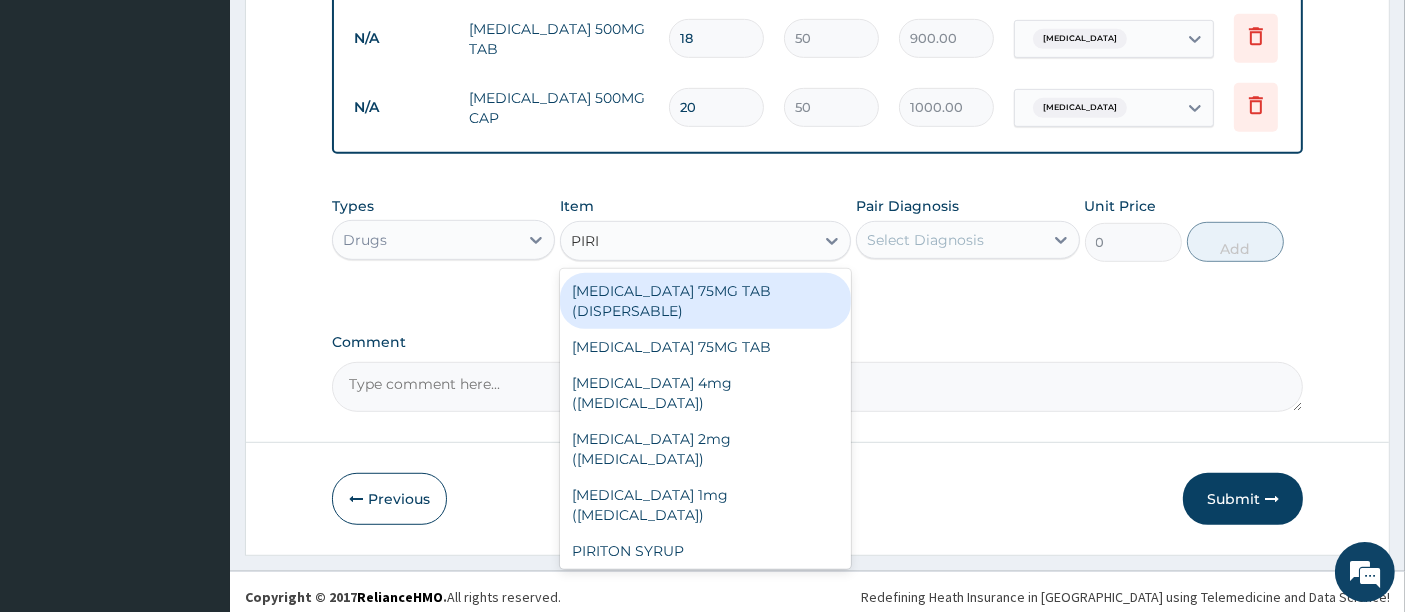 scroll, scrollTop: 1092, scrollLeft: 0, axis: vertical 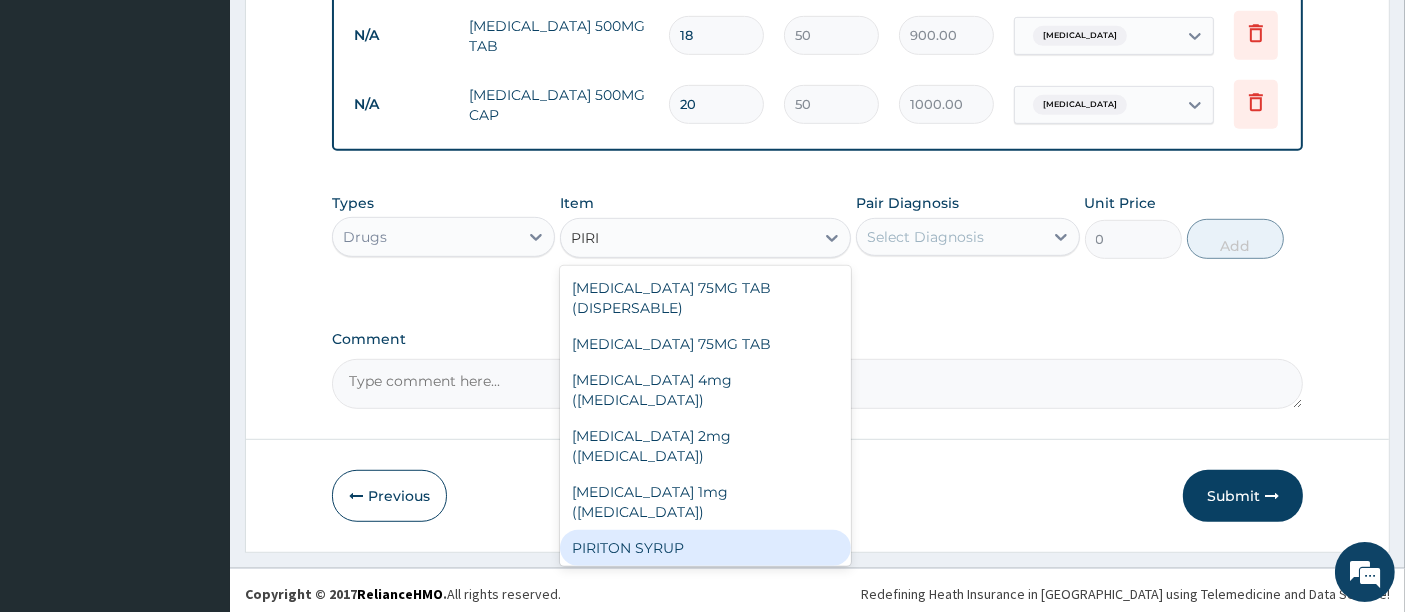 click on "PIRITON SYRUP" at bounding box center [705, 548] 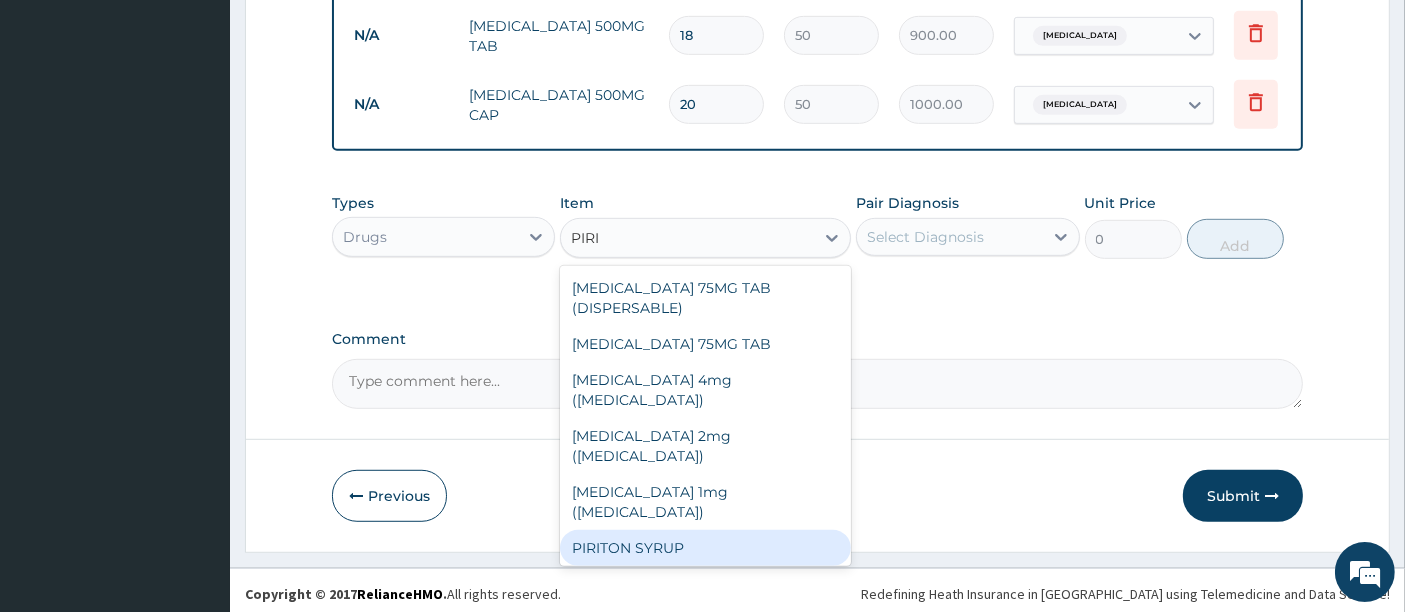 type 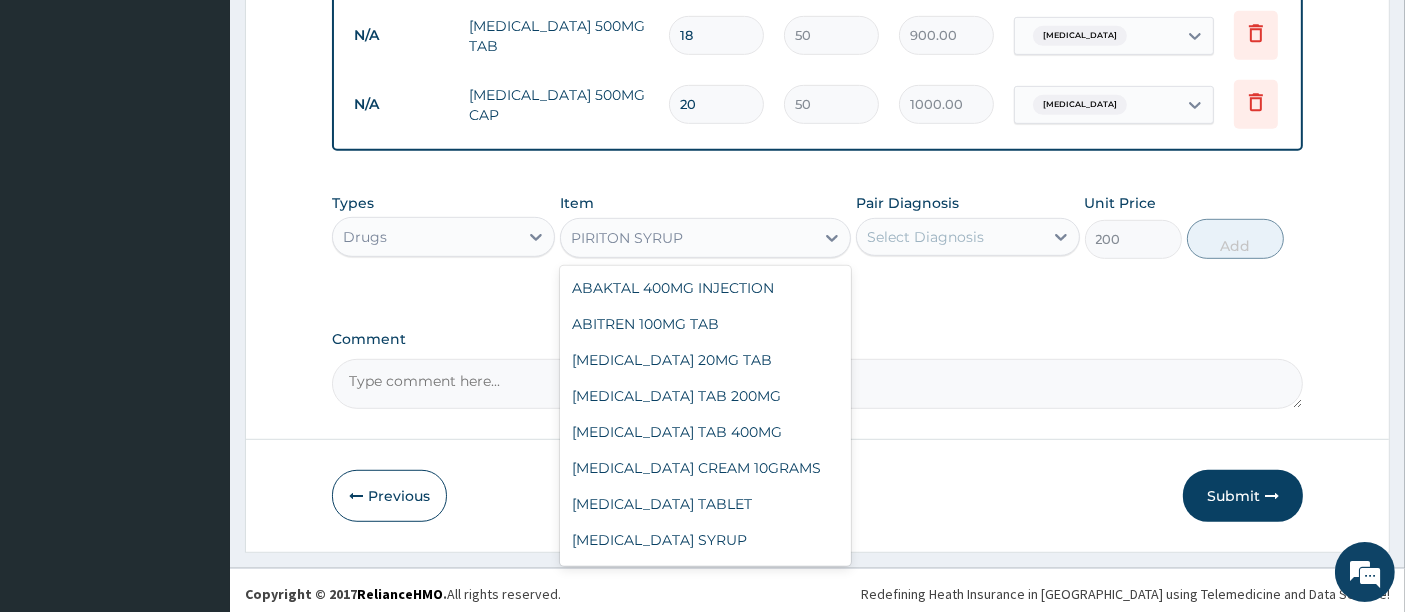 click on "PIRITON SYRUP" at bounding box center [687, 238] 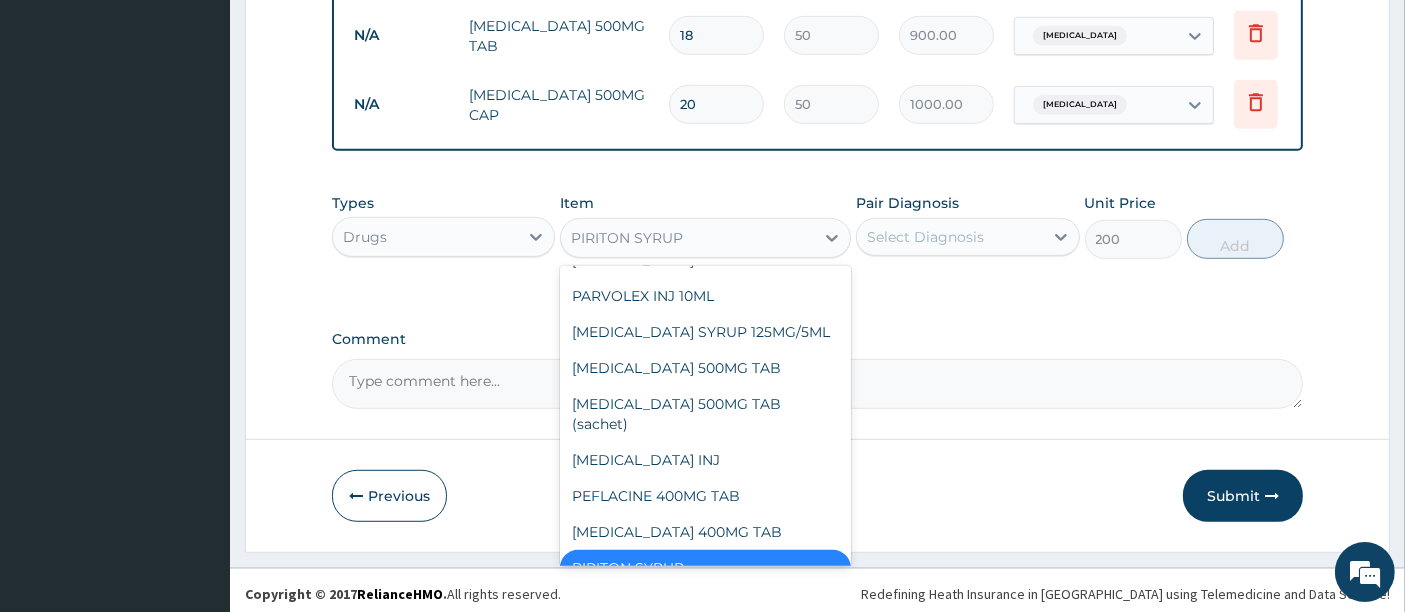 scroll, scrollTop: 19362, scrollLeft: 0, axis: vertical 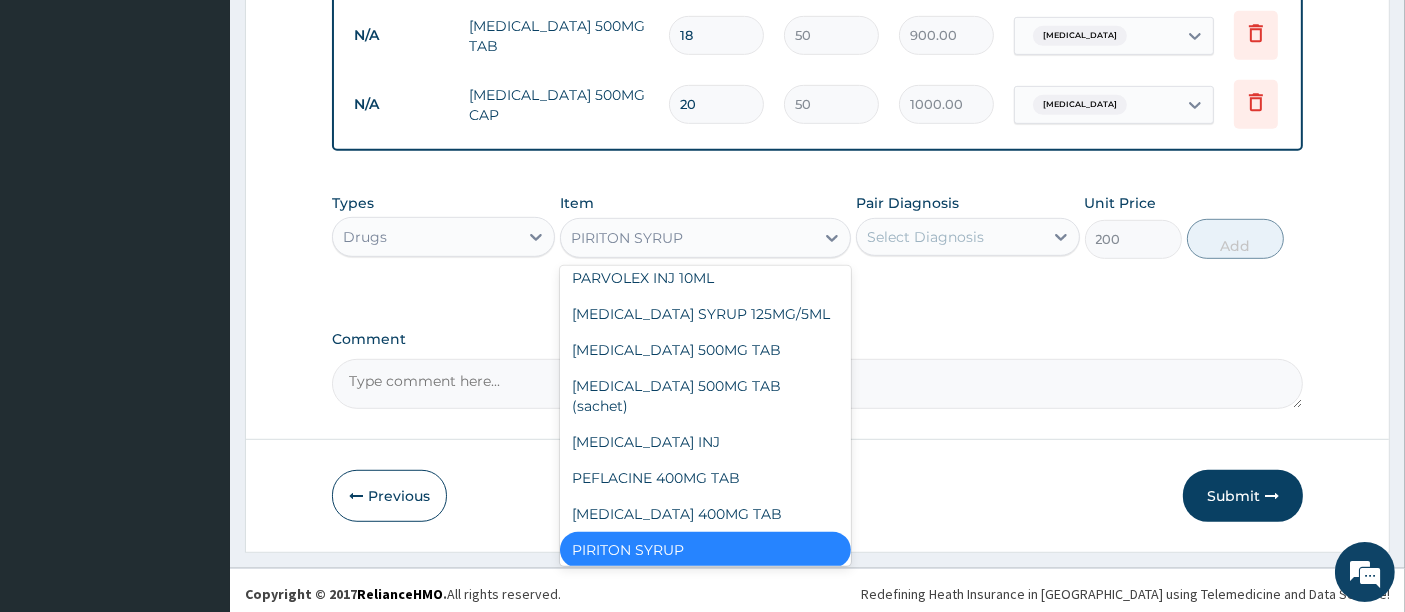 click on "PIRITON TAB SACHET" at bounding box center [705, 622] 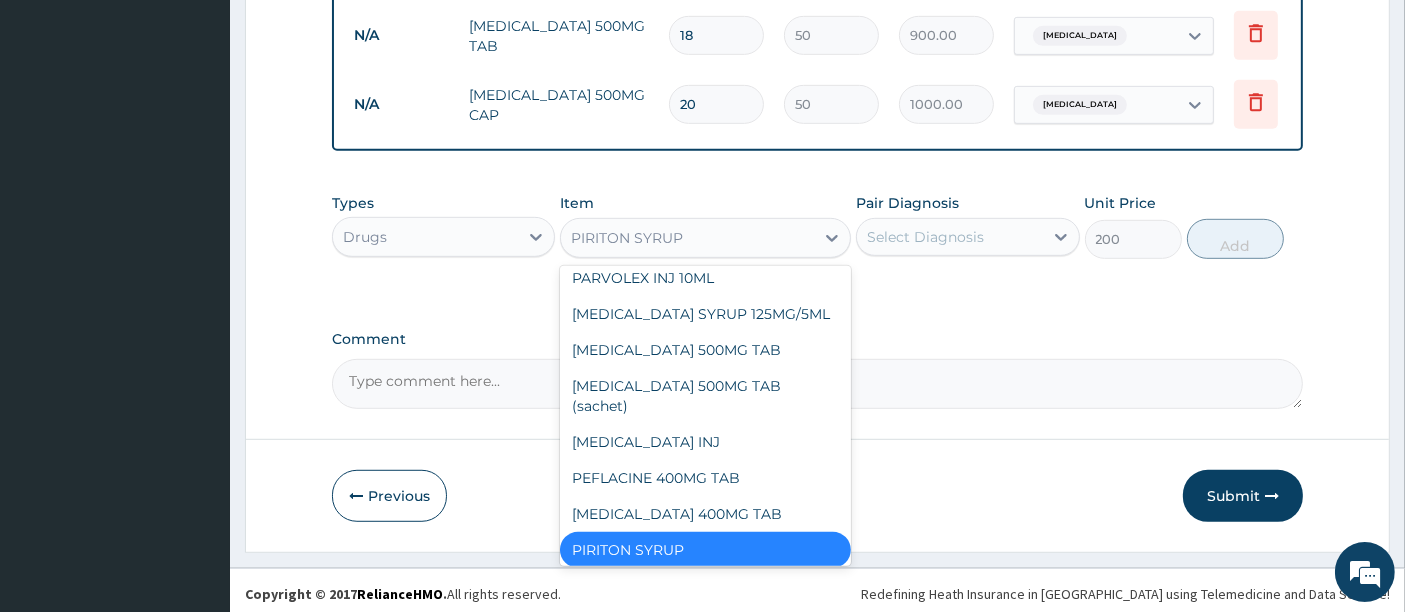 type on "20" 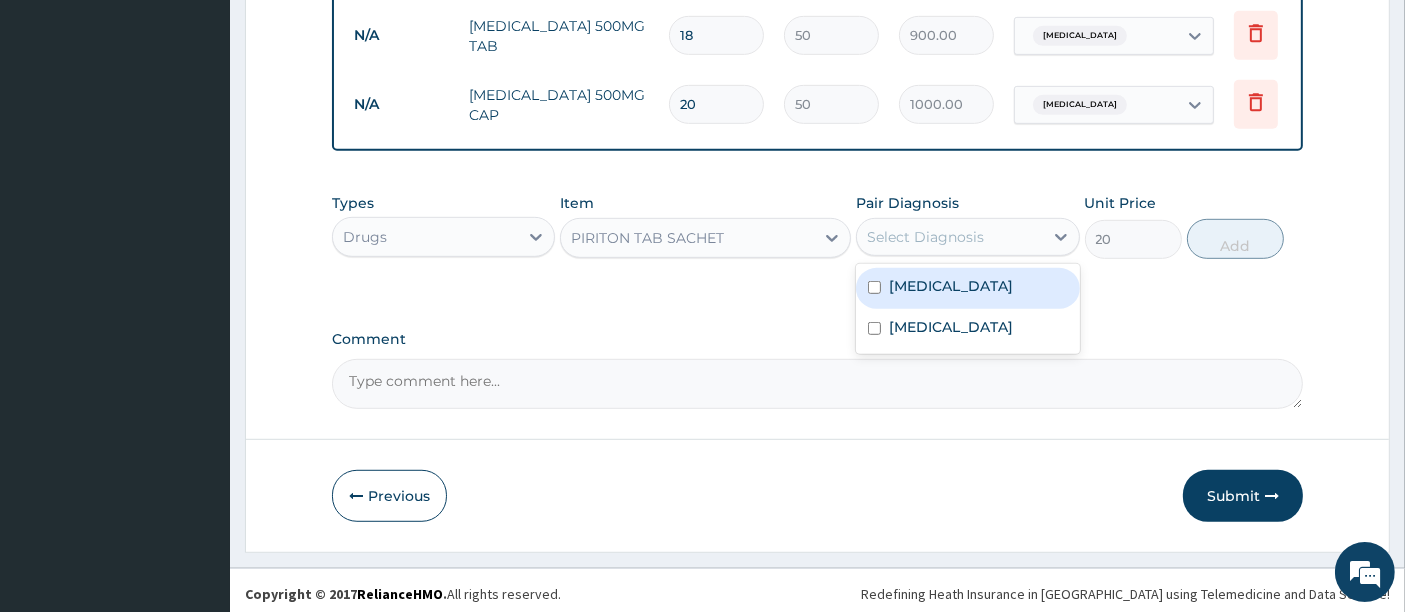 click on "Select Diagnosis" at bounding box center (949, 237) 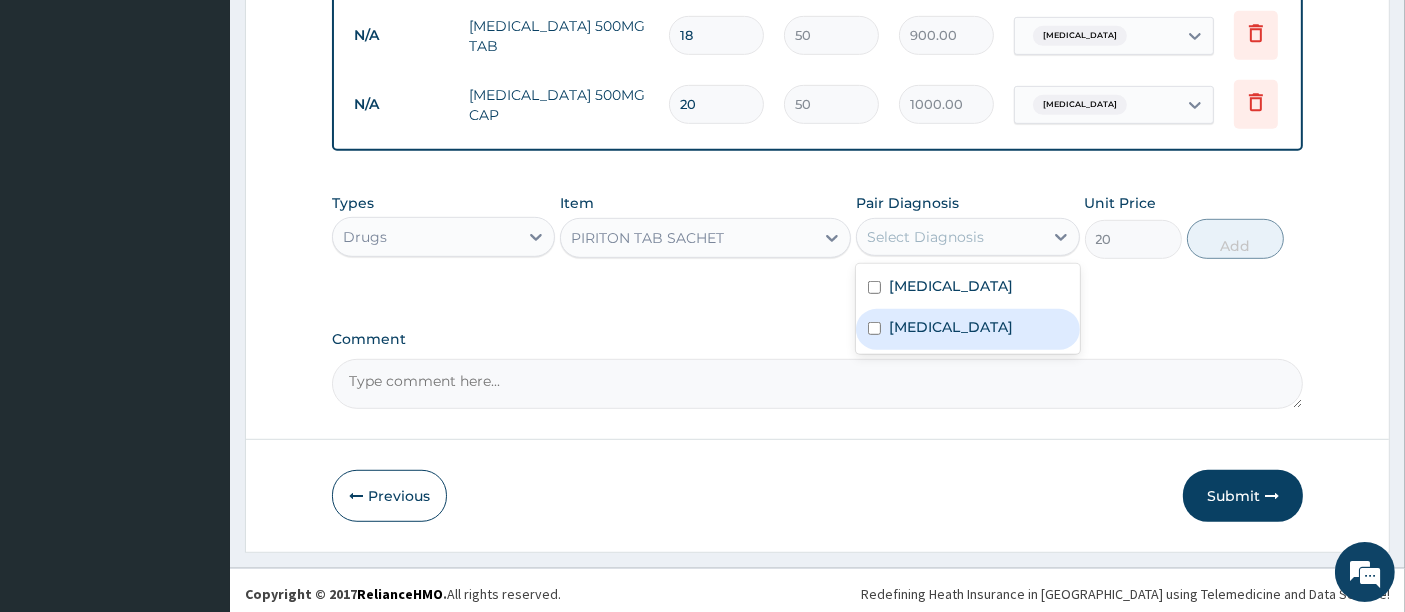 click on "Sepsis" at bounding box center [951, 327] 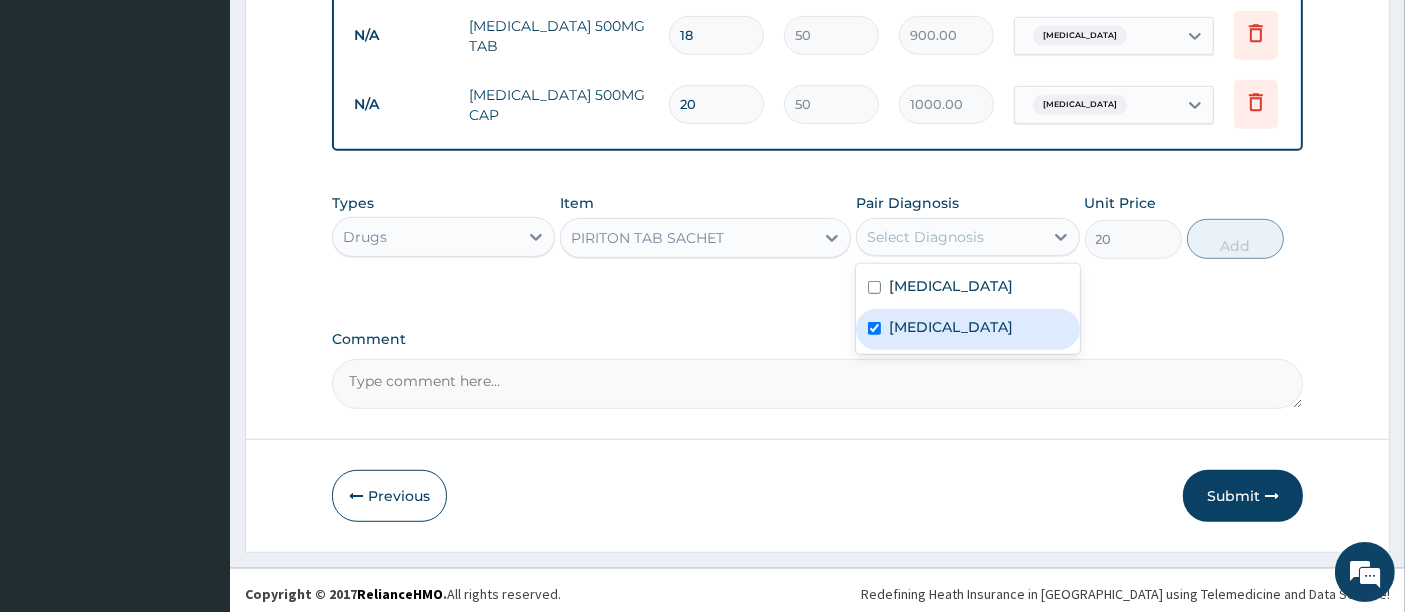 checkbox on "true" 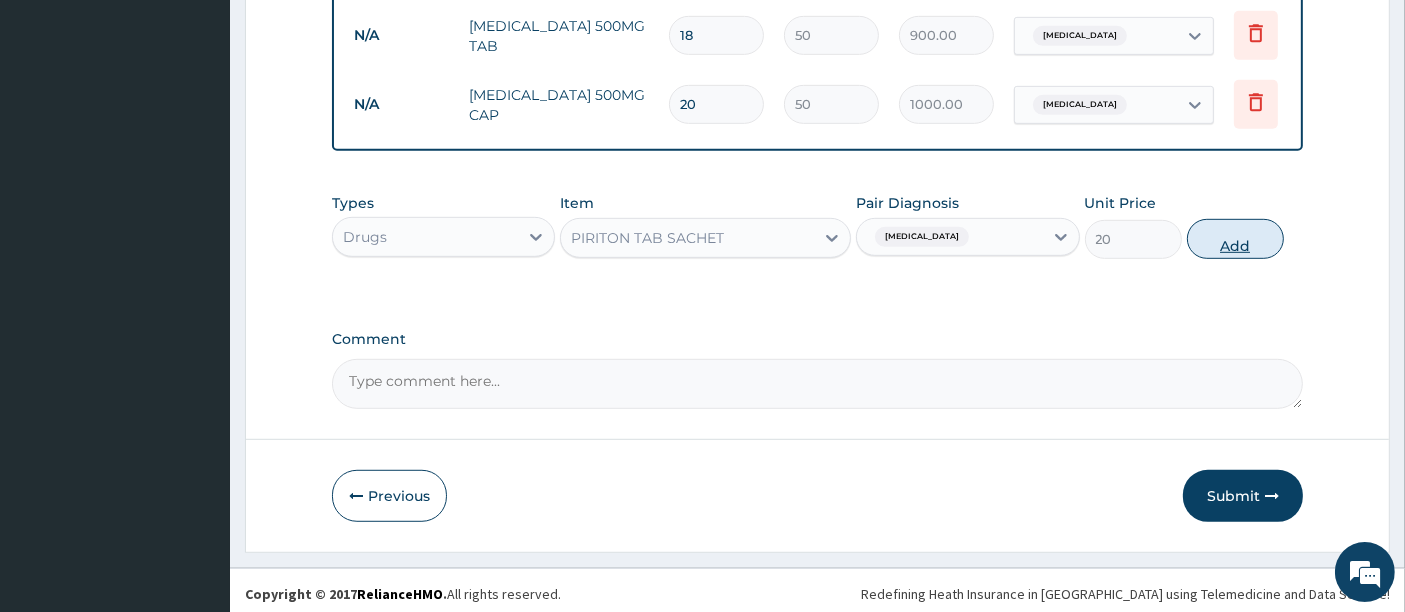 click on "Add" at bounding box center (1235, 239) 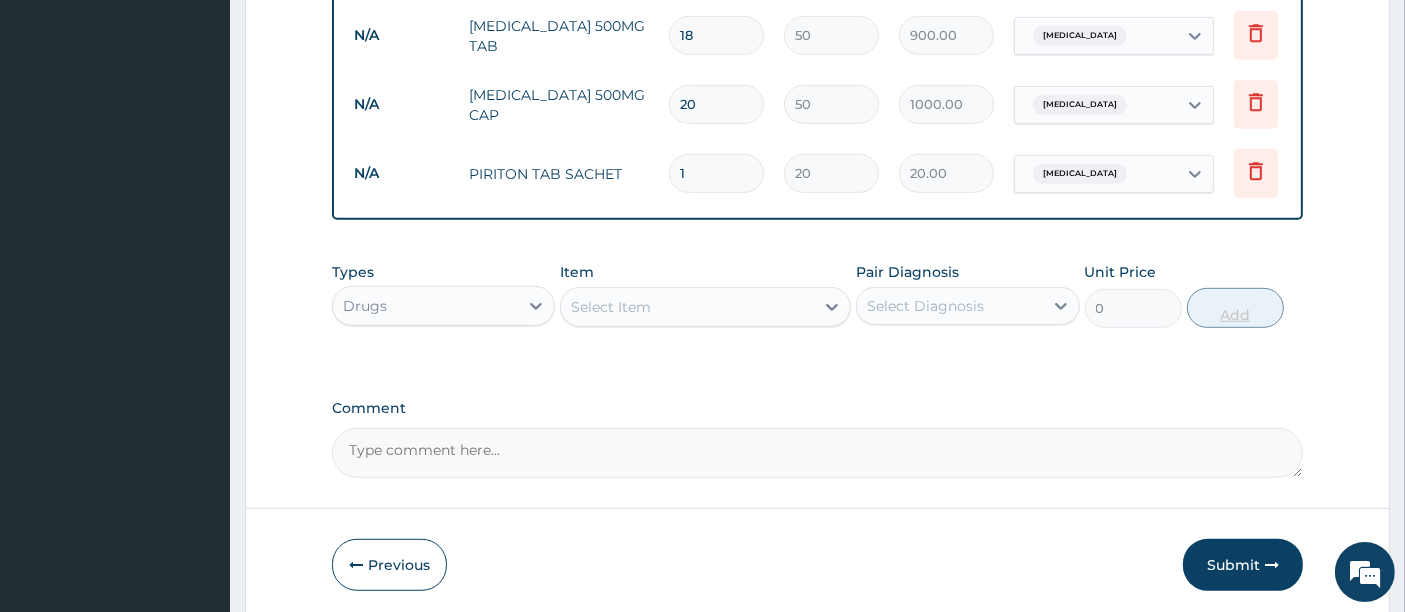 type on "14" 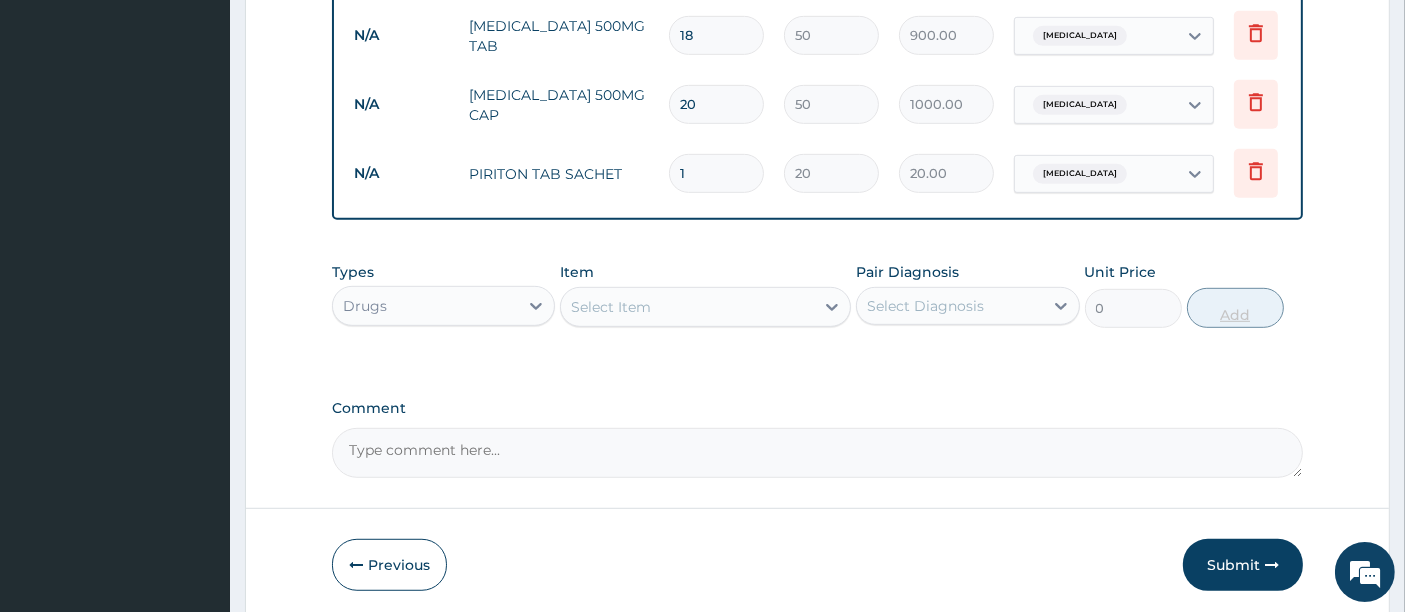 type on "280.00" 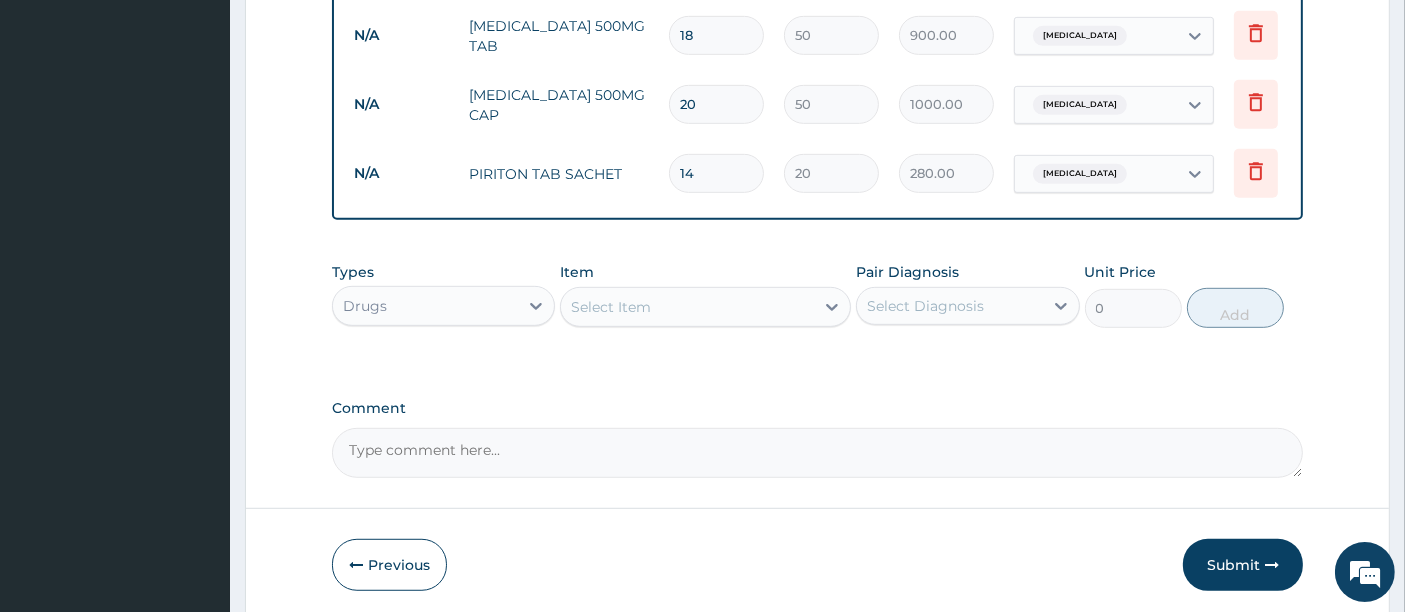 type on "14" 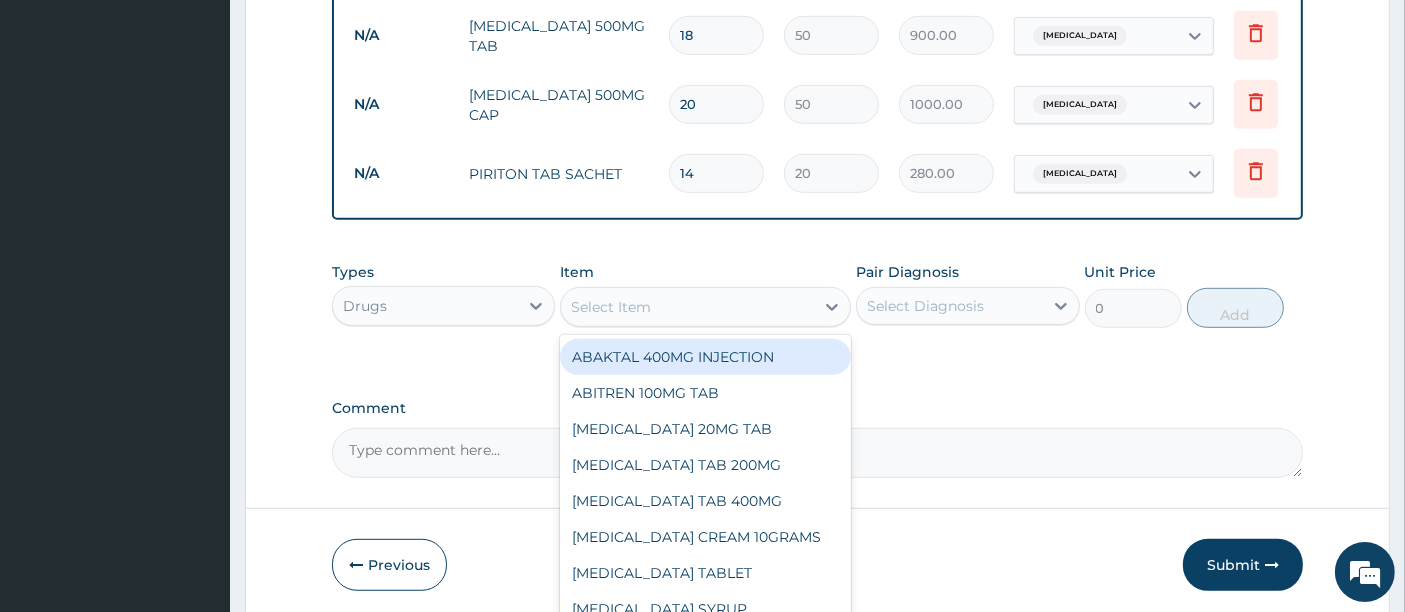click on "Select Item" at bounding box center (687, 307) 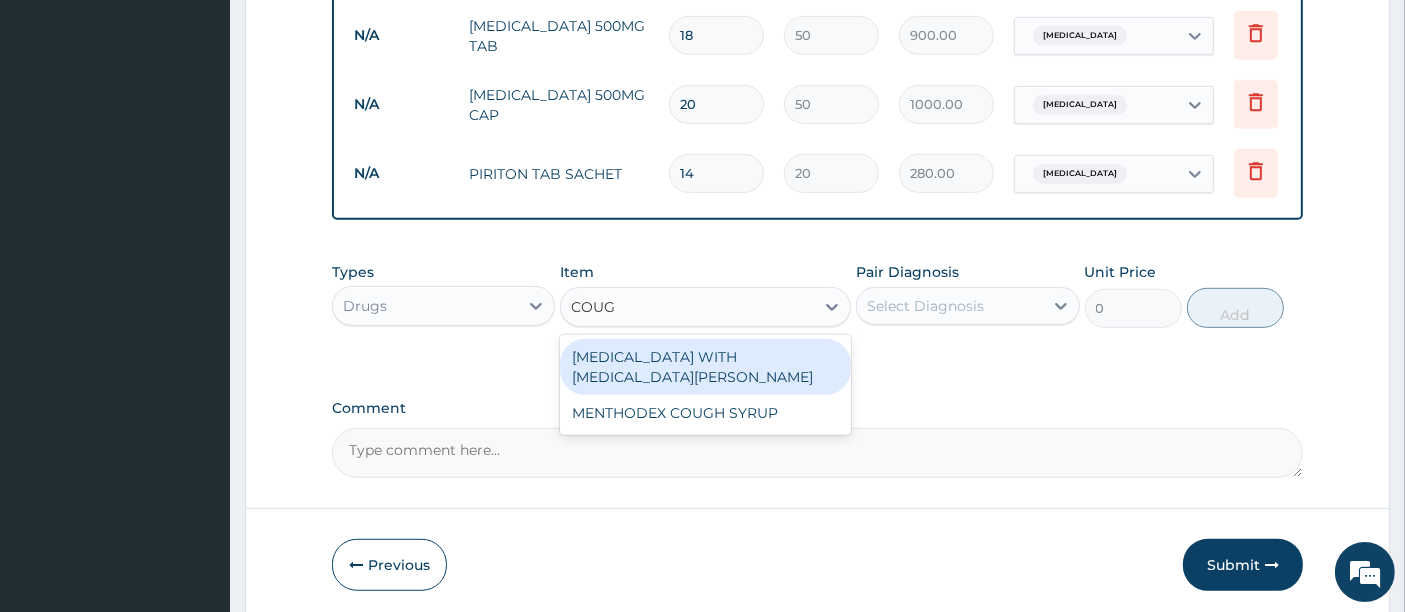 type on "COUGH" 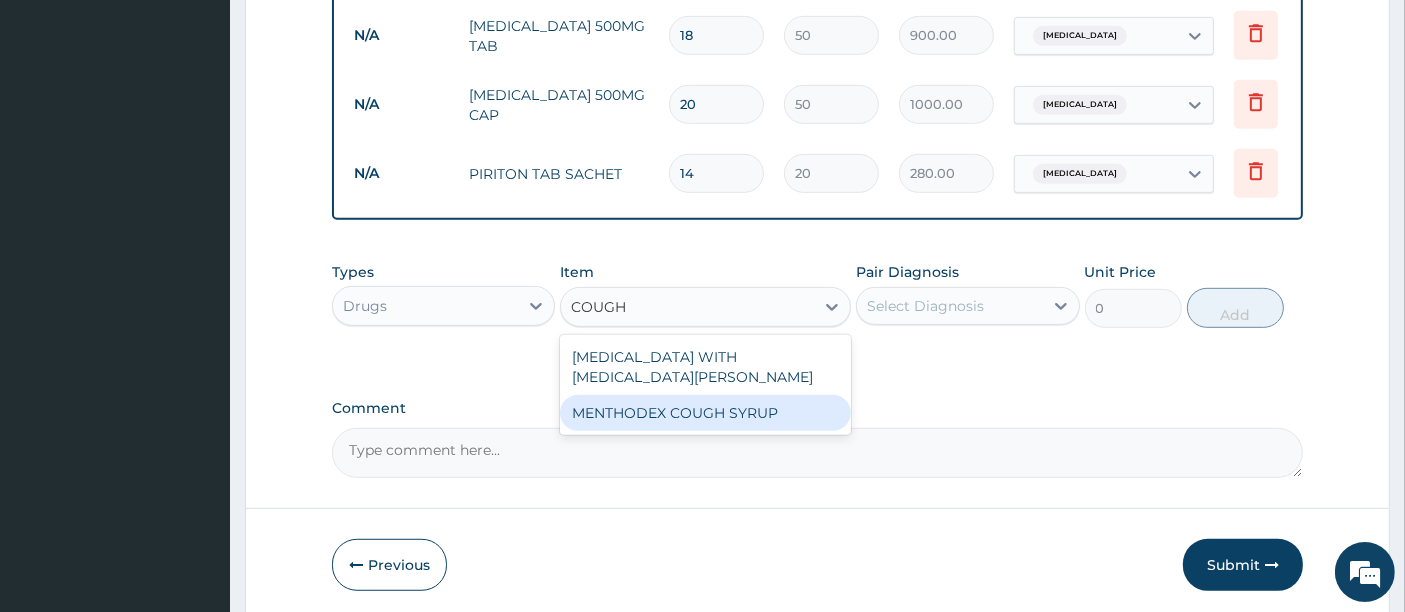 click on "MENTHODEX COUGH SYRUP" at bounding box center (705, 413) 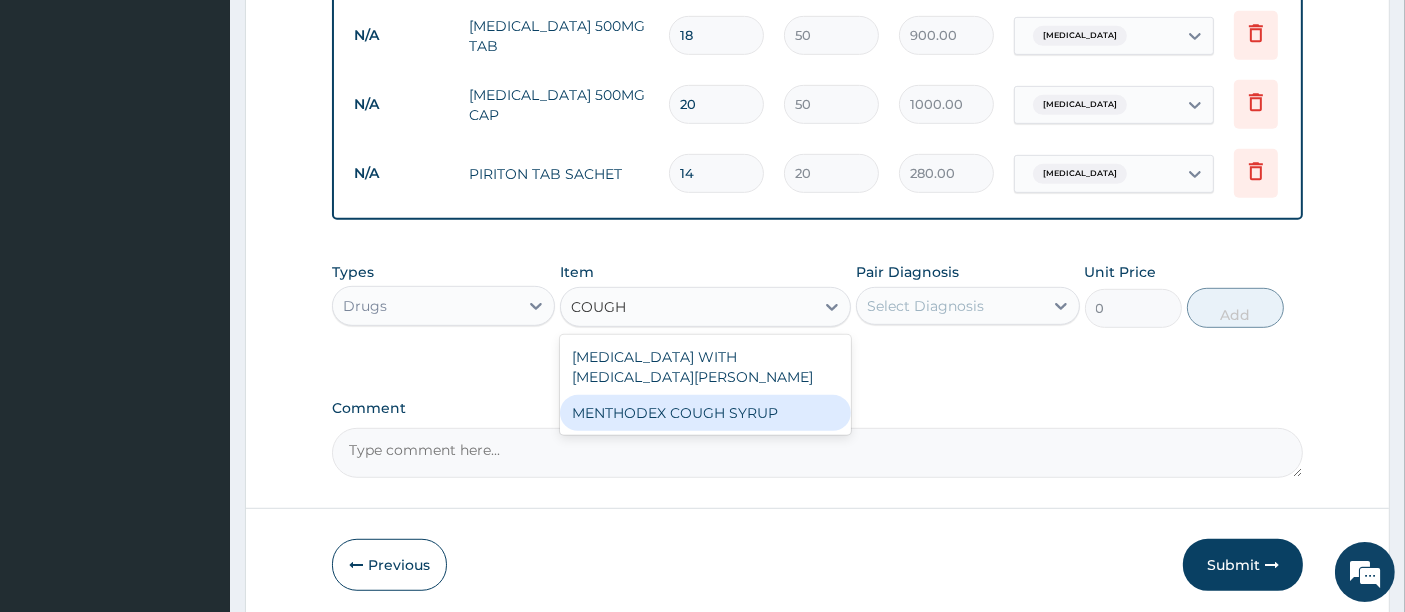 type 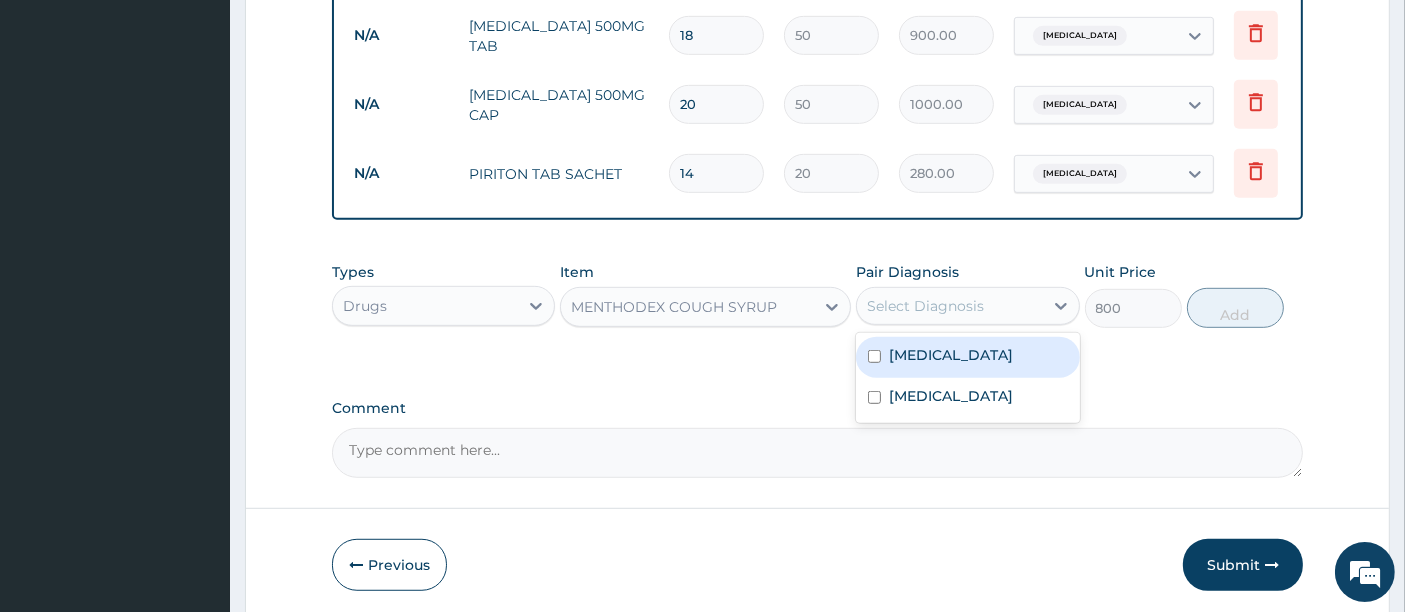 click on "Select Diagnosis" at bounding box center (949, 306) 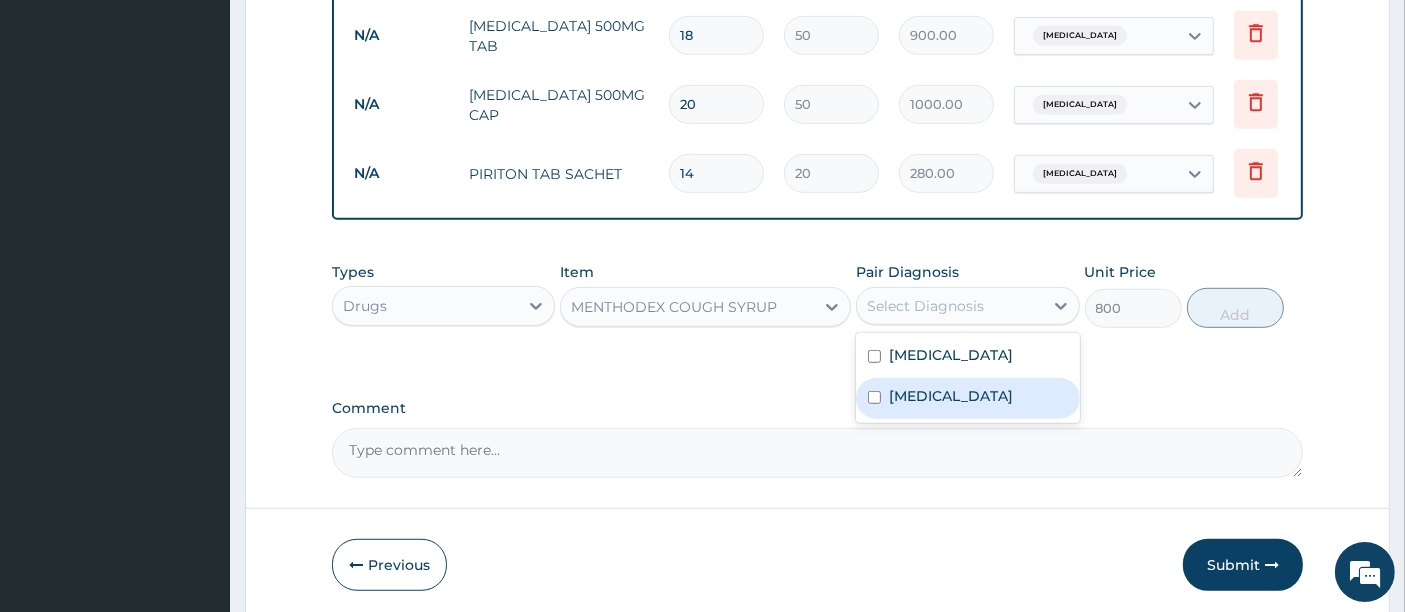 click on "Sepsis" at bounding box center (967, 398) 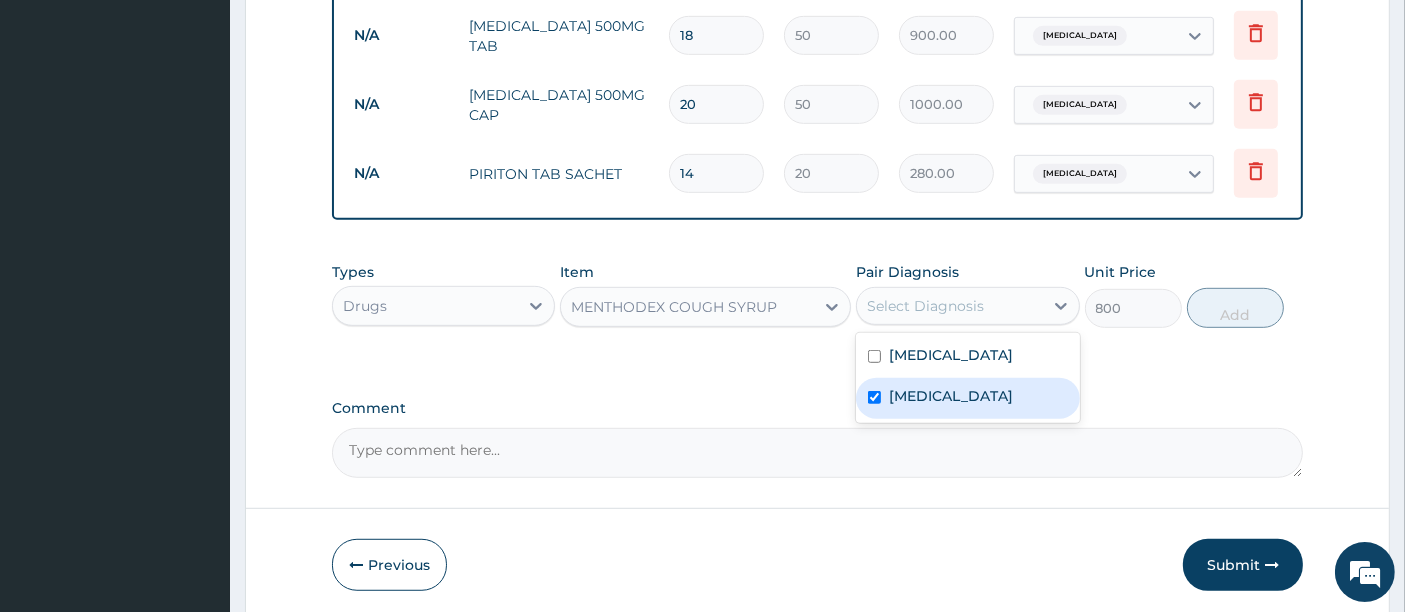checkbox on "true" 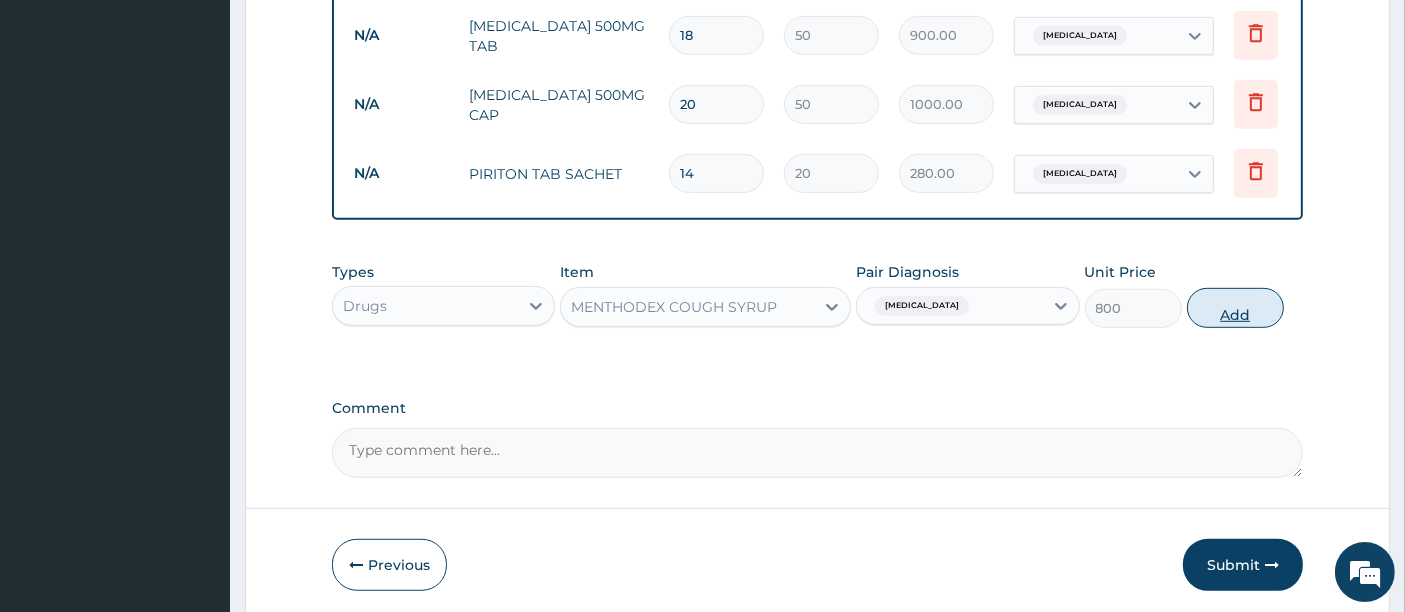 click on "Add" at bounding box center (1235, 308) 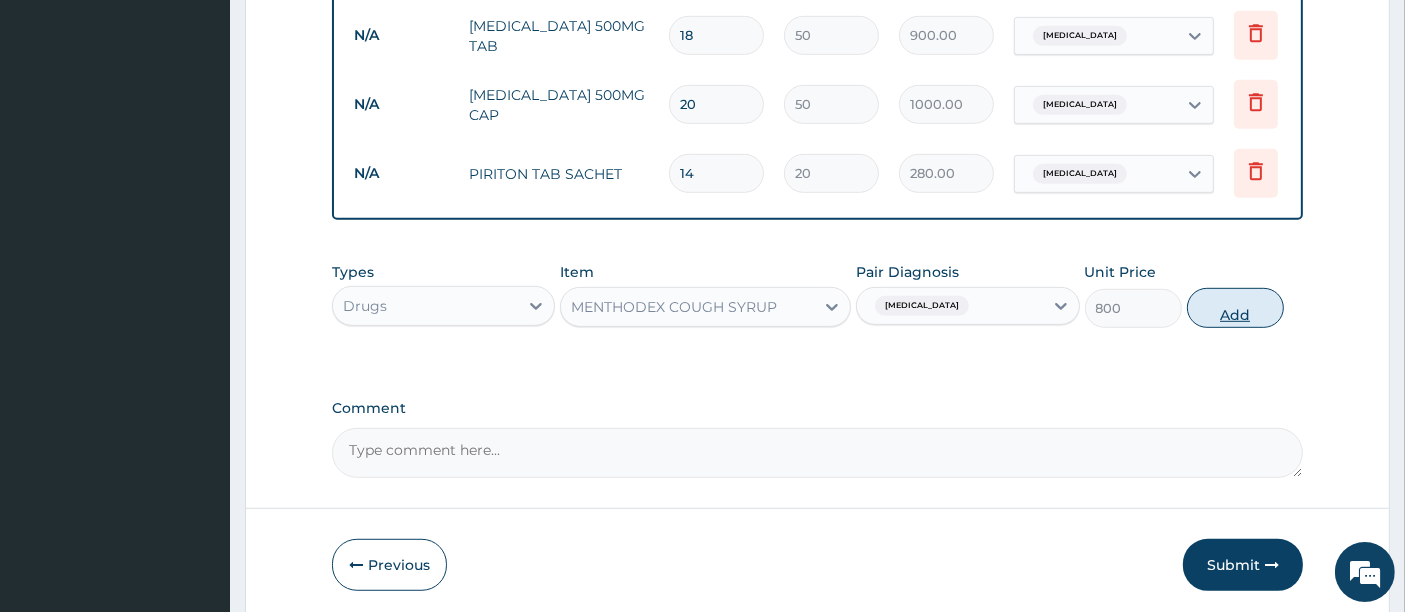 type on "0" 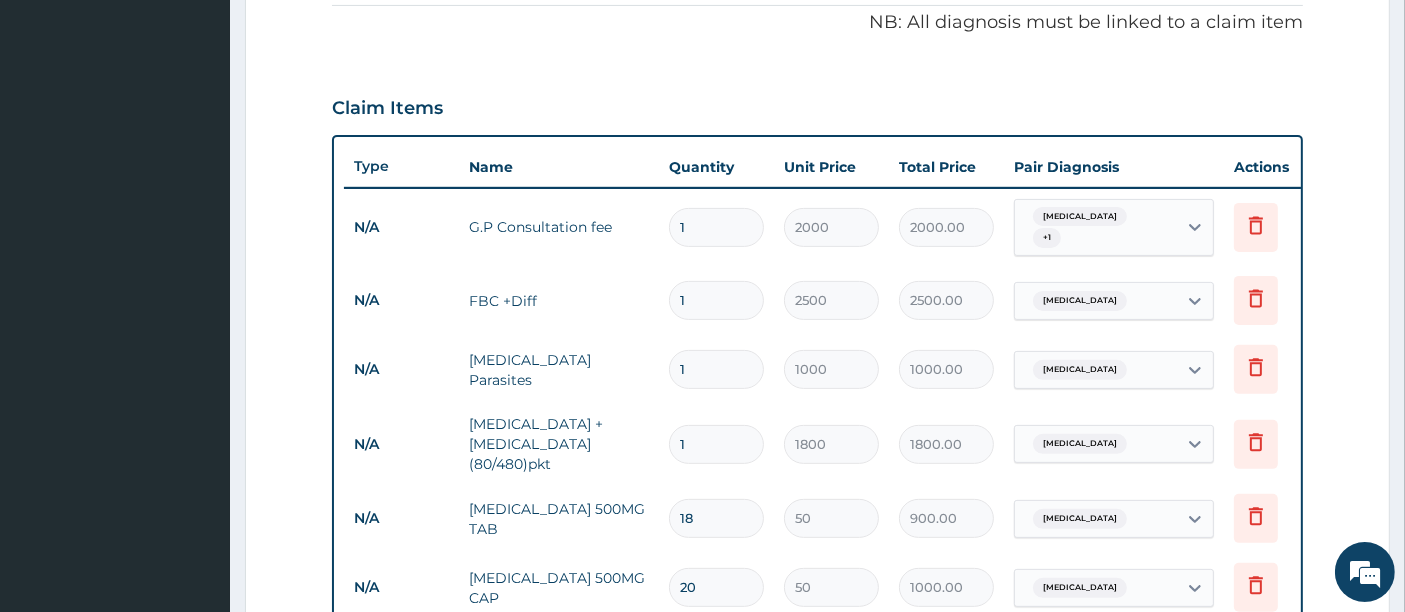 scroll, scrollTop: 414, scrollLeft: 0, axis: vertical 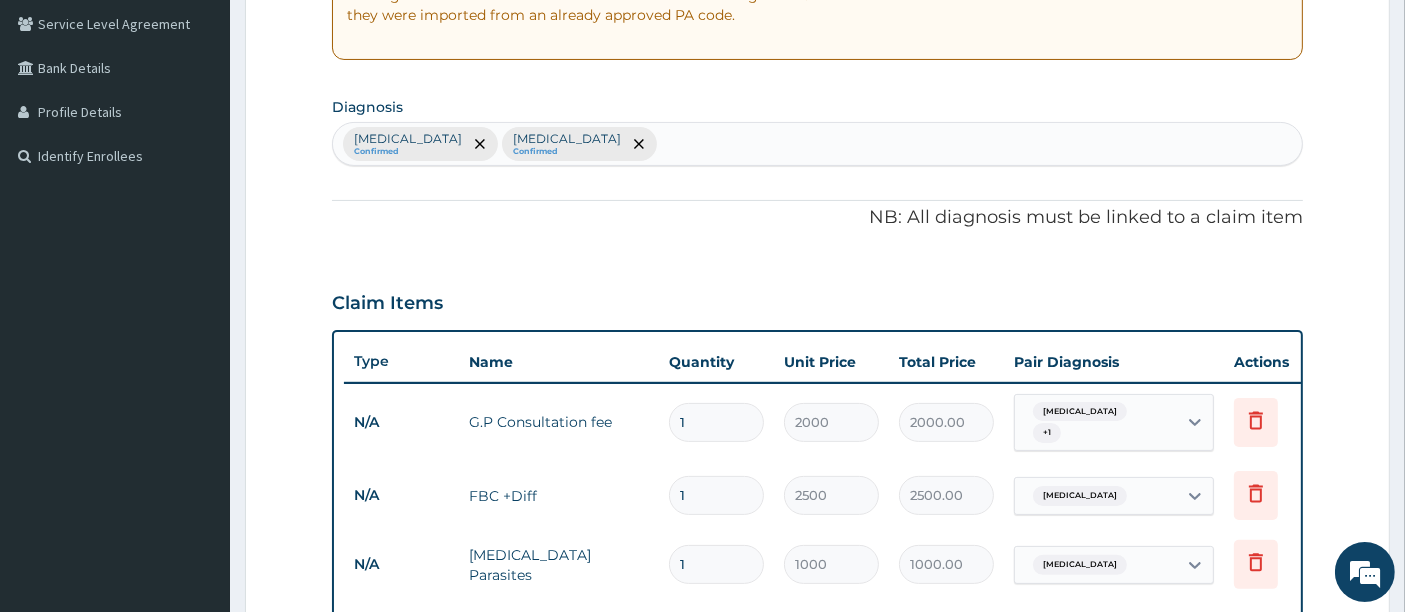 click on "Malaria Confirmed Sepsis Confirmed" at bounding box center (818, 144) 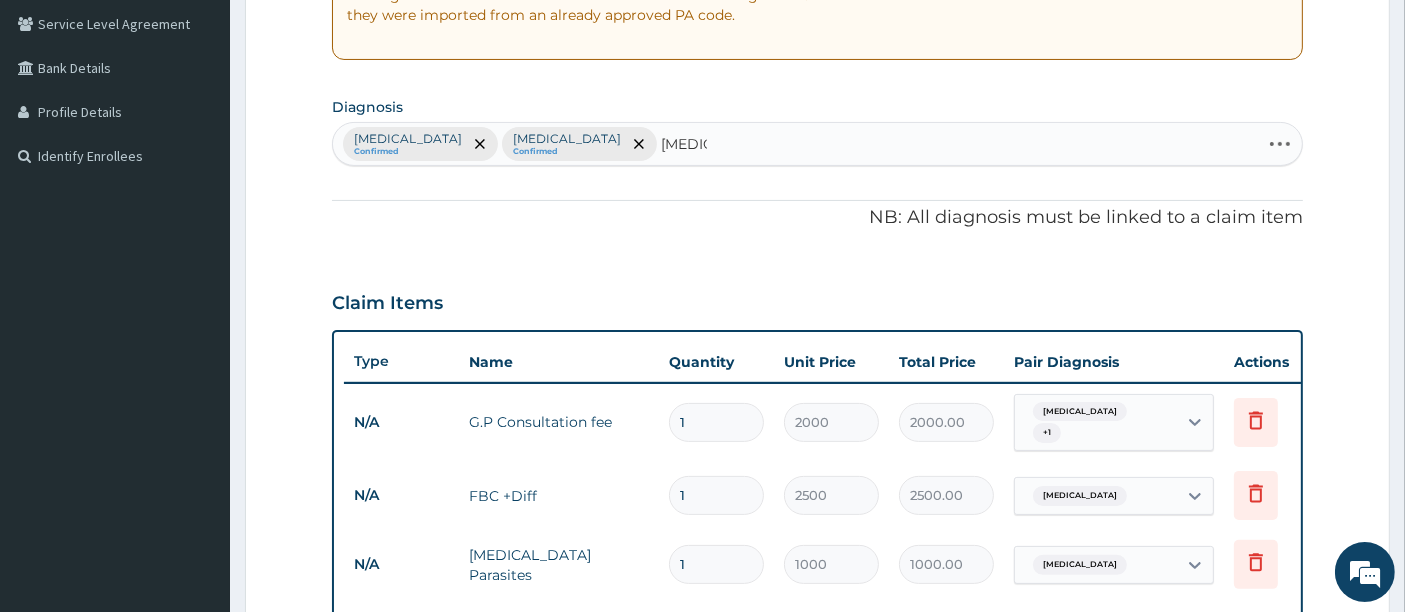 type on "AMENO" 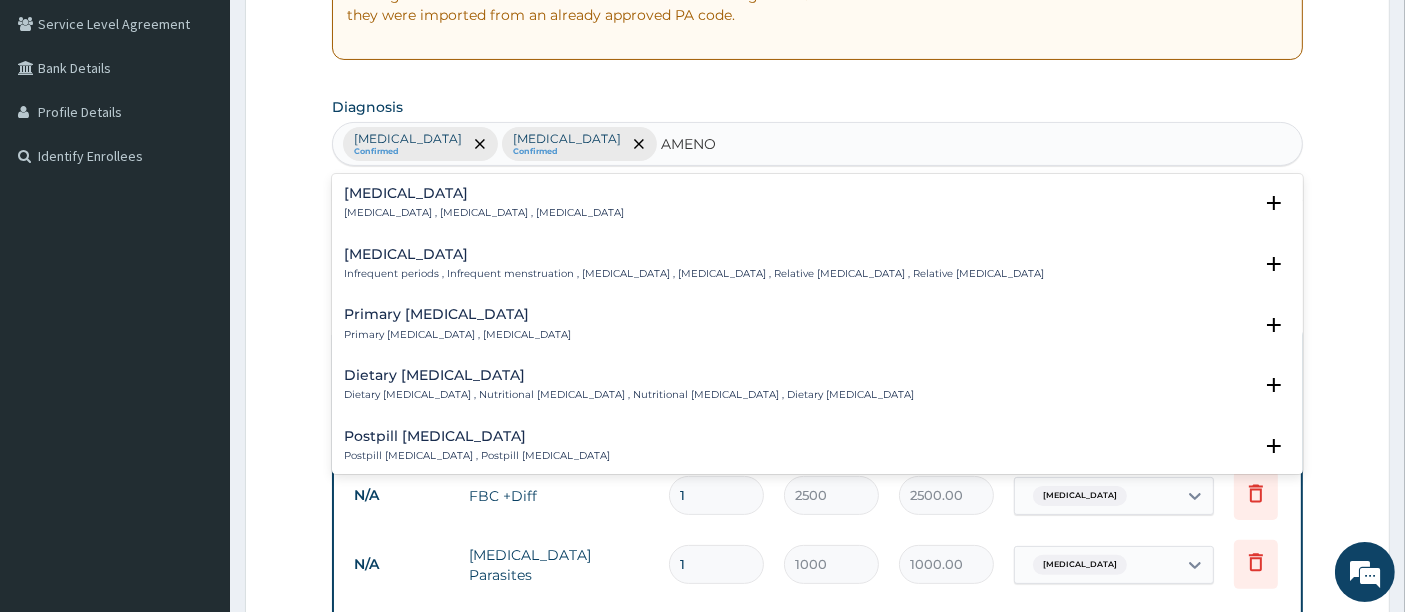 click on "Amenorrhea" at bounding box center (484, 193) 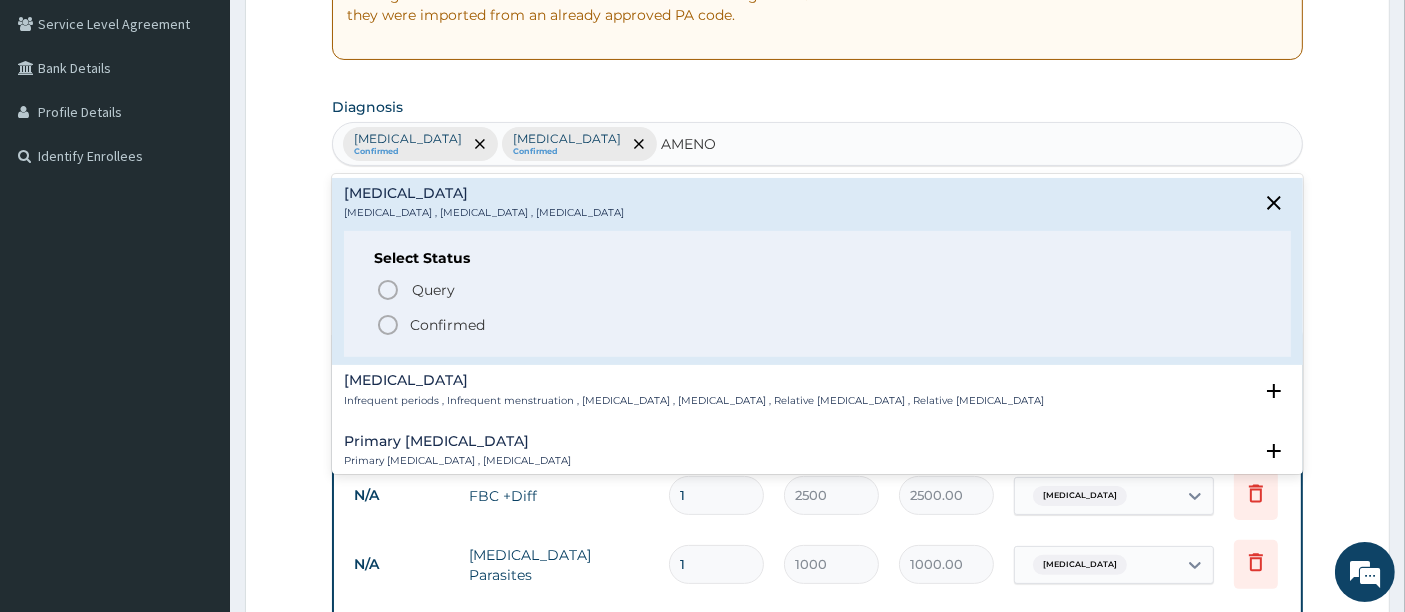 click 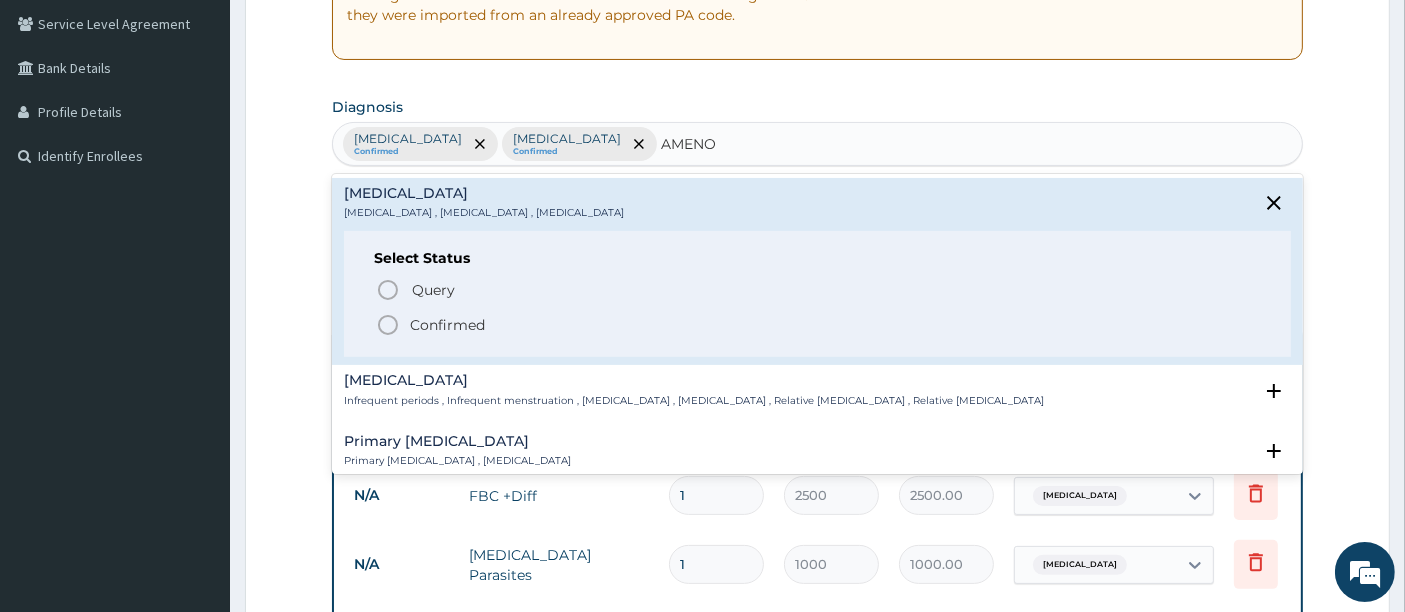 type 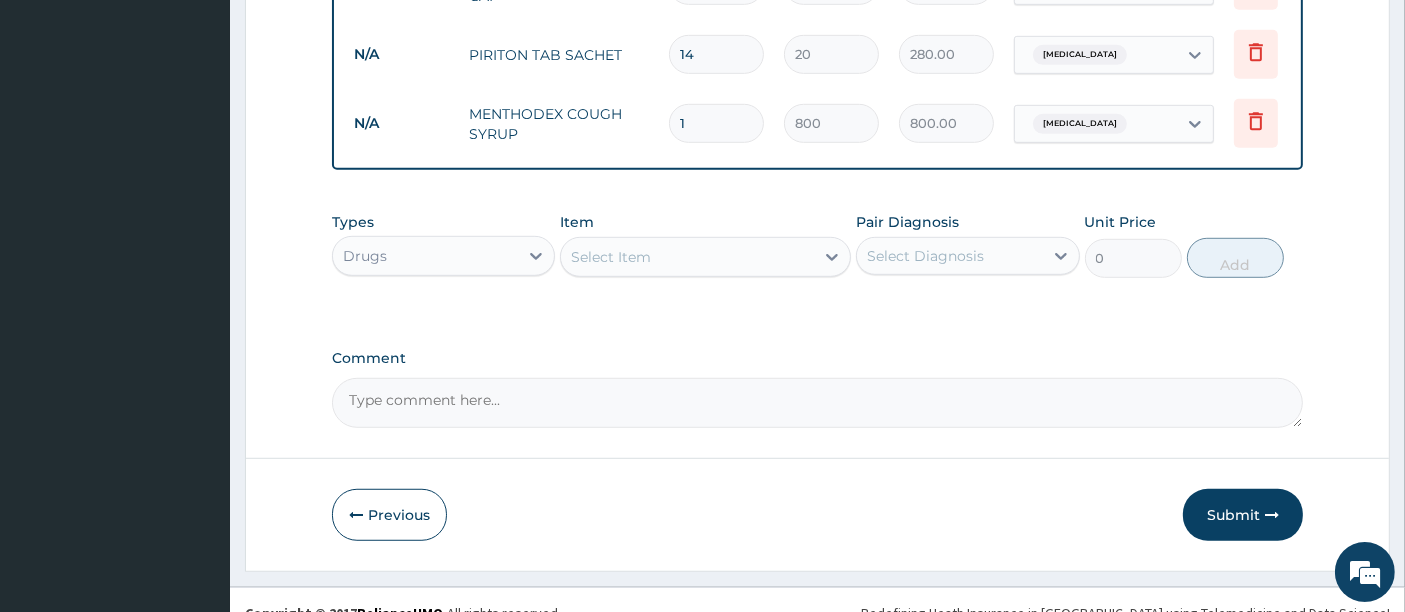 scroll, scrollTop: 1217, scrollLeft: 0, axis: vertical 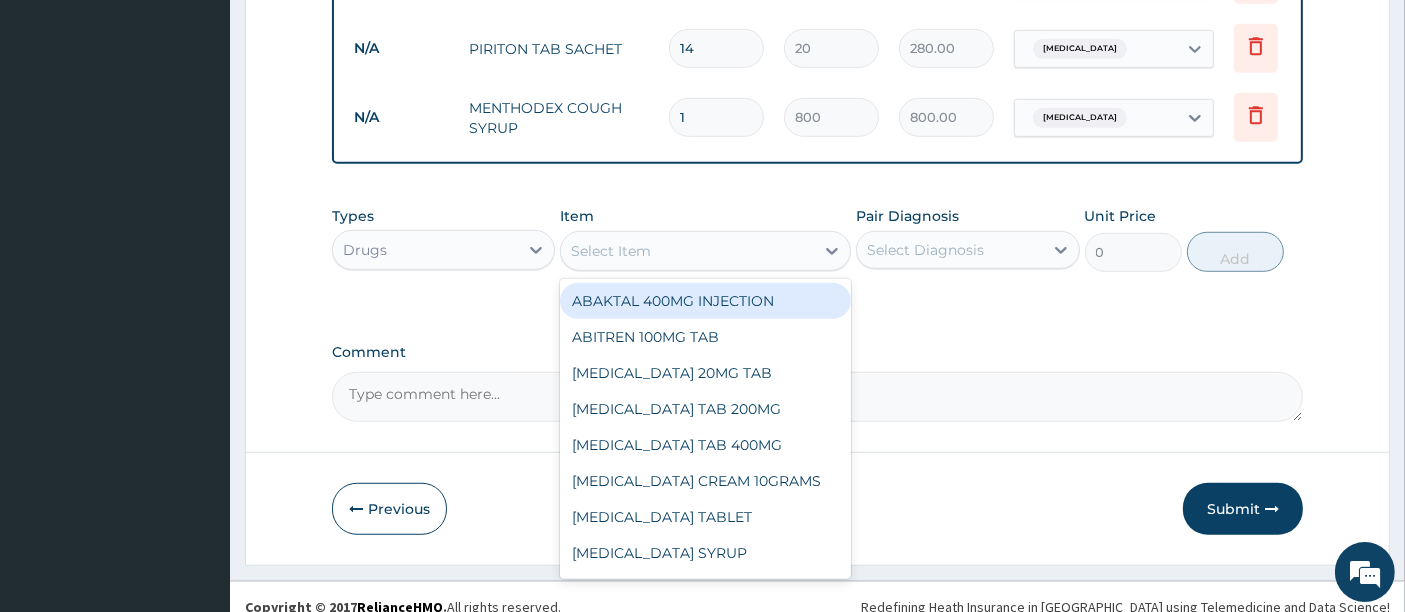 click on "Select Item" at bounding box center [687, 251] 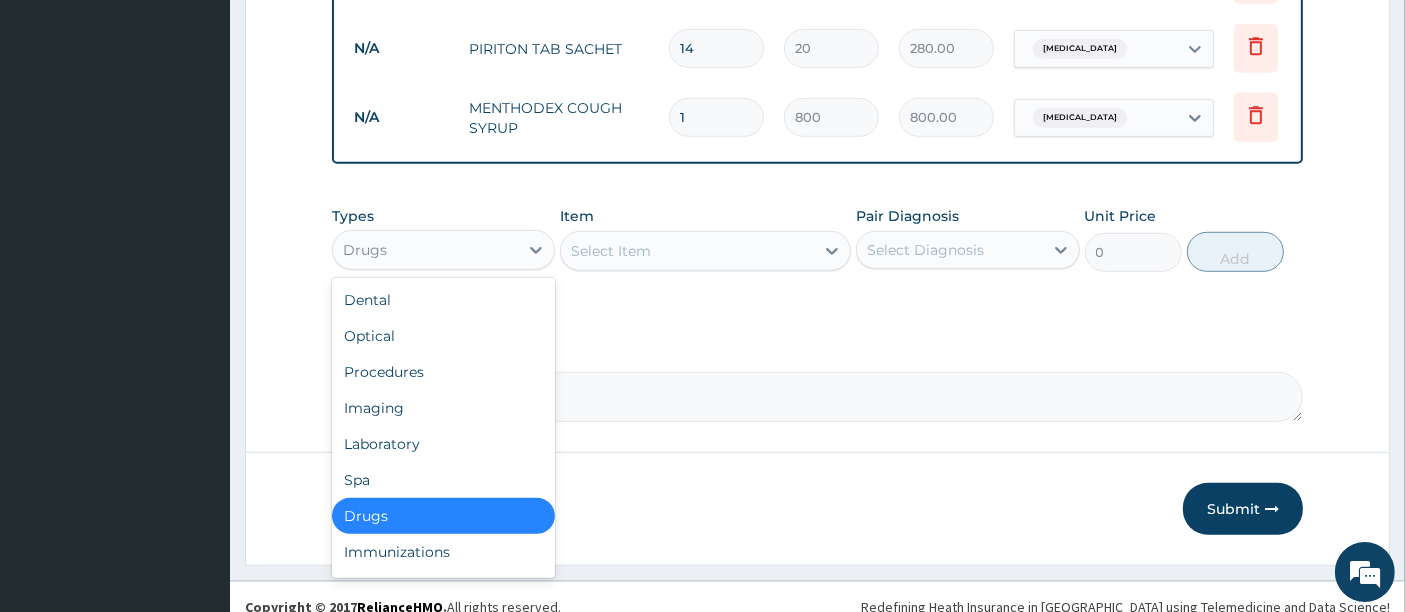 click on "Drugs" at bounding box center (425, 250) 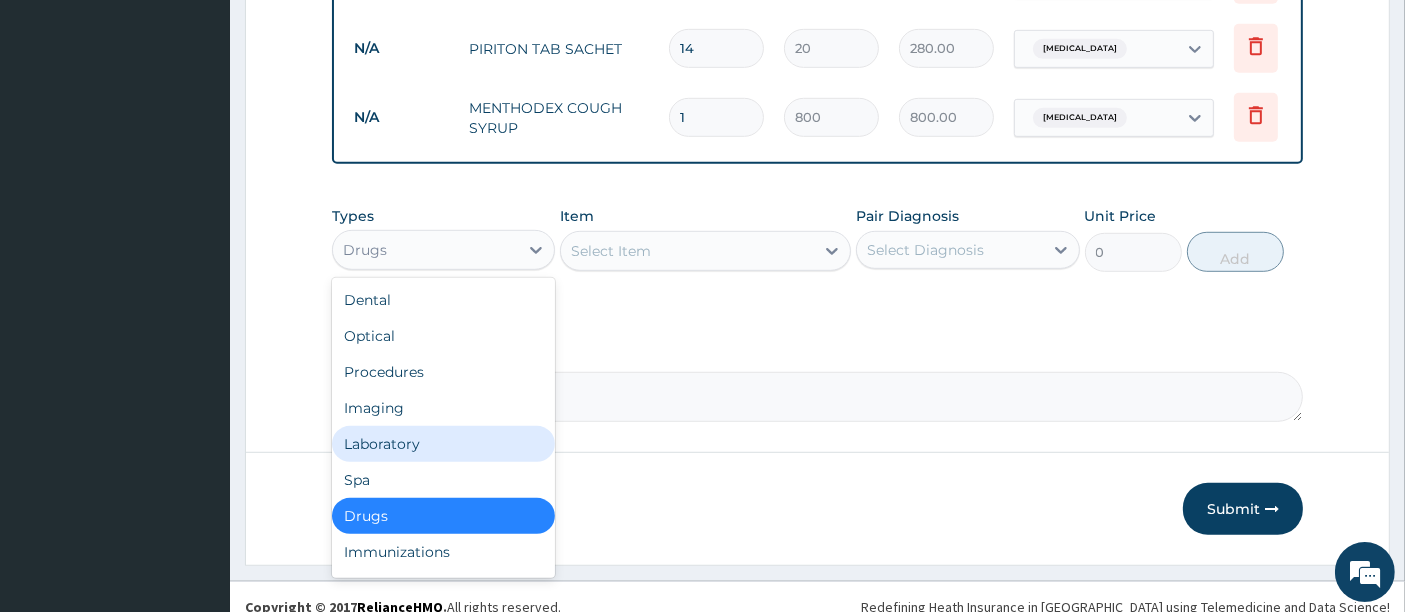 click on "Laboratory" at bounding box center [443, 444] 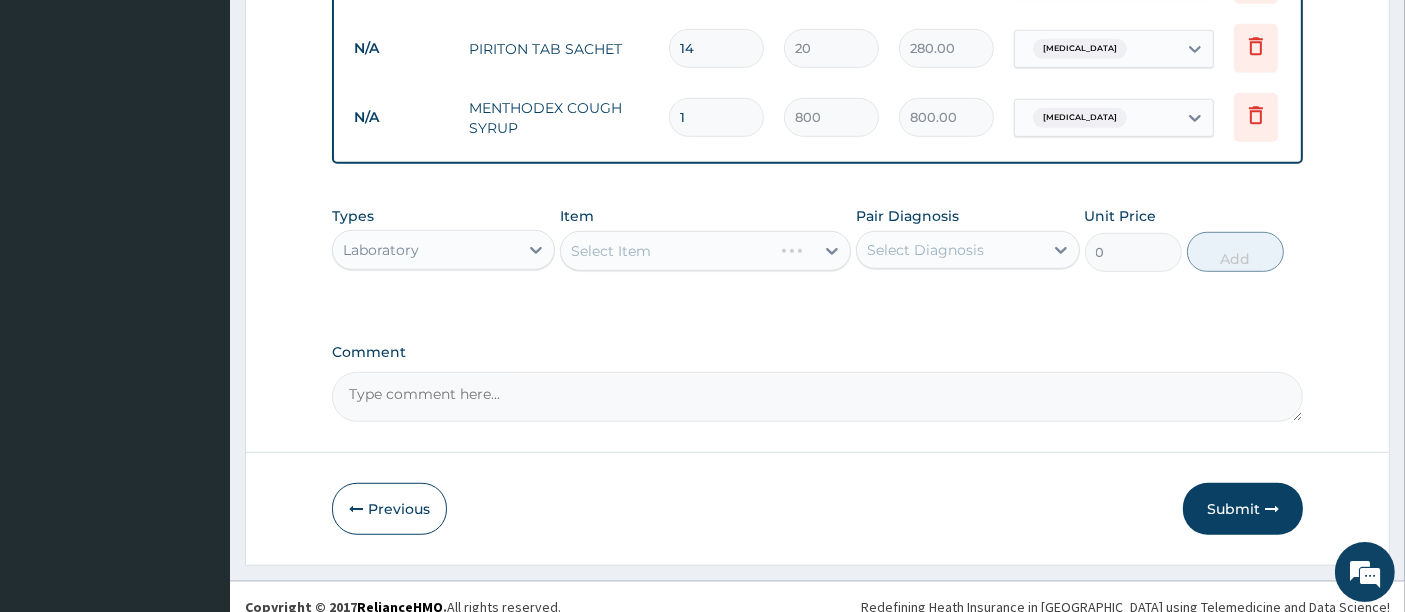 click on "Select Item" at bounding box center [705, 251] 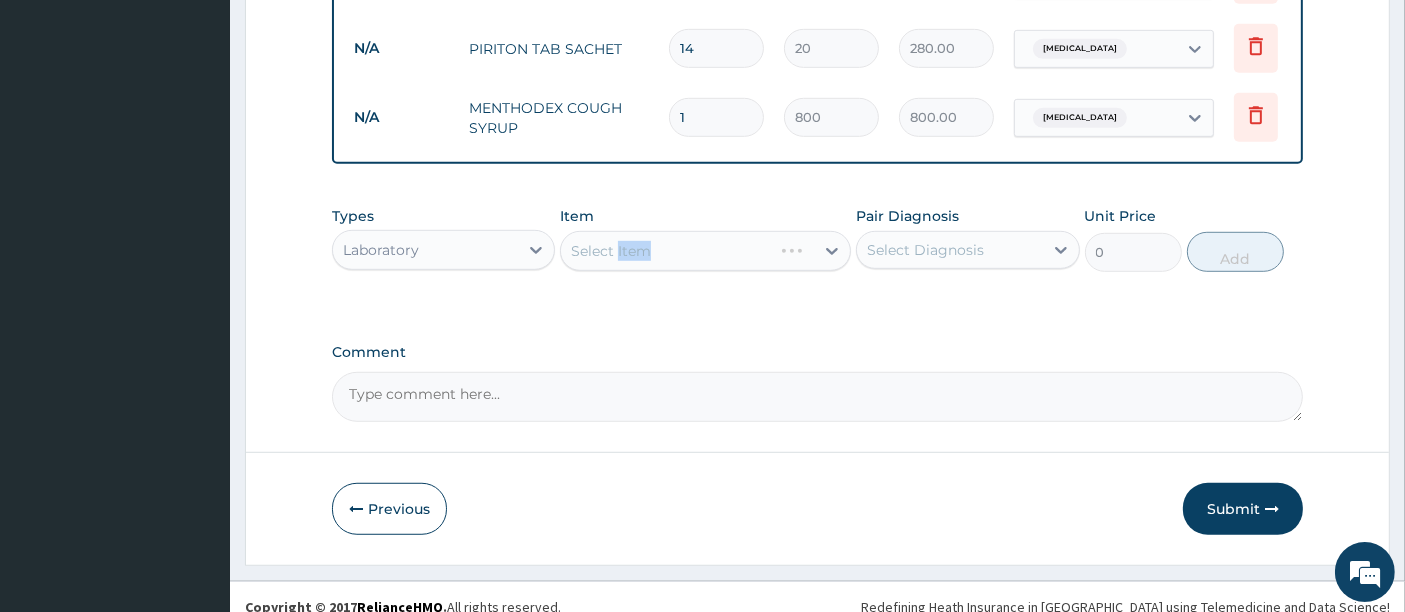 click on "Select Item" at bounding box center [705, 251] 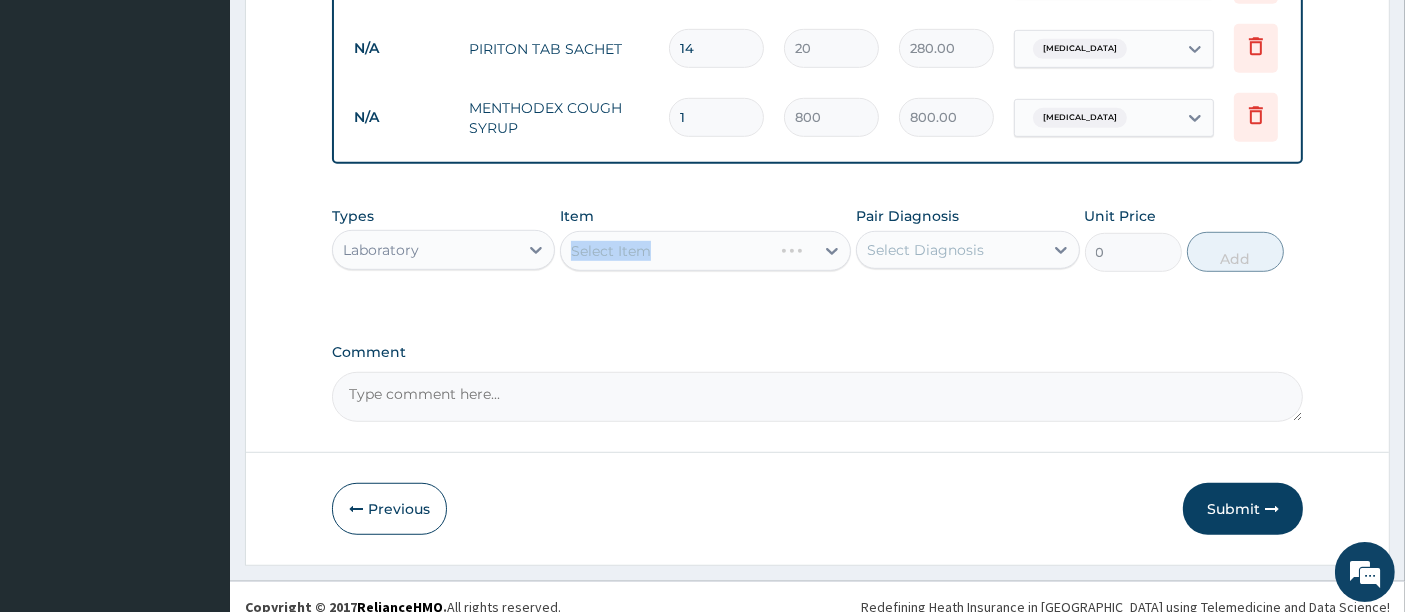 click on "Select Item" at bounding box center [705, 251] 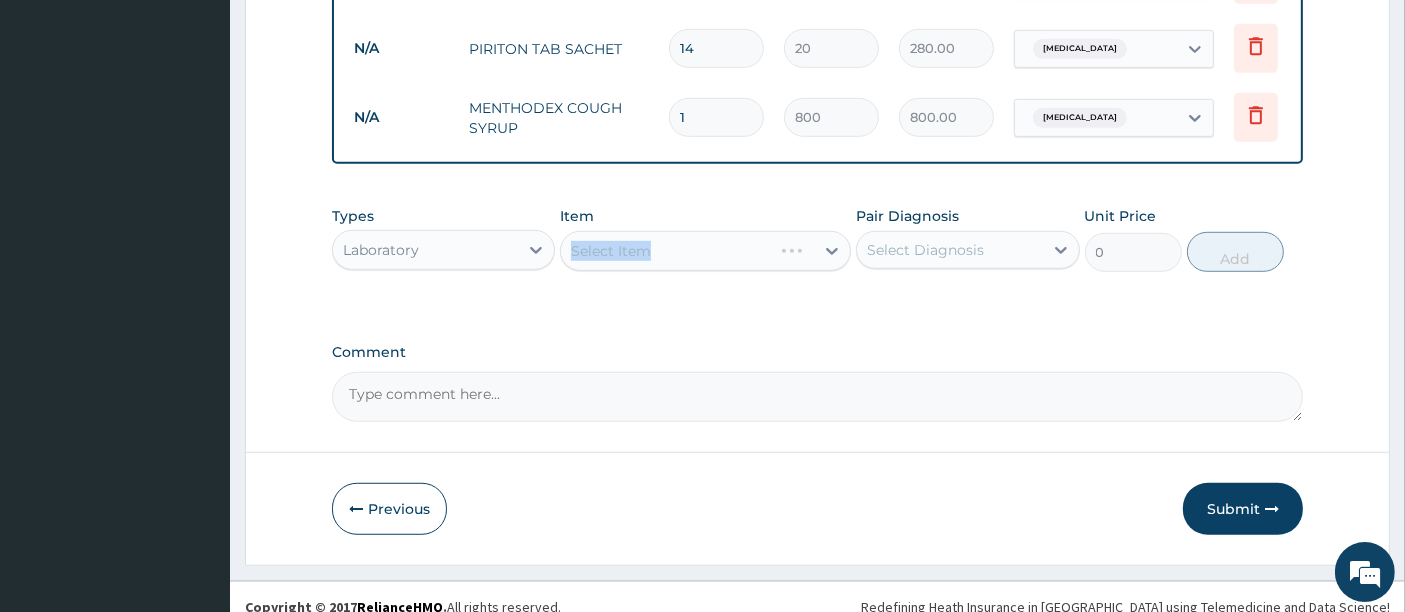 click on "Select Item" at bounding box center (705, 251) 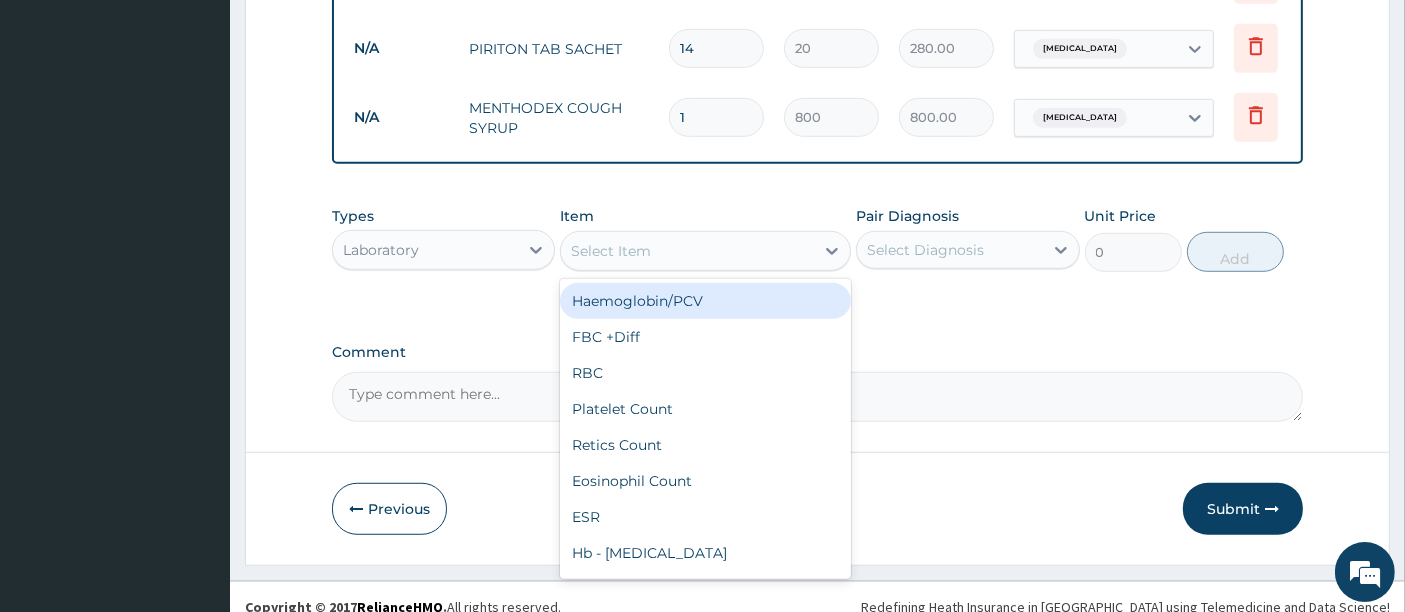 click on "Select Item" at bounding box center [687, 251] 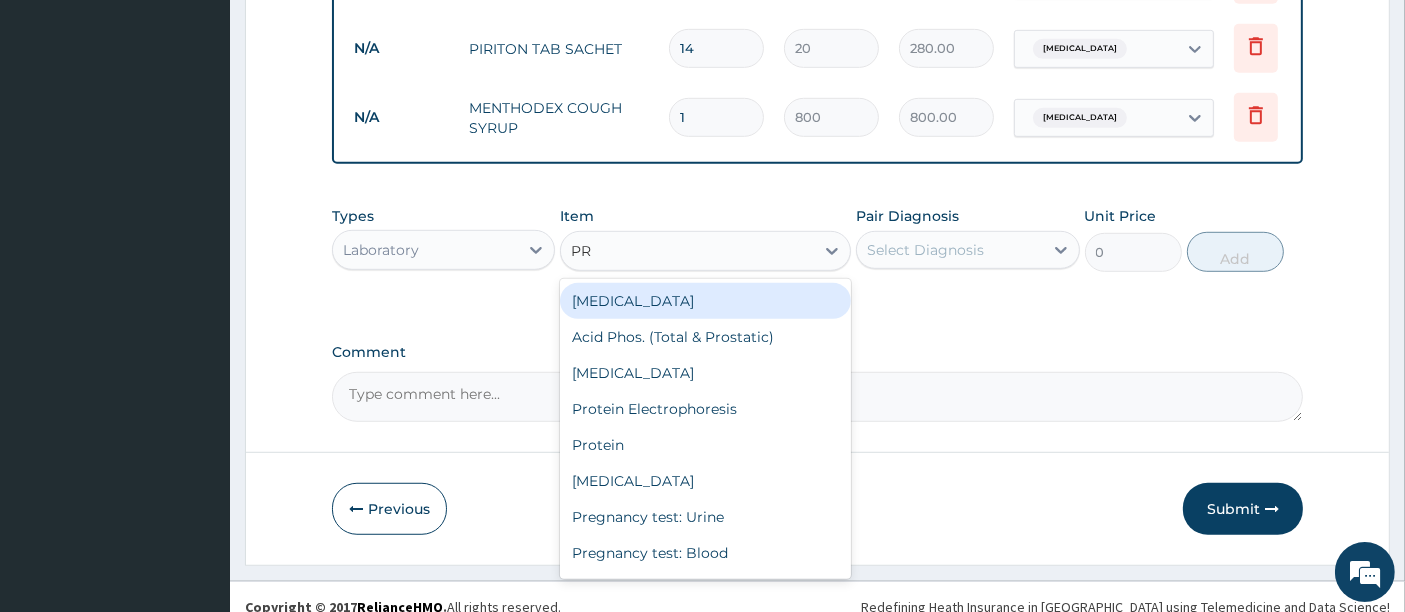 type on "PRE" 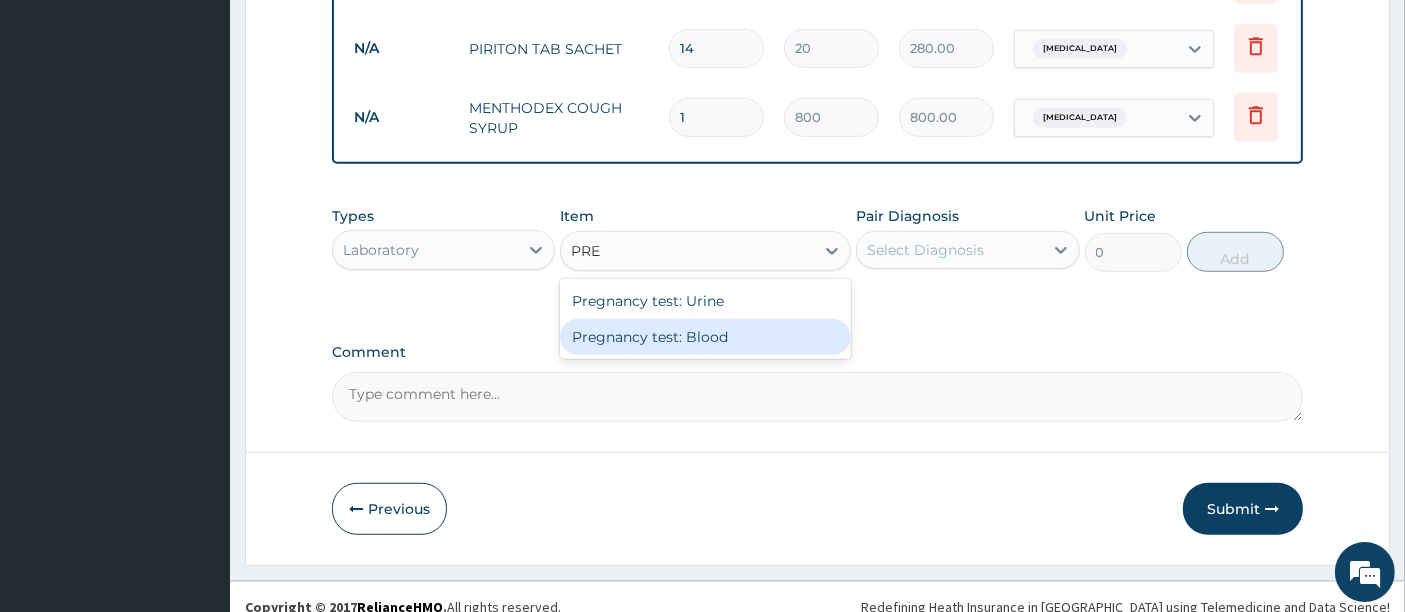 click on "Pregnancy test: Blood" at bounding box center [705, 337] 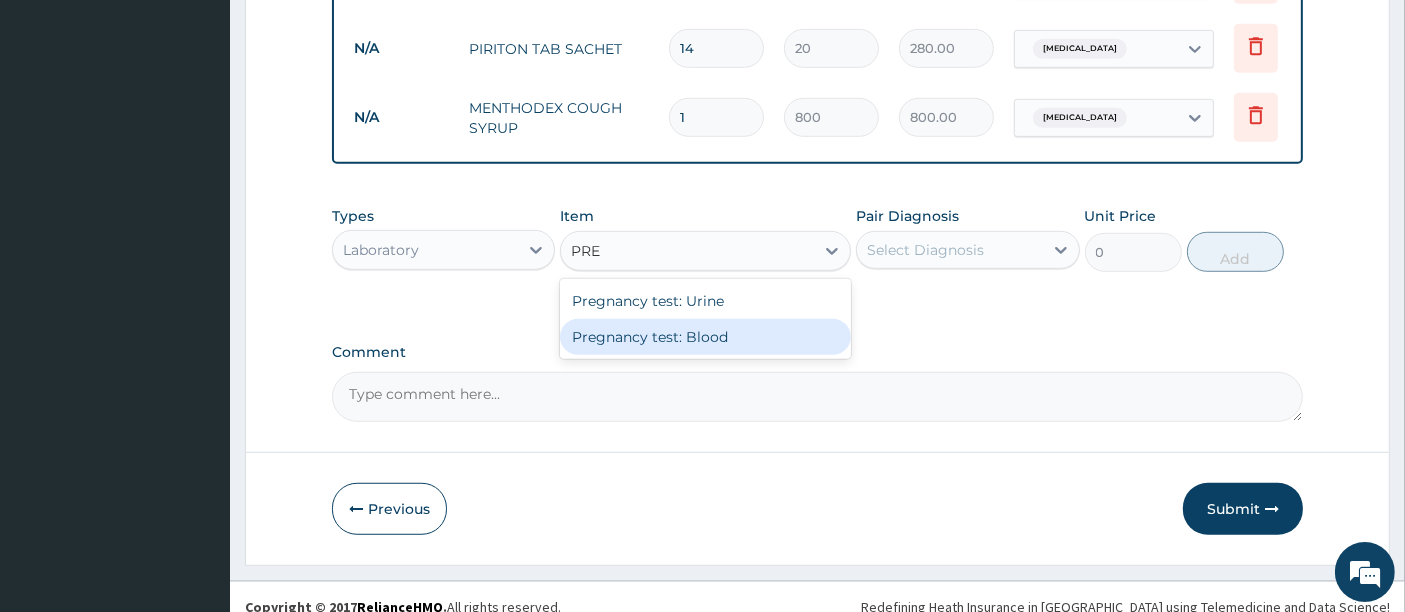 type 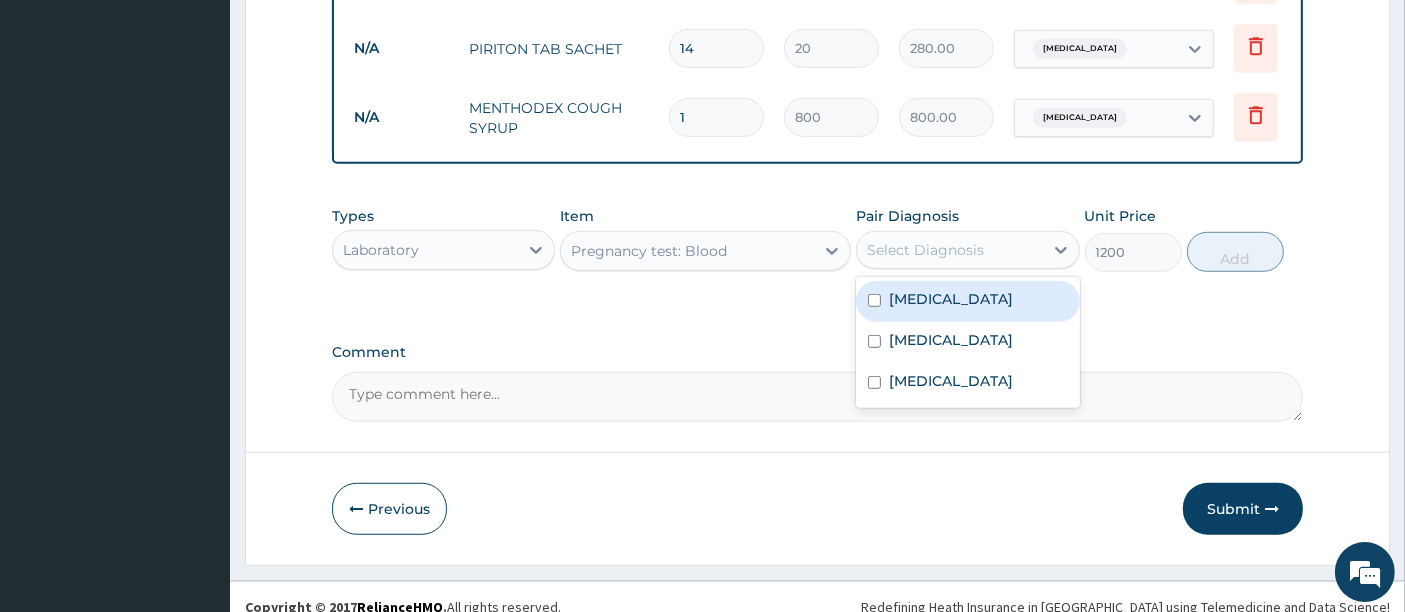 click on "Select Diagnosis" at bounding box center [949, 250] 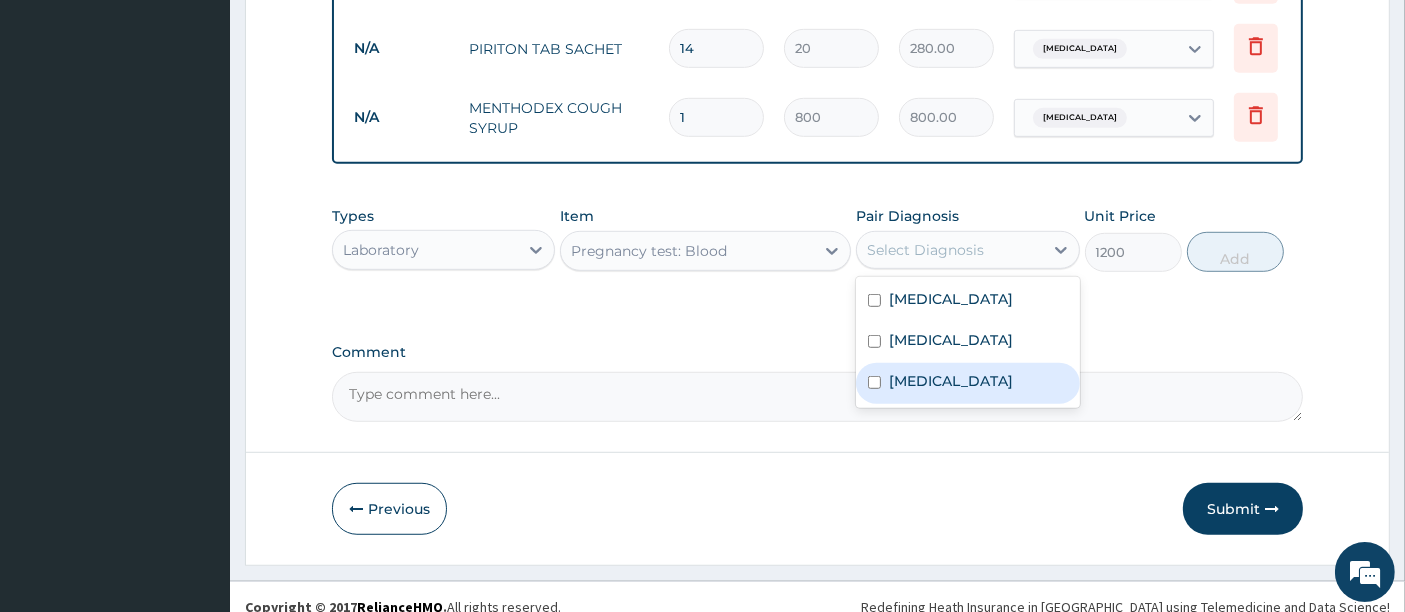 click on "Amenorrhea" at bounding box center [967, 383] 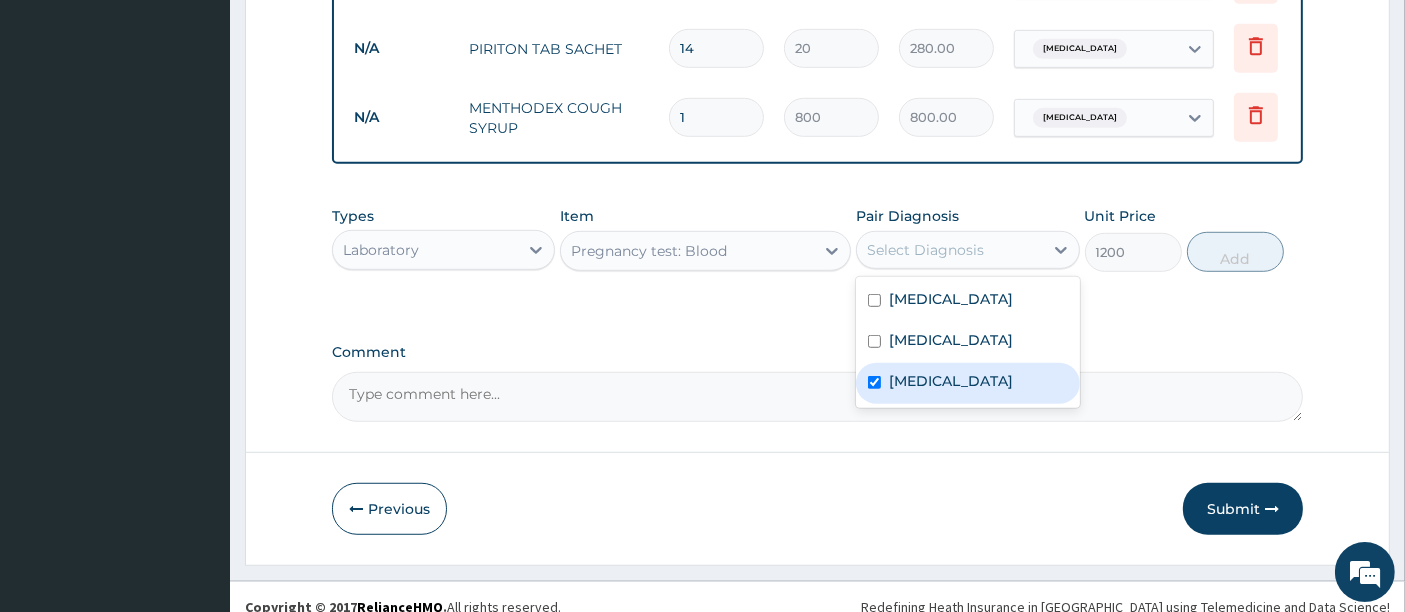 checkbox on "true" 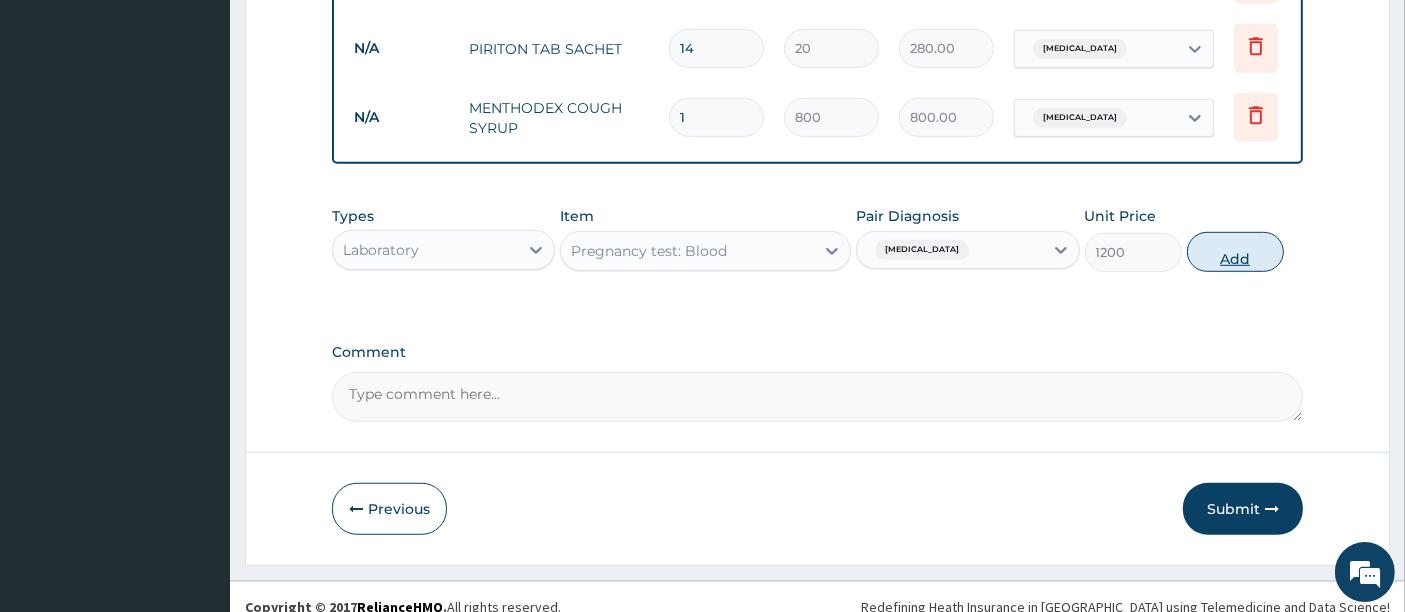 click on "Add" at bounding box center [1235, 252] 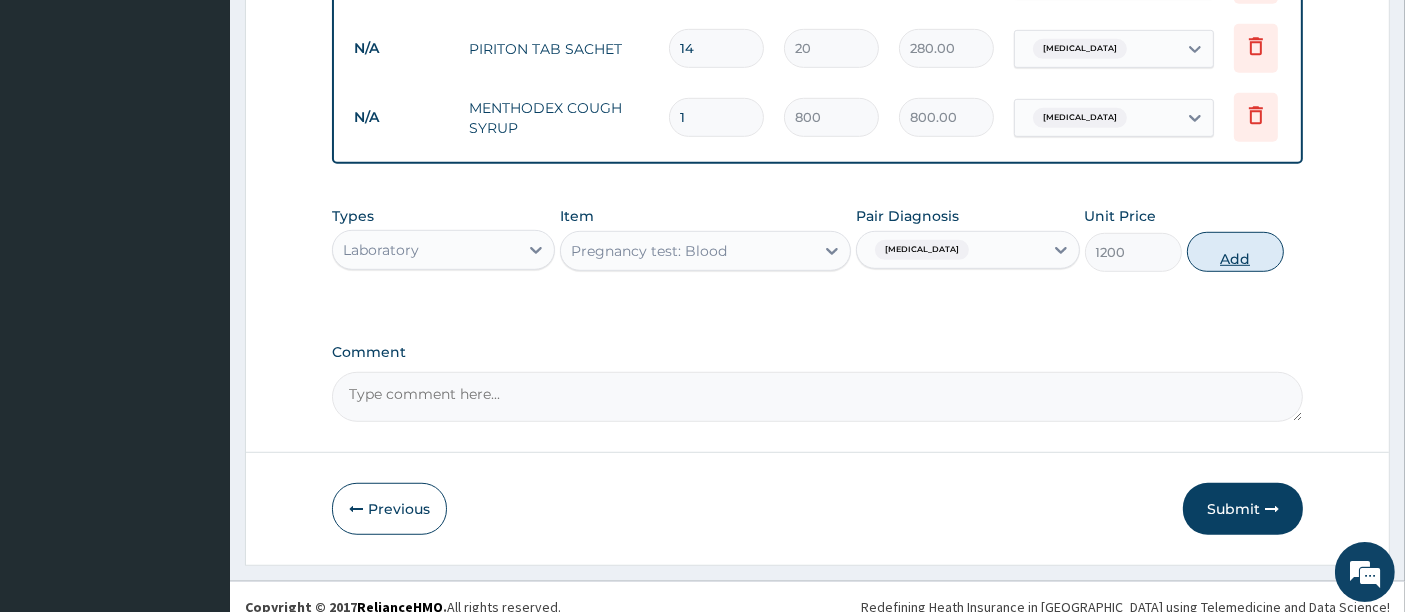 type on "0" 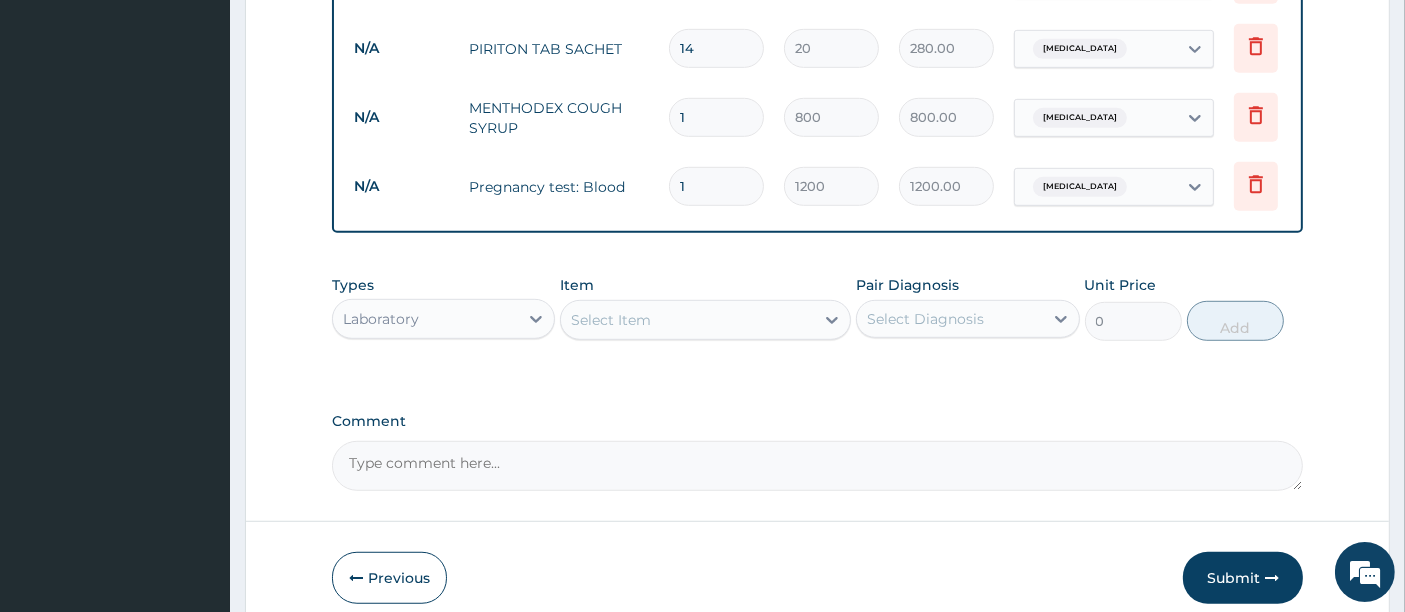 scroll, scrollTop: 1300, scrollLeft: 0, axis: vertical 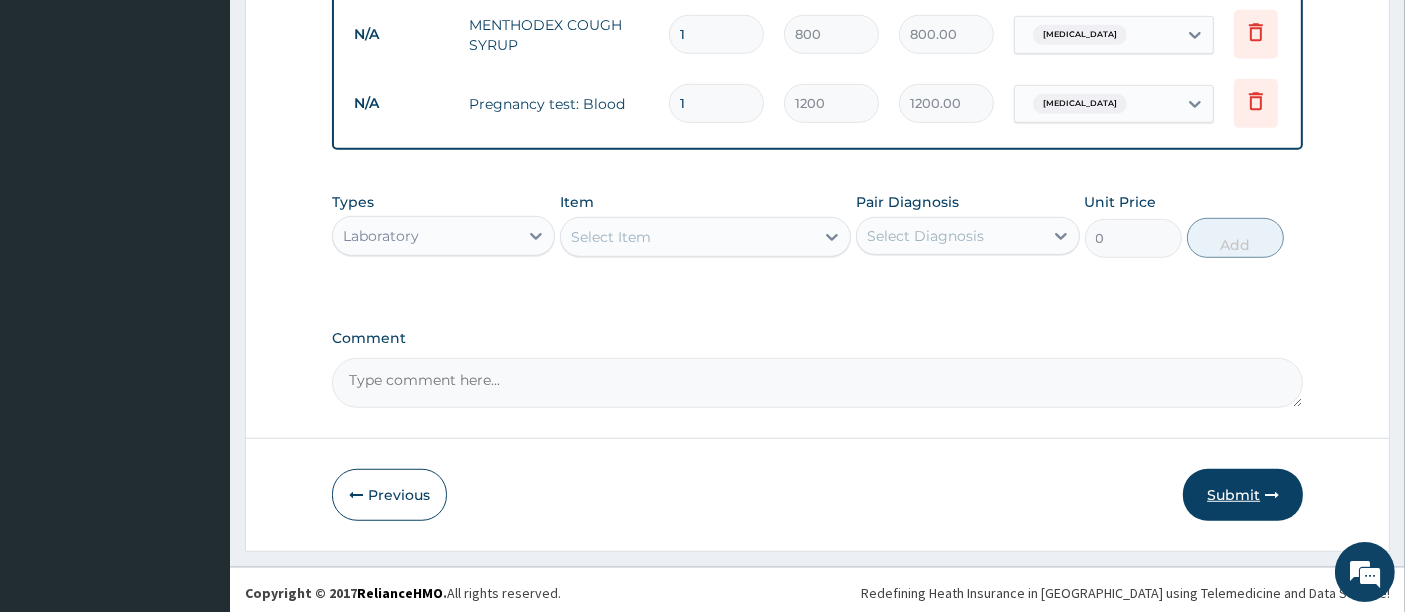 click on "Submit" at bounding box center [1243, 495] 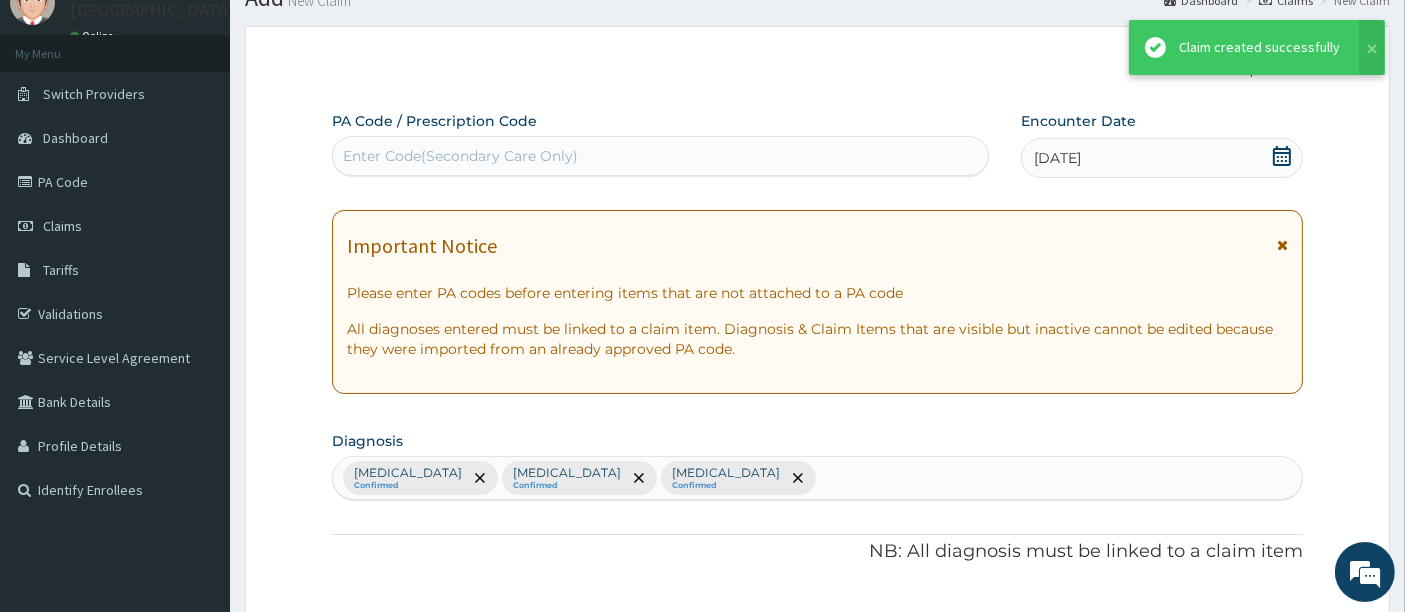 scroll, scrollTop: 1300, scrollLeft: 0, axis: vertical 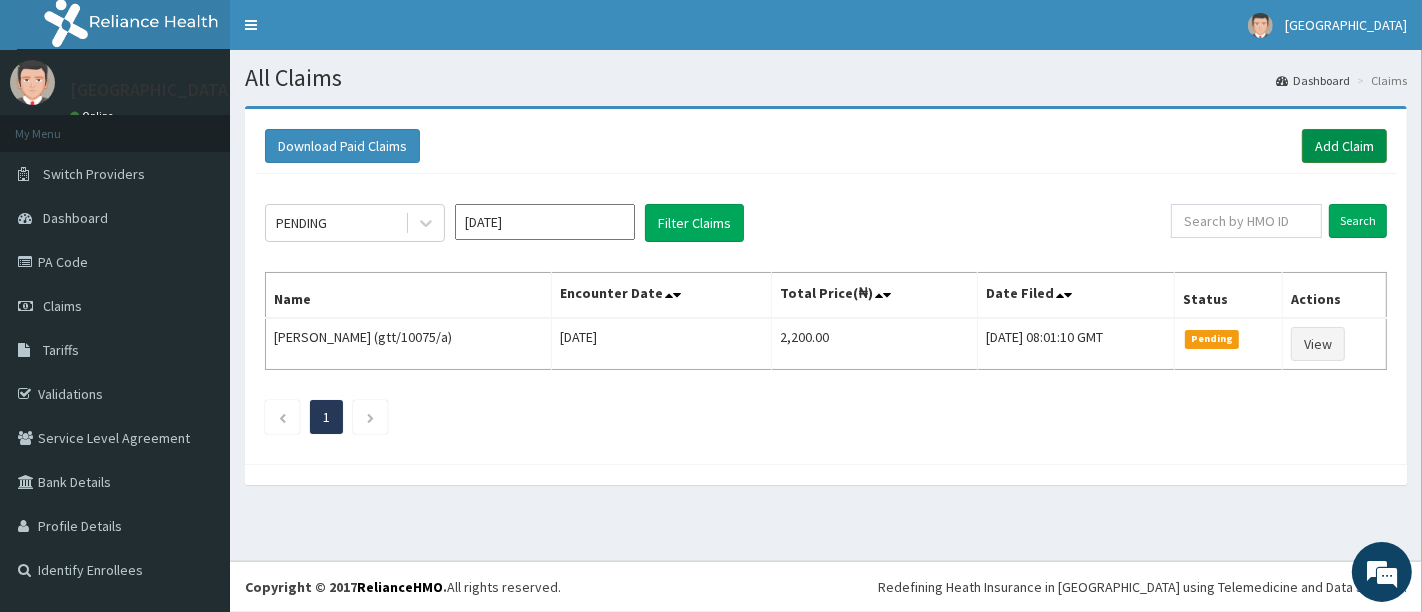 click on "Add Claim" at bounding box center (1344, 146) 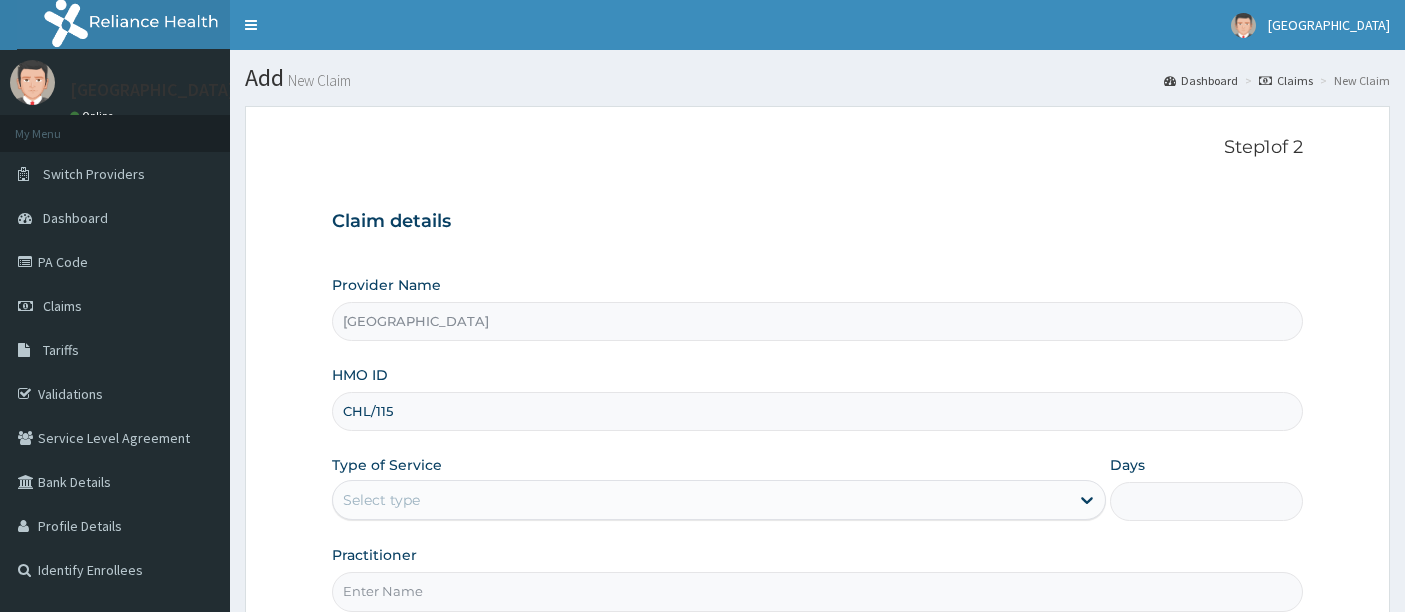 scroll, scrollTop: 0, scrollLeft: 0, axis: both 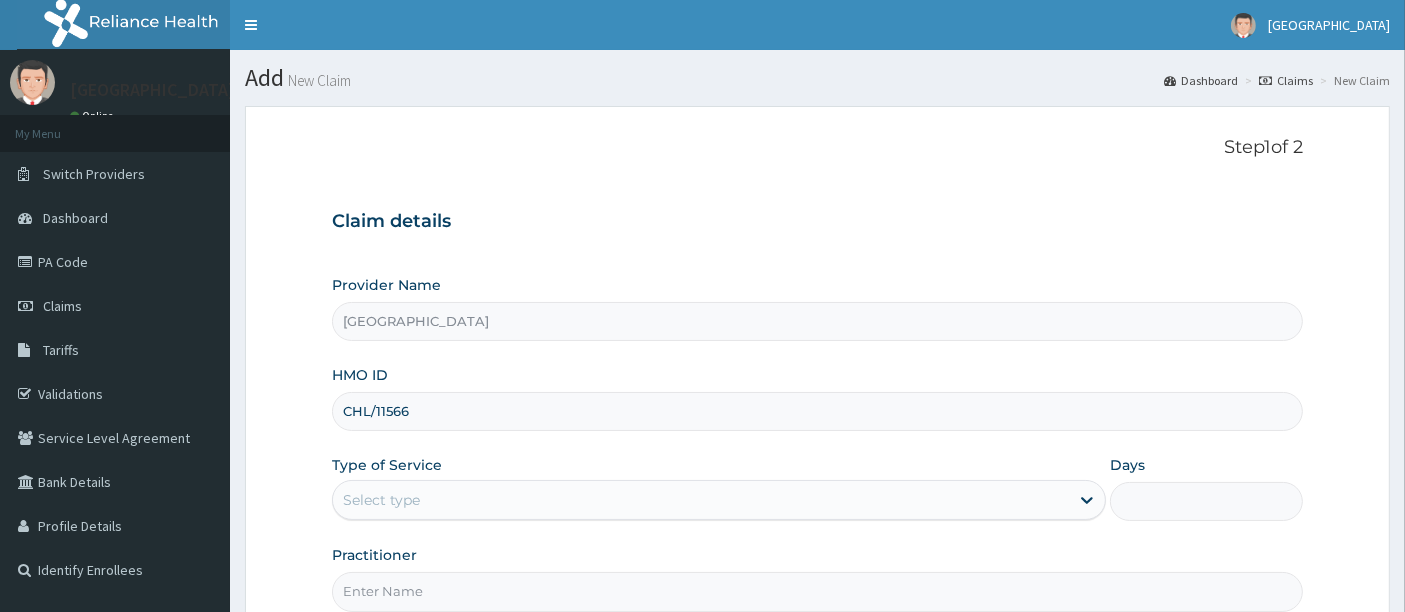 type on "CHL/11566/A" 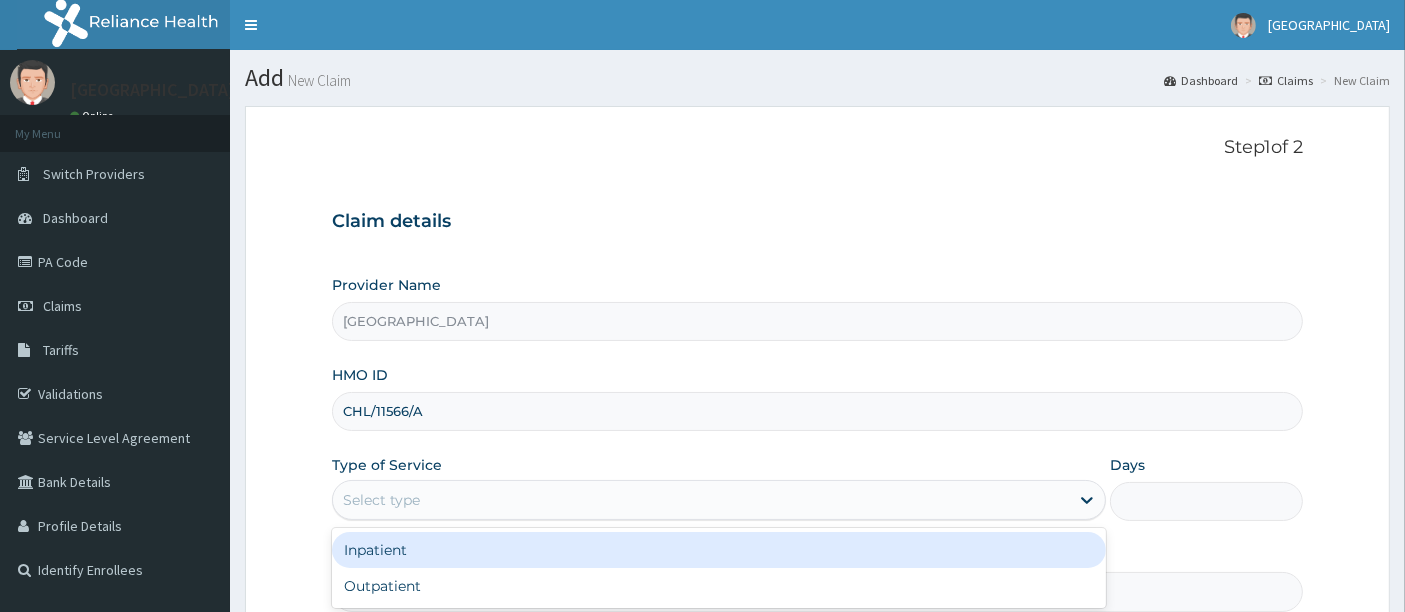 click on "Select type" at bounding box center (701, 500) 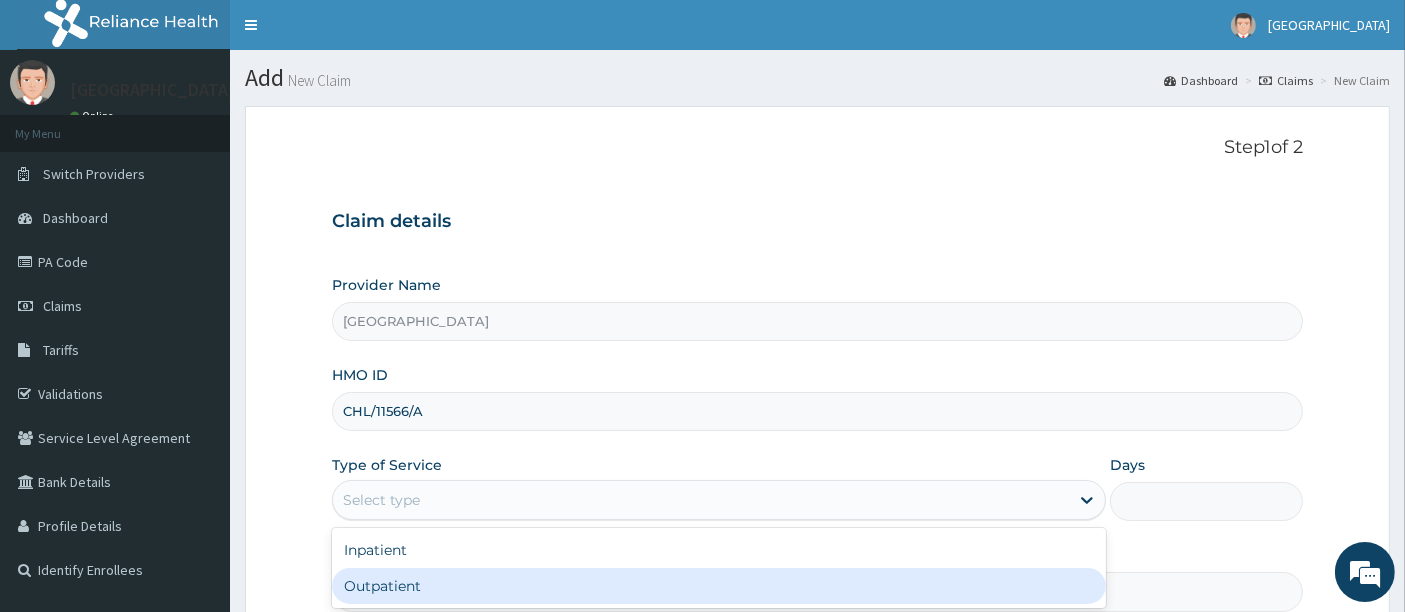 click on "Outpatient" at bounding box center [719, 586] 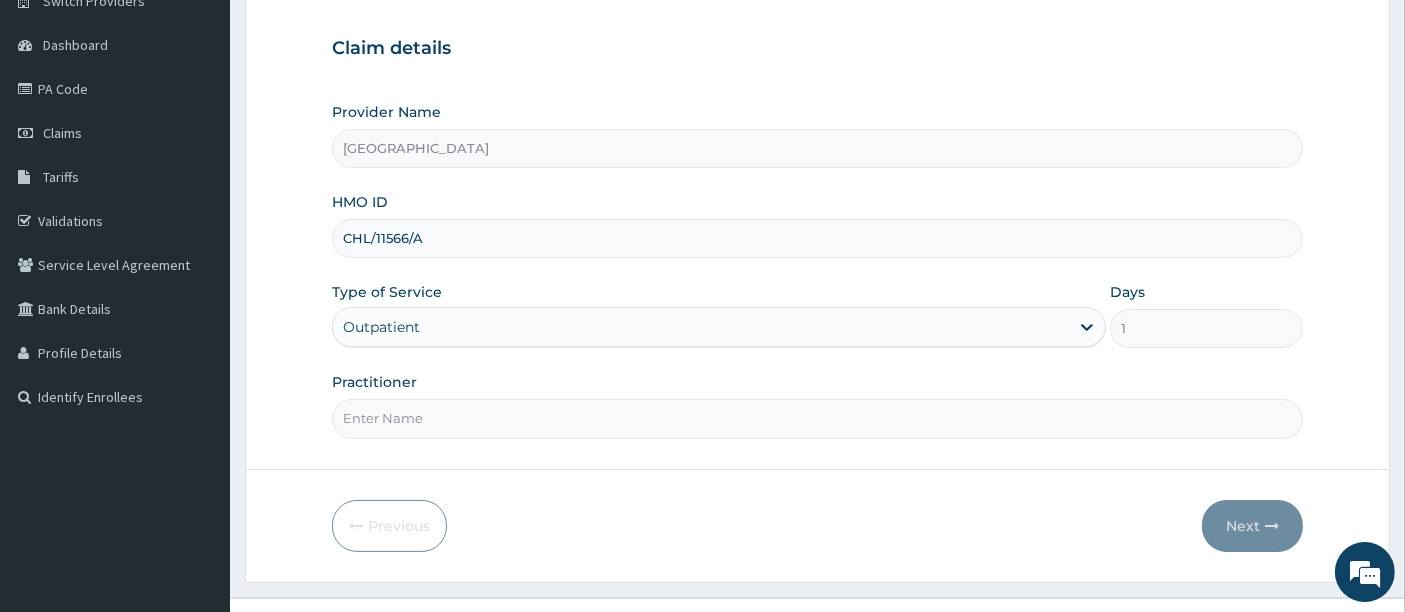 scroll, scrollTop: 177, scrollLeft: 0, axis: vertical 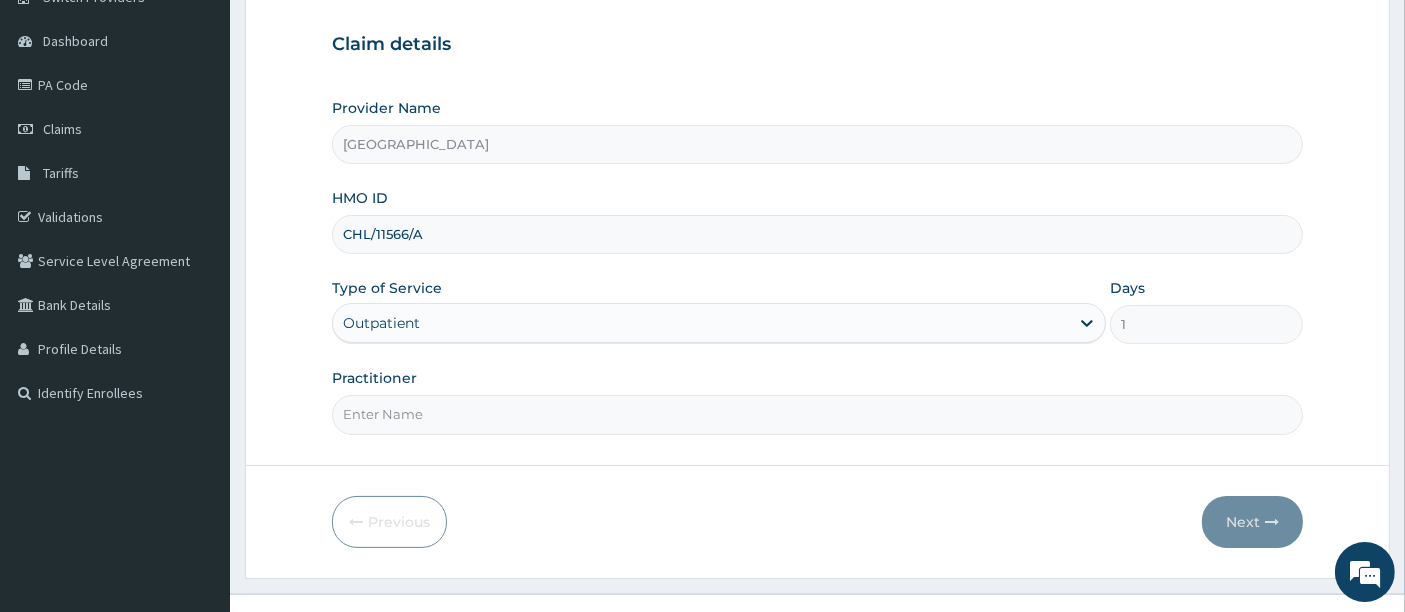 click on "R EL
Toggle navigation
Holyfill Hospital Holyfill Hospital - holyfillhospital@gmail.com Member since  October 24, 2021 at 1:08:10 AM   Profile Sign out" at bounding box center [702, 234] 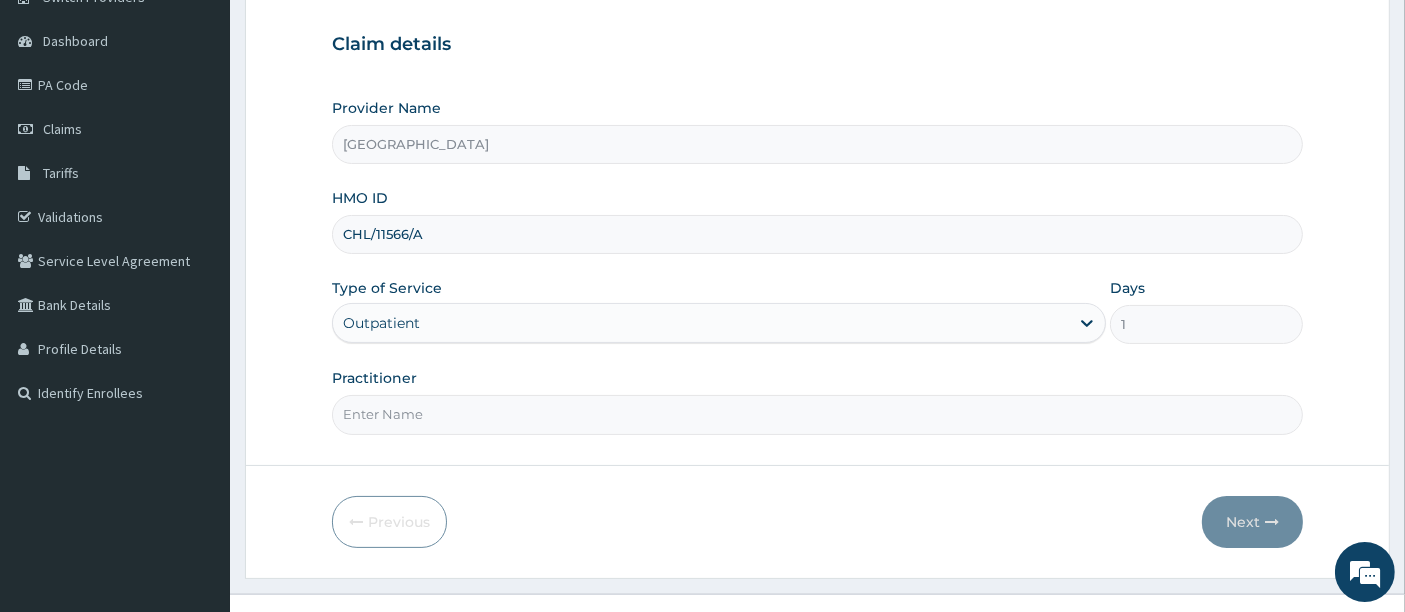 type on "OMOLADE JOSEPH AYELAJE" 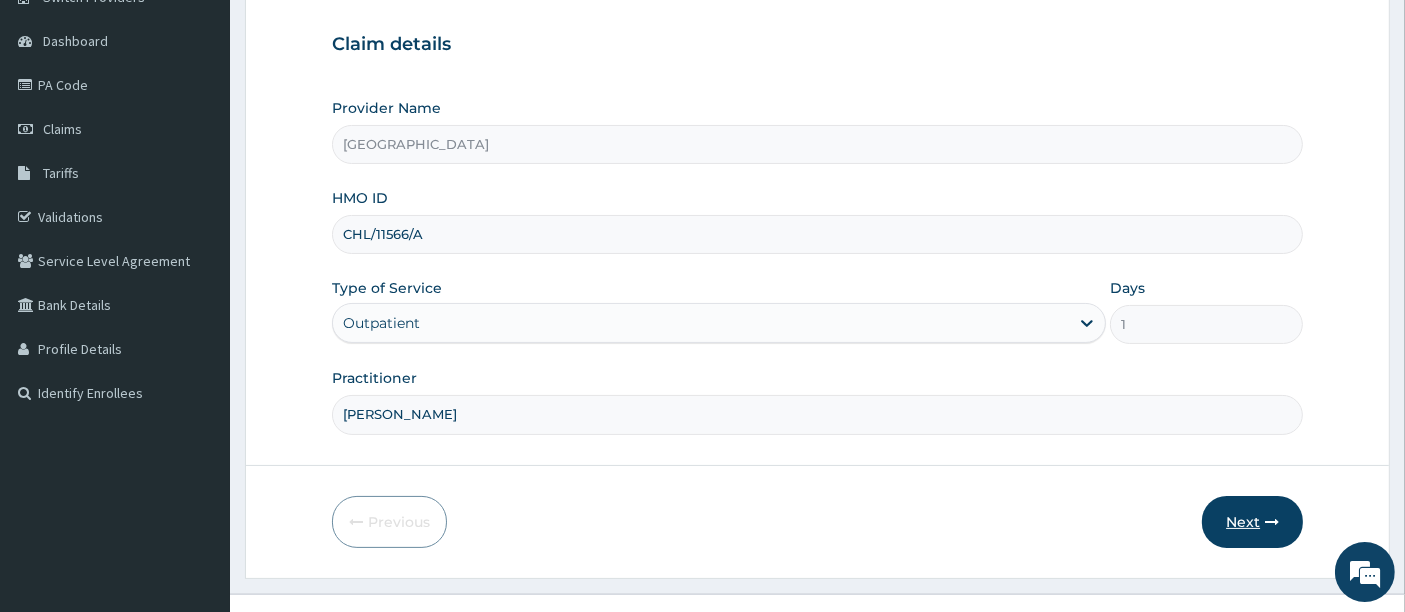 click on "Next" at bounding box center (1252, 522) 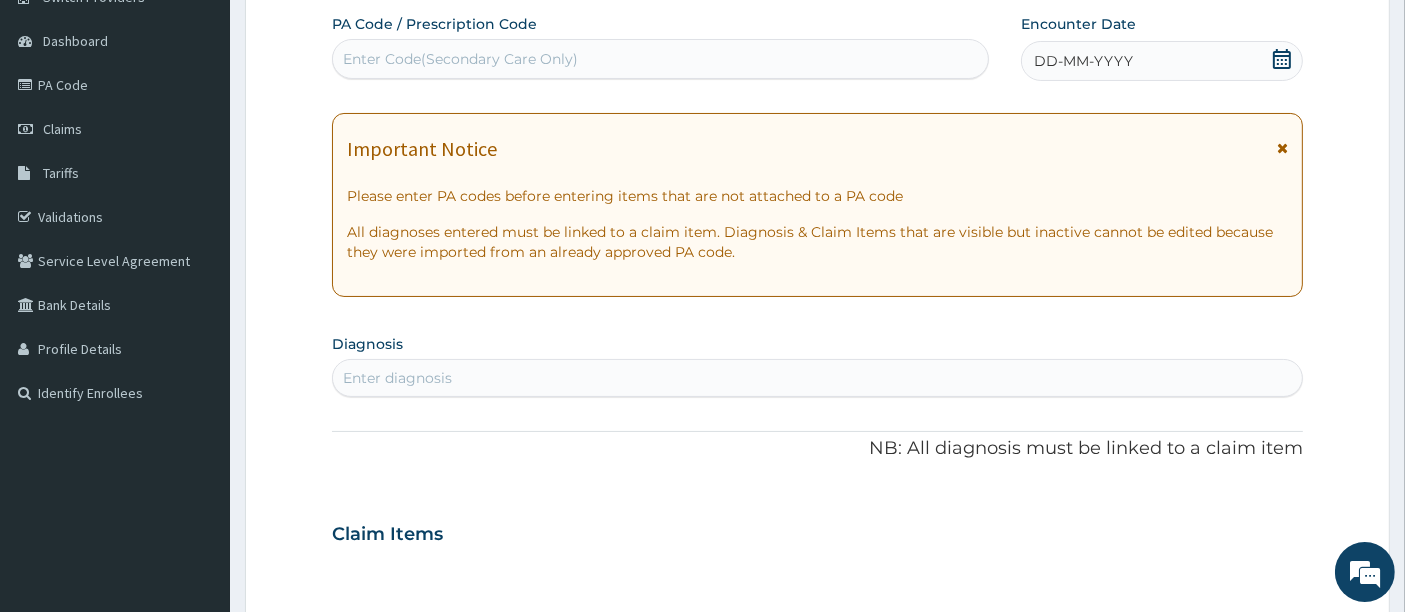 click 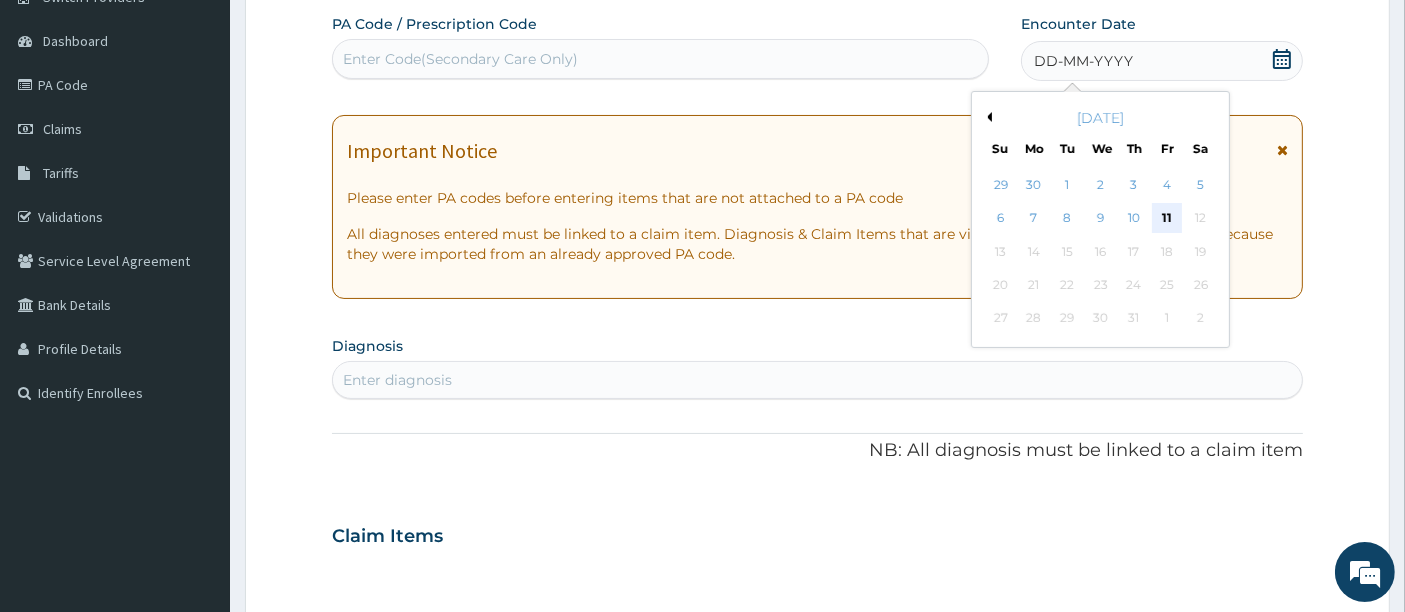 click on "11" at bounding box center [1168, 219] 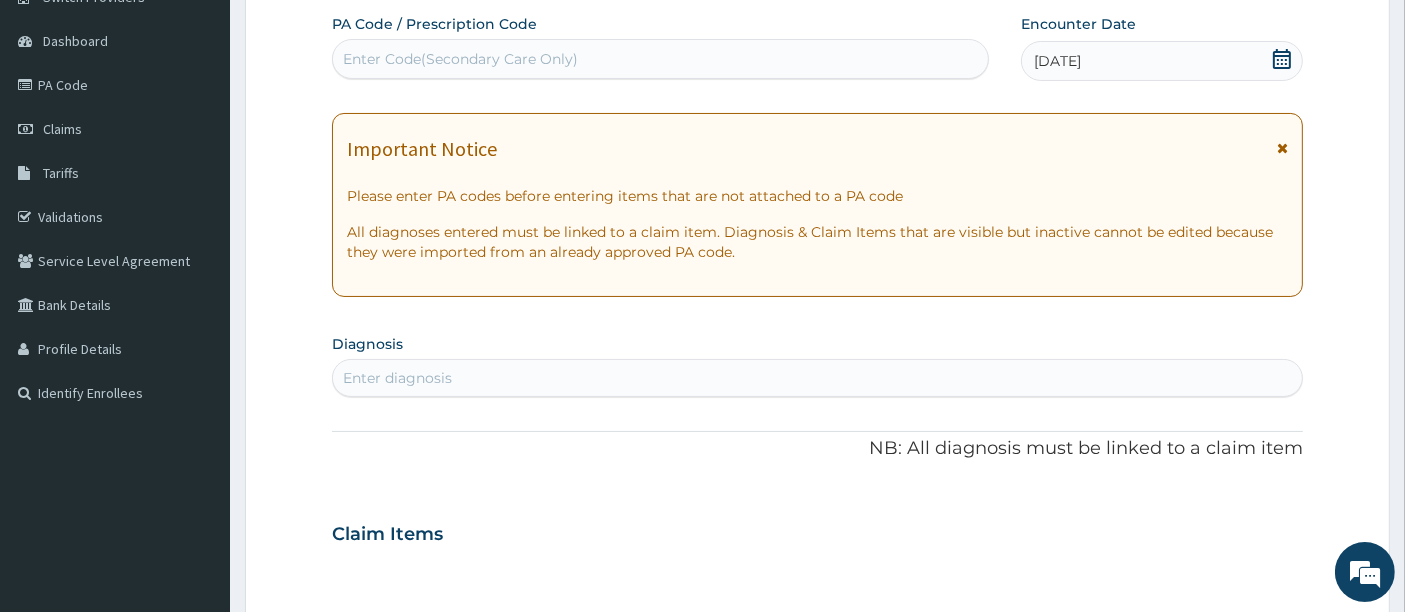 click on "PA Code / Prescription Code Enter Code(Secondary Care Only) Encounter Date 11-07-2025 Important Notice Please enter PA codes before entering items that are not attached to a PA code   All diagnoses entered must be linked to a claim item. Diagnosis & Claim Items that are visible but inactive cannot be edited because they were imported from an already approved PA code. Diagnosis Enter diagnosis NB: All diagnosis must be linked to a claim item Claim Items No claim item Types Select Type Item Select Item Pair Diagnosis Select Diagnosis Unit Price 0 Add Comment" at bounding box center (818, 531) 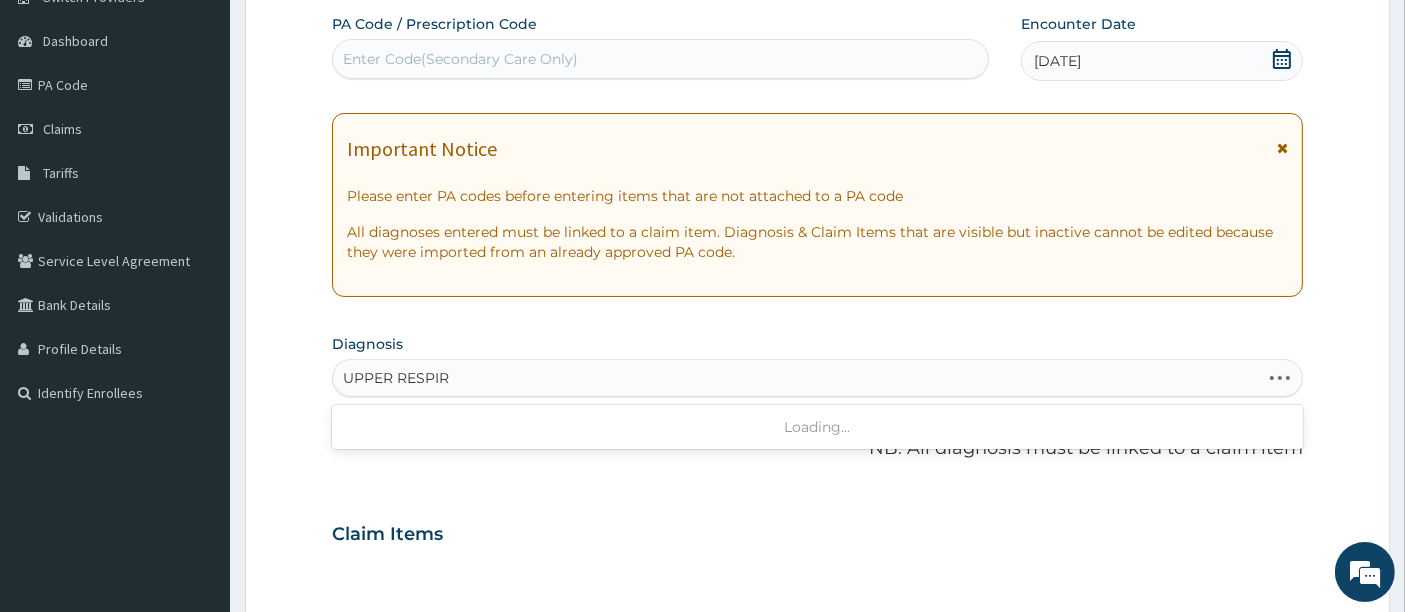 type on "UPPER RESPIRA" 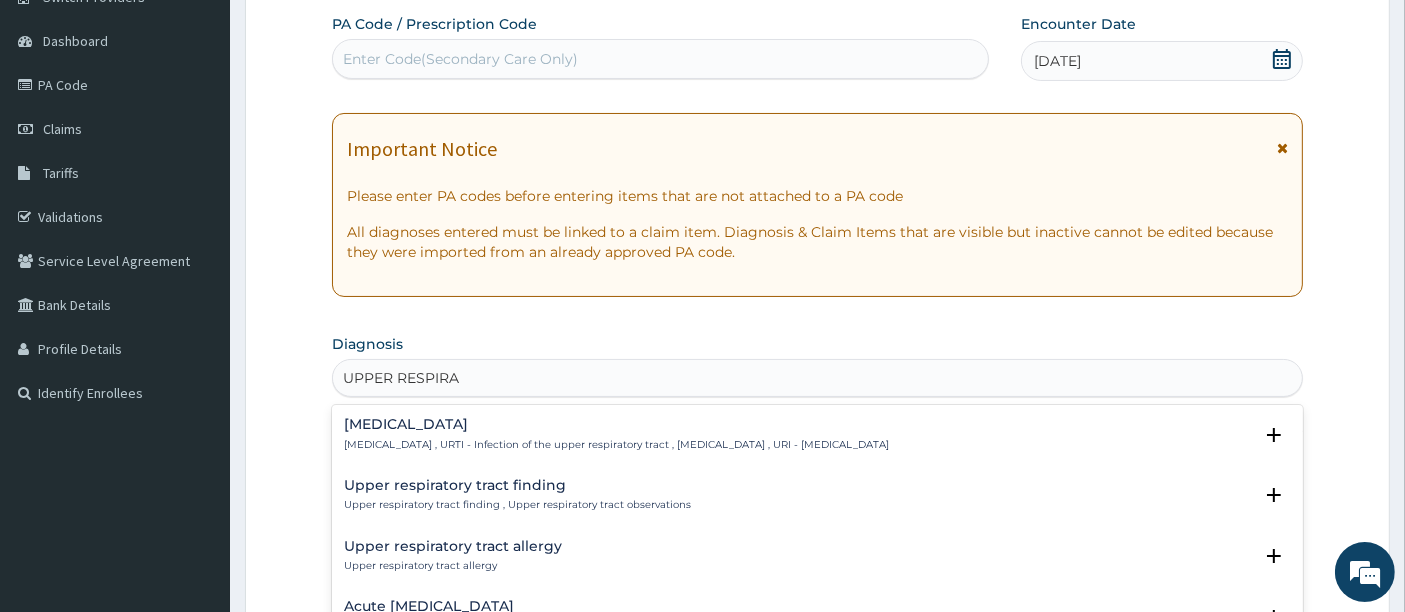 click on "Upper respiratory infection" at bounding box center [616, 424] 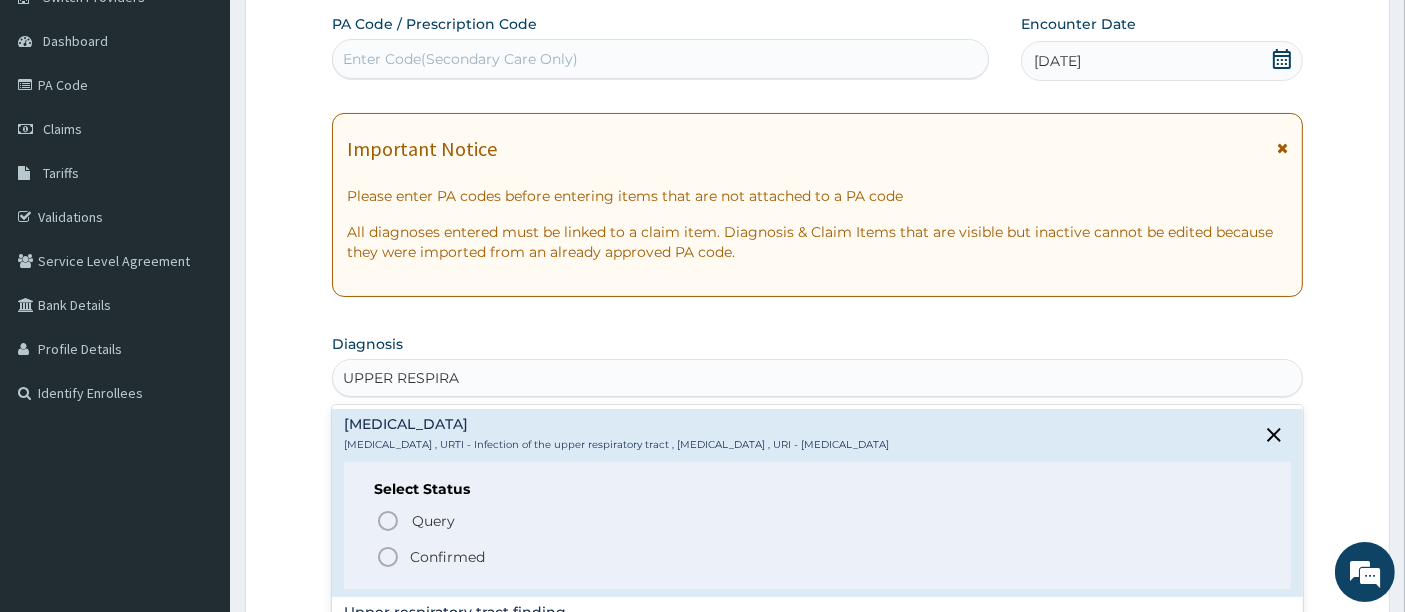 click 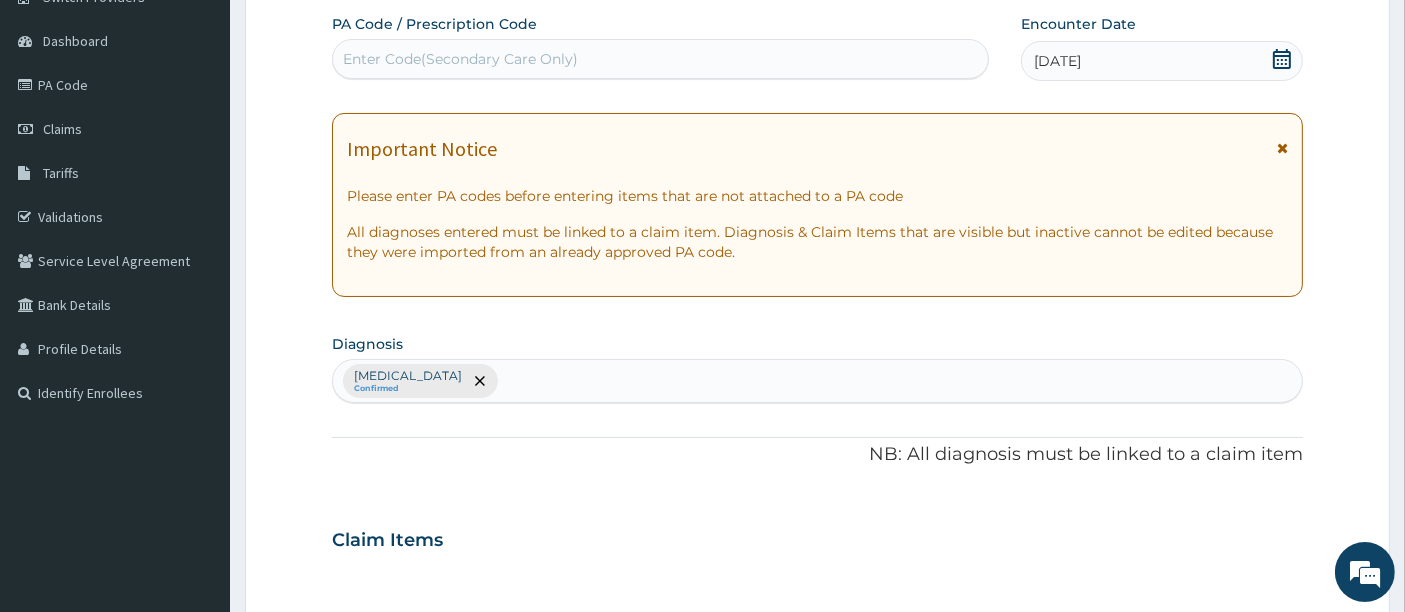 click on "Claim Items" at bounding box center (818, 536) 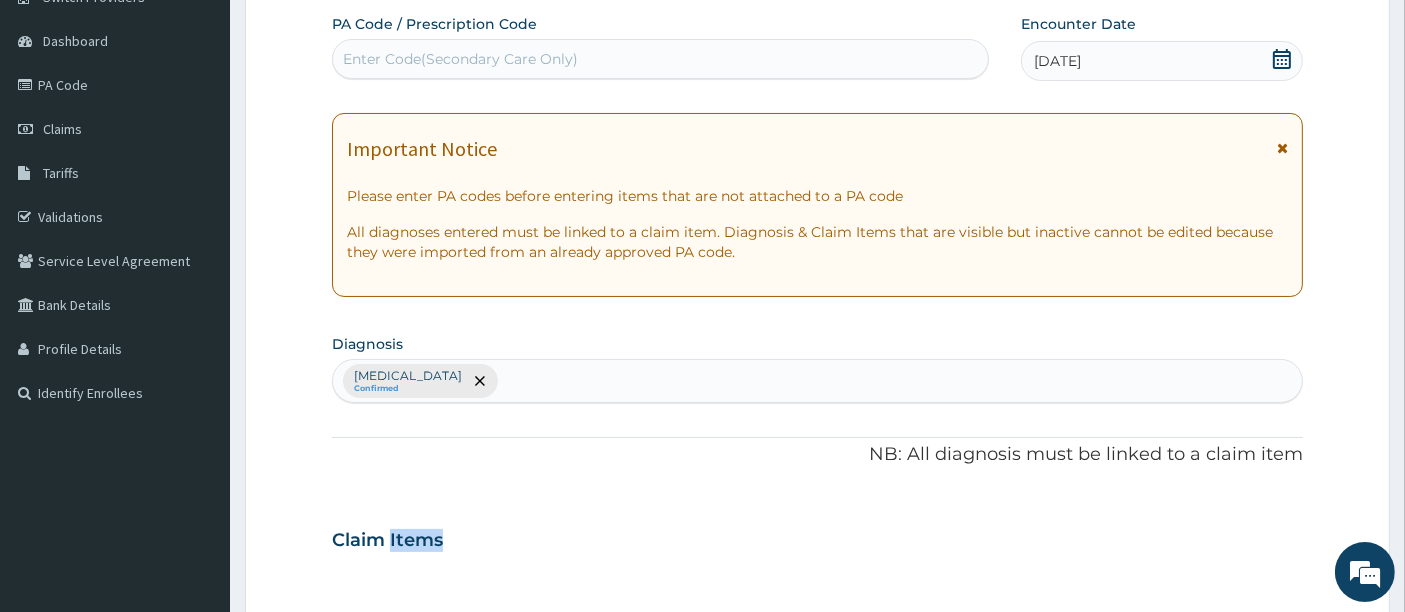 click on "Claim Items" at bounding box center (818, 536) 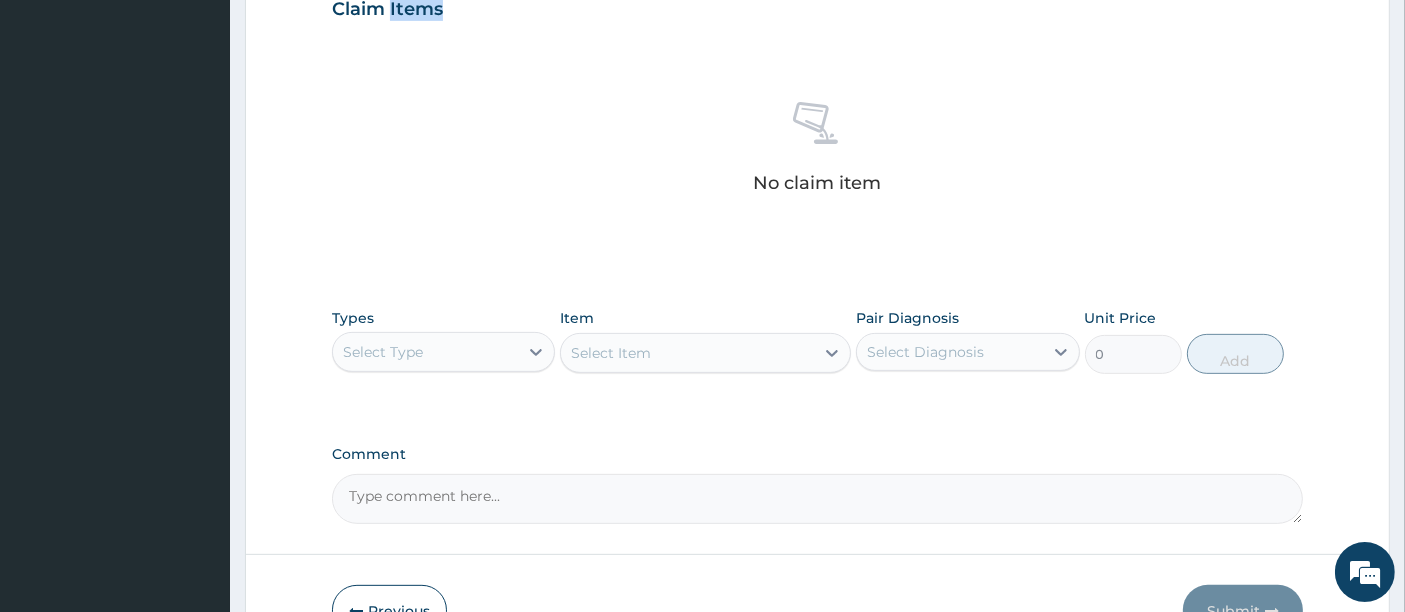 scroll, scrollTop: 710, scrollLeft: 0, axis: vertical 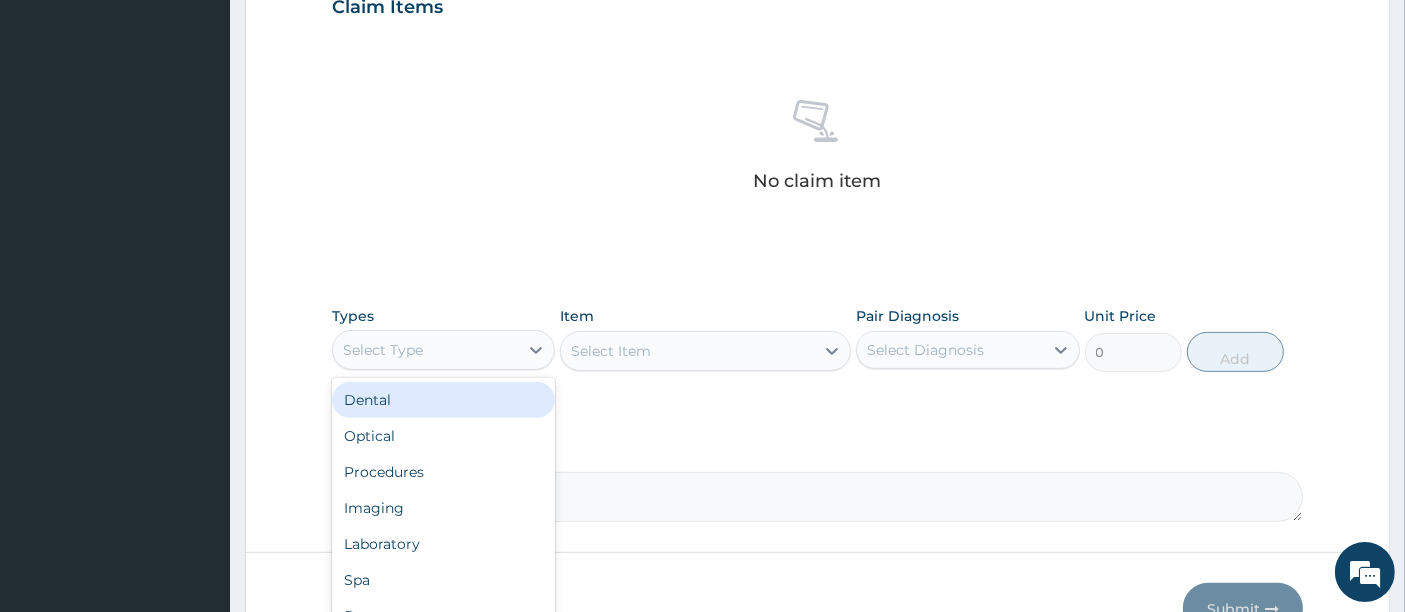 click on "Select Type" at bounding box center (425, 350) 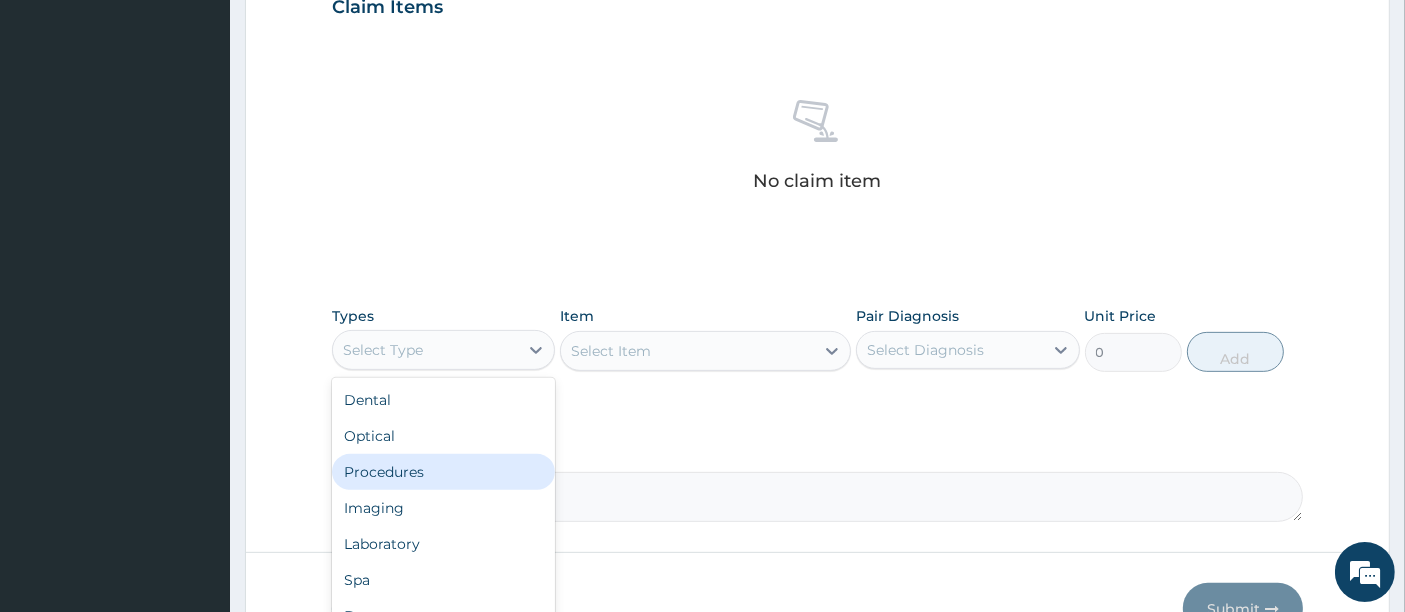 click on "Procedures" at bounding box center [443, 472] 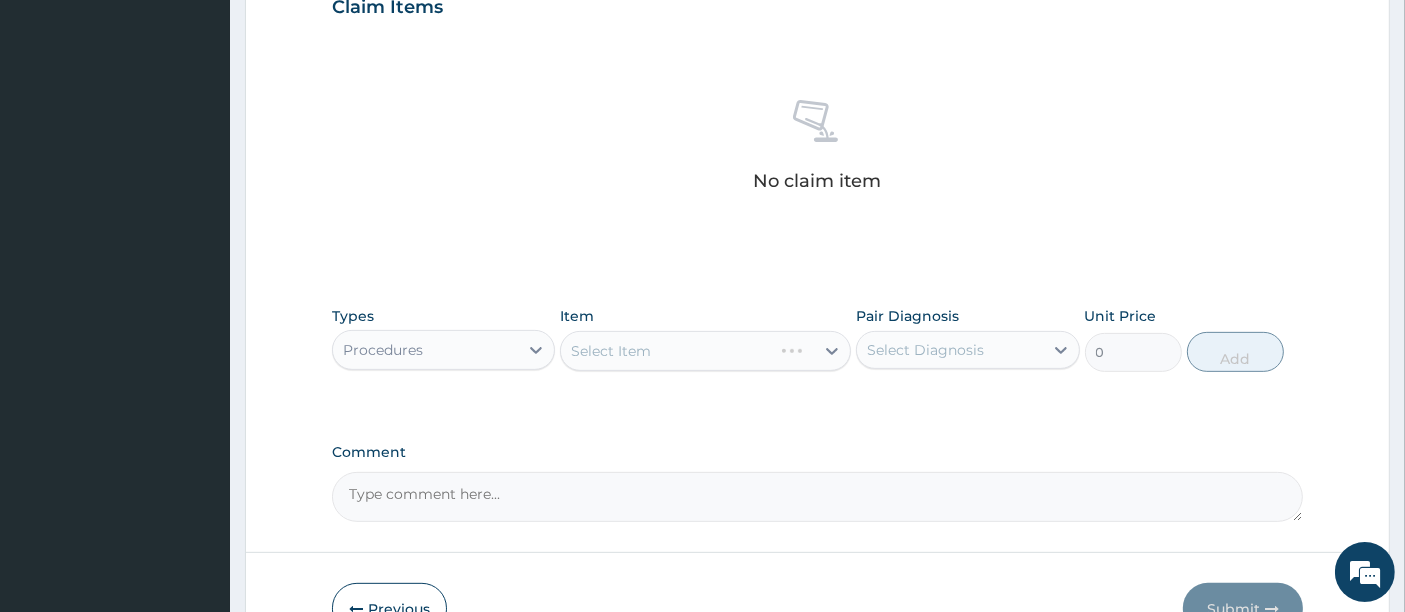 click on "Select Item" at bounding box center [705, 351] 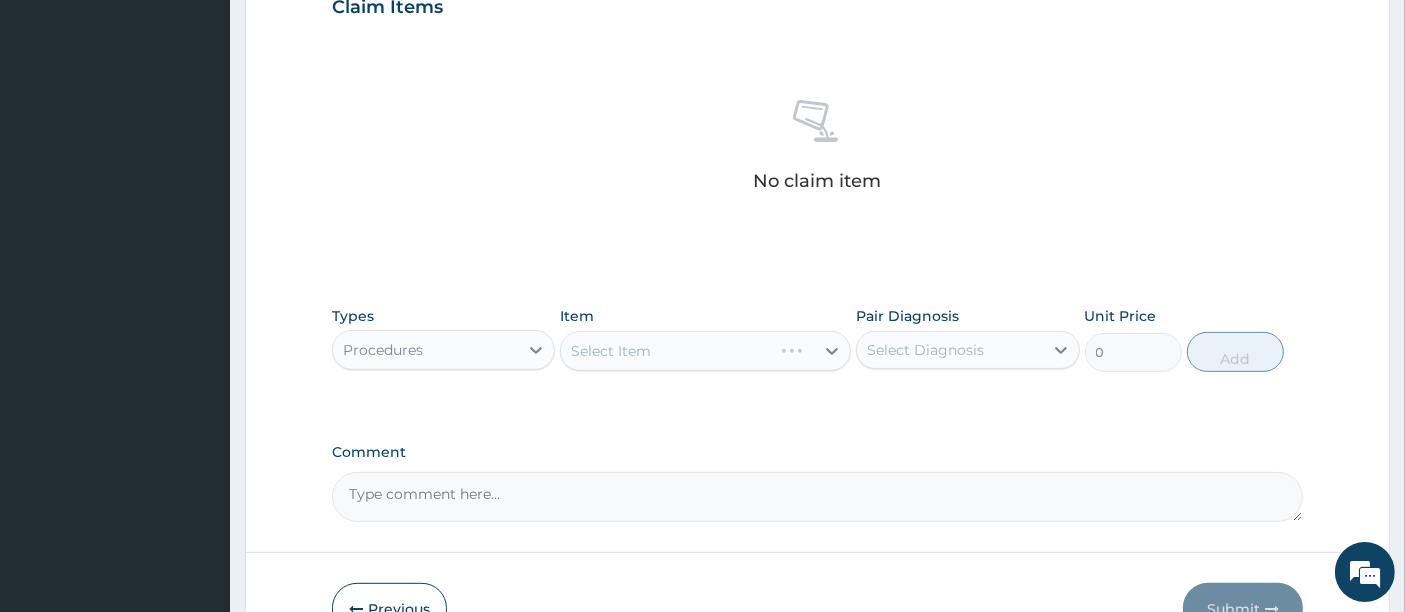 click on "Select Item" at bounding box center (705, 351) 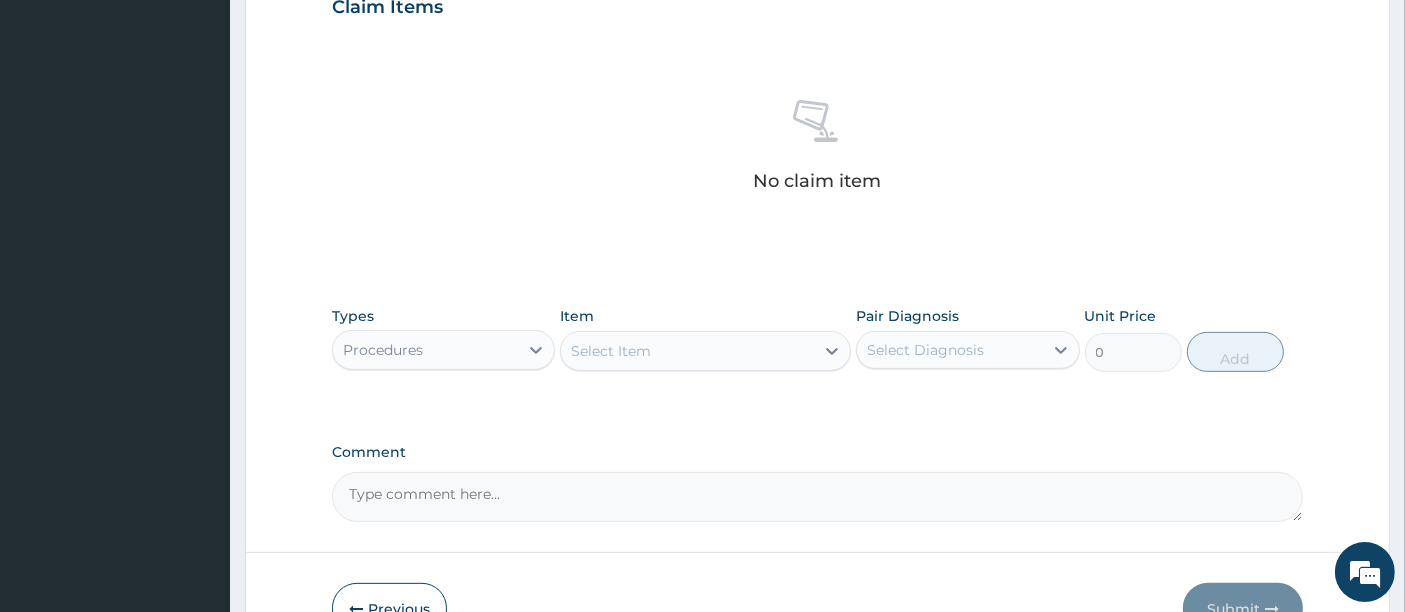 click on "Select Item" at bounding box center (705, 351) 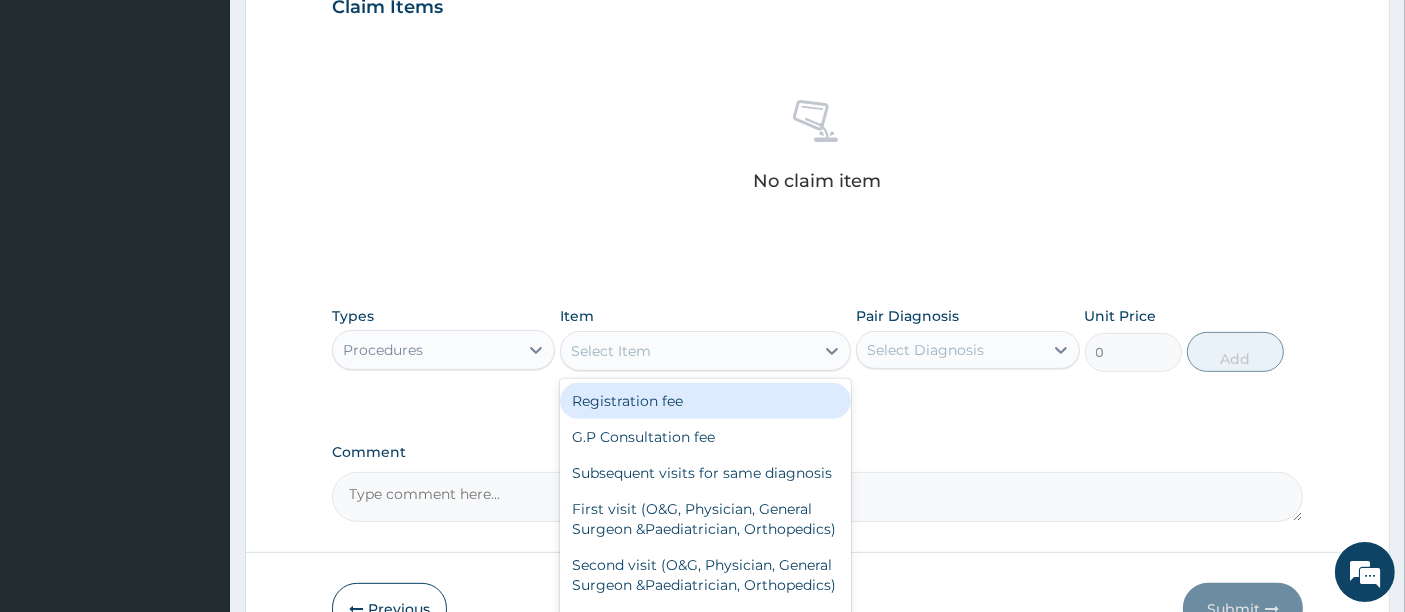 click on "Select Item" at bounding box center [687, 351] 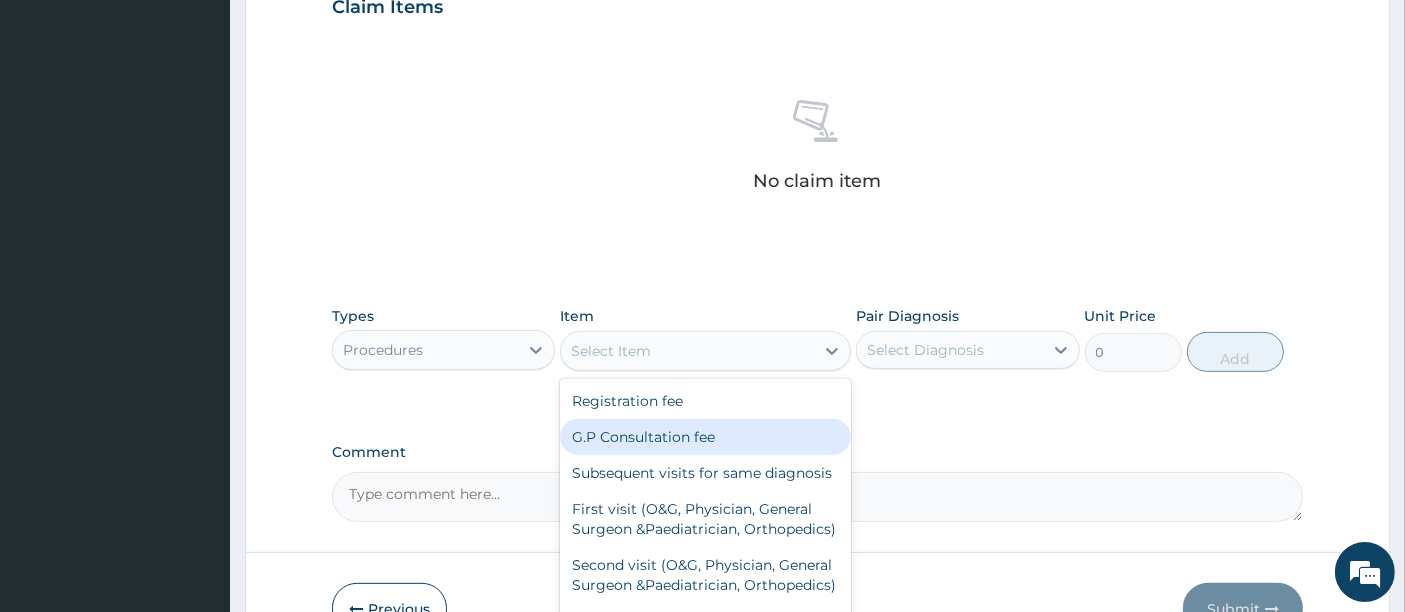 click on "G.P Consultation fee" at bounding box center [705, 437] 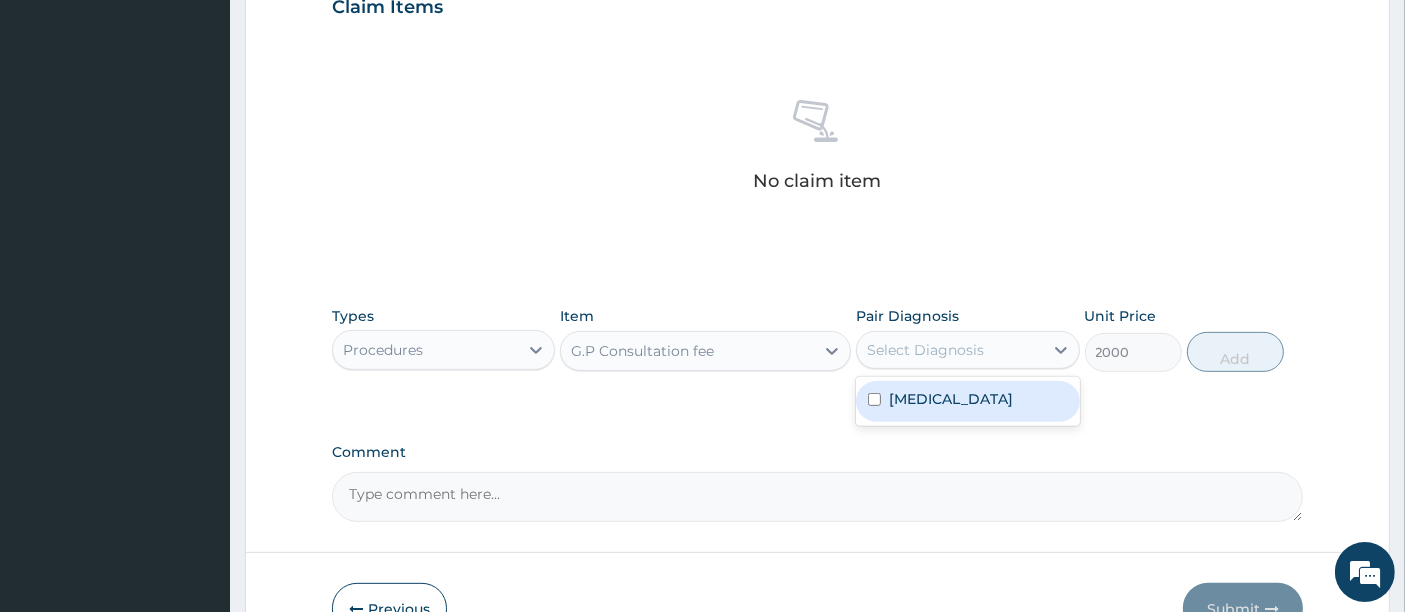click on "Select Diagnosis" at bounding box center [949, 350] 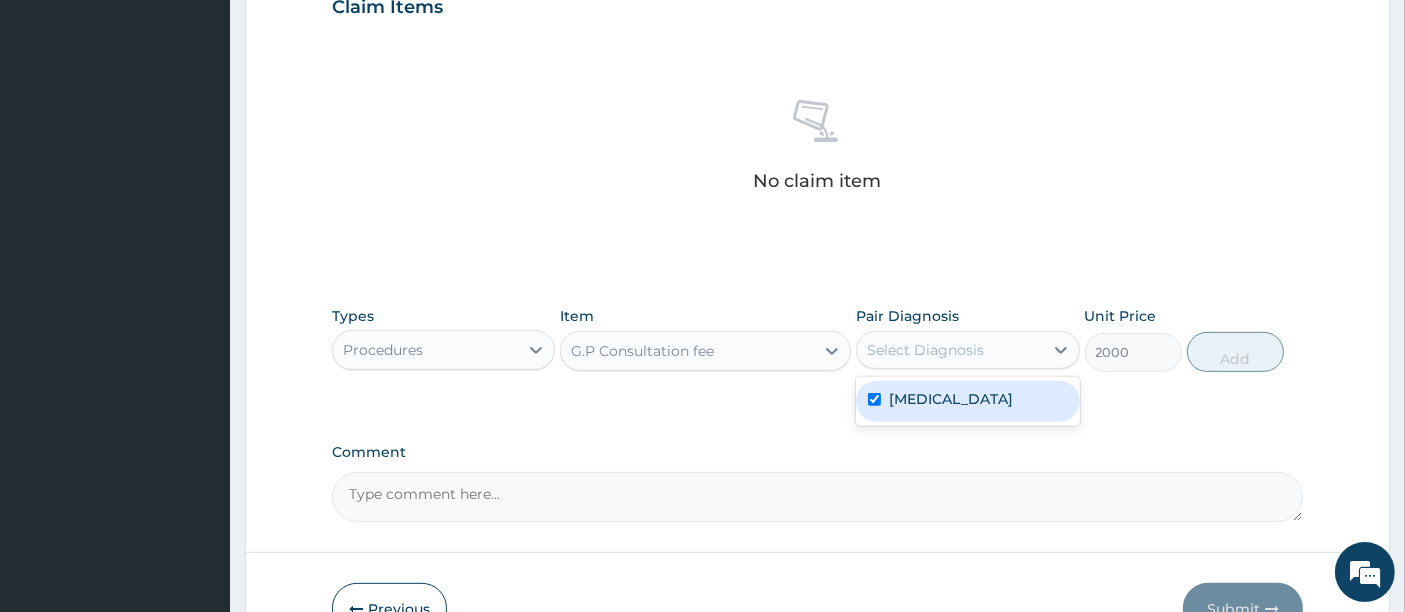 checkbox on "true" 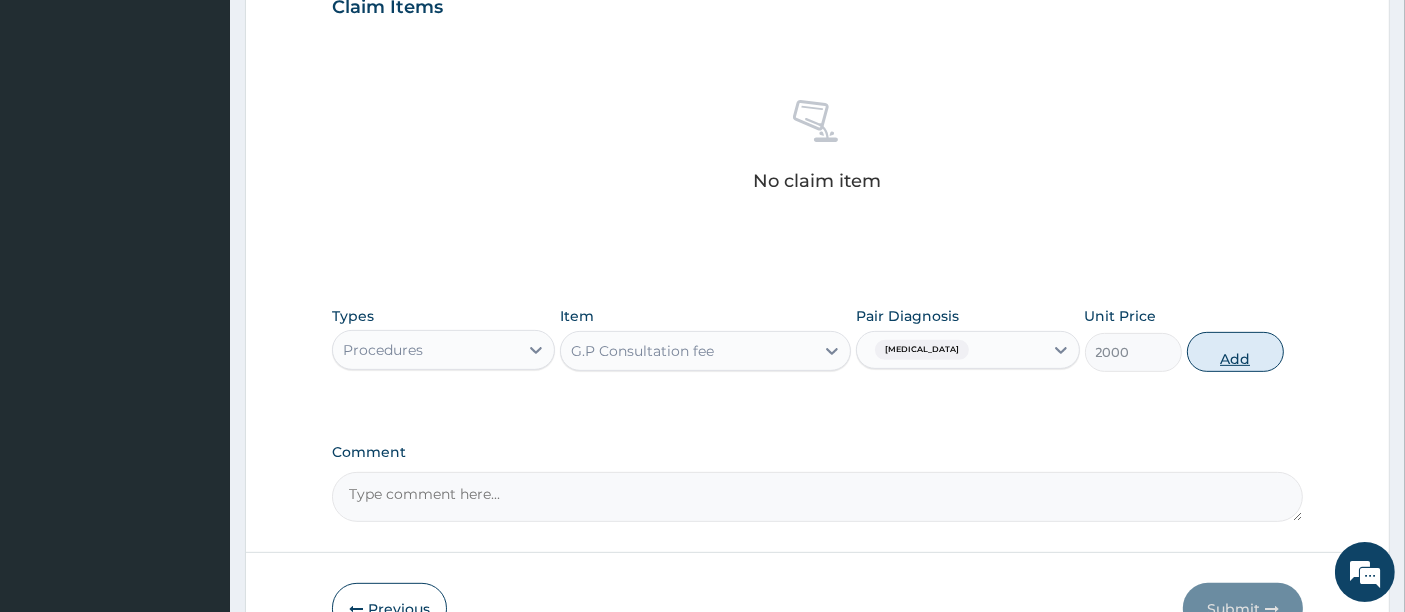 click on "Add" at bounding box center (1235, 352) 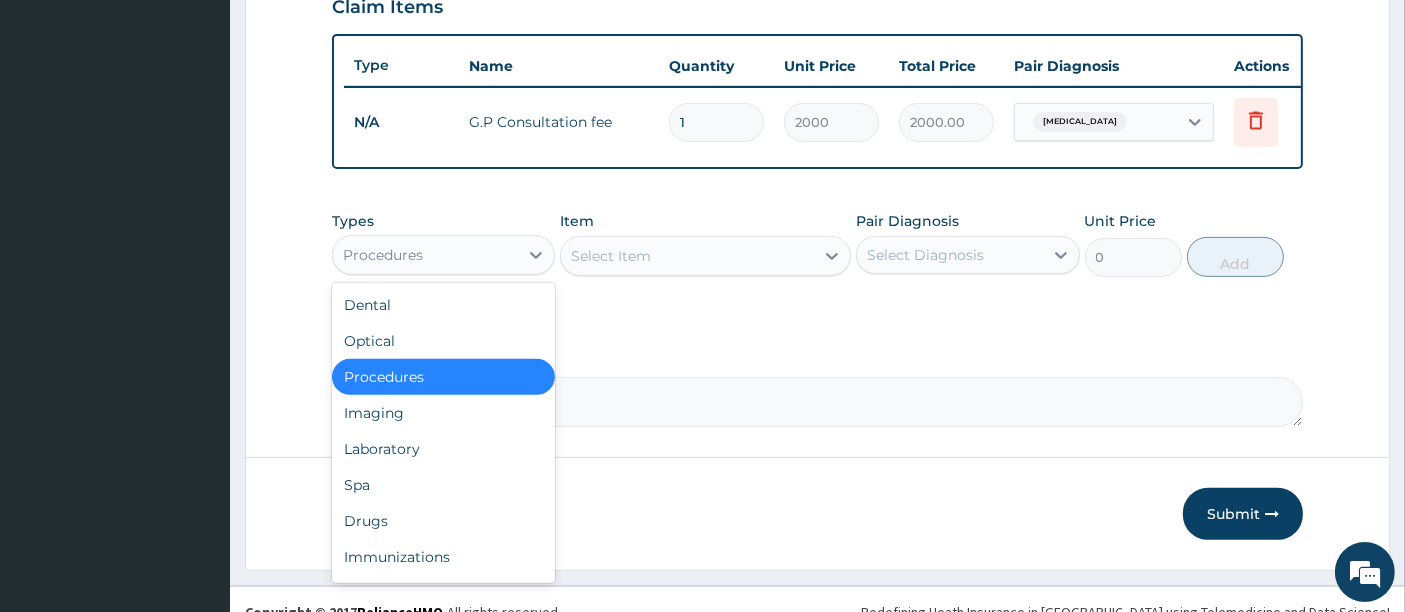 click on "Procedures" at bounding box center [425, 255] 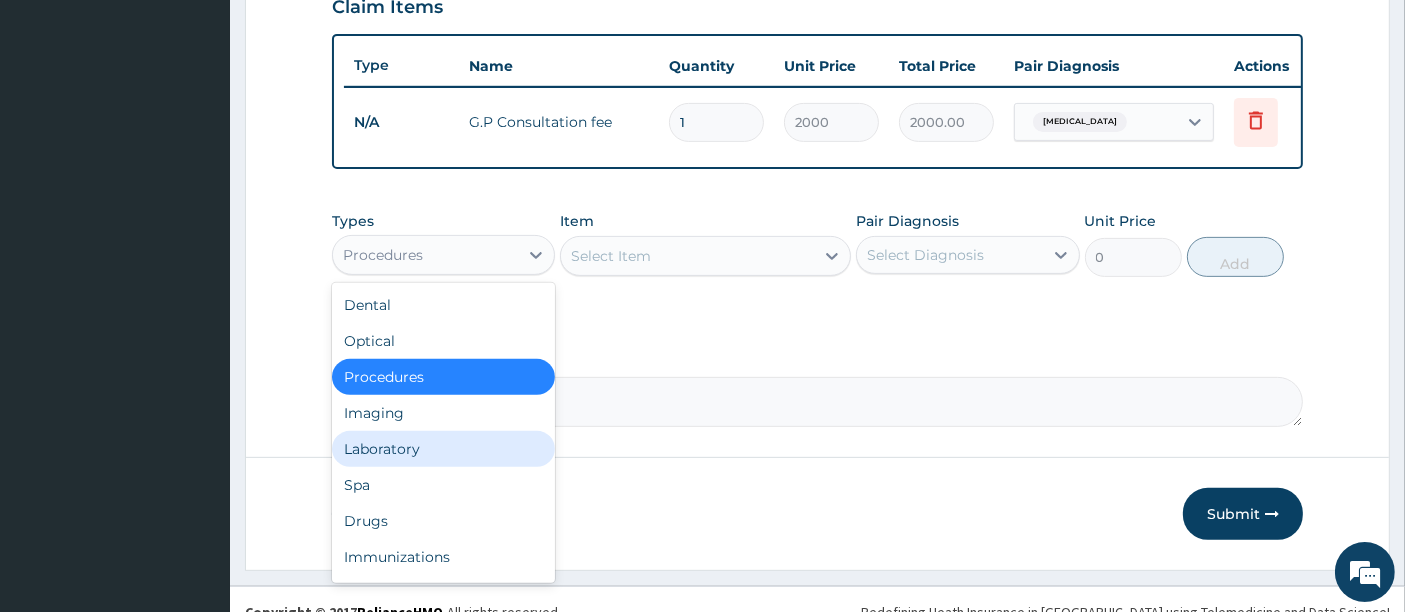 click on "Laboratory" at bounding box center (443, 449) 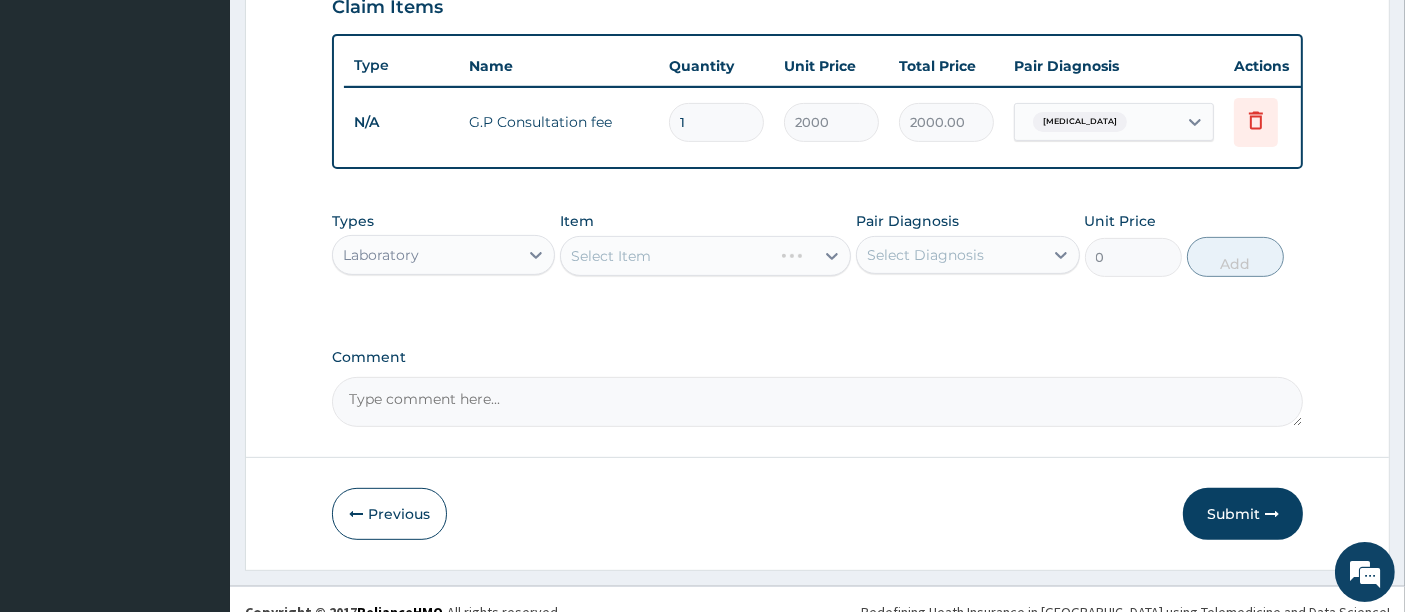 click on "Select Item" at bounding box center [705, 256] 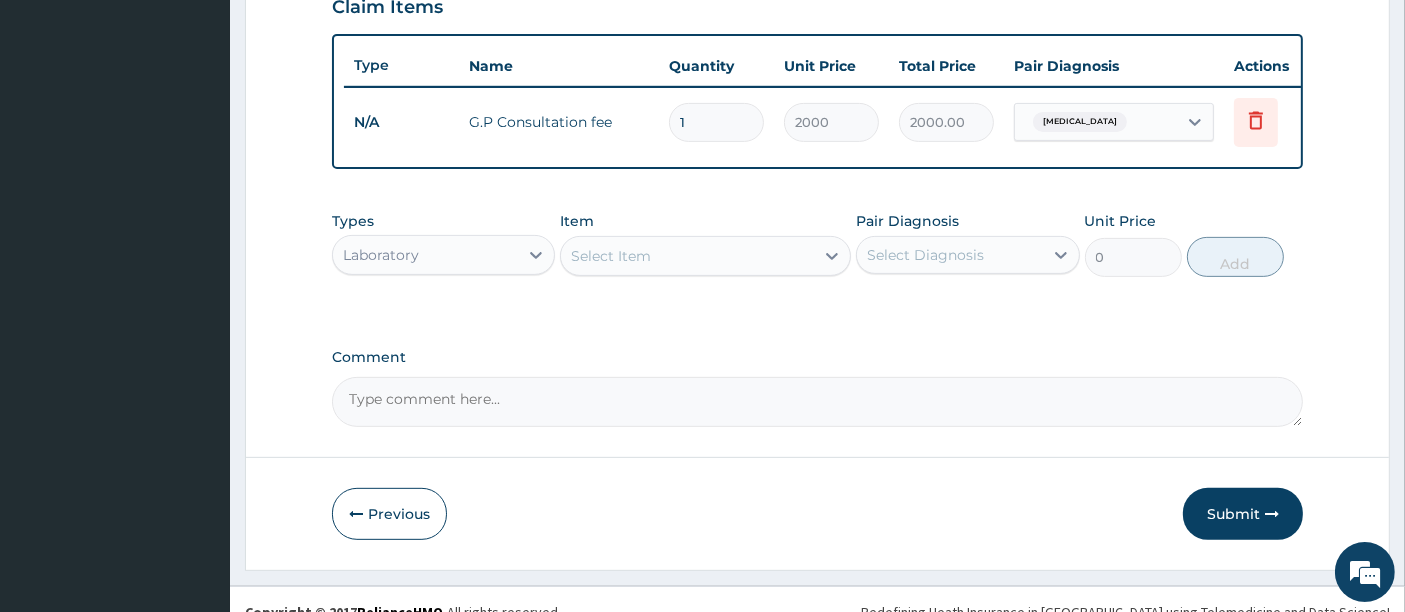 click on "Select Item" at bounding box center [705, 256] 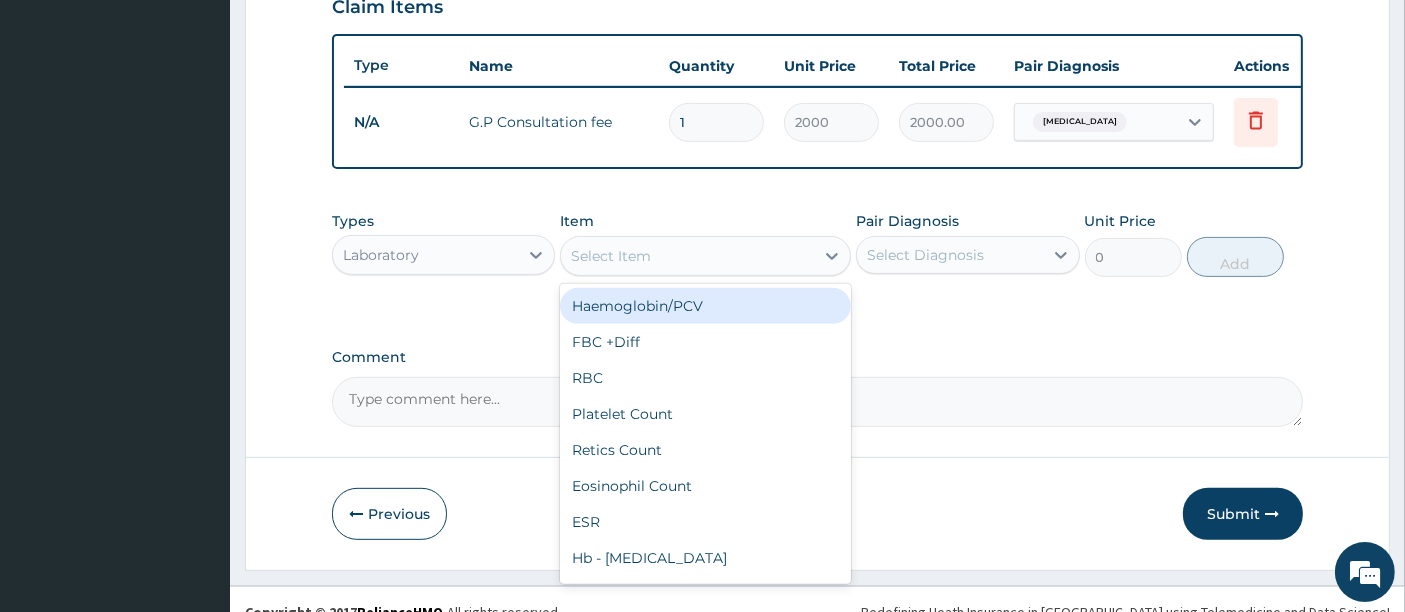 click on "Select Item" at bounding box center (687, 256) 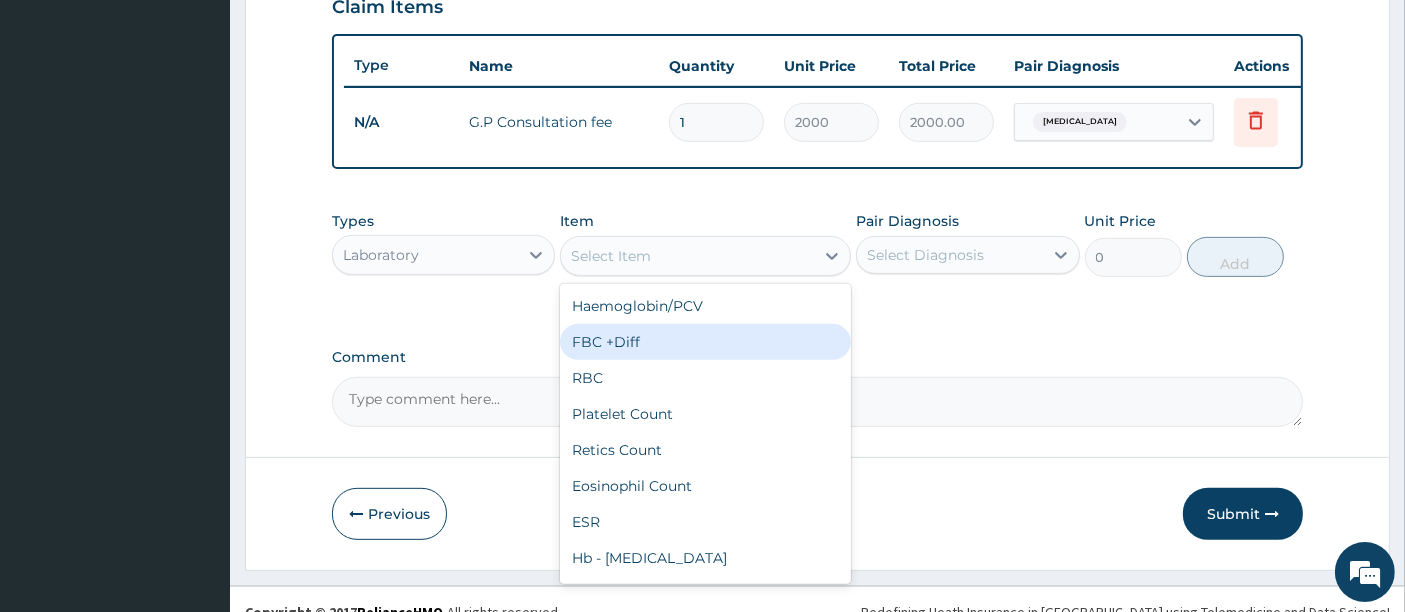 click on "FBC +Diff" at bounding box center [705, 342] 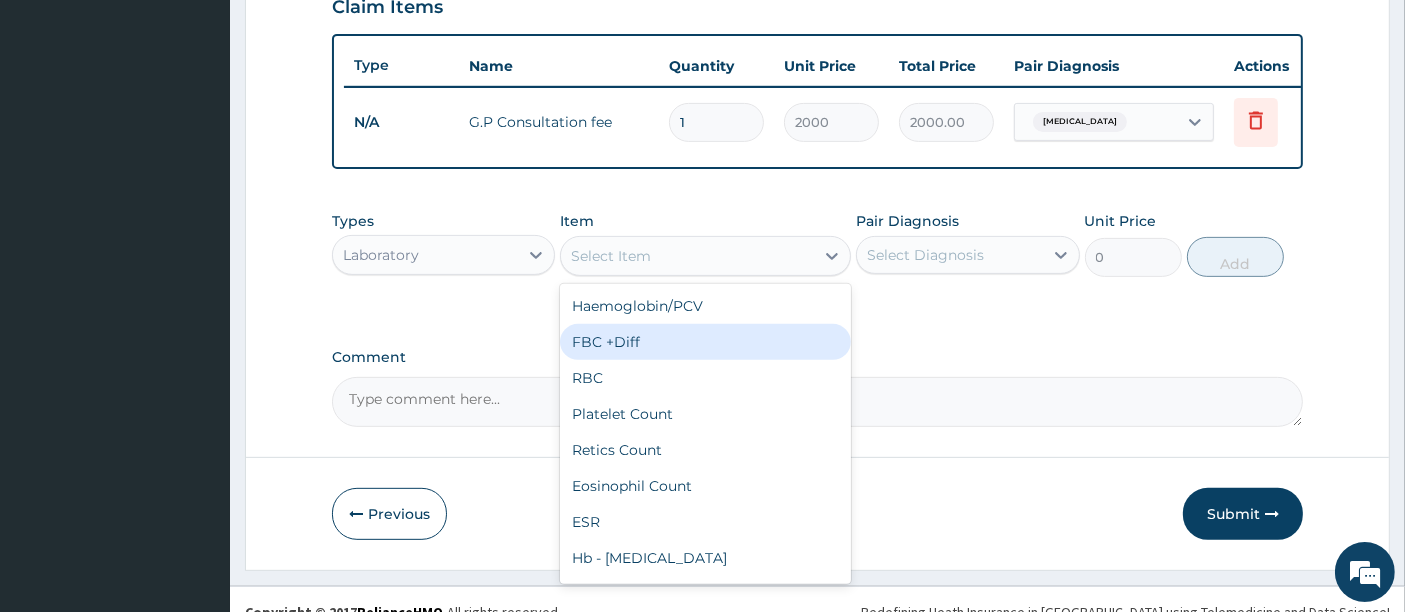 type on "2500" 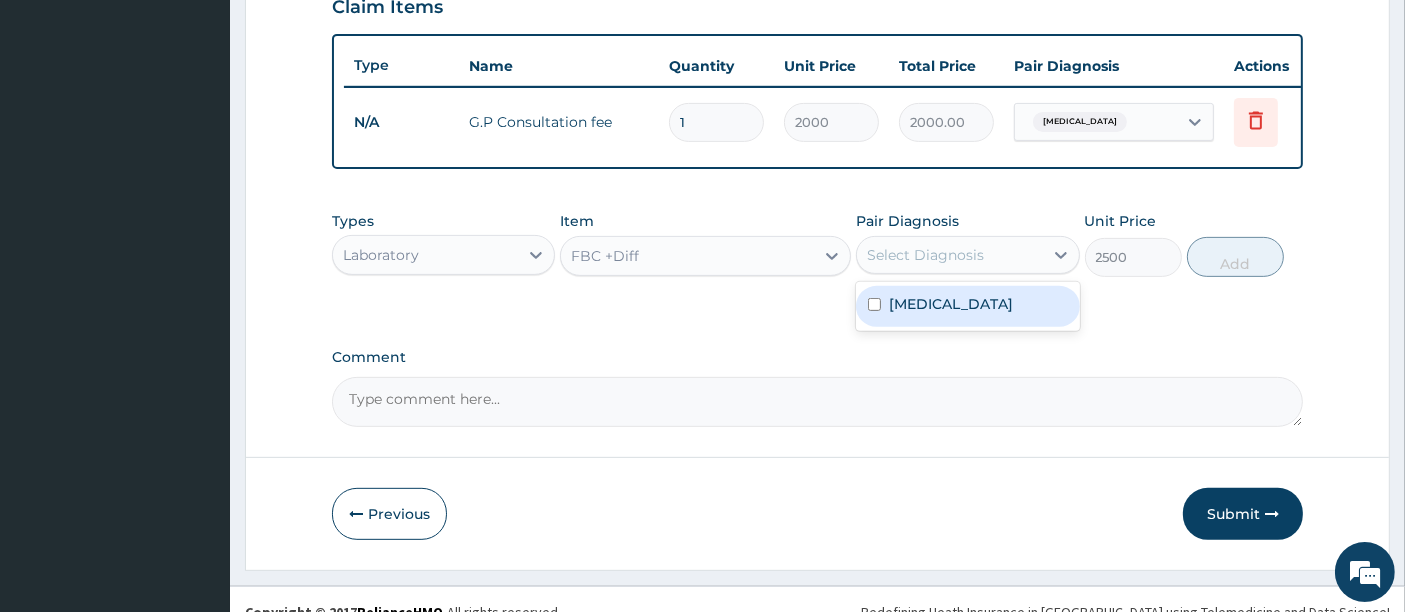 click on "Select Diagnosis" at bounding box center [925, 255] 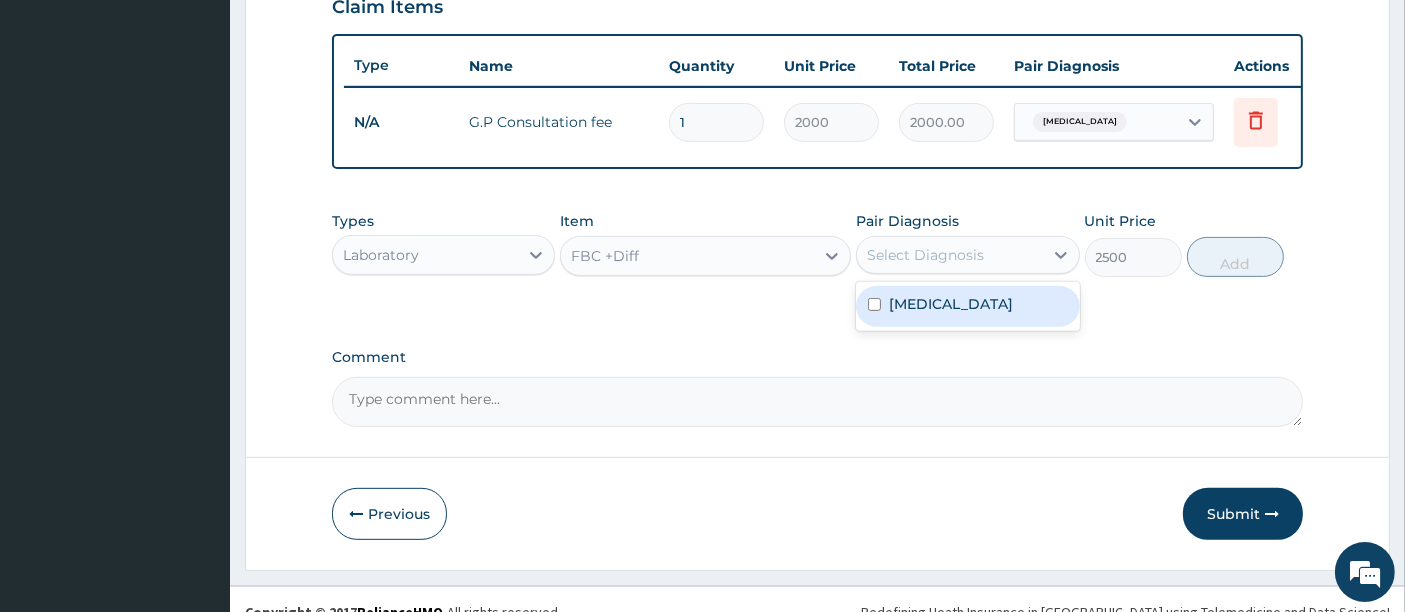 click on "Upper respiratory infection" at bounding box center [951, 304] 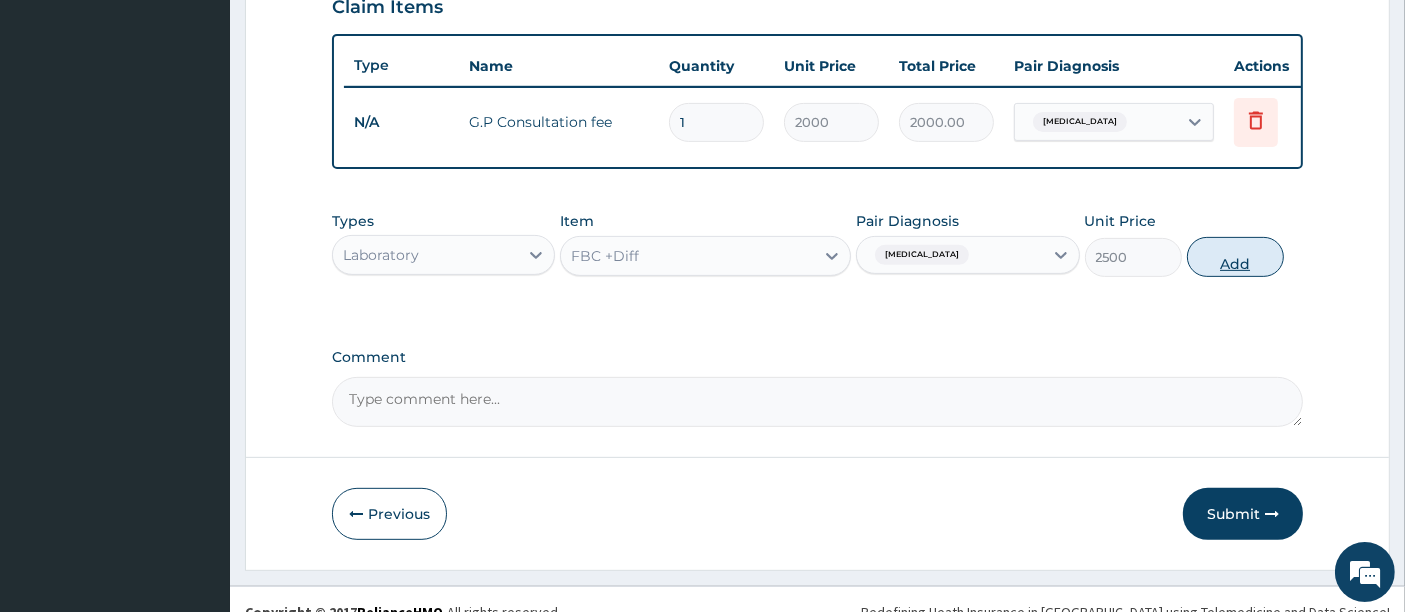 click on "Add" at bounding box center [1235, 257] 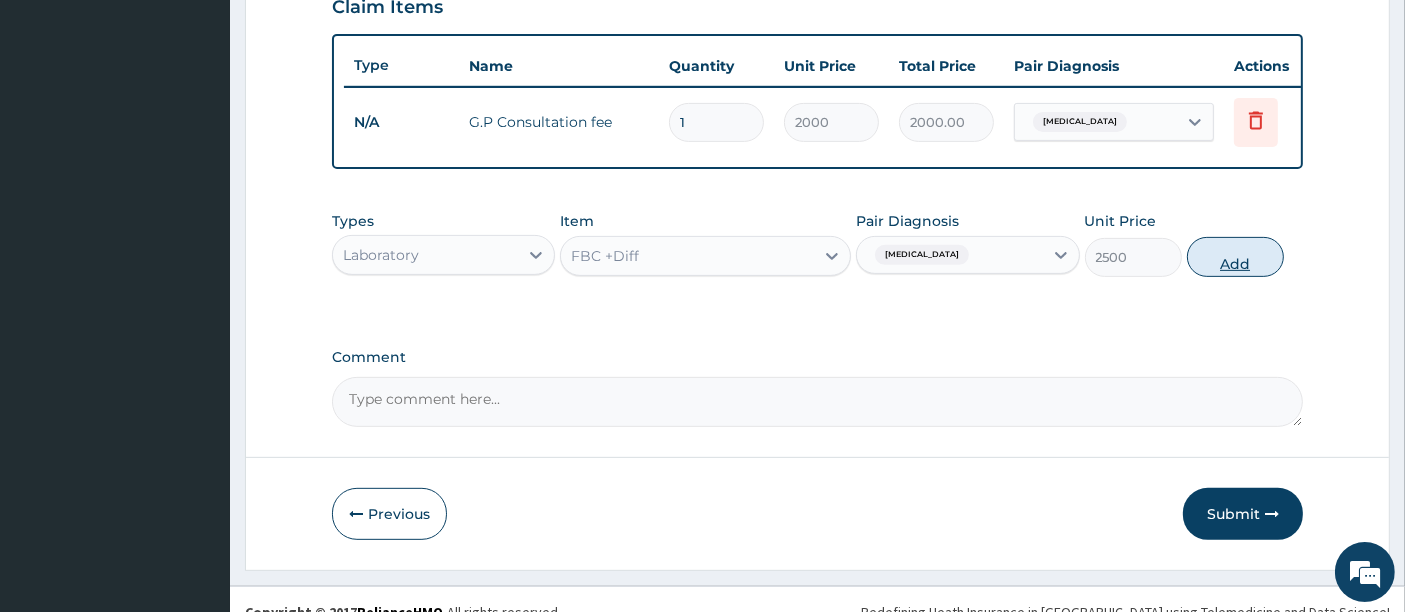 type on "0" 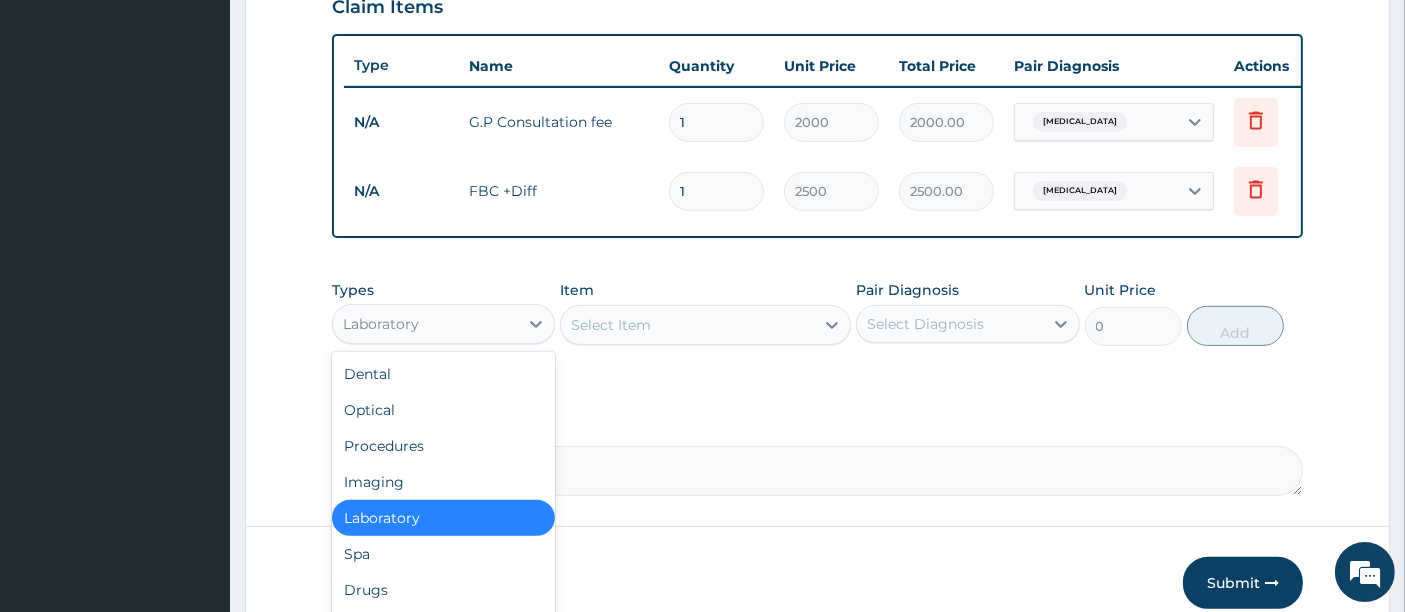 click on "Laboratory" at bounding box center [425, 324] 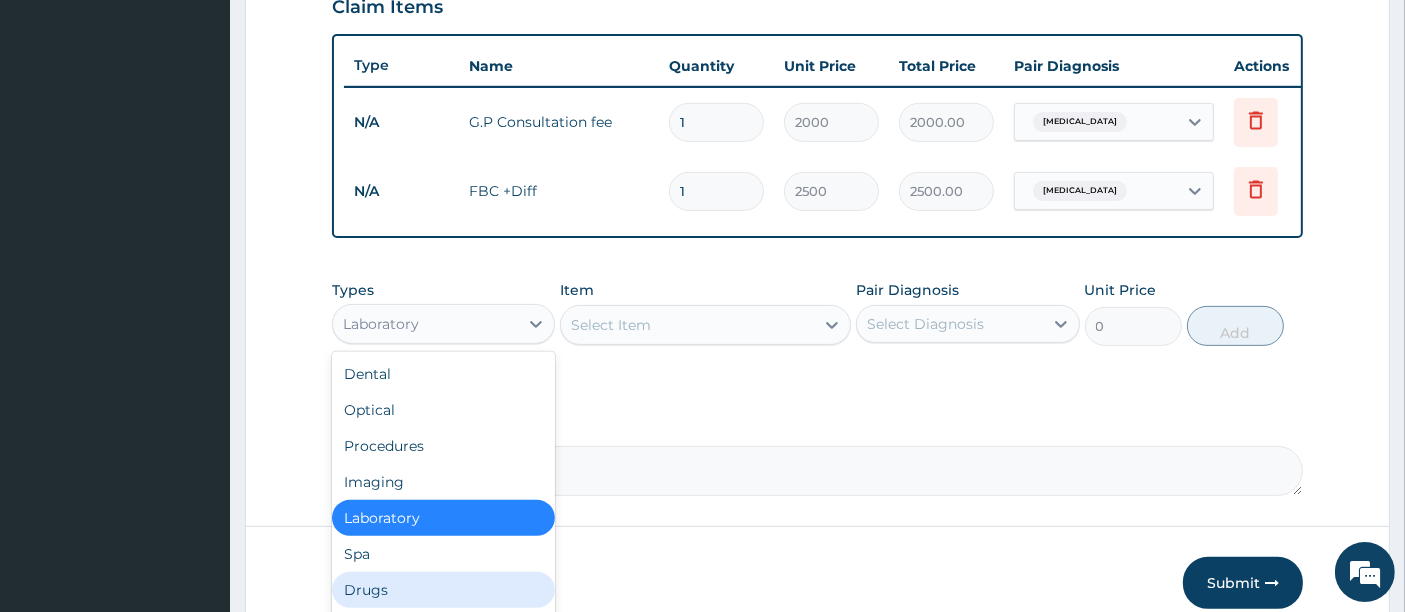 click on "Drugs" at bounding box center (443, 590) 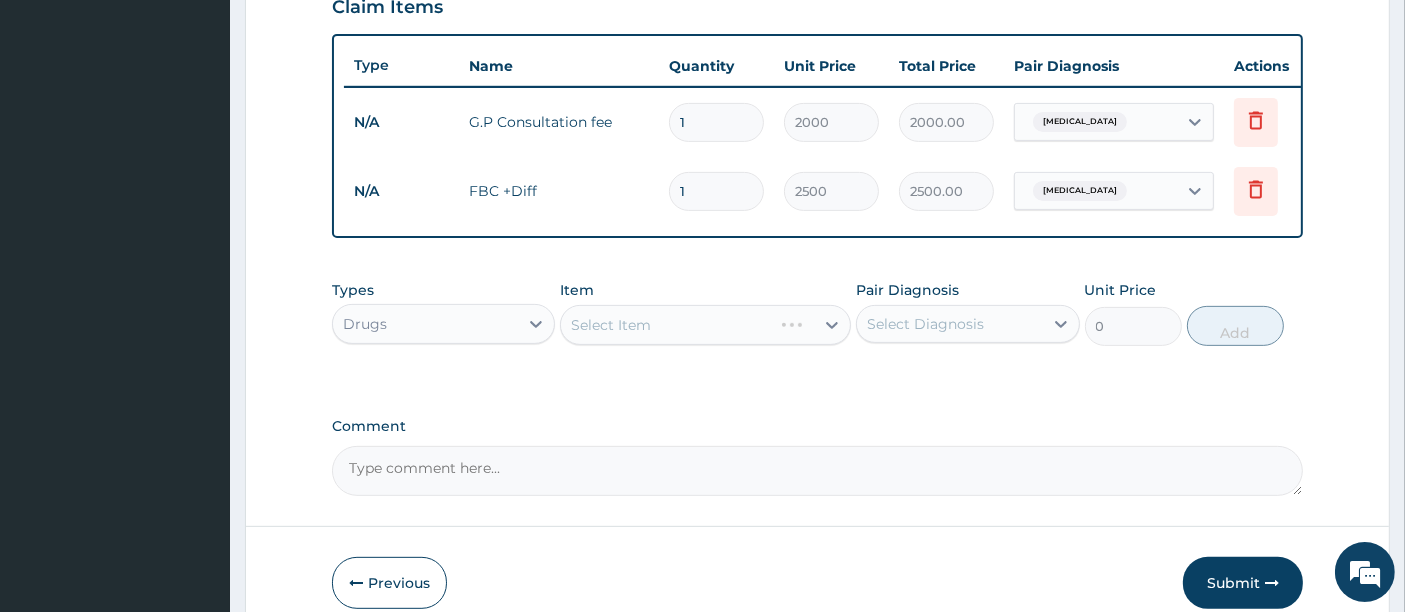 click on "Select Item" at bounding box center (705, 325) 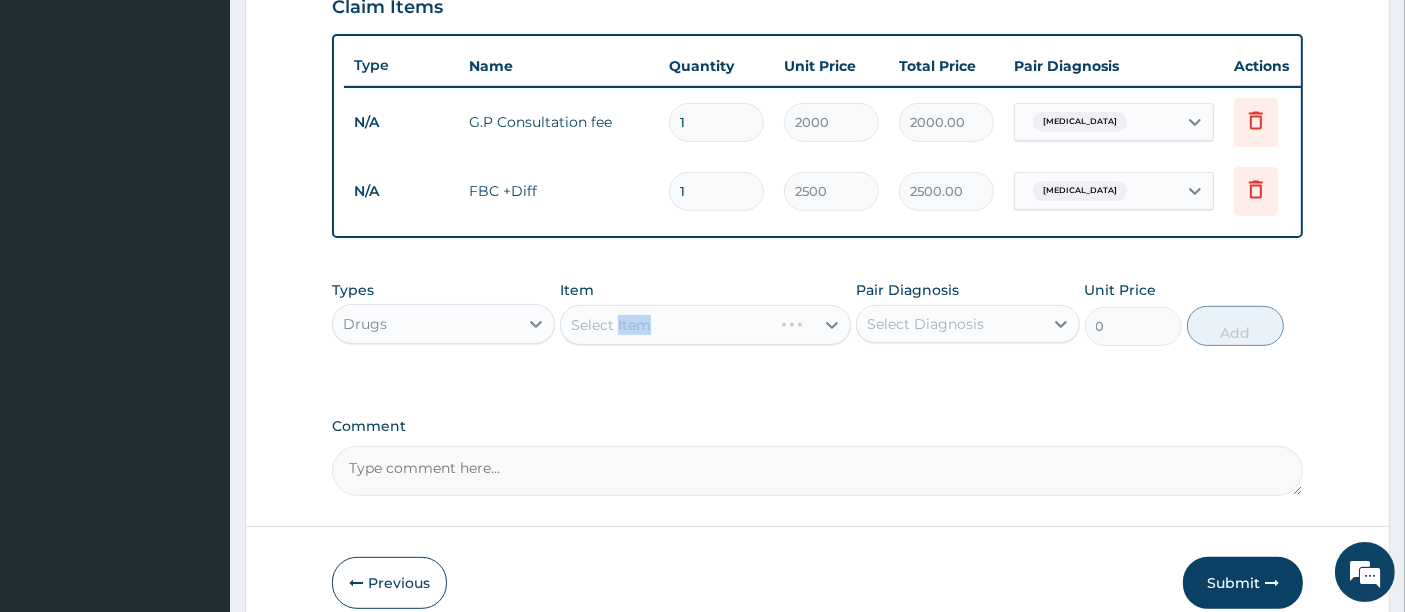click on "Select Item" at bounding box center (705, 325) 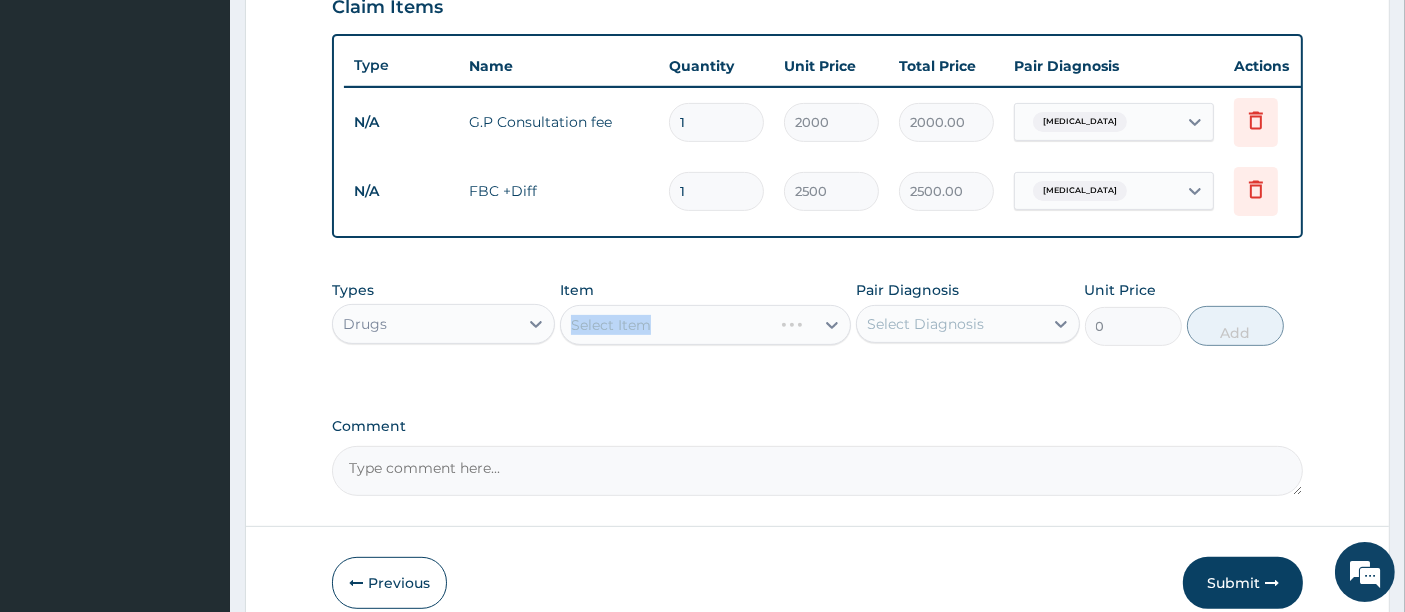 click on "Select Item" at bounding box center (705, 325) 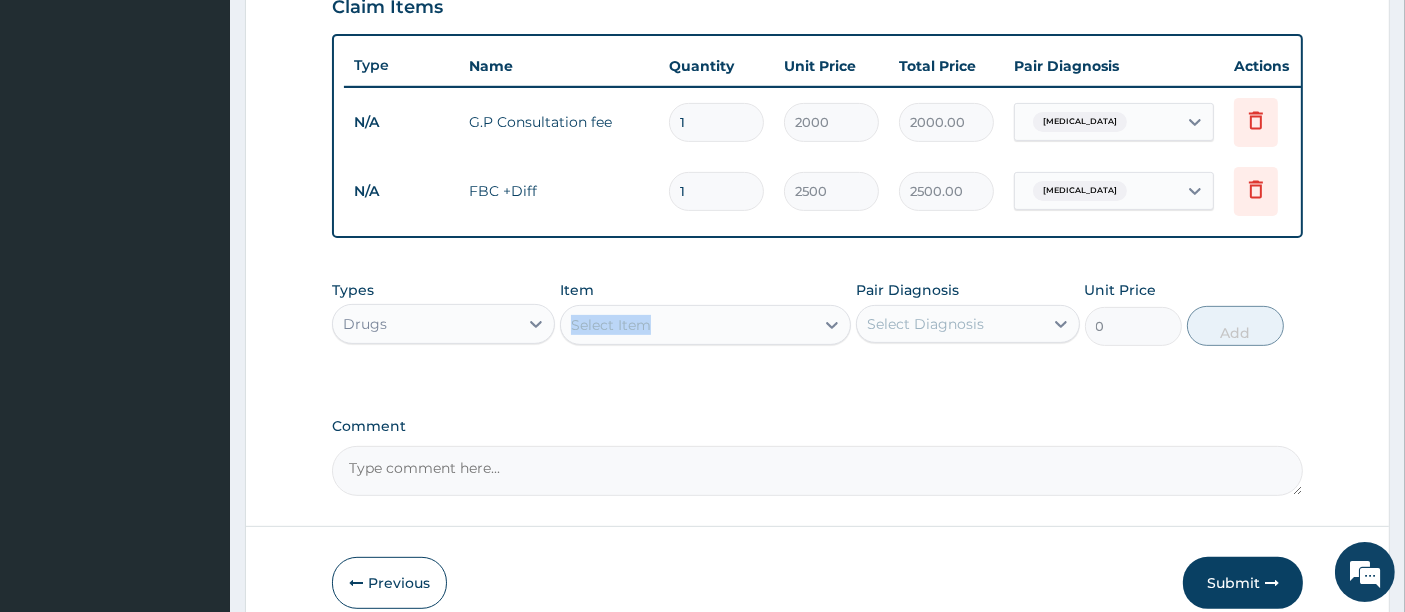 click on "Select Item" at bounding box center (705, 325) 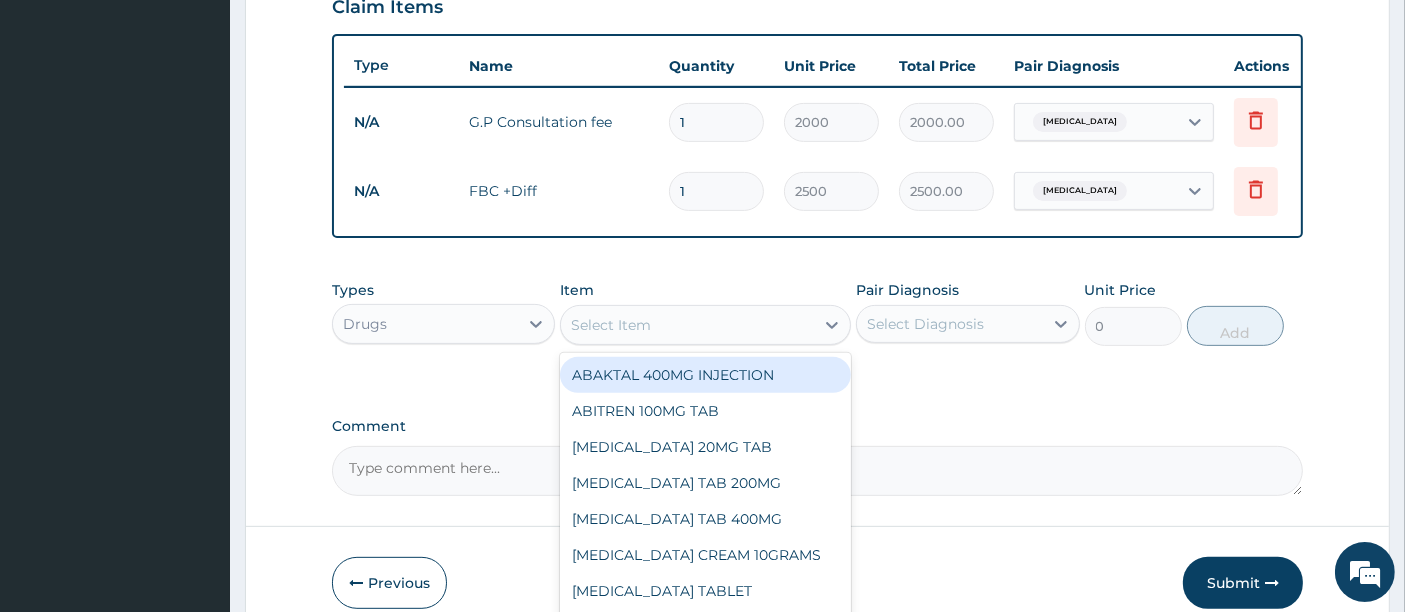 click on "Select Item" at bounding box center (611, 325) 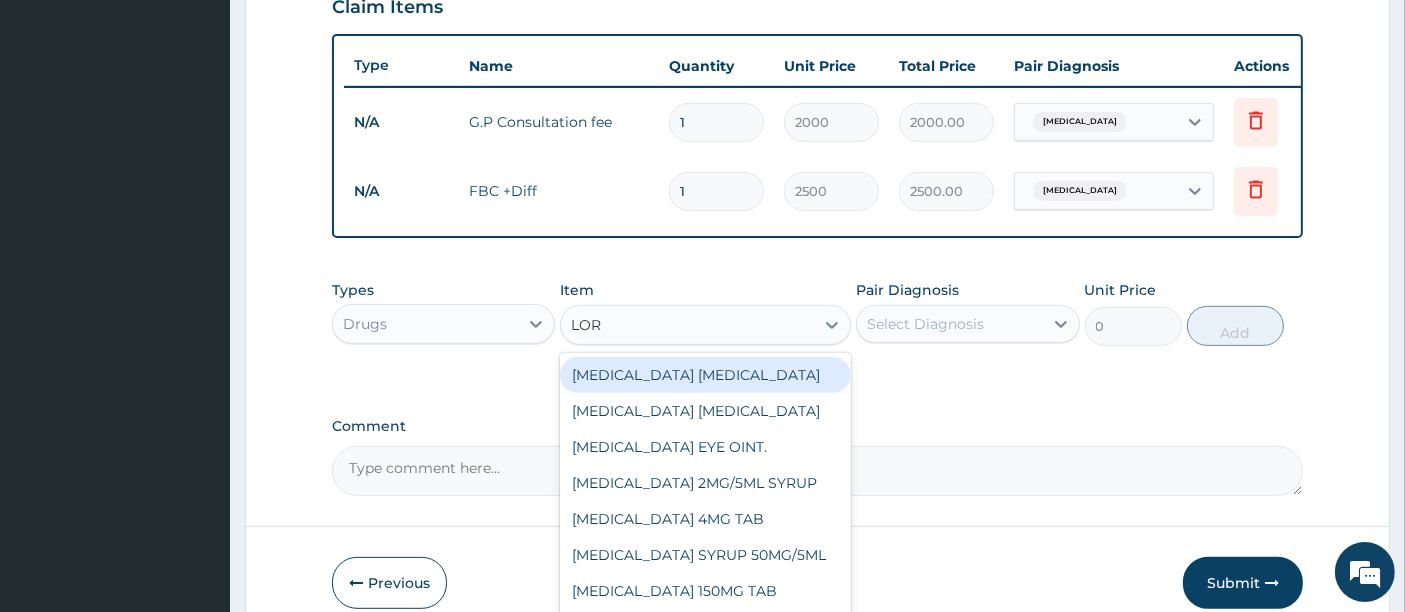 type on "LORA" 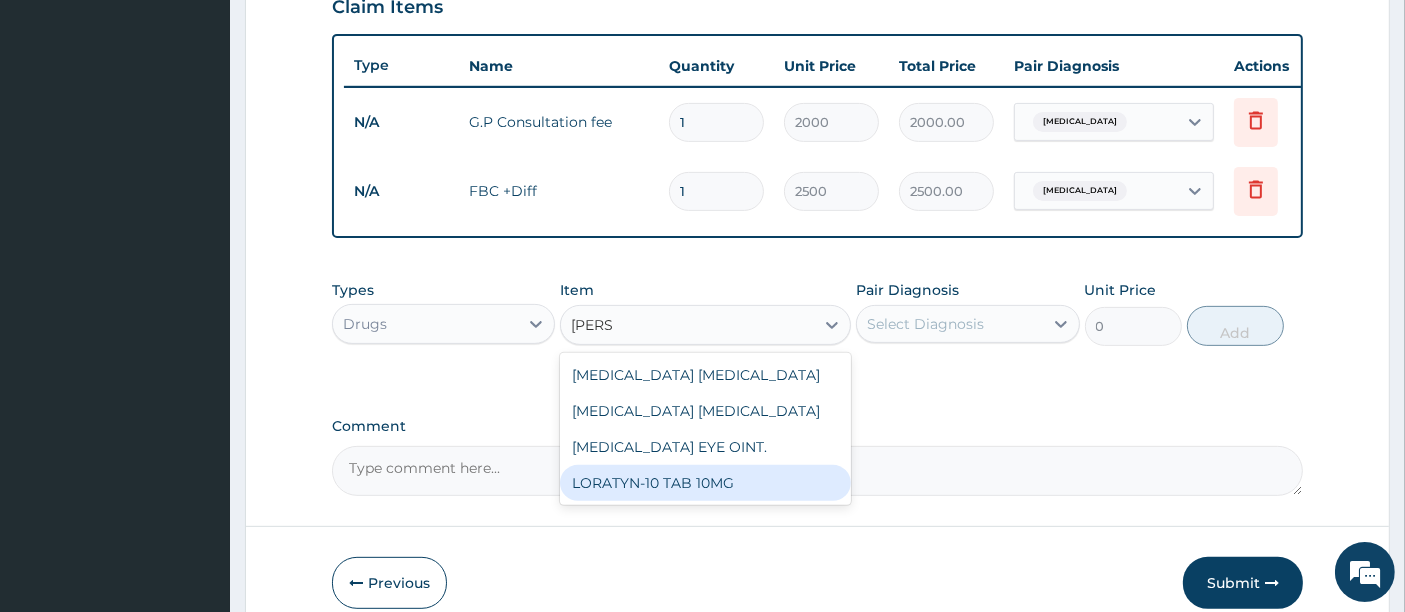 click on "LORATYN-10 TAB 10MG" at bounding box center (705, 483) 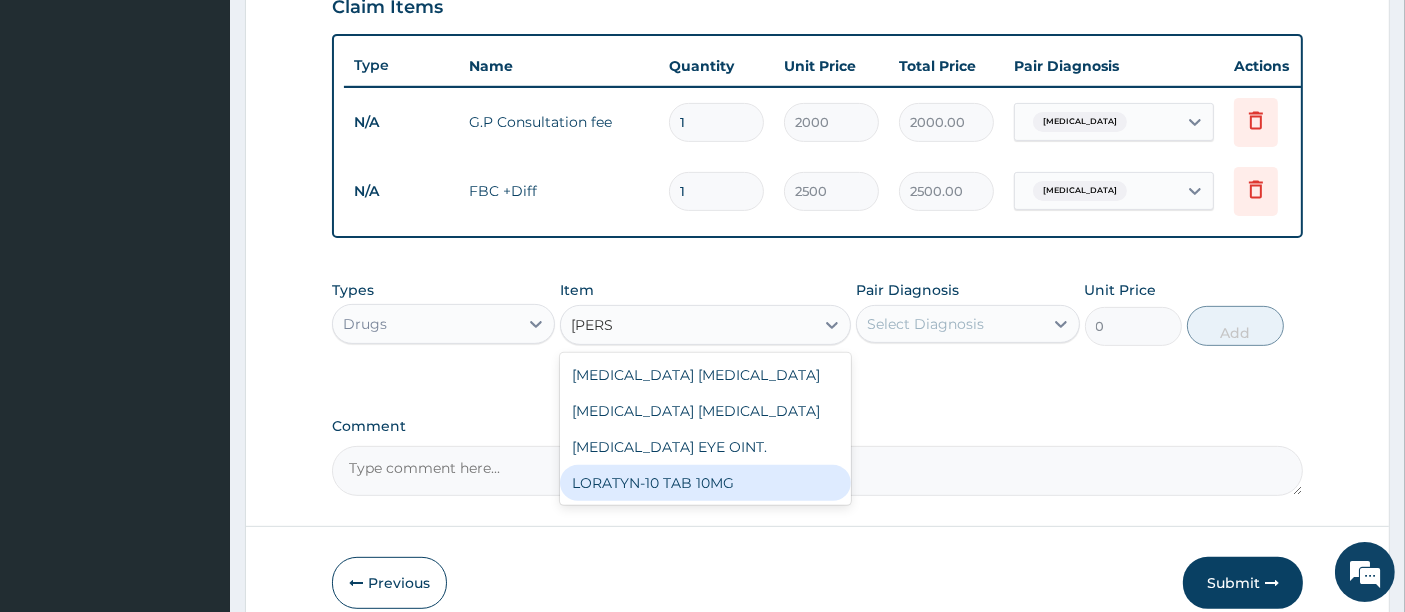 type 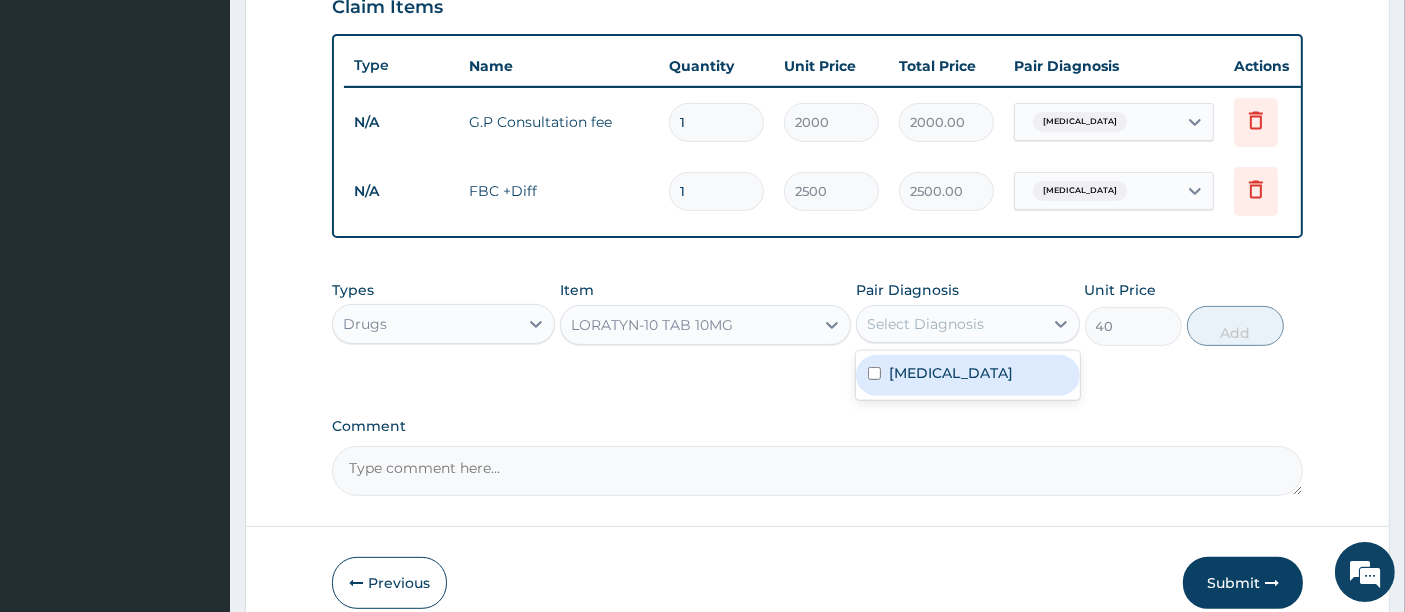 click on "Select Diagnosis" at bounding box center [925, 324] 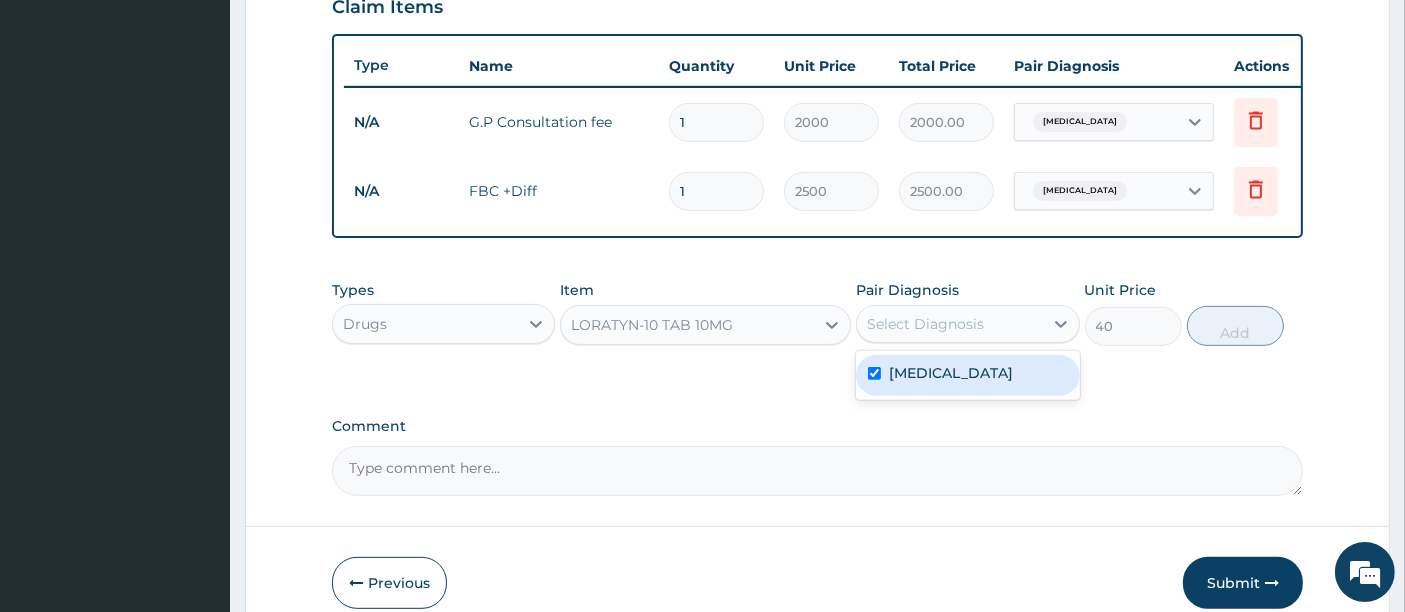 checkbox on "true" 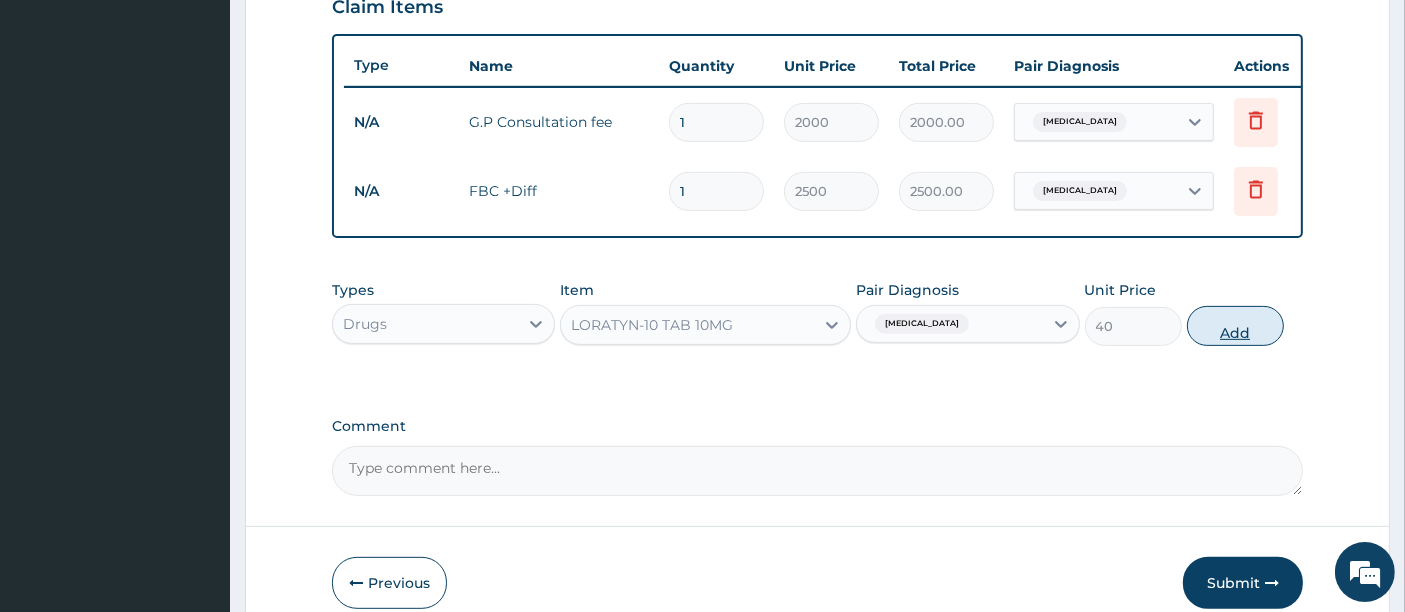 click on "Add" at bounding box center (1235, 326) 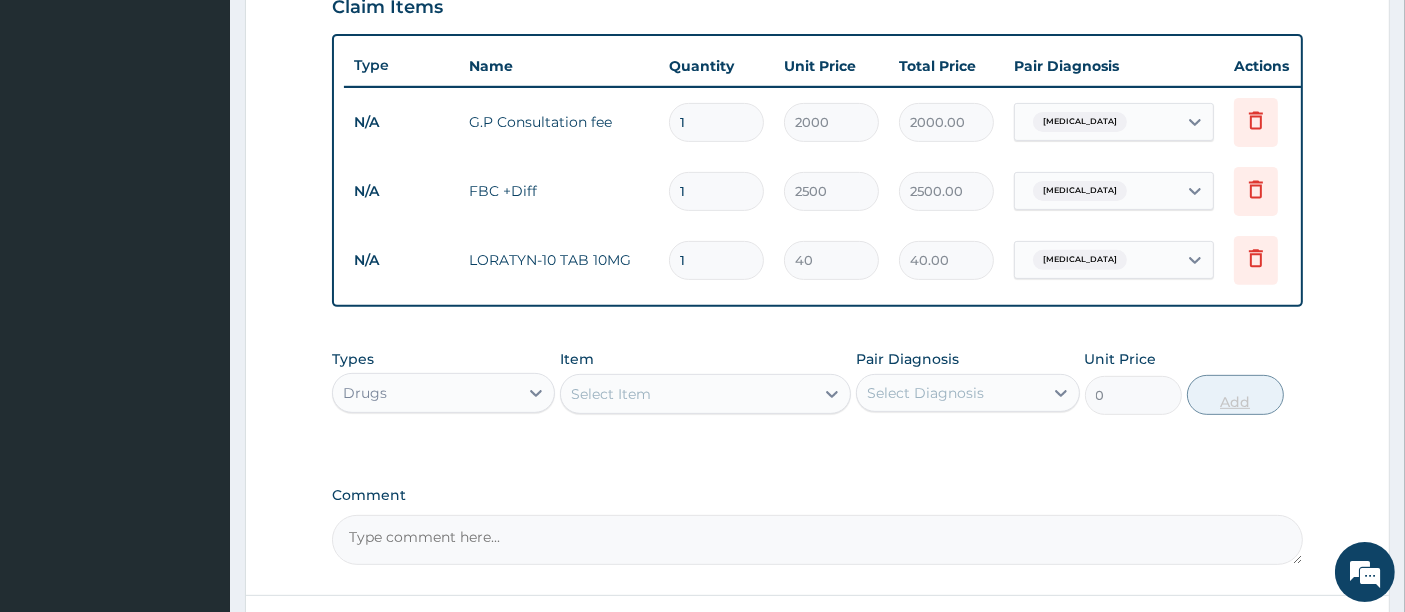 type on "10" 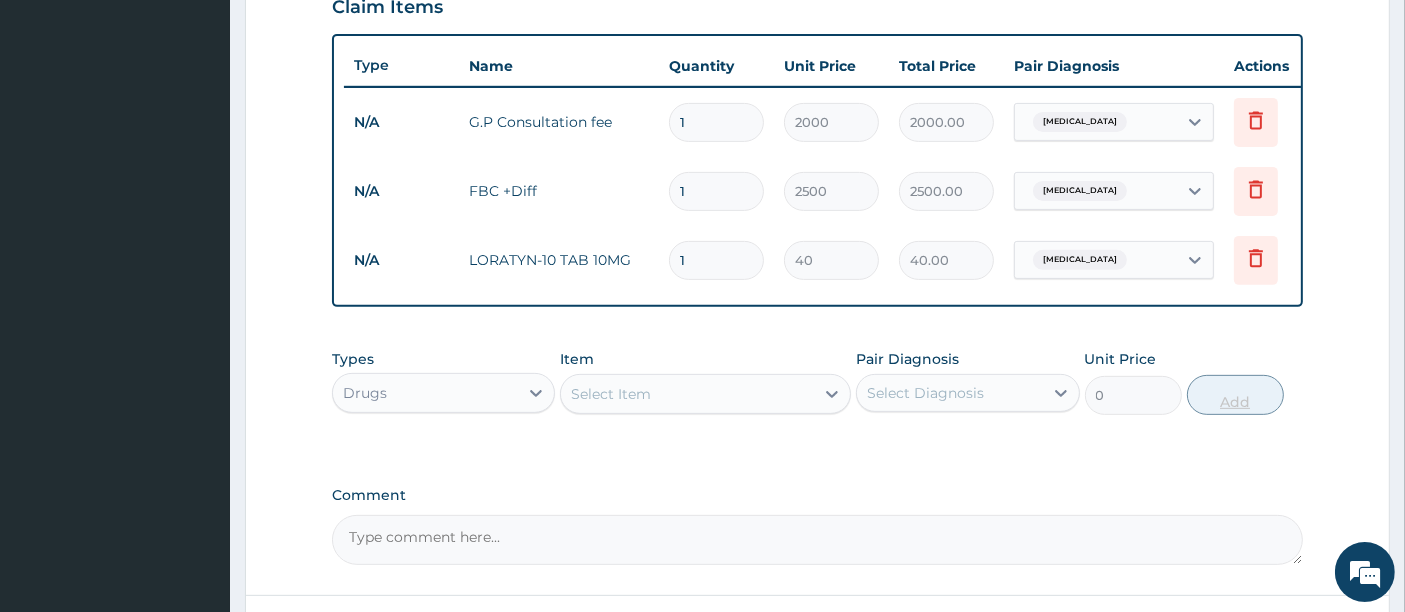 type on "400.00" 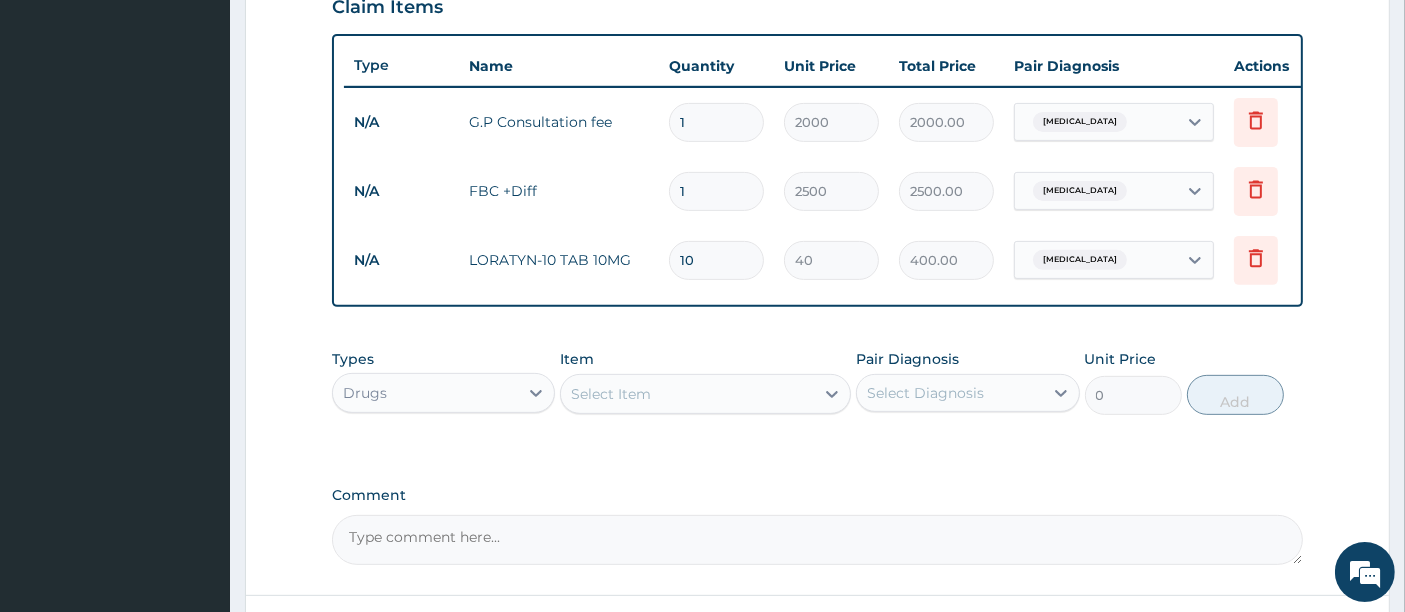 type on "10" 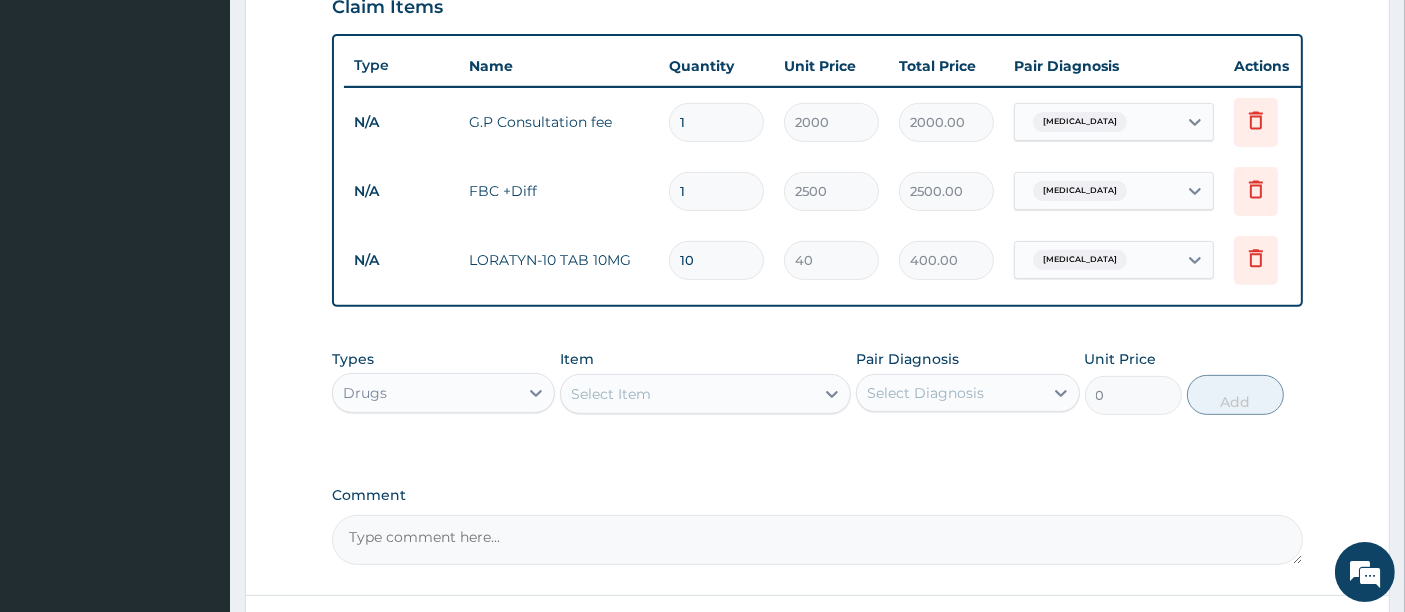 click on "Item Select Item" at bounding box center [705, 382] 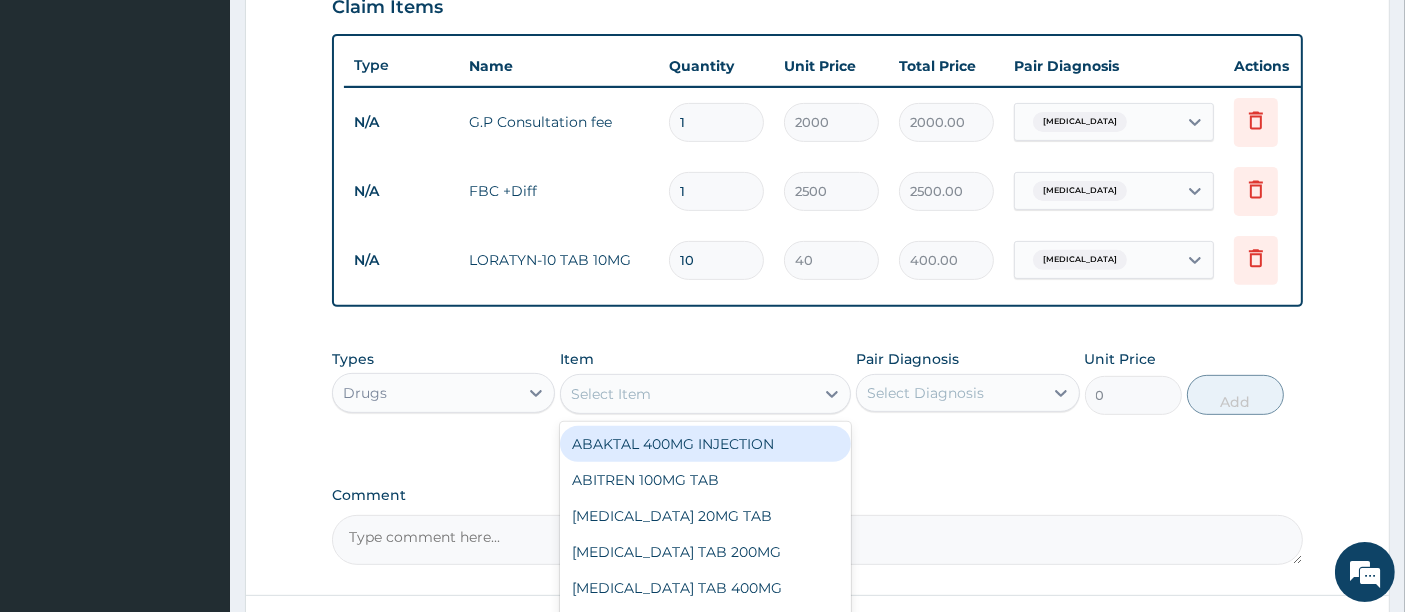 click on "Select Item" at bounding box center (687, 394) 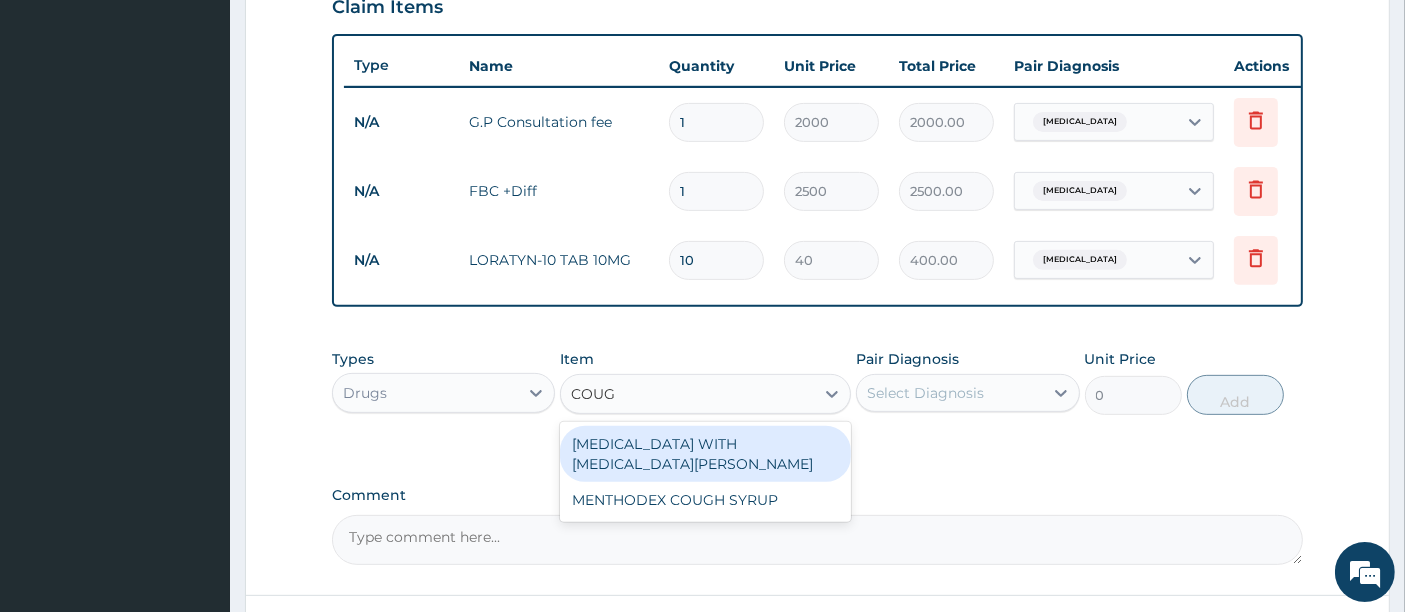 type on "COUGH" 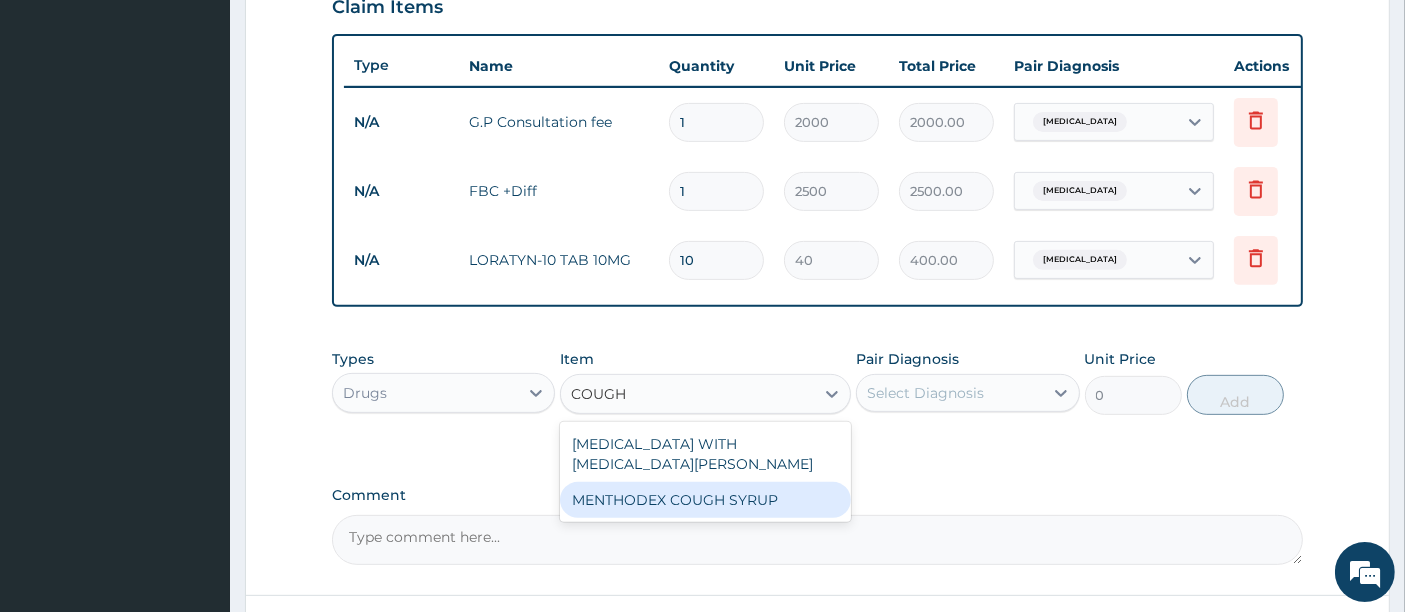 click on "MENTHODEX COUGH SYRUP" at bounding box center [705, 500] 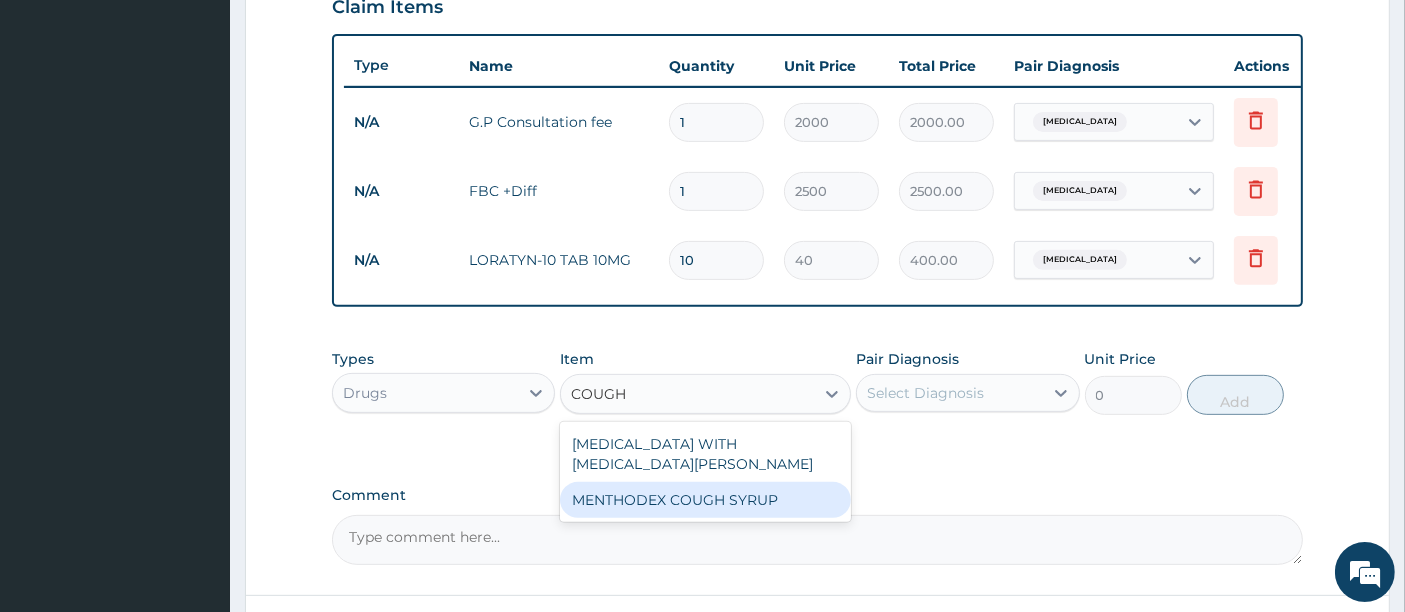 type 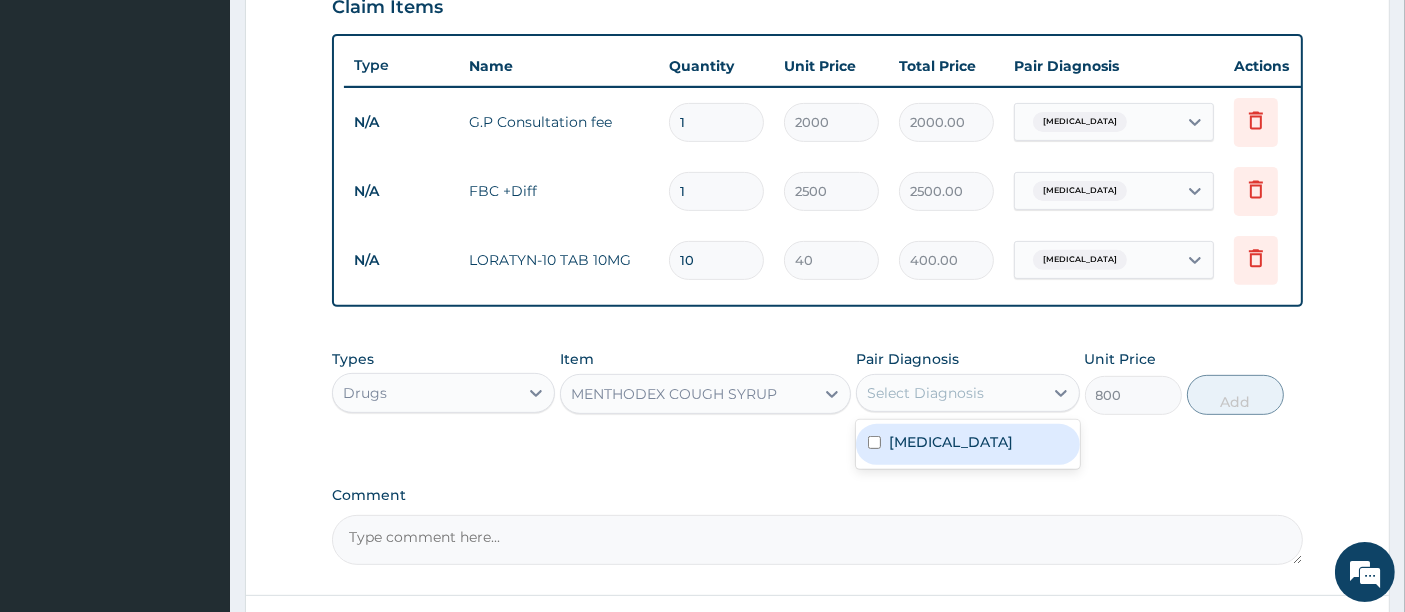 click on "Select Diagnosis" at bounding box center (925, 393) 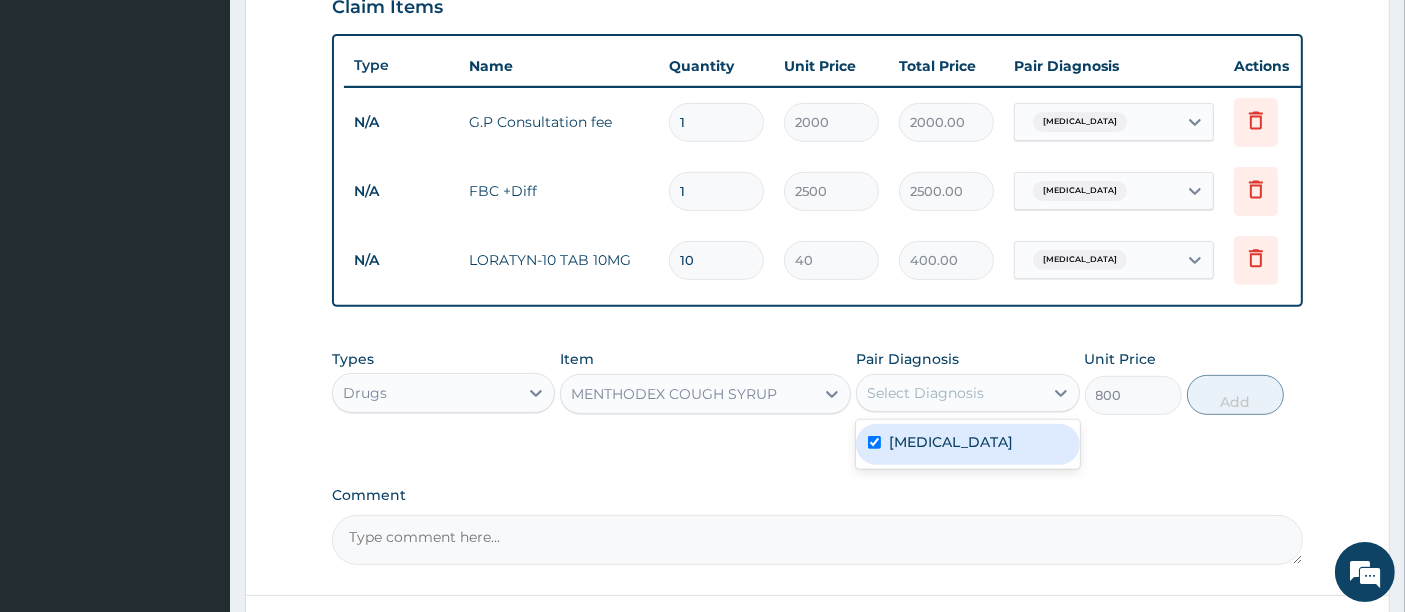 checkbox on "true" 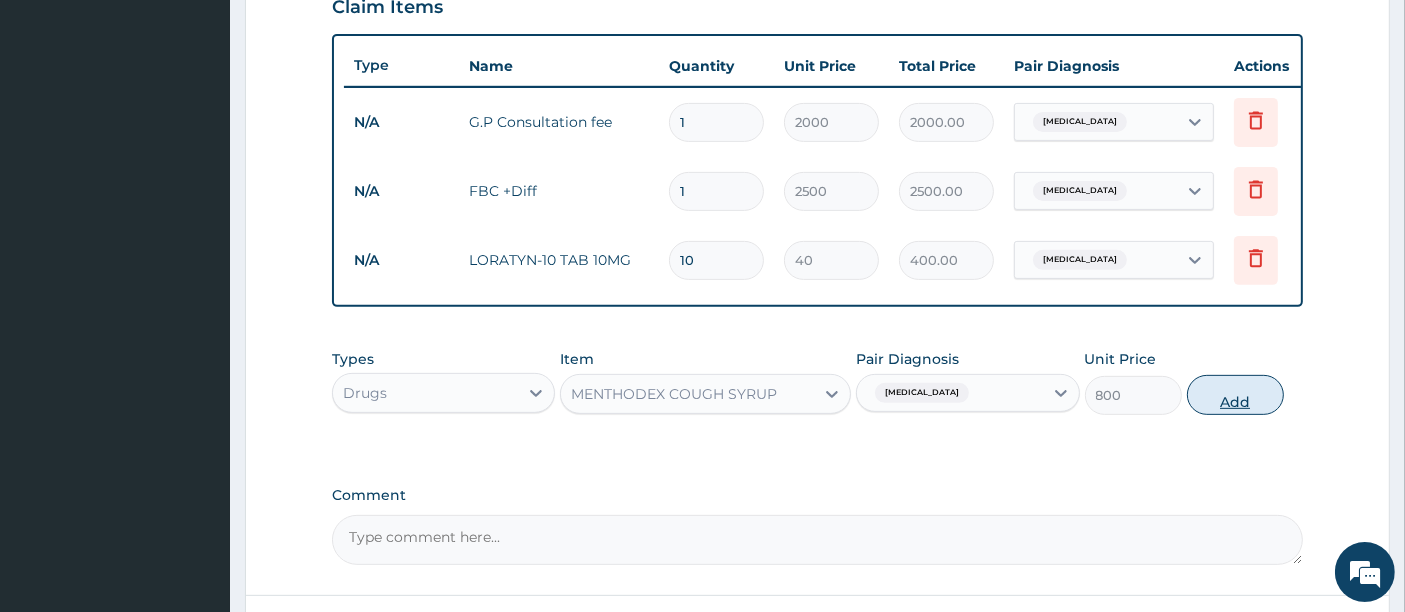 click on "Add" at bounding box center [1235, 395] 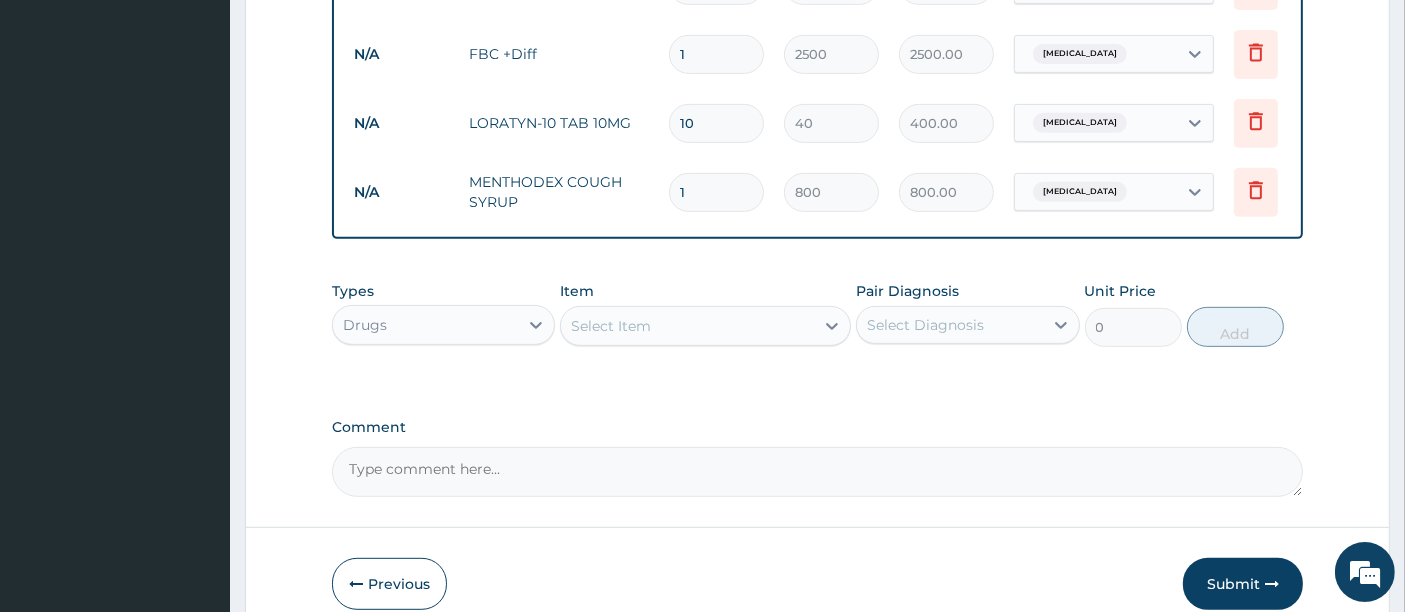 scroll, scrollTop: 954, scrollLeft: 0, axis: vertical 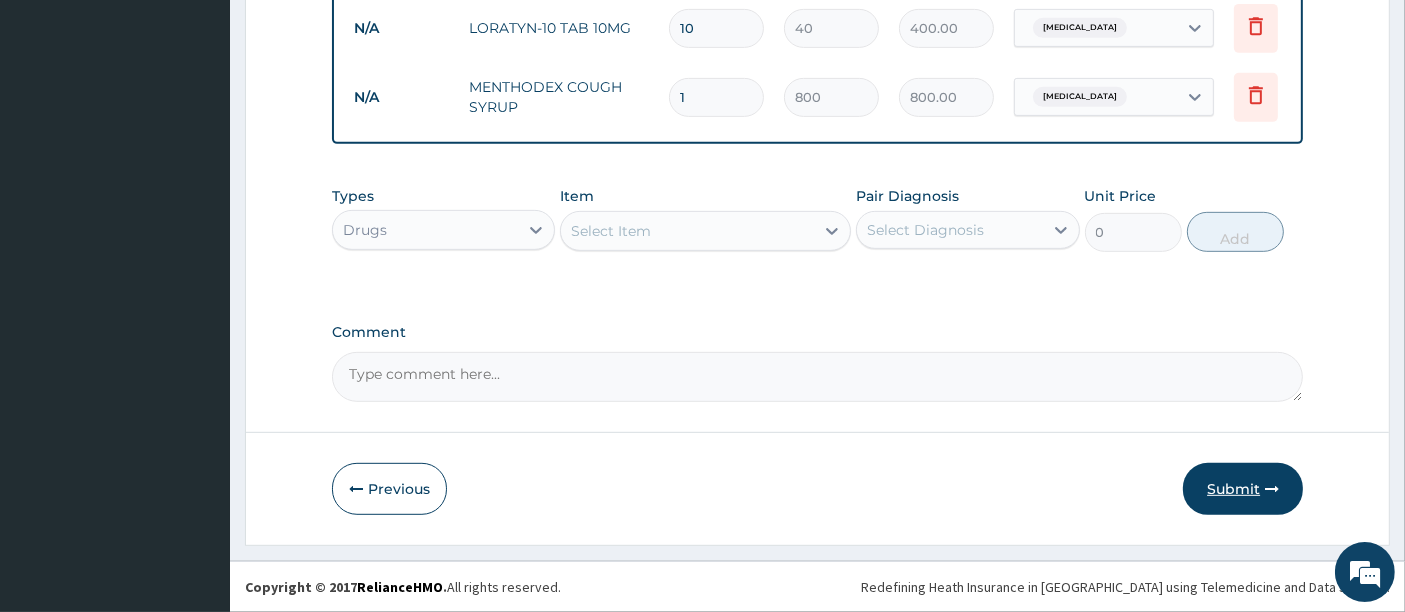 click on "Submit" at bounding box center (1243, 489) 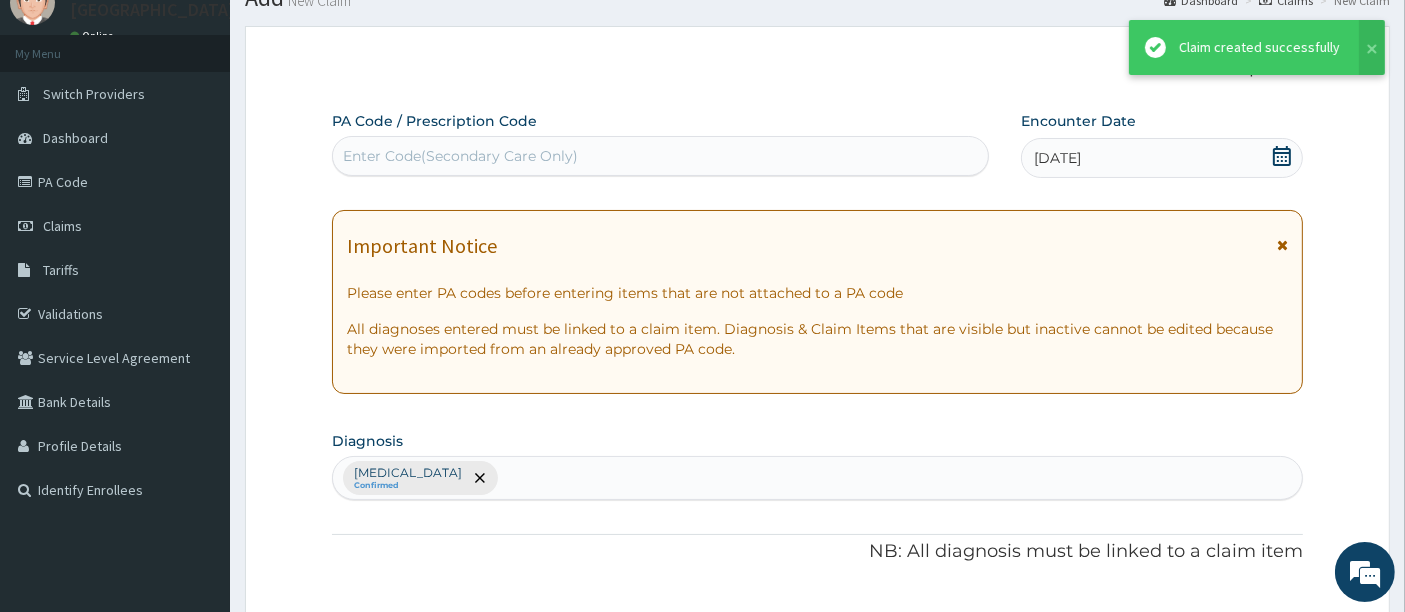 scroll, scrollTop: 954, scrollLeft: 0, axis: vertical 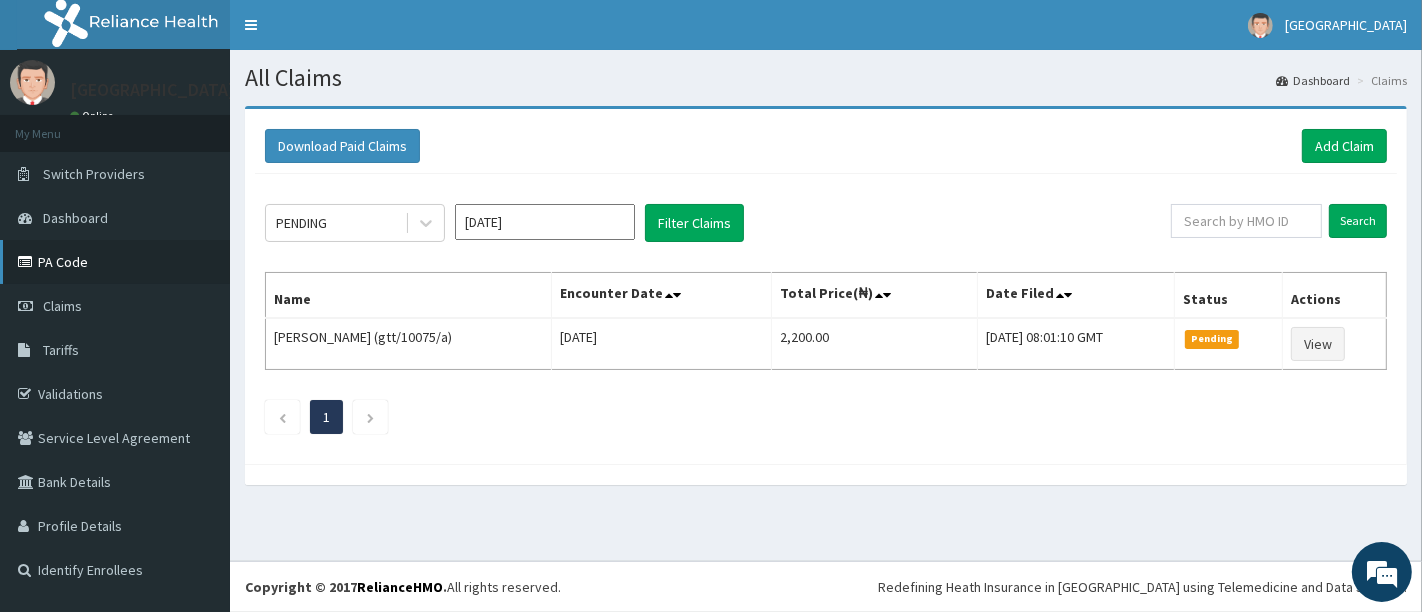 click on "PA Code" at bounding box center [115, 262] 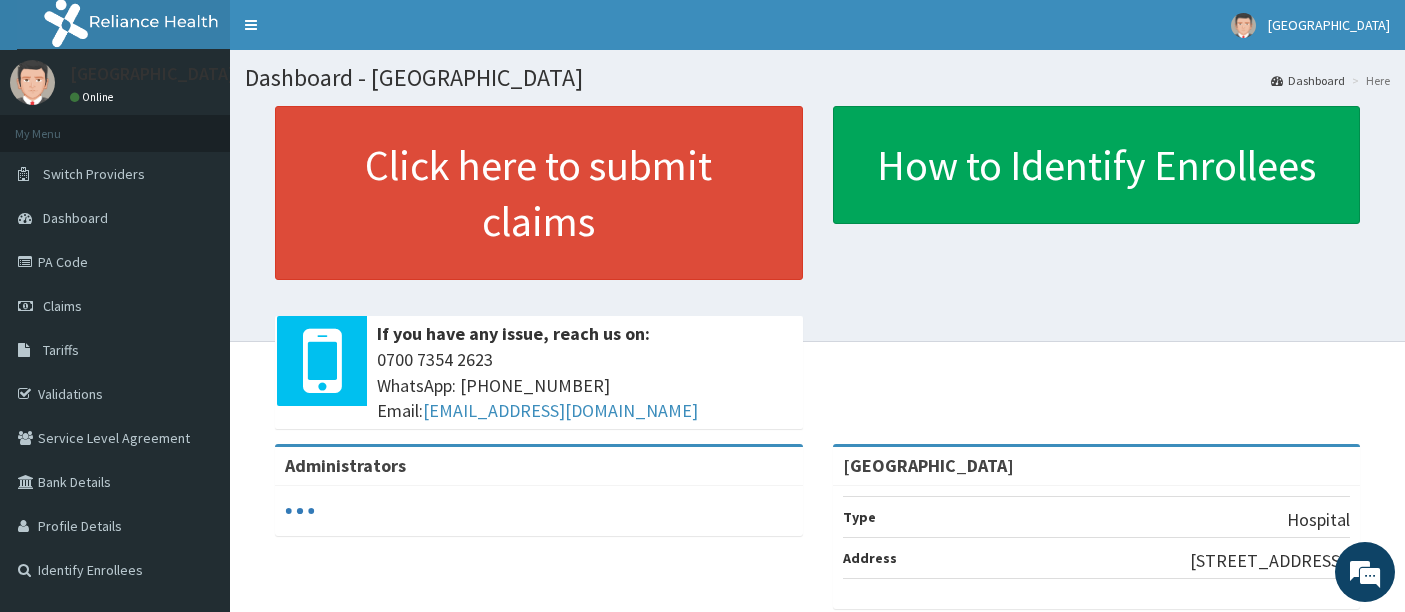 scroll, scrollTop: 0, scrollLeft: 0, axis: both 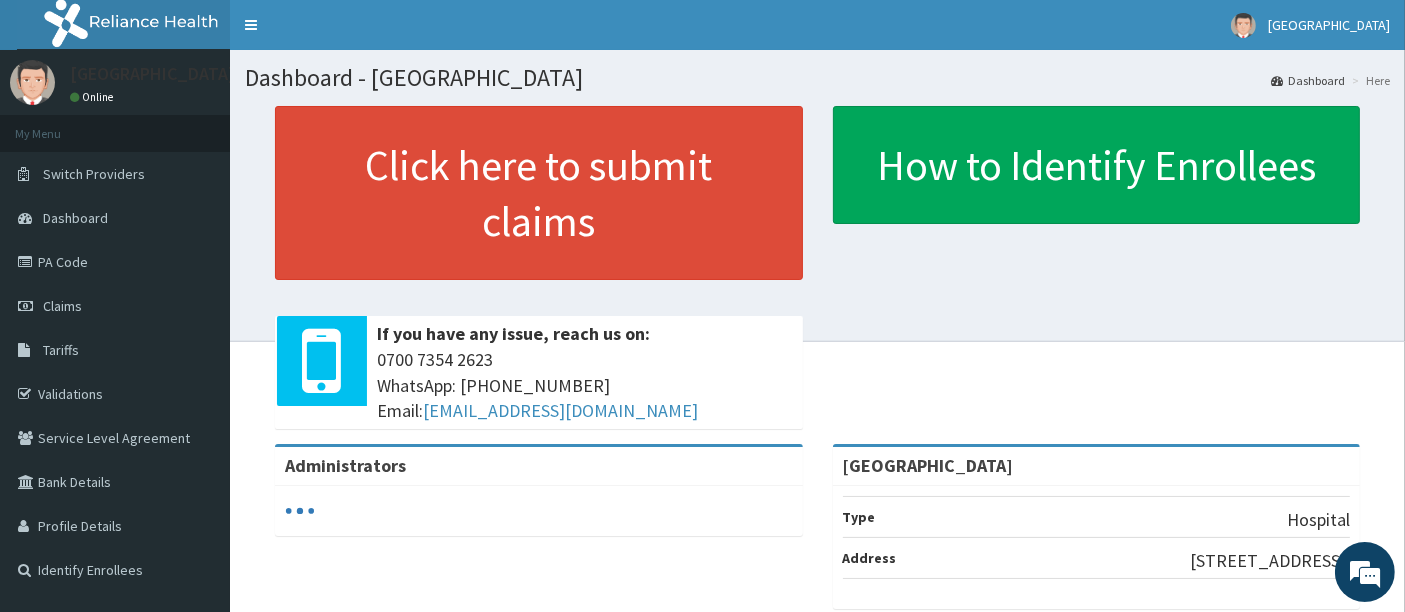 click on "Claims" at bounding box center (62, 306) 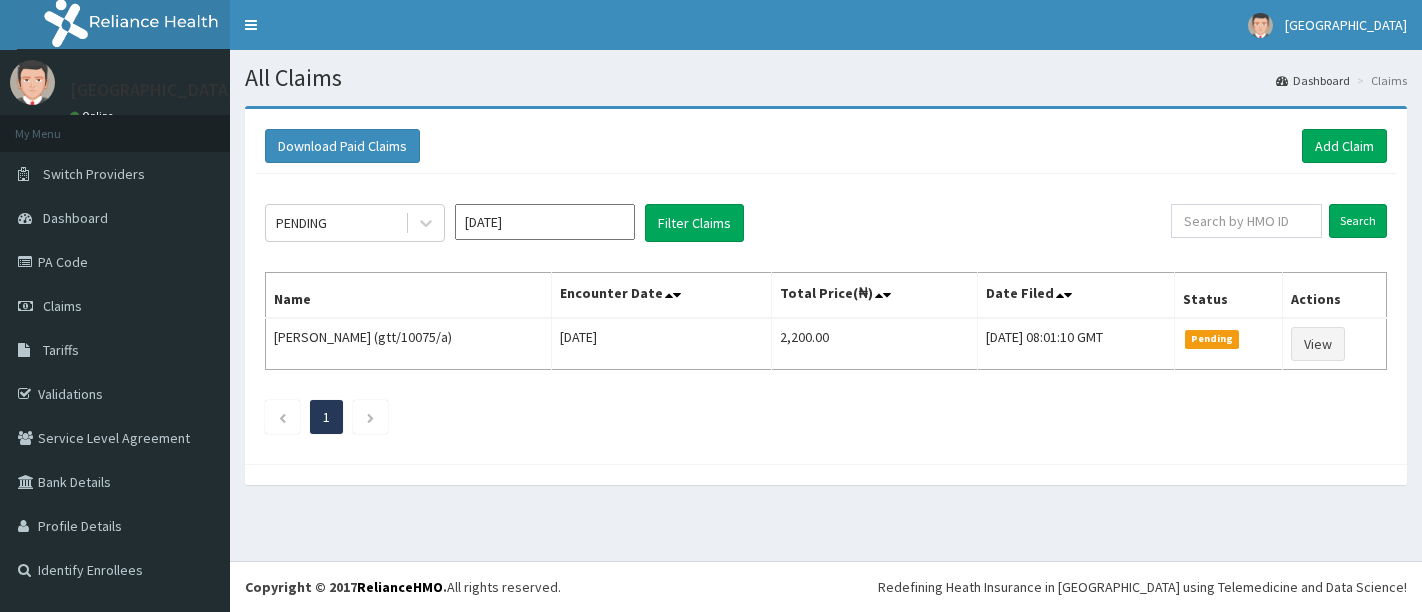 scroll, scrollTop: 0, scrollLeft: 0, axis: both 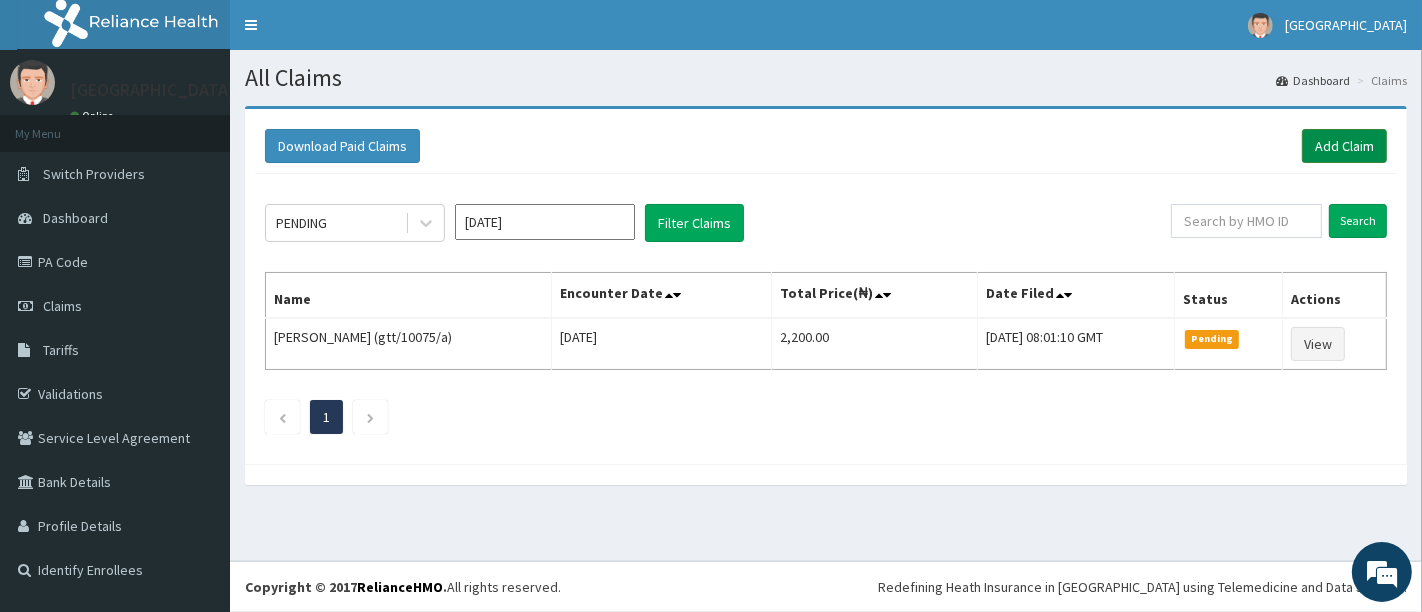 click on "Add Claim" at bounding box center [1344, 146] 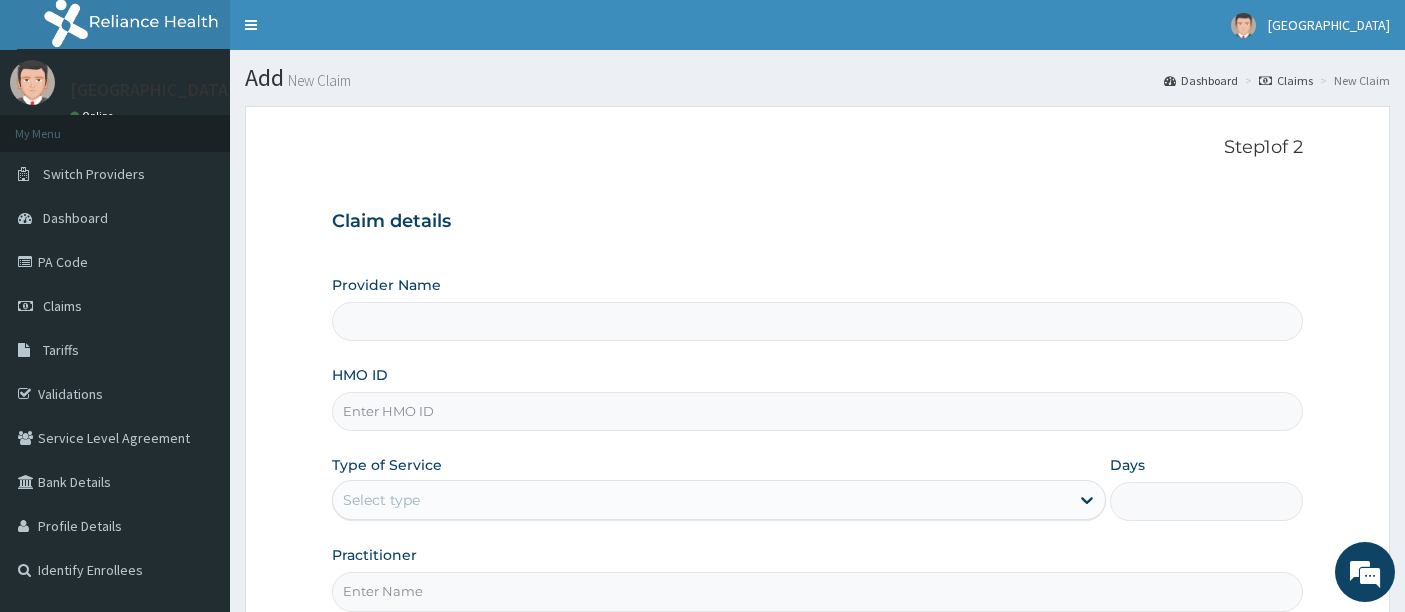 scroll, scrollTop: 0, scrollLeft: 0, axis: both 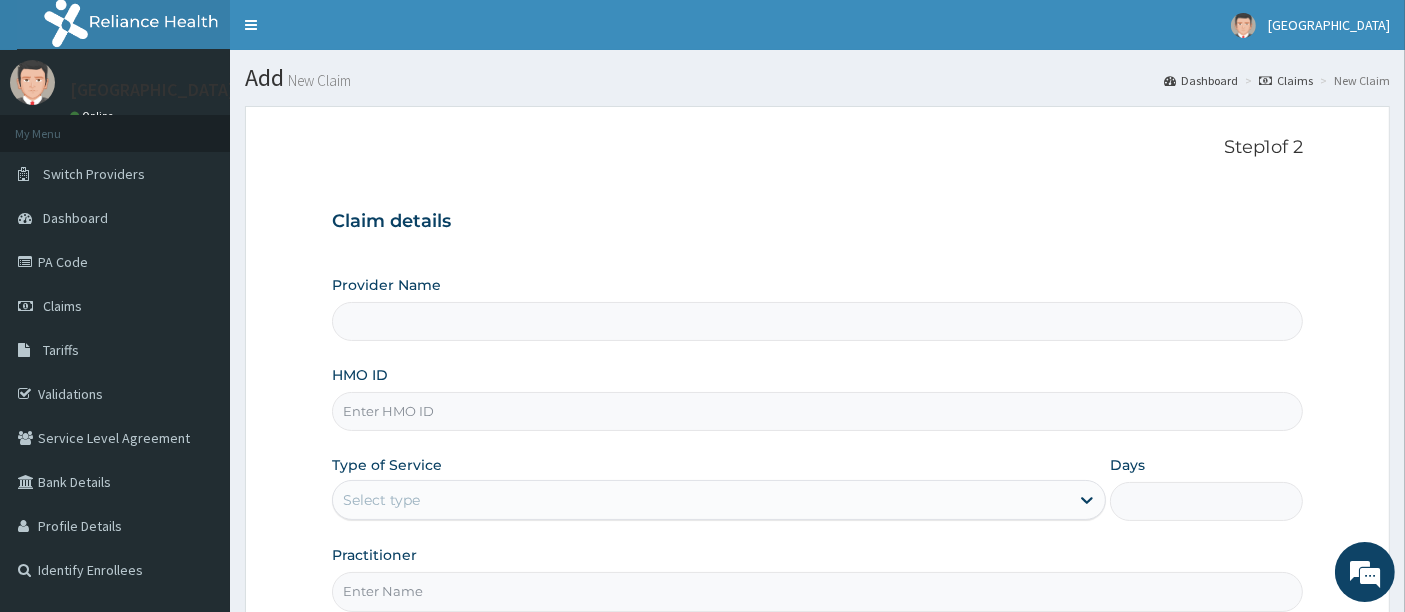 type on "[GEOGRAPHIC_DATA]" 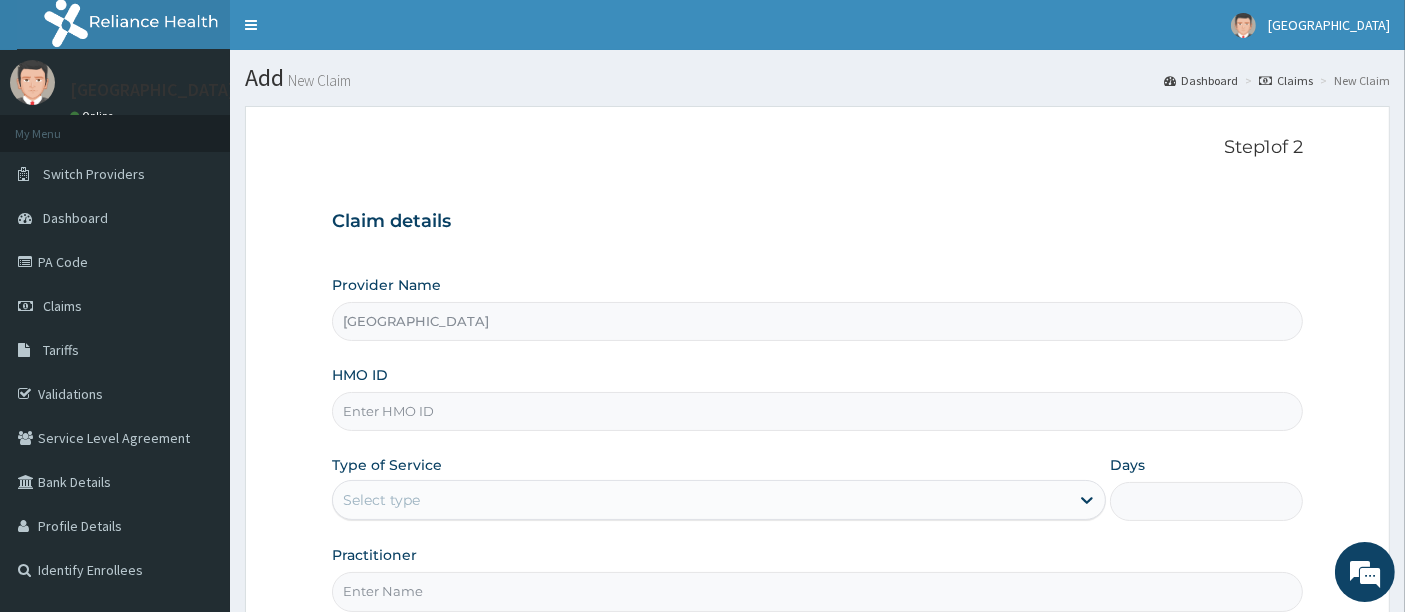 click on "HMO ID" at bounding box center [818, 411] 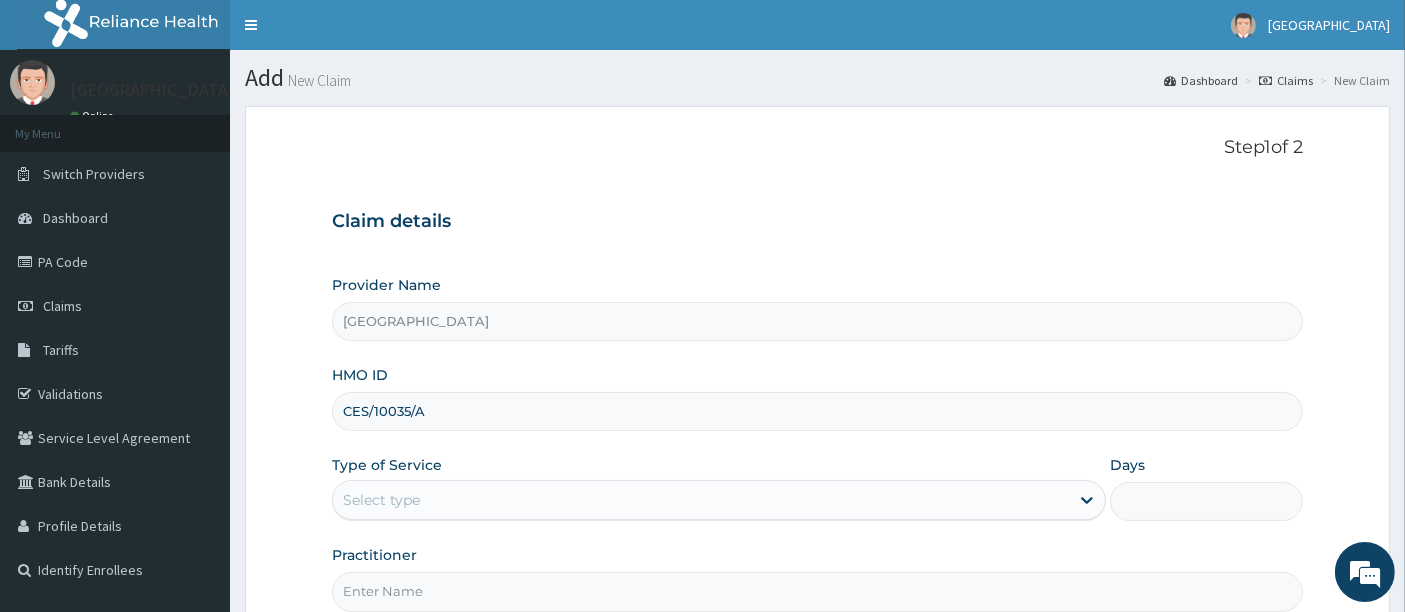 type on "CES/10035/A" 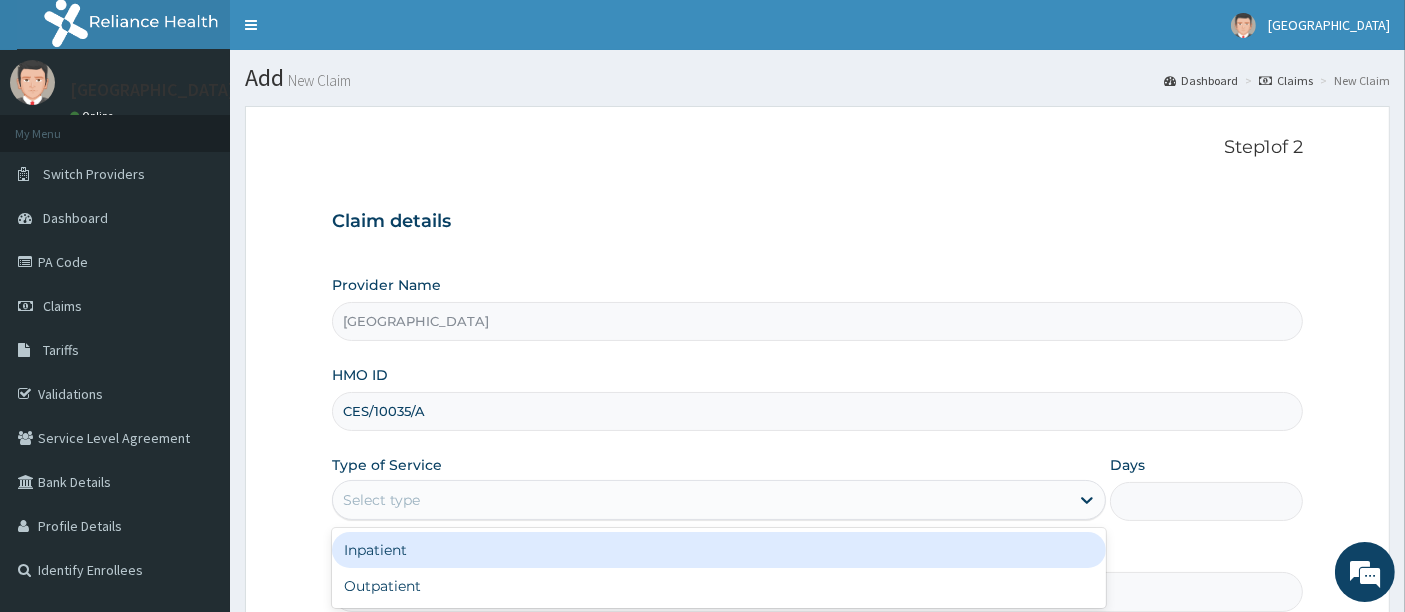 click on "Select type" at bounding box center [701, 500] 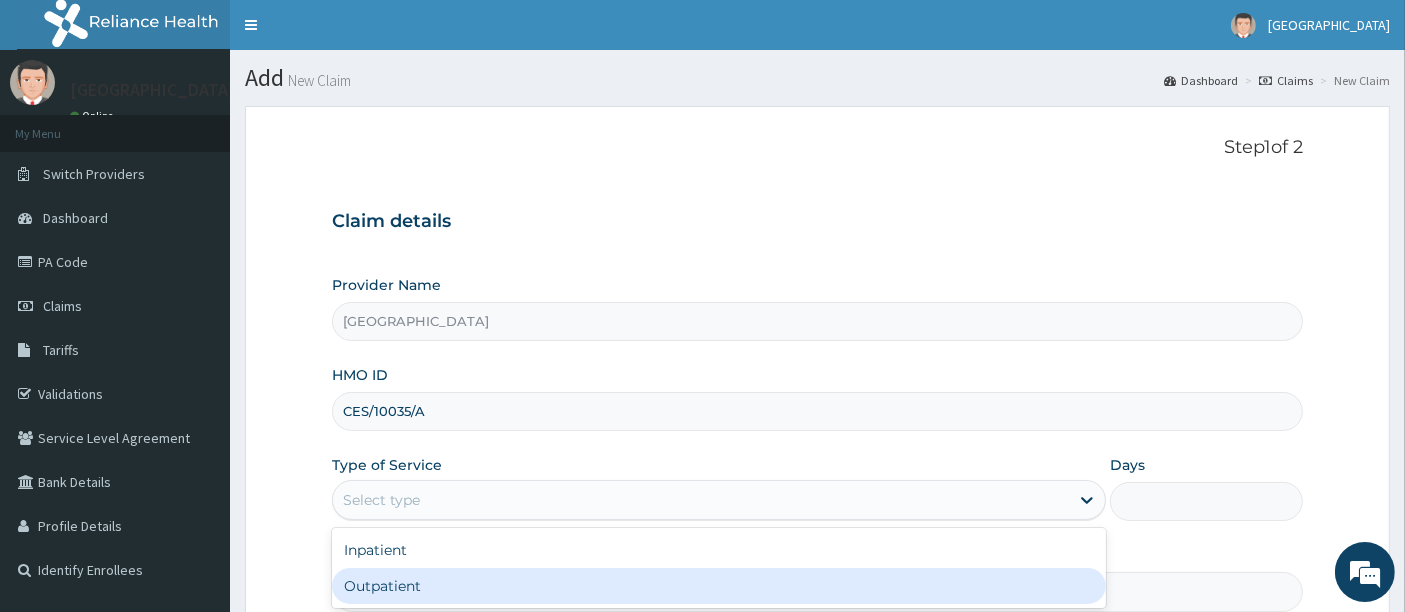 click on "Outpatient" at bounding box center (719, 586) 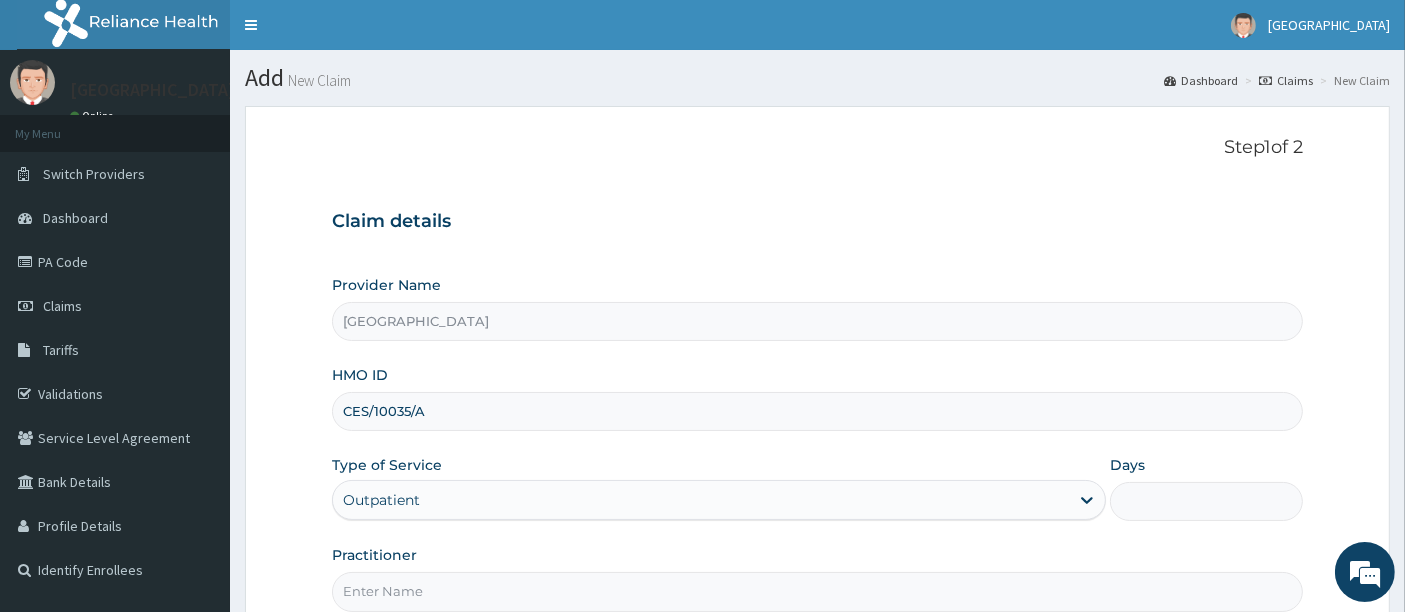 type on "1" 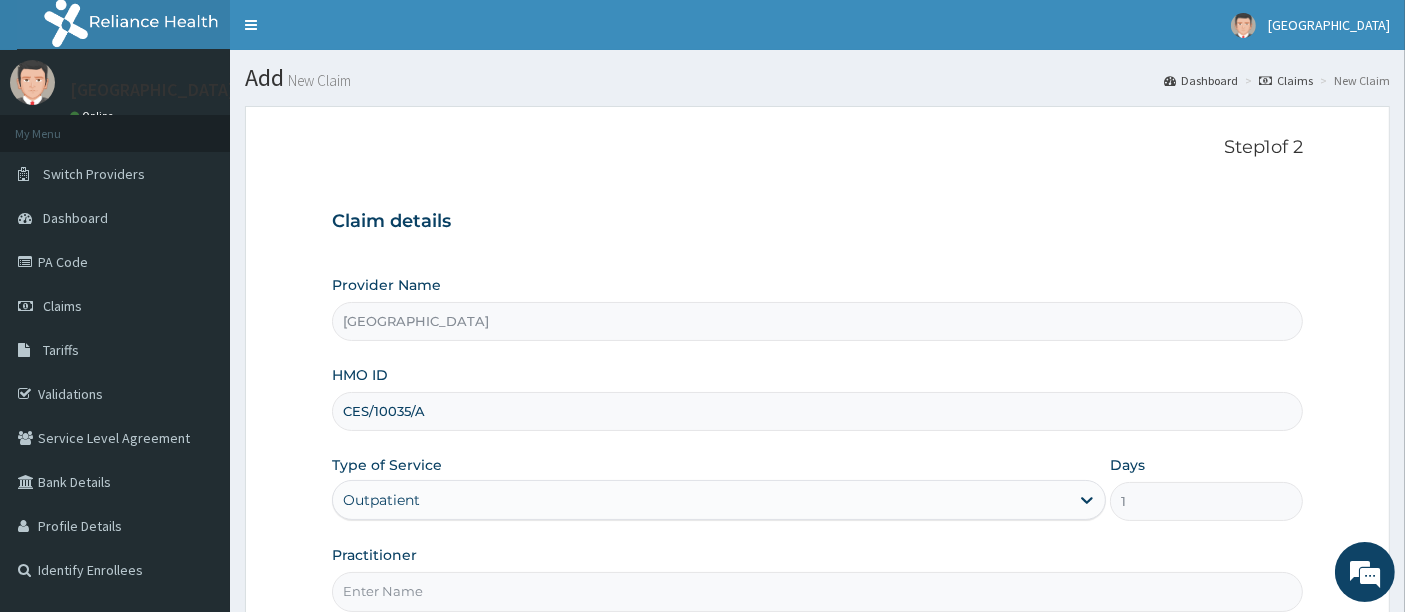 scroll, scrollTop: 0, scrollLeft: 0, axis: both 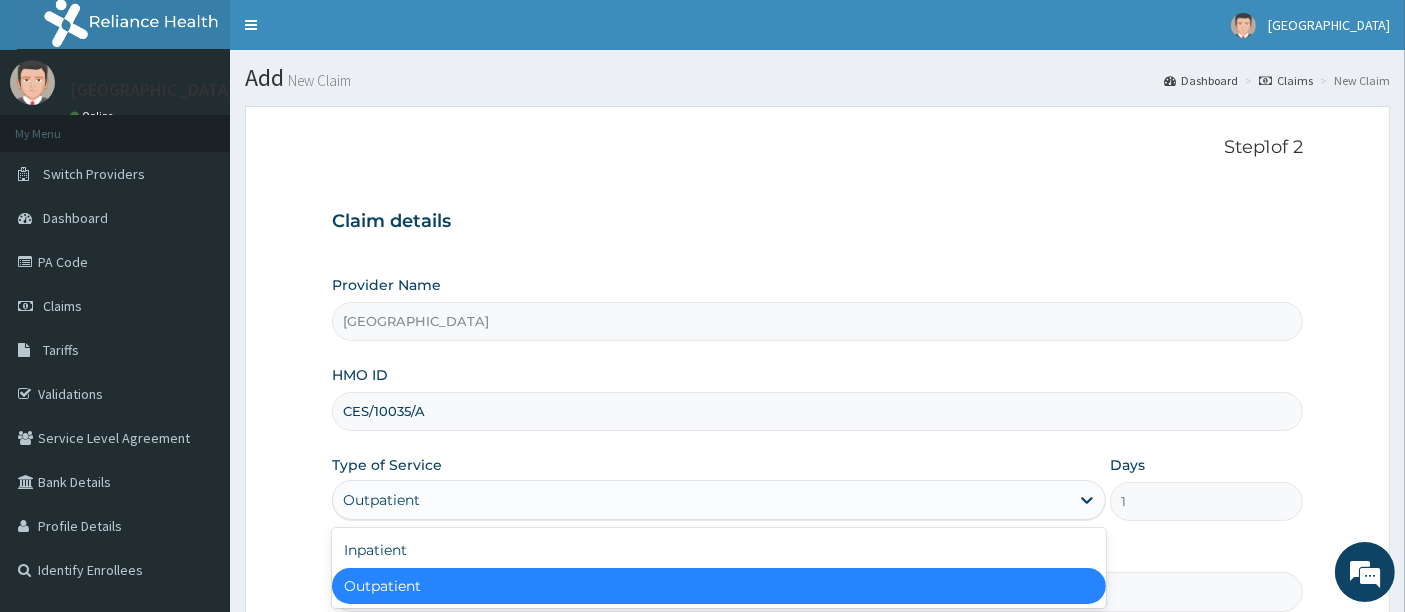 click on "Outpatient" at bounding box center [701, 500] 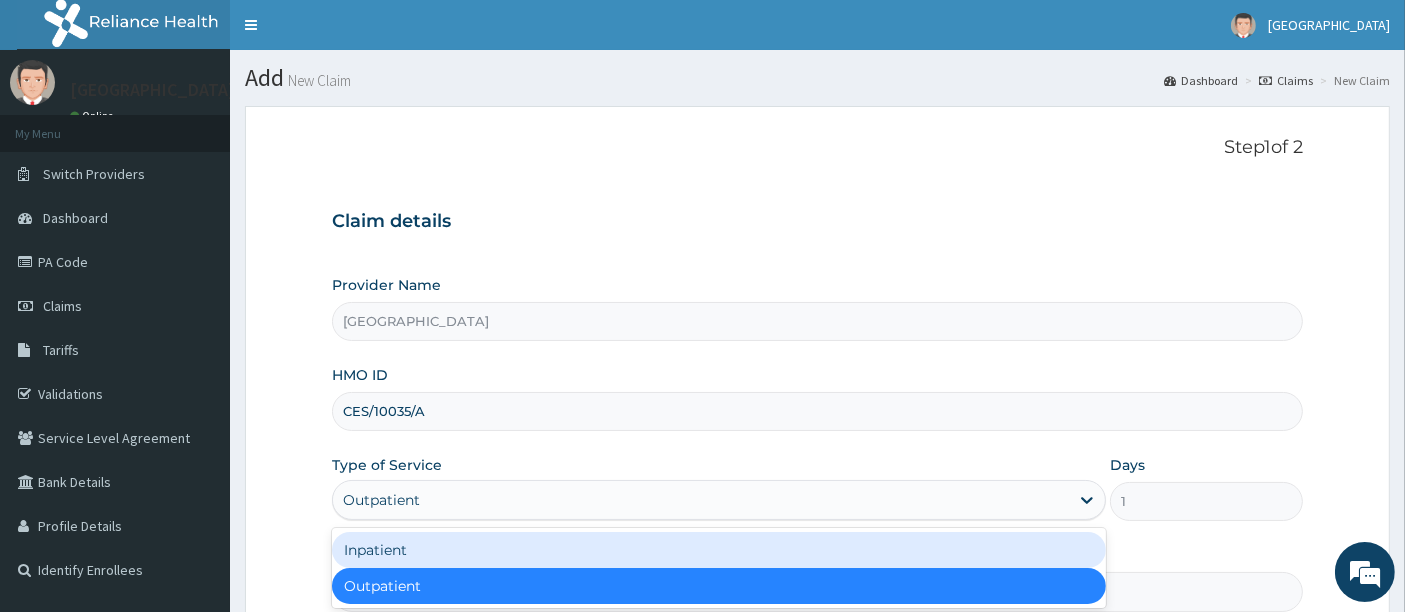 click on "Inpatient" at bounding box center (719, 550) 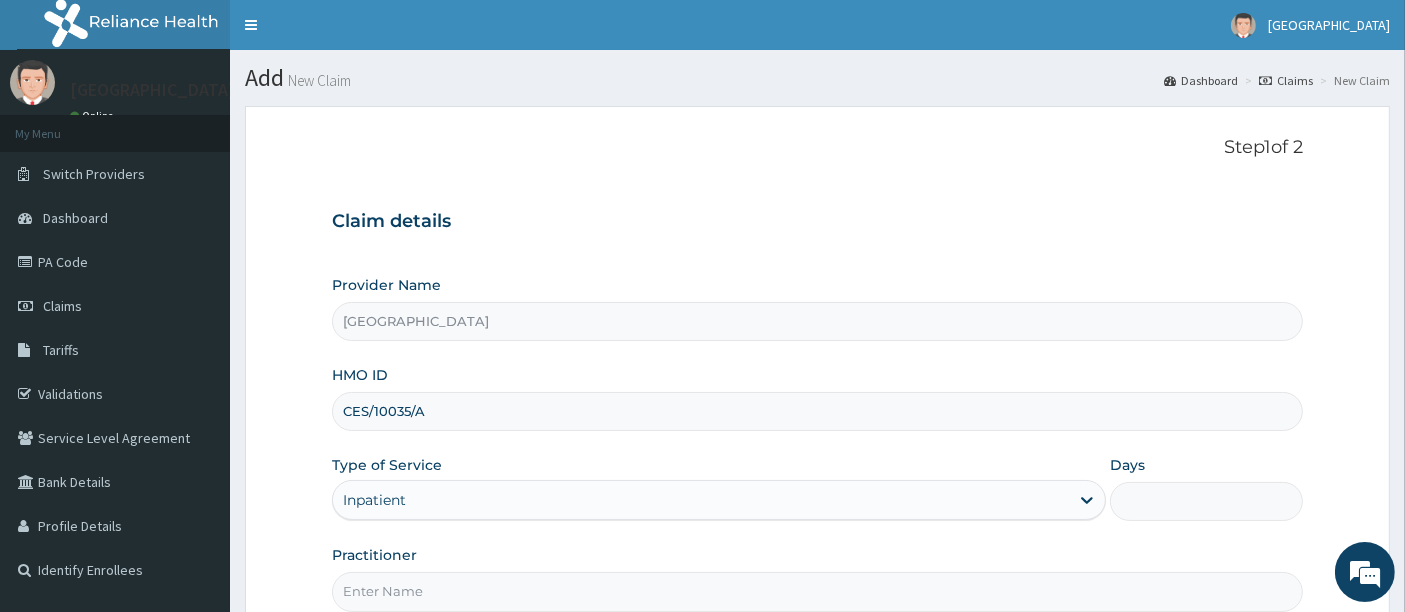 click on "Days" at bounding box center [1207, 501] 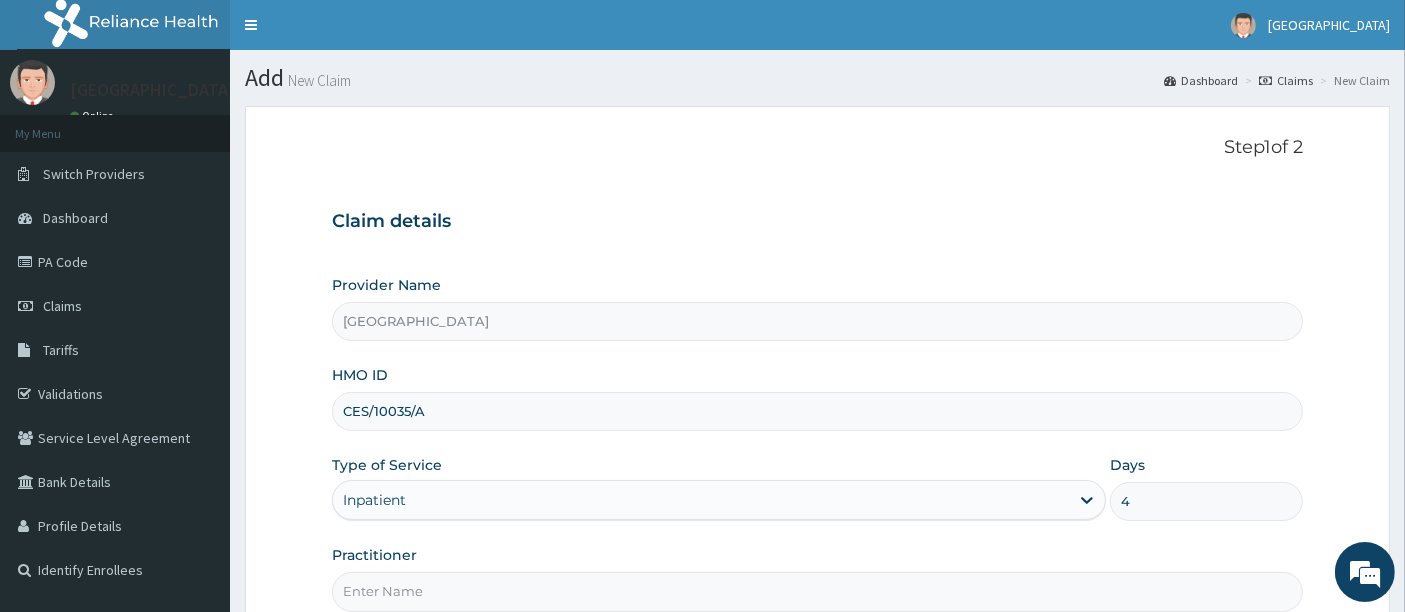 type on "4" 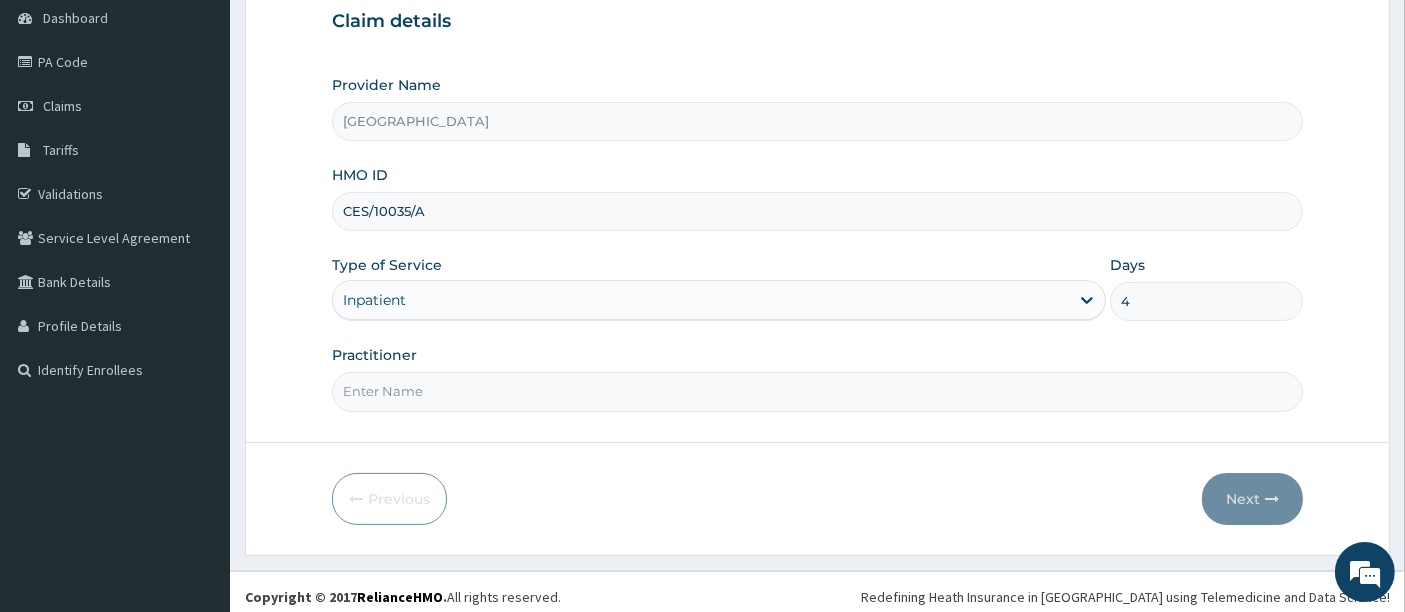 scroll, scrollTop: 205, scrollLeft: 0, axis: vertical 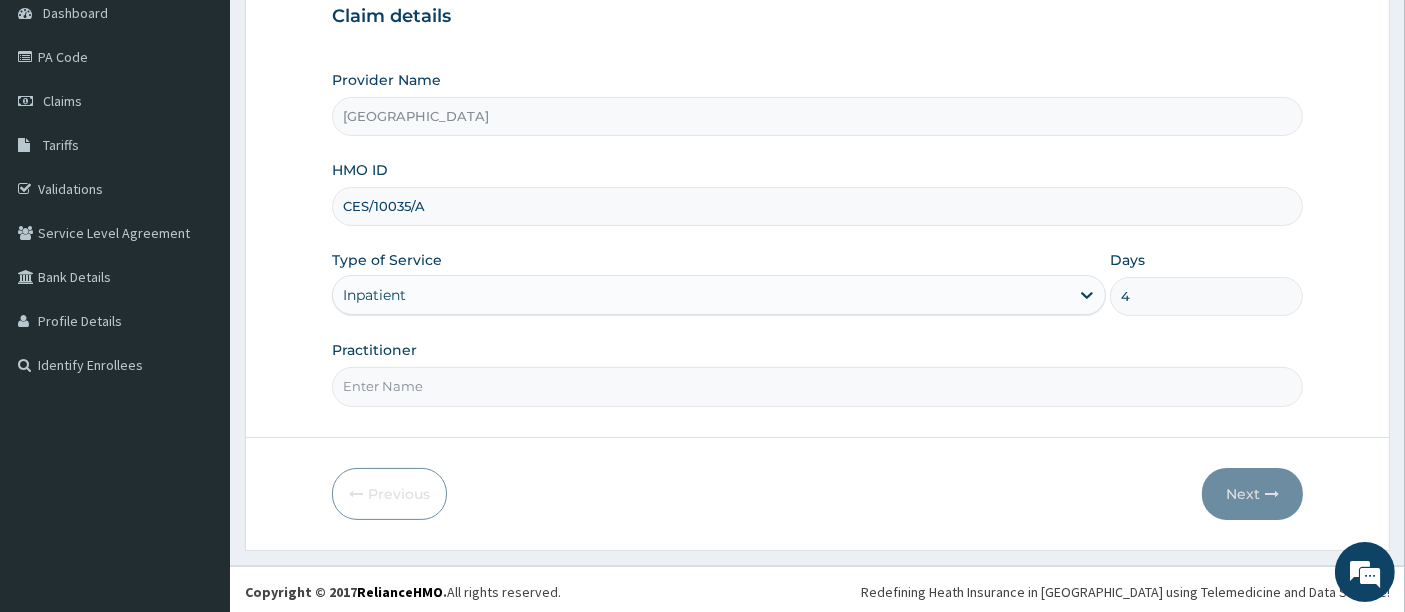 click on "Practitioner" at bounding box center [818, 386] 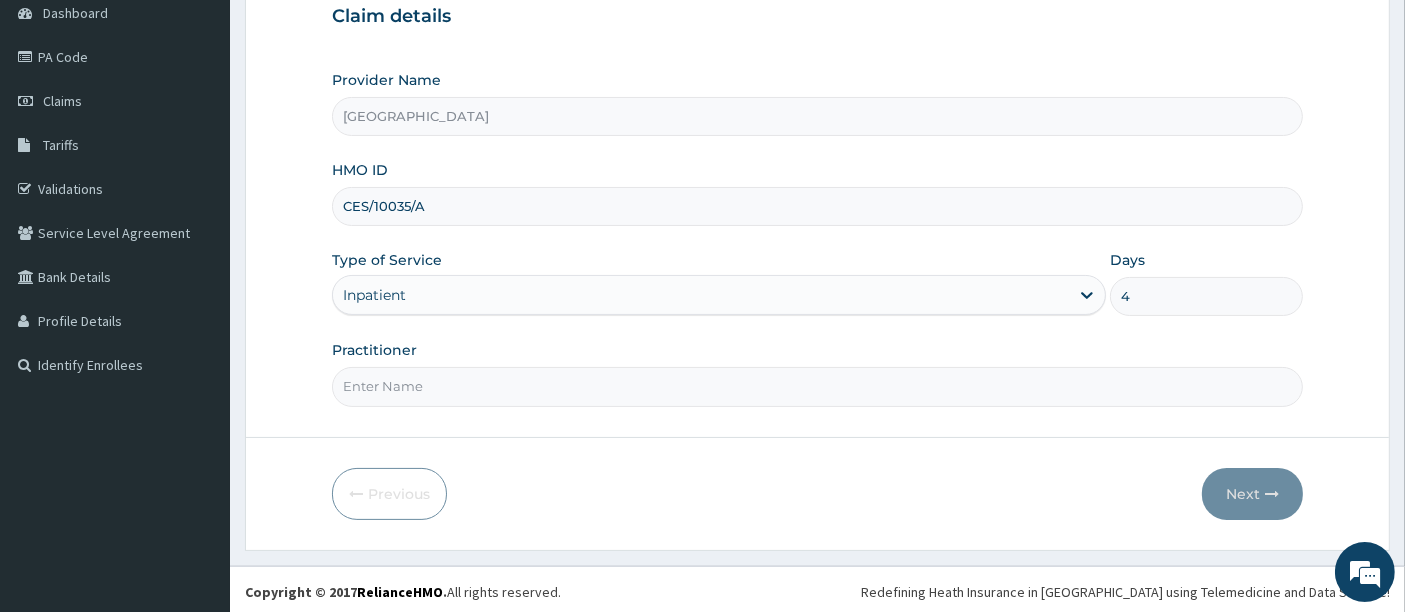 type on "OMOLADE JOSEPH AYELAJE" 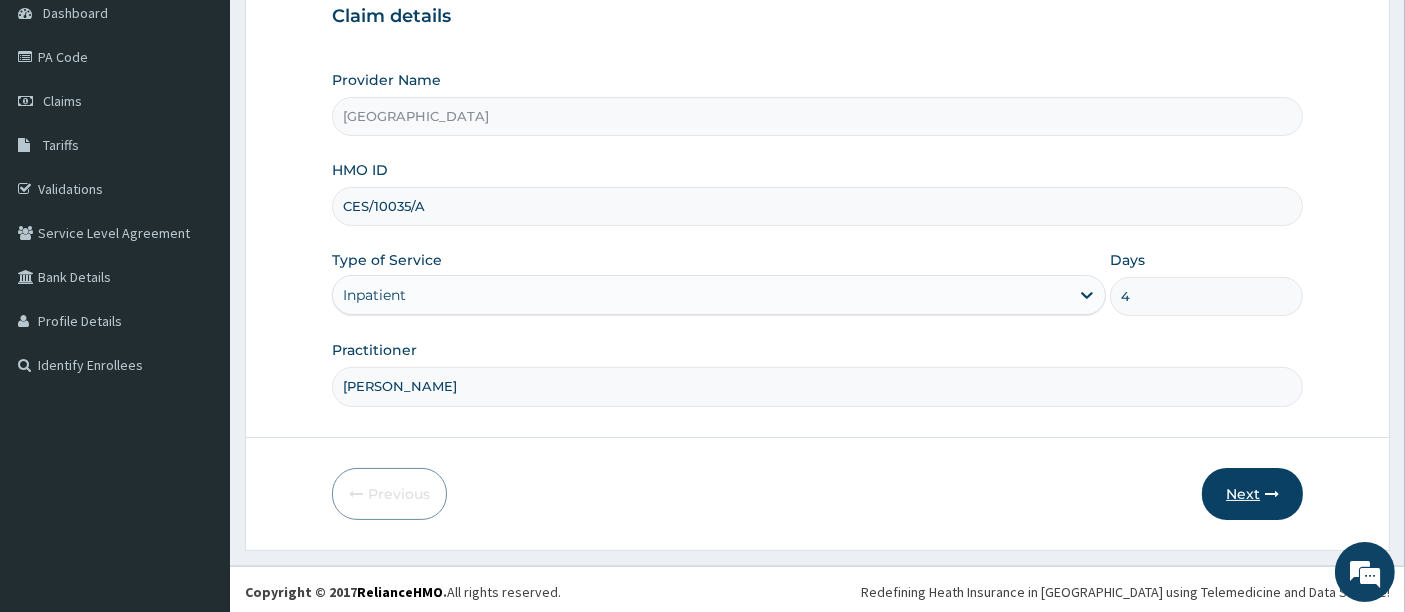 click on "Next" at bounding box center [1252, 494] 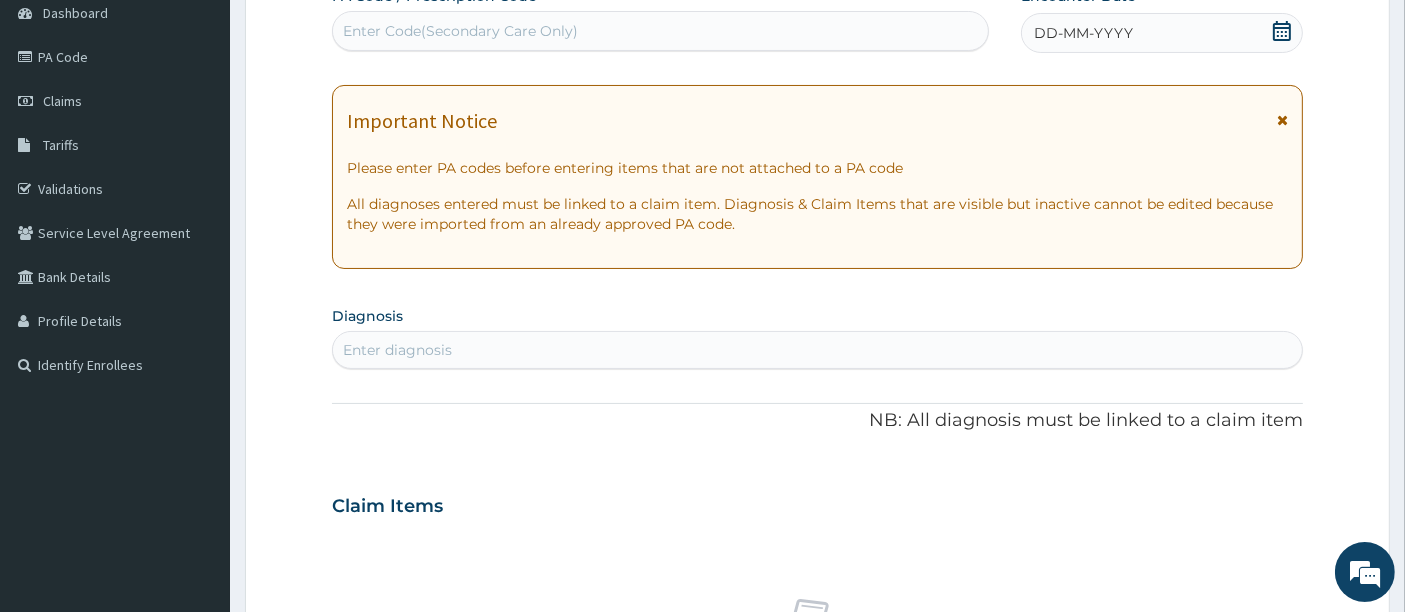 click 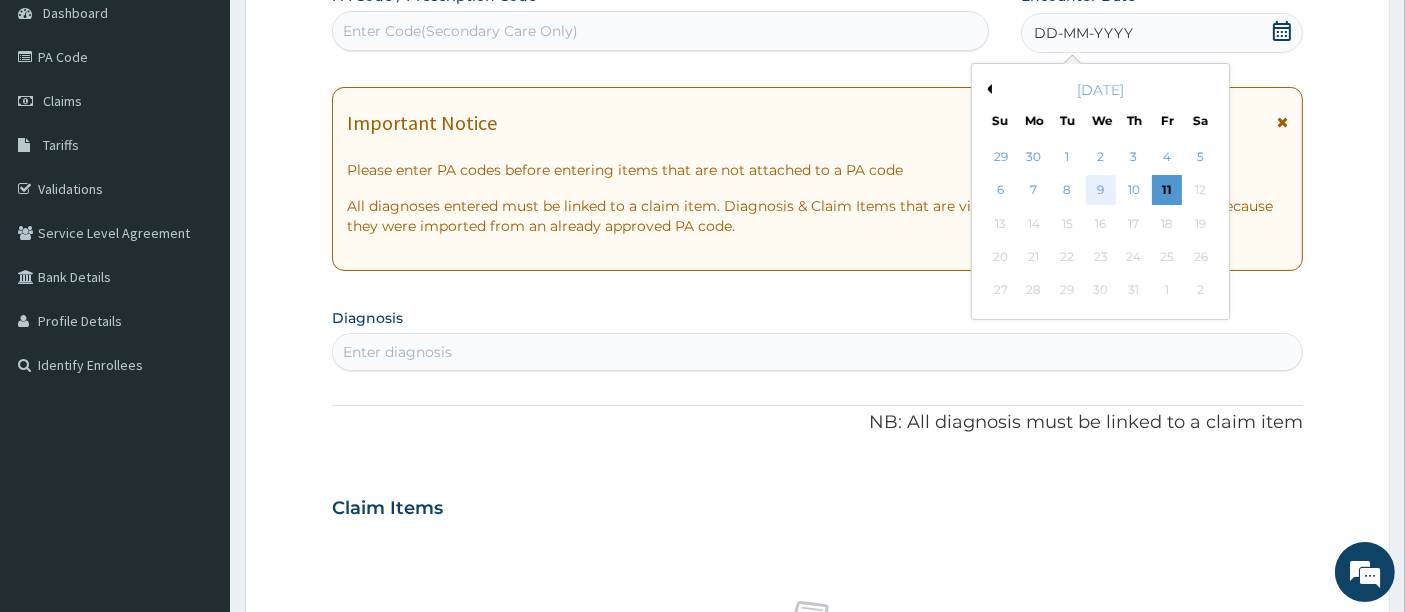 click on "9" at bounding box center (1101, 191) 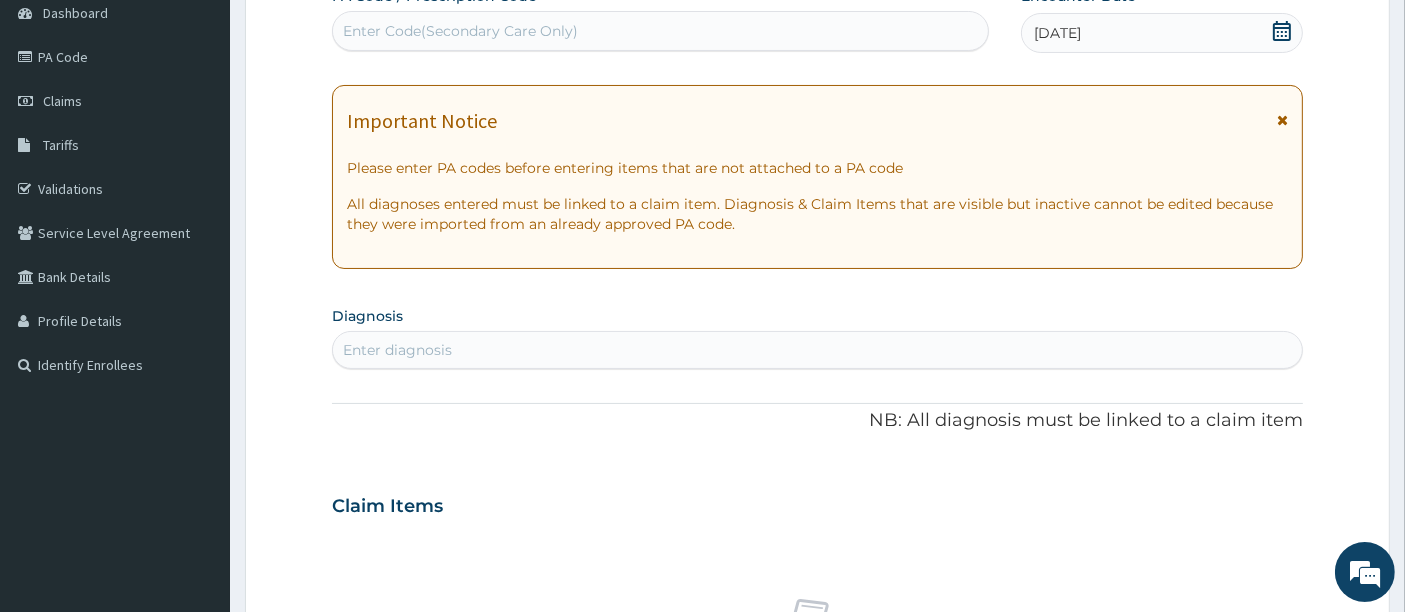 click on "Enter diagnosis" at bounding box center (397, 350) 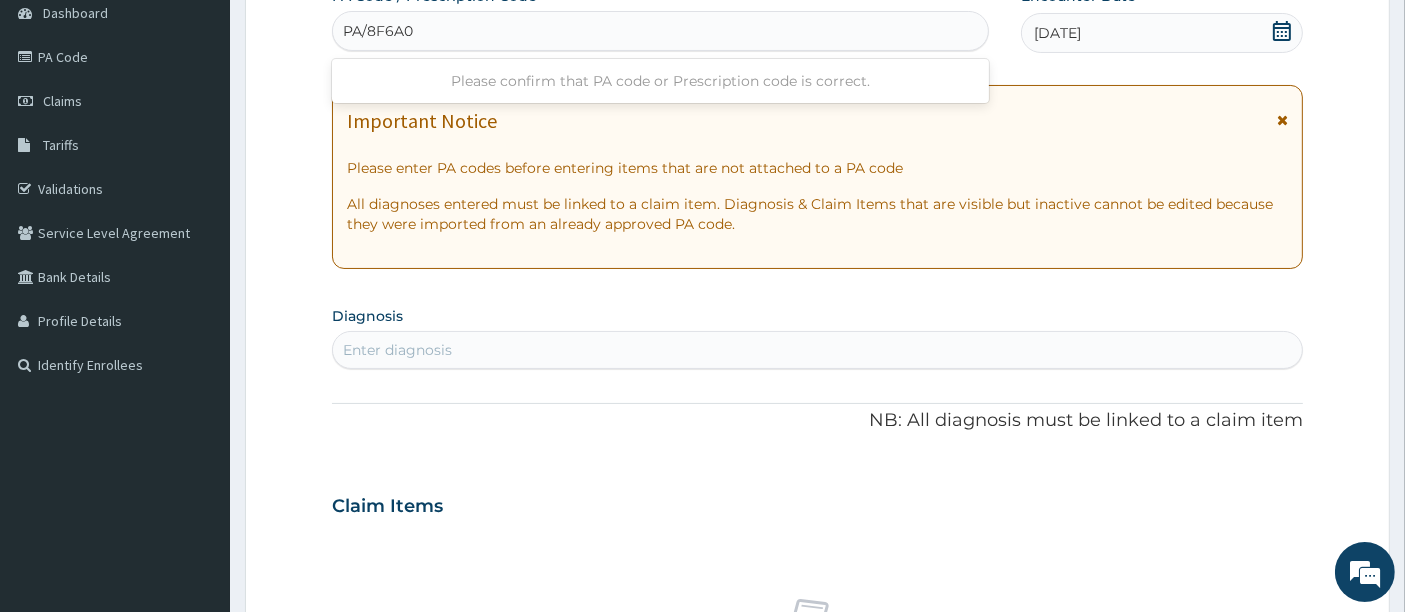 type on "PA/8F6A0F" 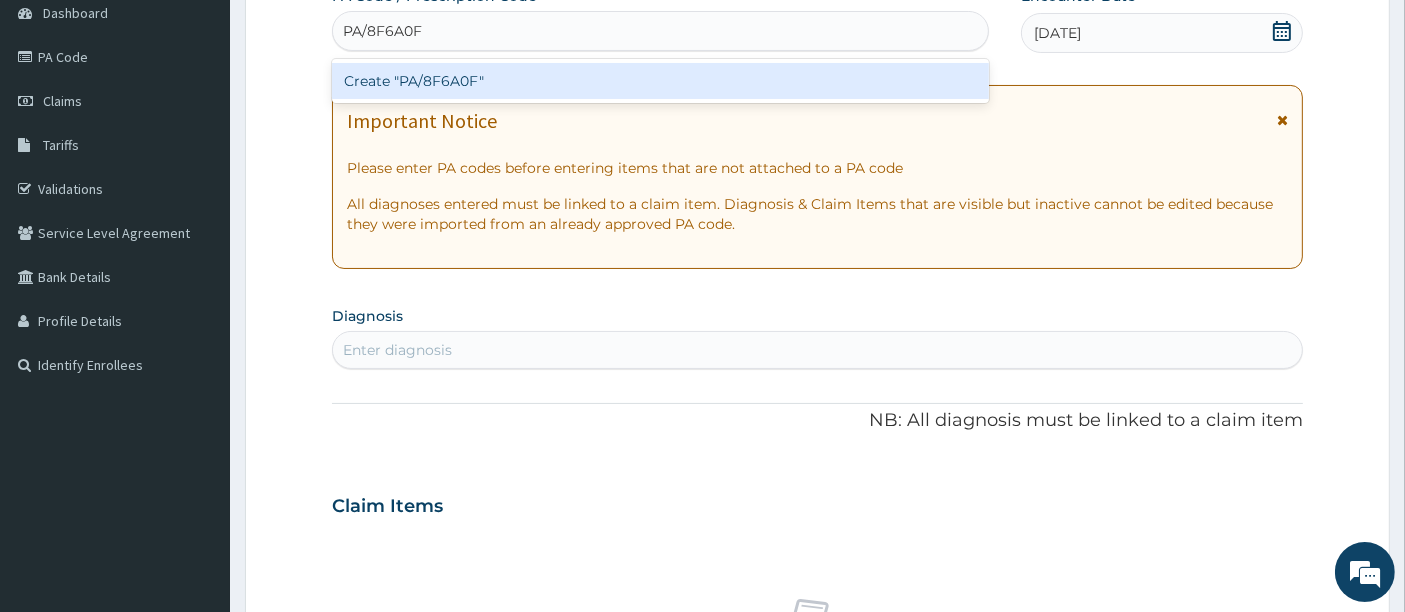 click on "Create "PA/8F6A0F"" at bounding box center (661, 81) 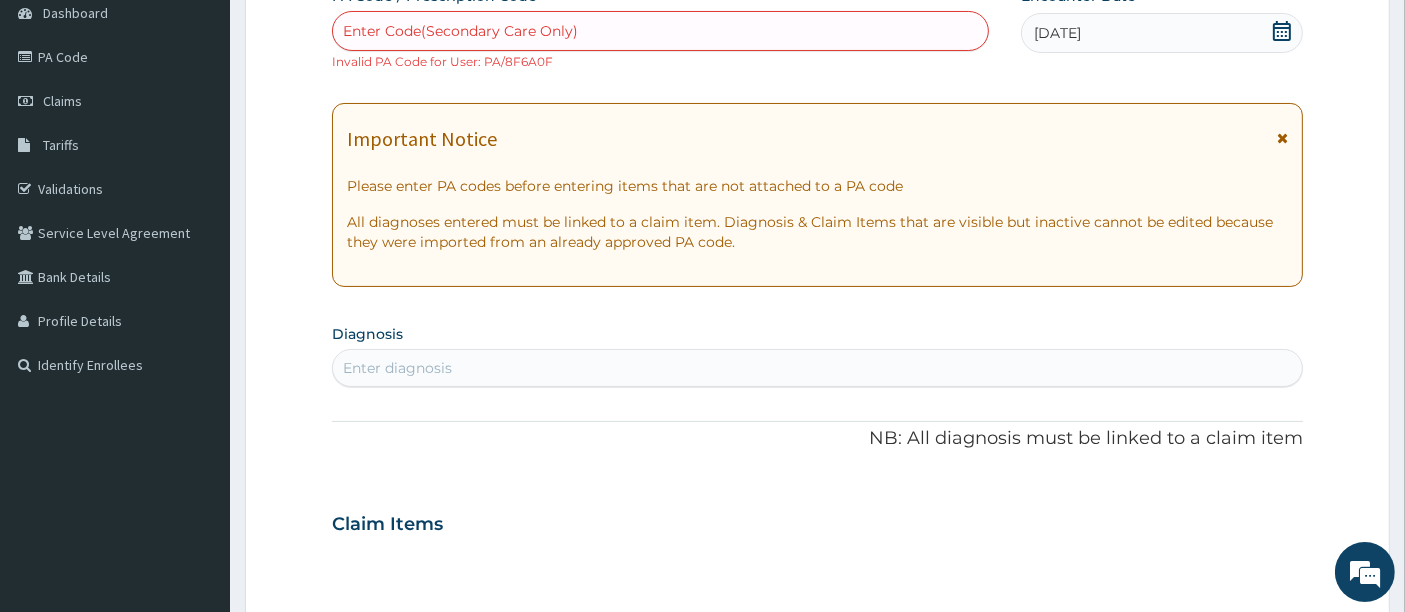 click on "Enter Code(Secondary Care Only)" at bounding box center (460, 31) 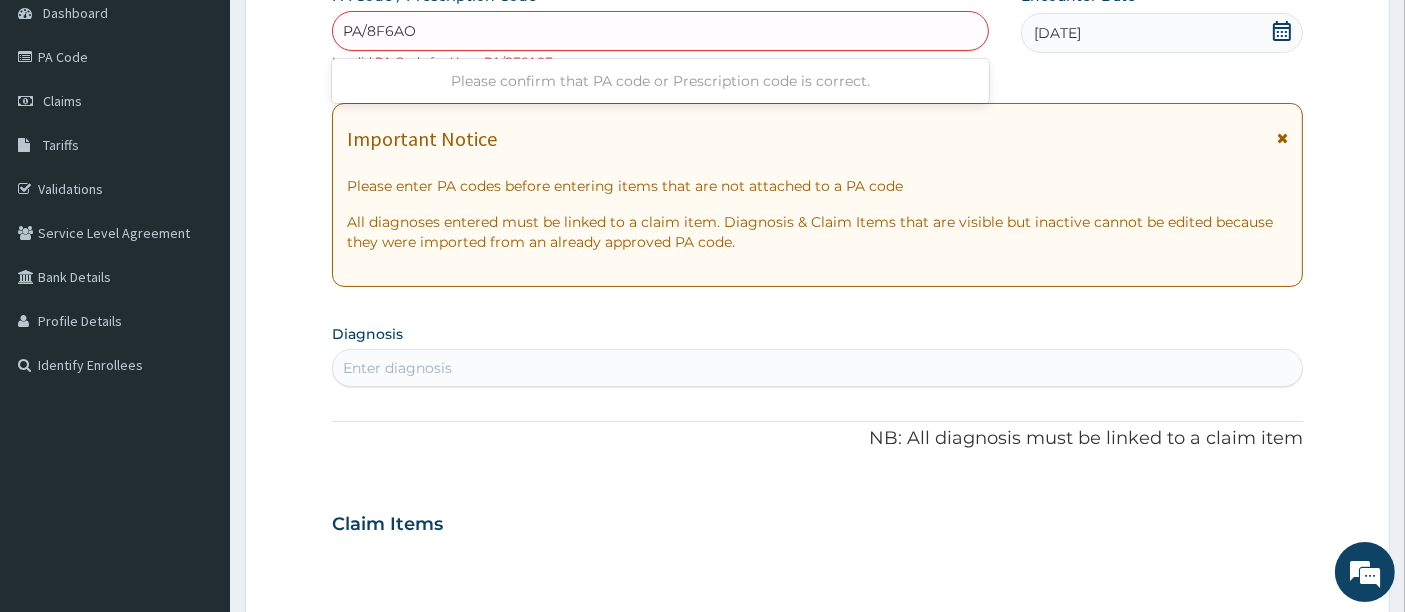 type on "PA/8F6AOF" 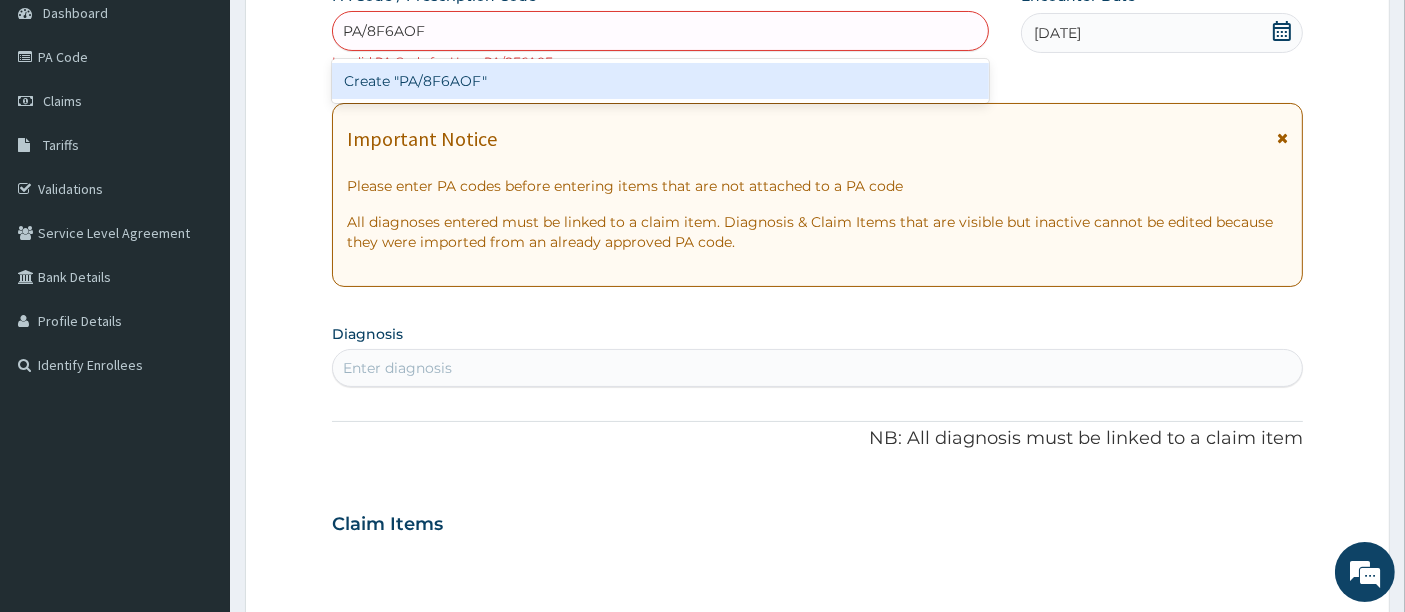 click on "Create "PA/8F6AOF"" at bounding box center [661, 81] 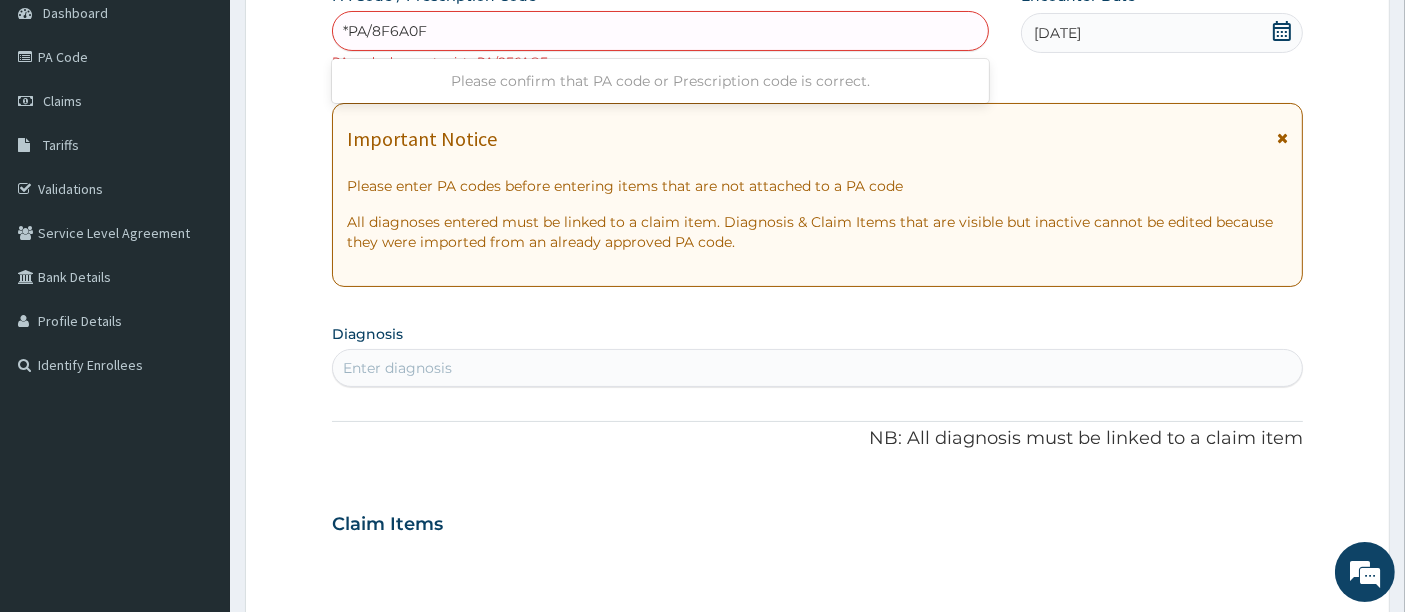 type on "*PA/8F6A0F" 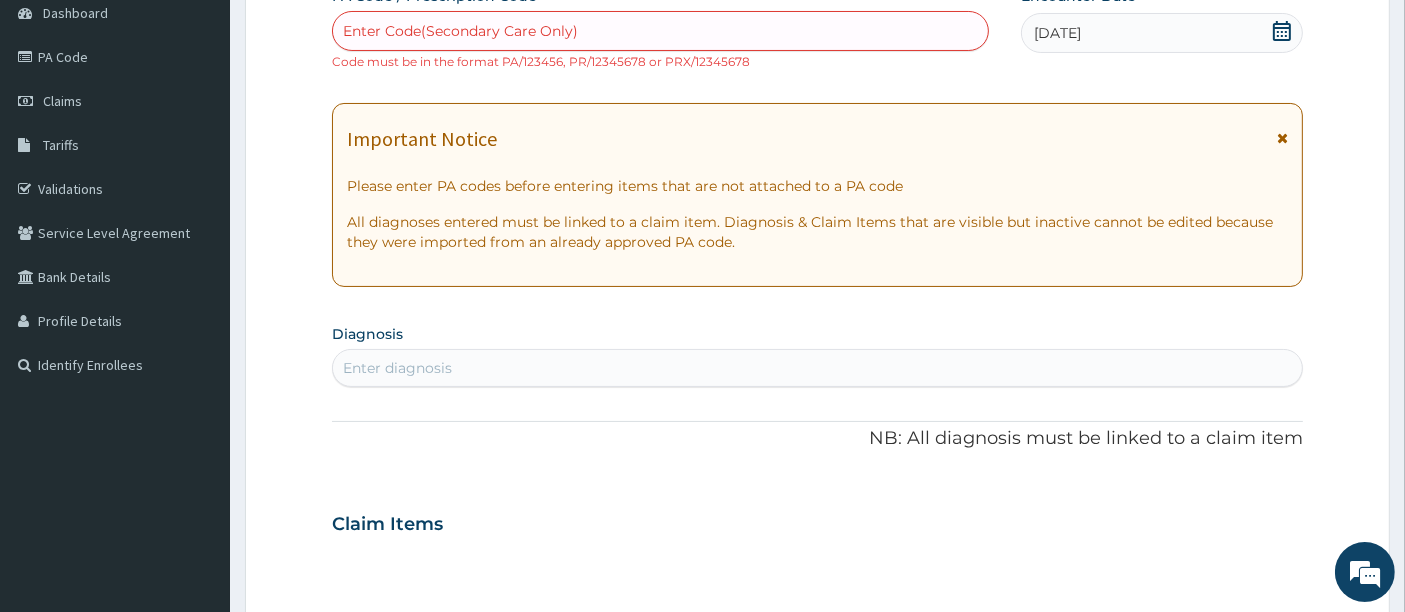 click on "Encounter Date 09-07-2025" at bounding box center (1162, 28) 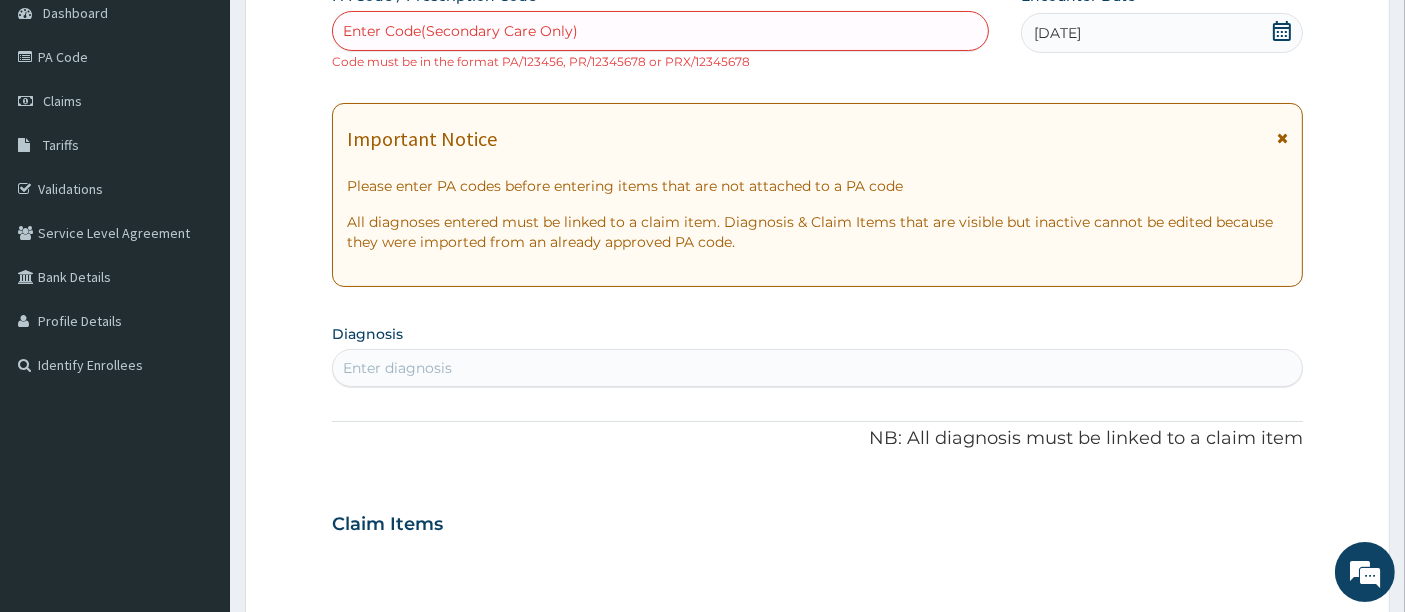 click on "Enter Code(Secondary Care Only)" at bounding box center (661, 31) 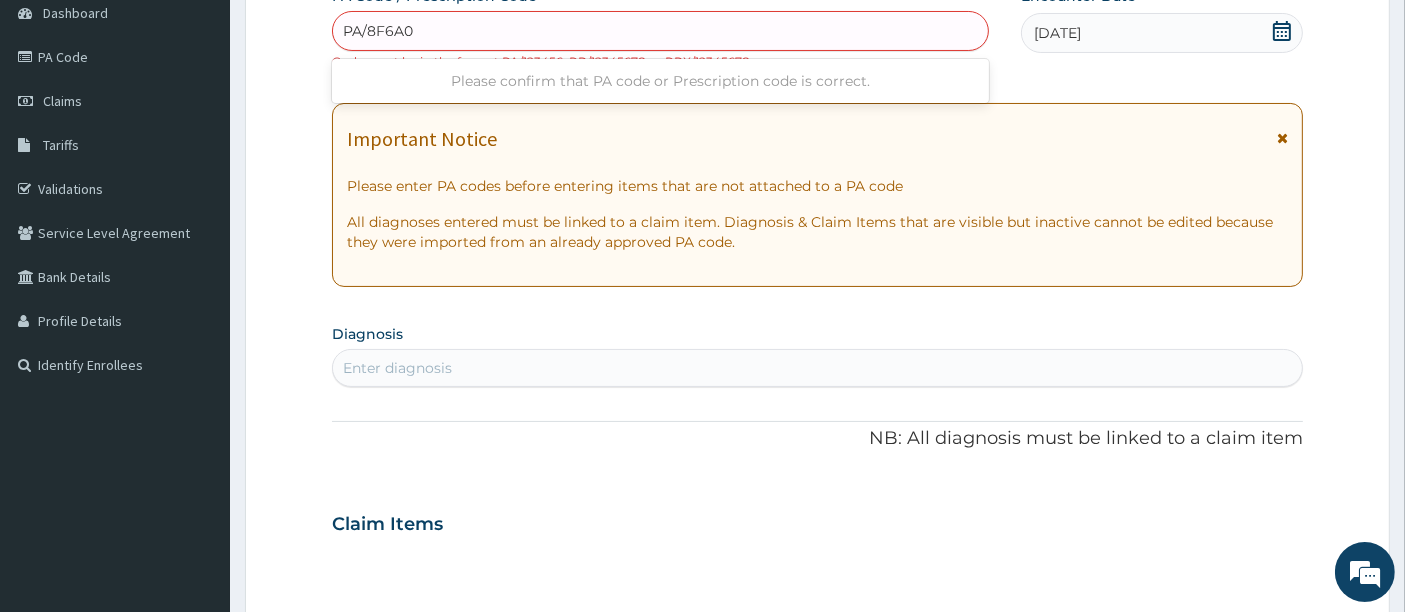 type on "PA/8F6A0F" 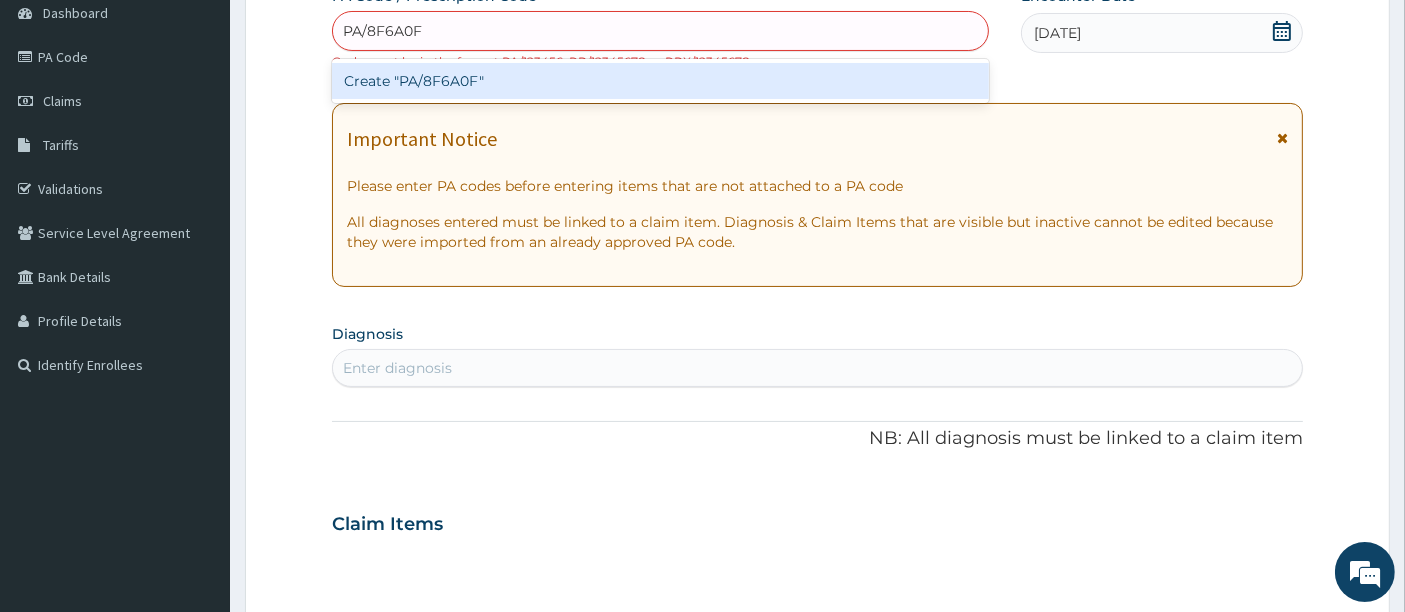 click on "Create "PA/8F6A0F"" at bounding box center (661, 81) 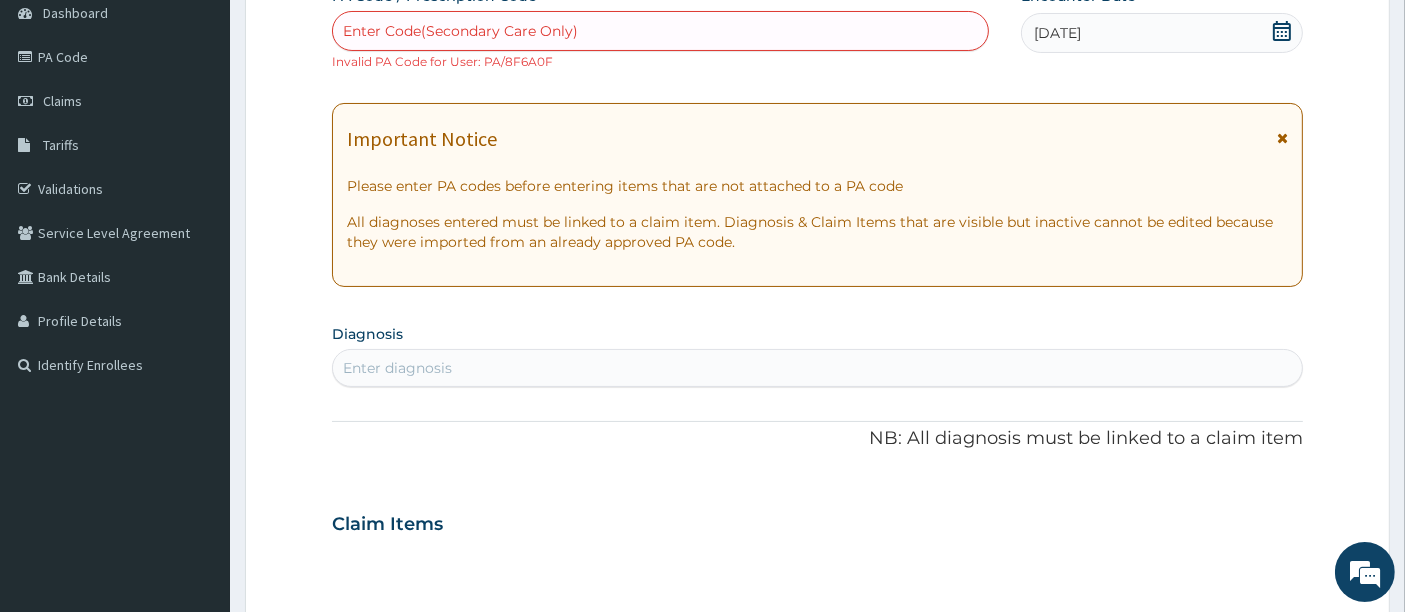 click on "Enter Code(Secondary Care Only)" at bounding box center (460, 31) 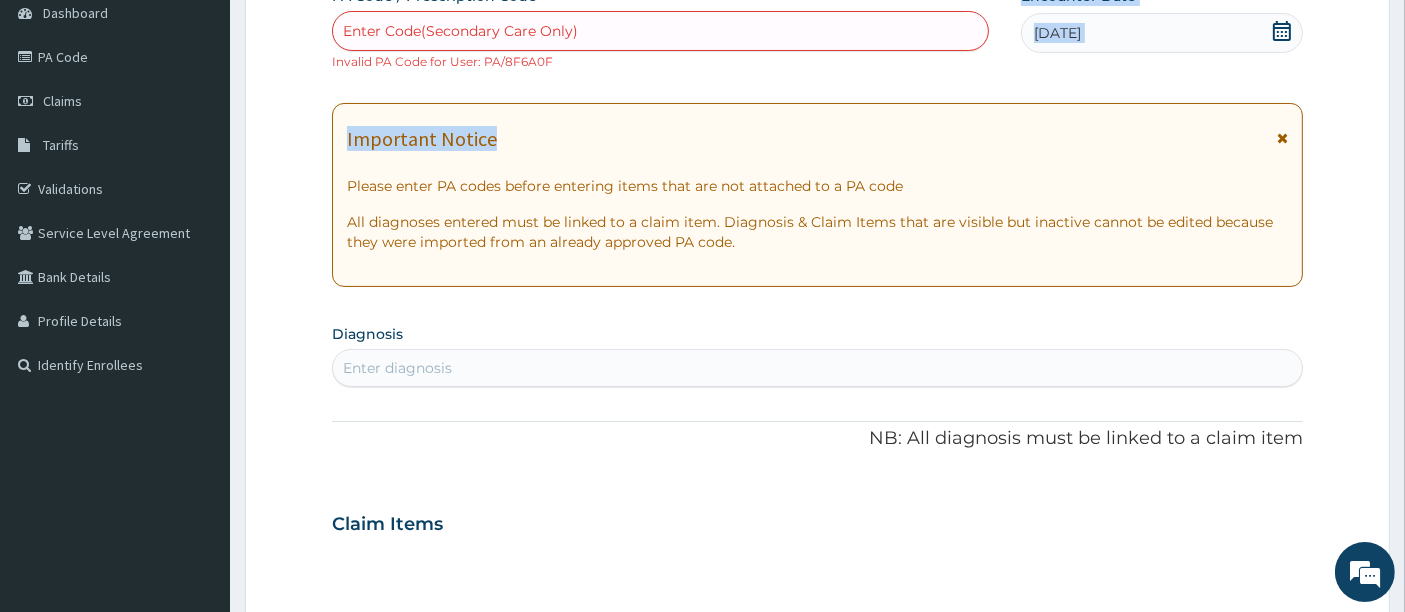 drag, startPoint x: 360, startPoint y: 29, endPoint x: 789, endPoint y: 86, distance: 432.77014 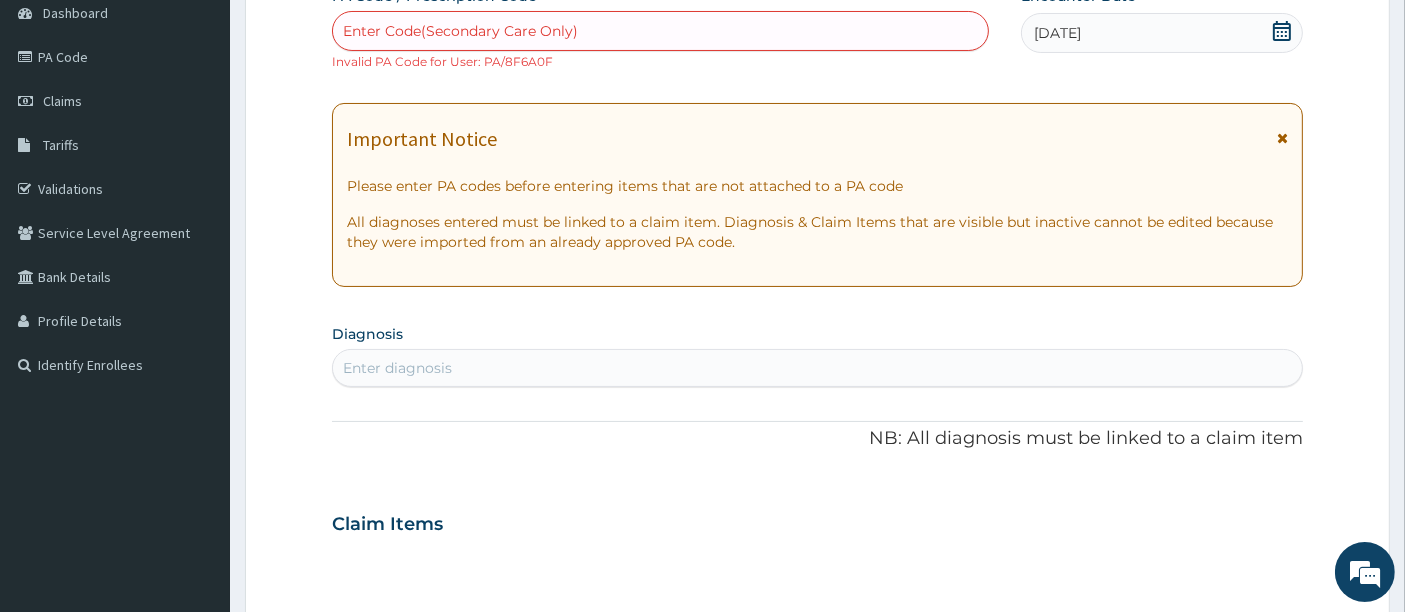click on "PA Code / Prescription Code Enter Code(Secondary Care Only) Invalid PA Code for User: PA/8F6A0F Encounter Date 09-07-2025 Important Notice Please enter PA codes before entering items that are not attached to a PA code   All diagnoses entered must be linked to a claim item. Diagnosis & Claim Items that are visible but inactive cannot be edited because they were imported from an already approved PA code. Diagnosis Enter diagnosis NB: All diagnosis must be linked to a claim item Claim Items No claim item Types Select Type Item Select Item Pair Diagnosis Select Diagnosis Unit Price 0 Add Comment" at bounding box center (818, 512) 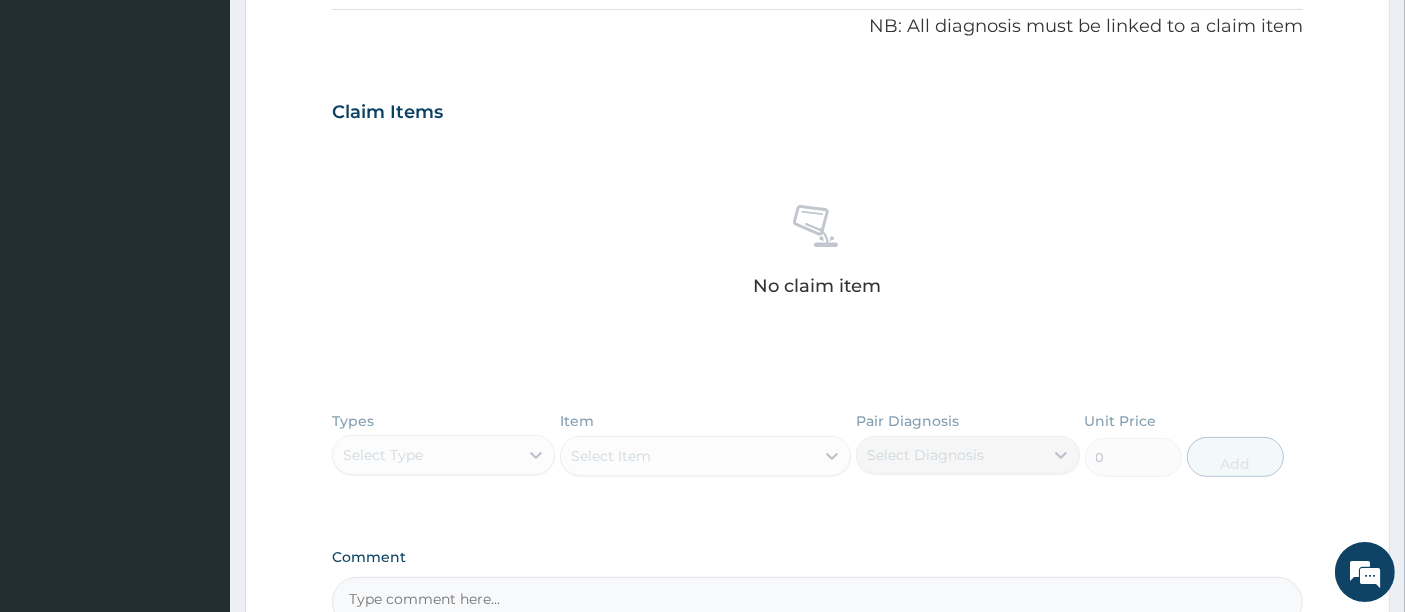 scroll, scrollTop: 839, scrollLeft: 0, axis: vertical 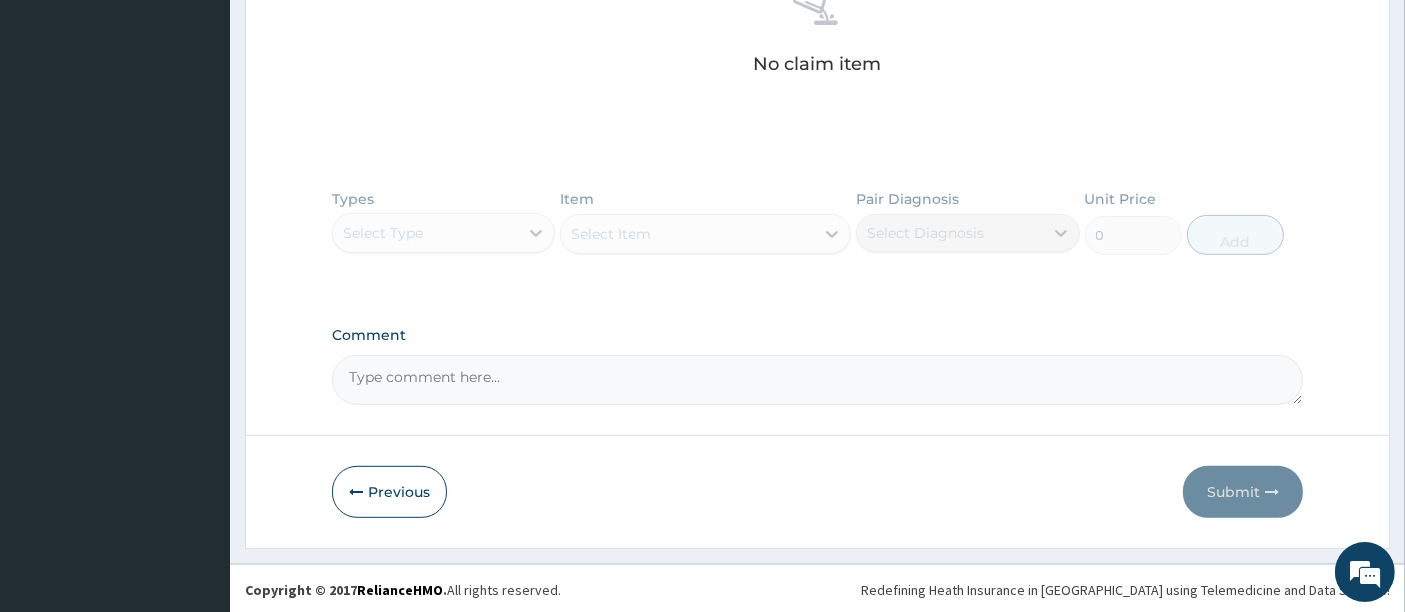 click on "Comment" at bounding box center (818, 380) 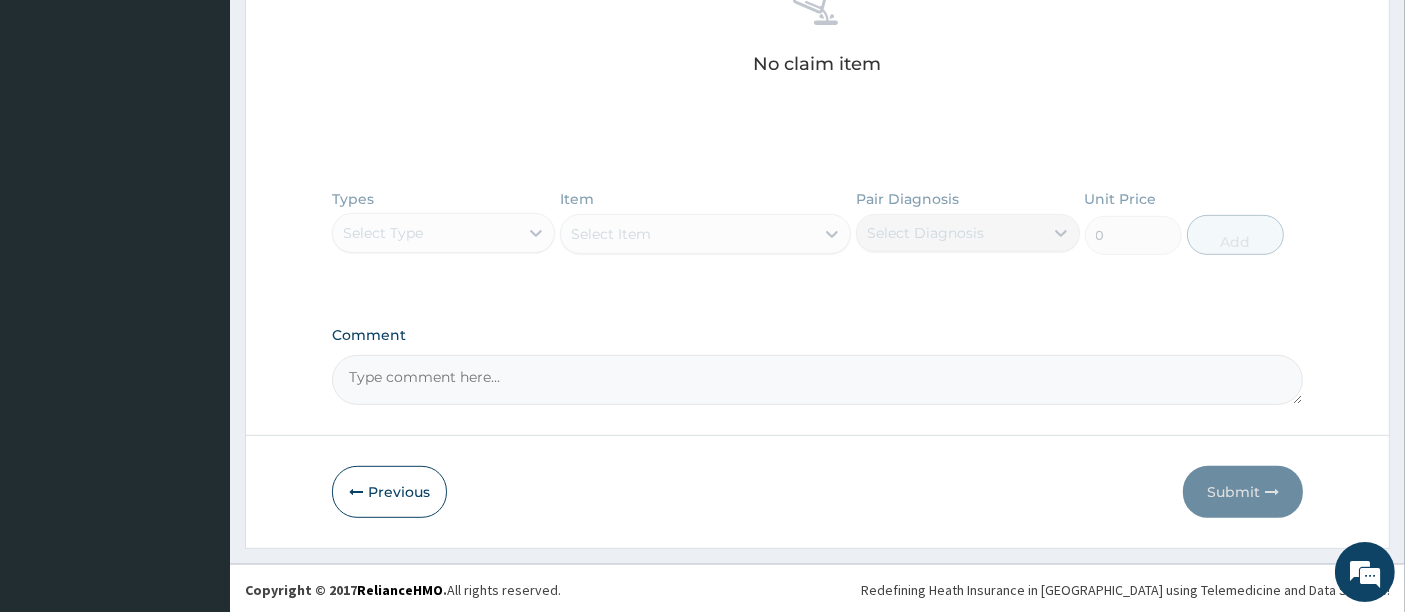 paste on "PA/8F6A0F" 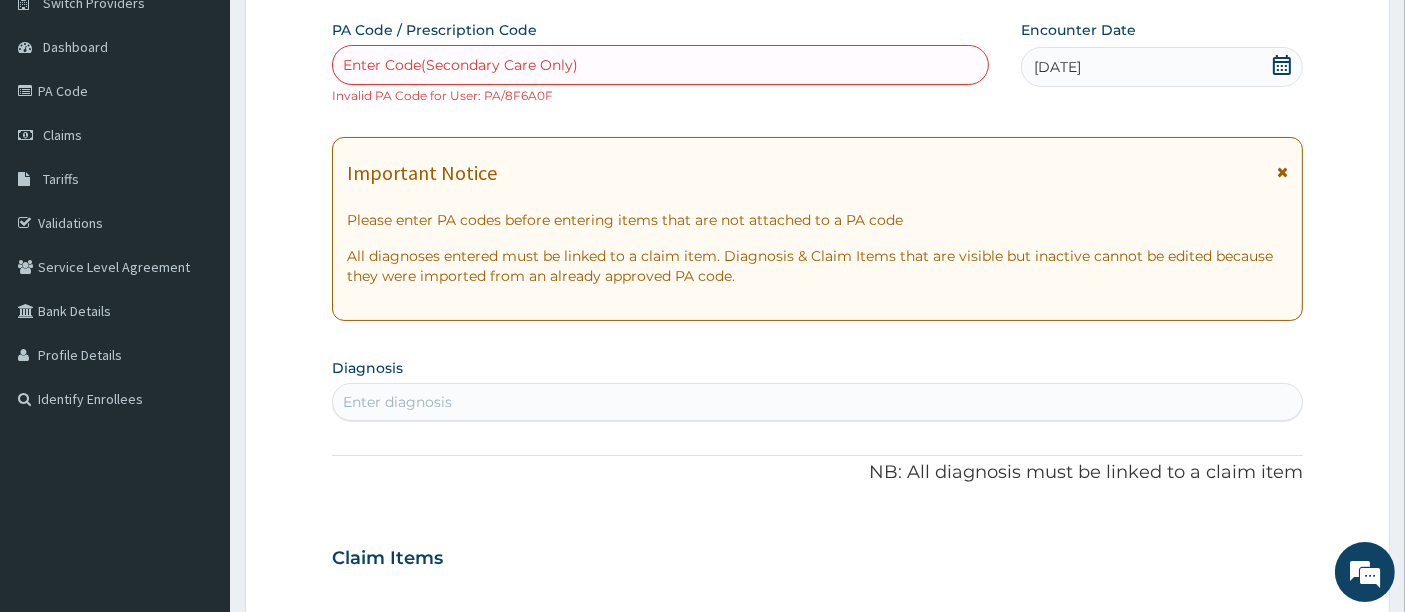 click on "PA Code / Prescription Code" at bounding box center [434, 30] 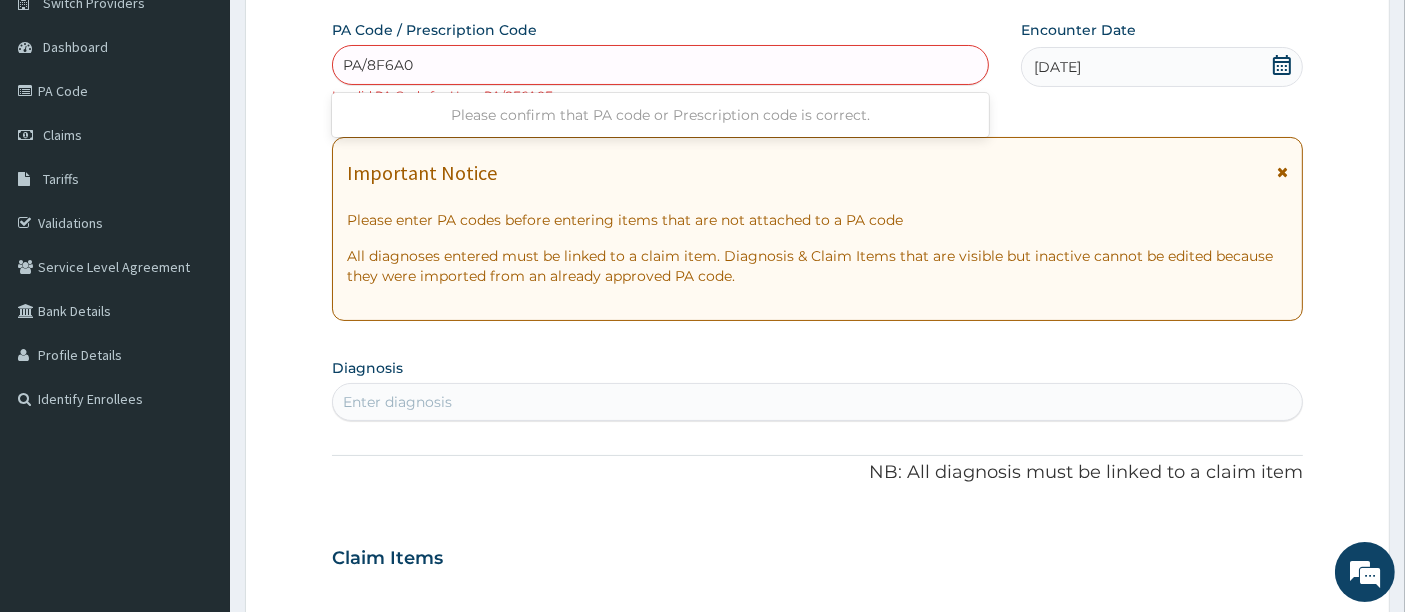 type on "PA/8F6A0F" 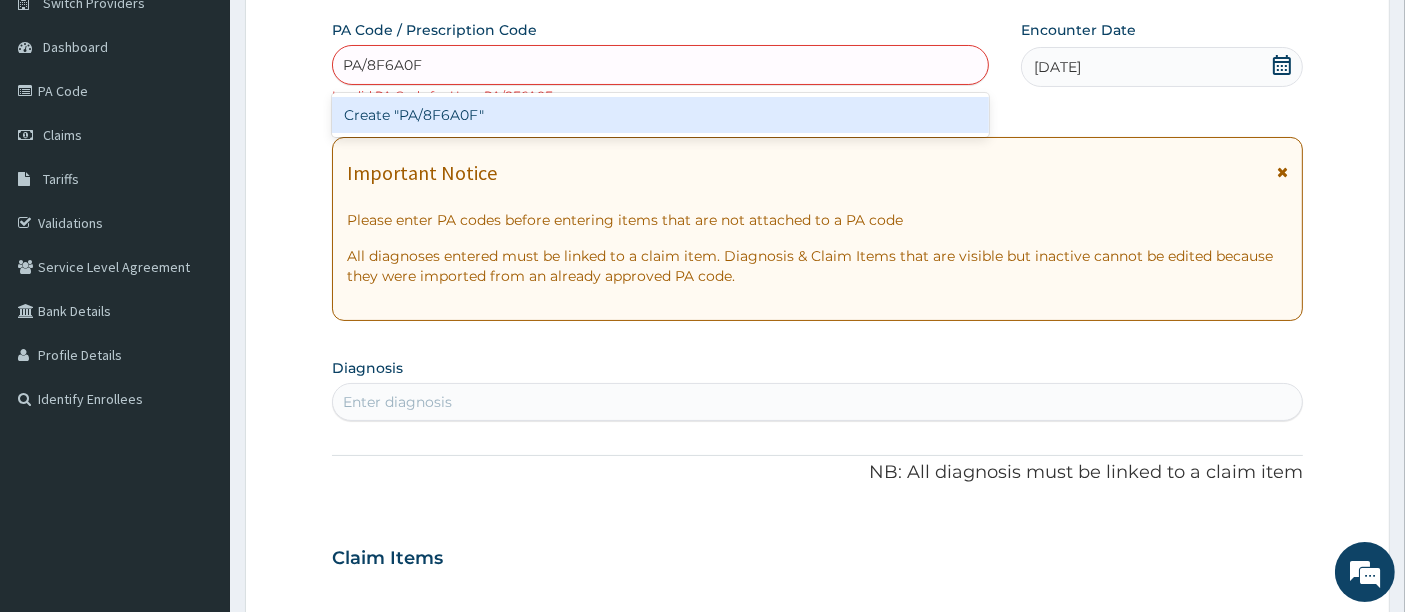 click on "Create "PA/8F6A0F"" at bounding box center (661, 115) 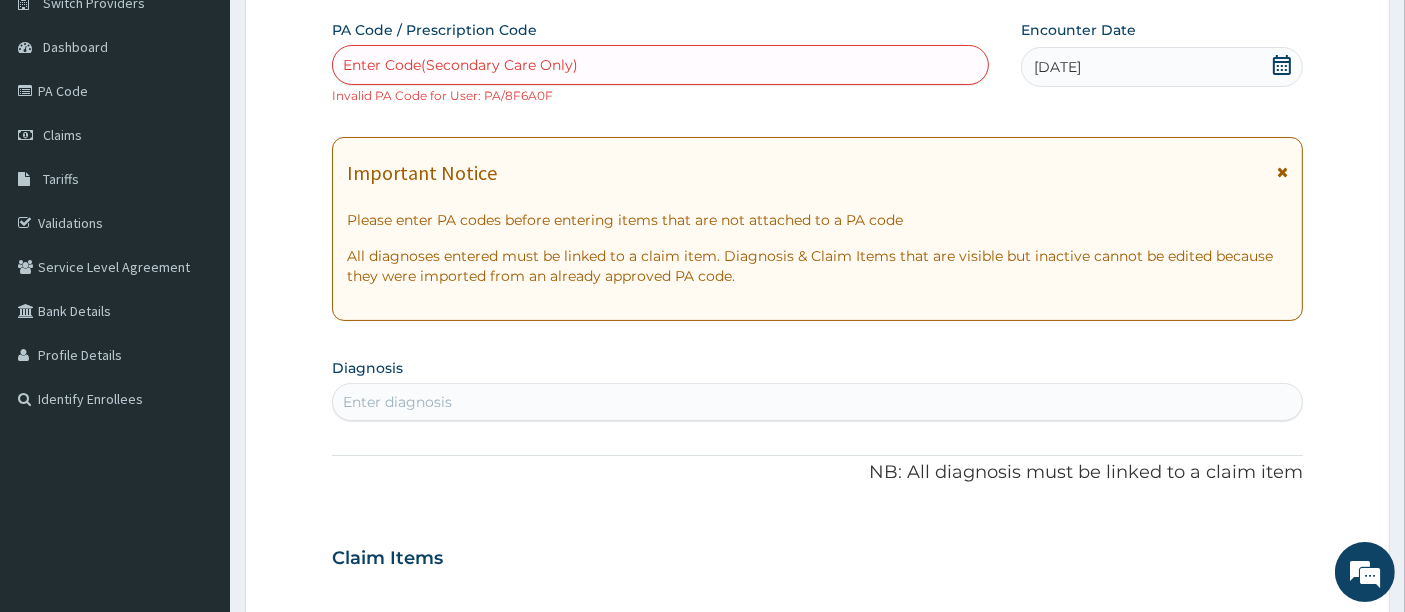 click on "Enter diagnosis" at bounding box center (397, 402) 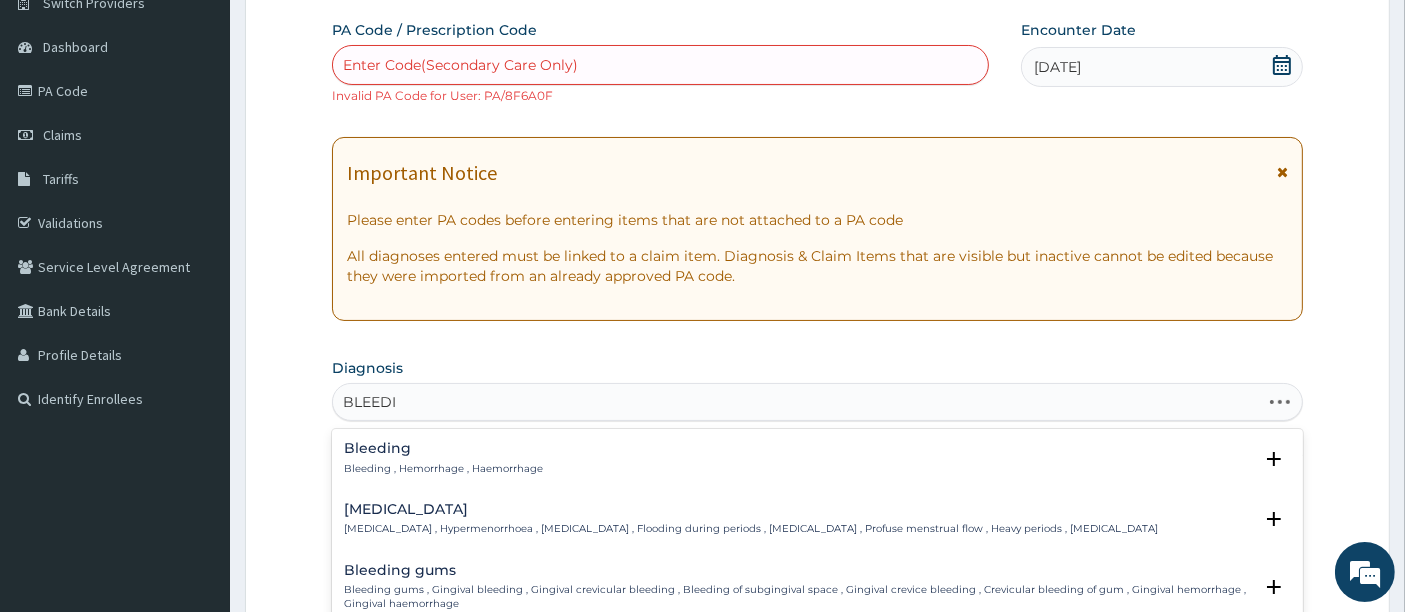 type on "BLEEDIN" 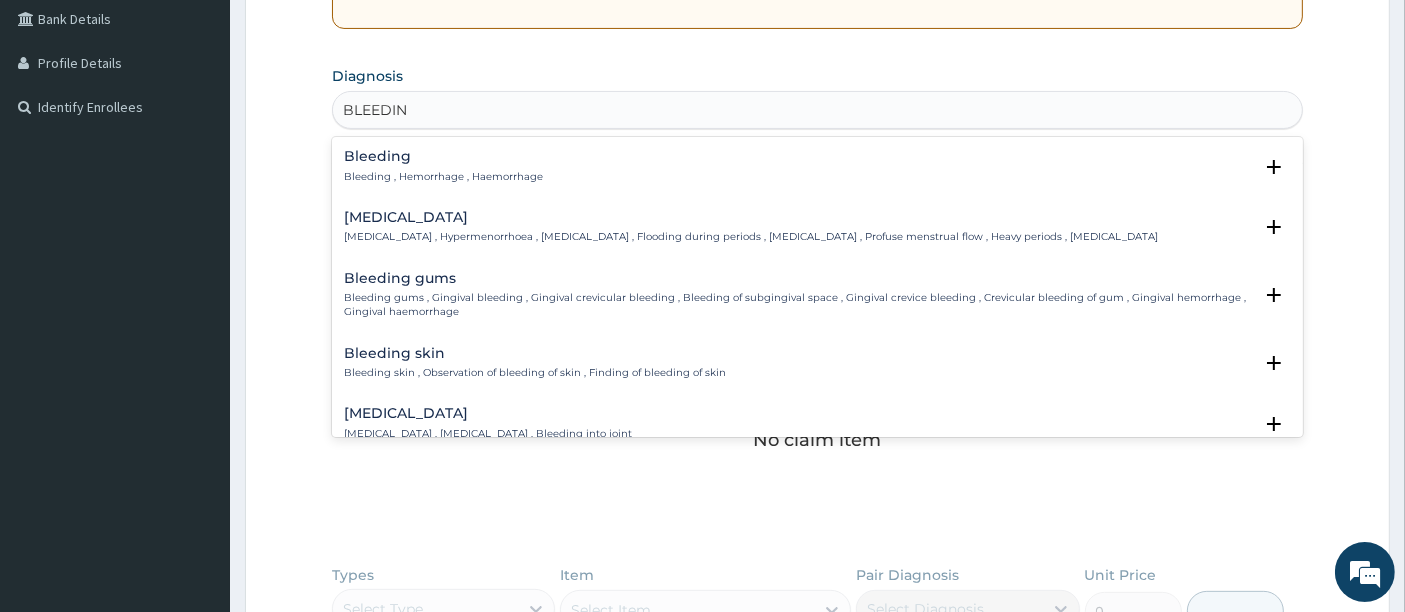 scroll, scrollTop: 501, scrollLeft: 0, axis: vertical 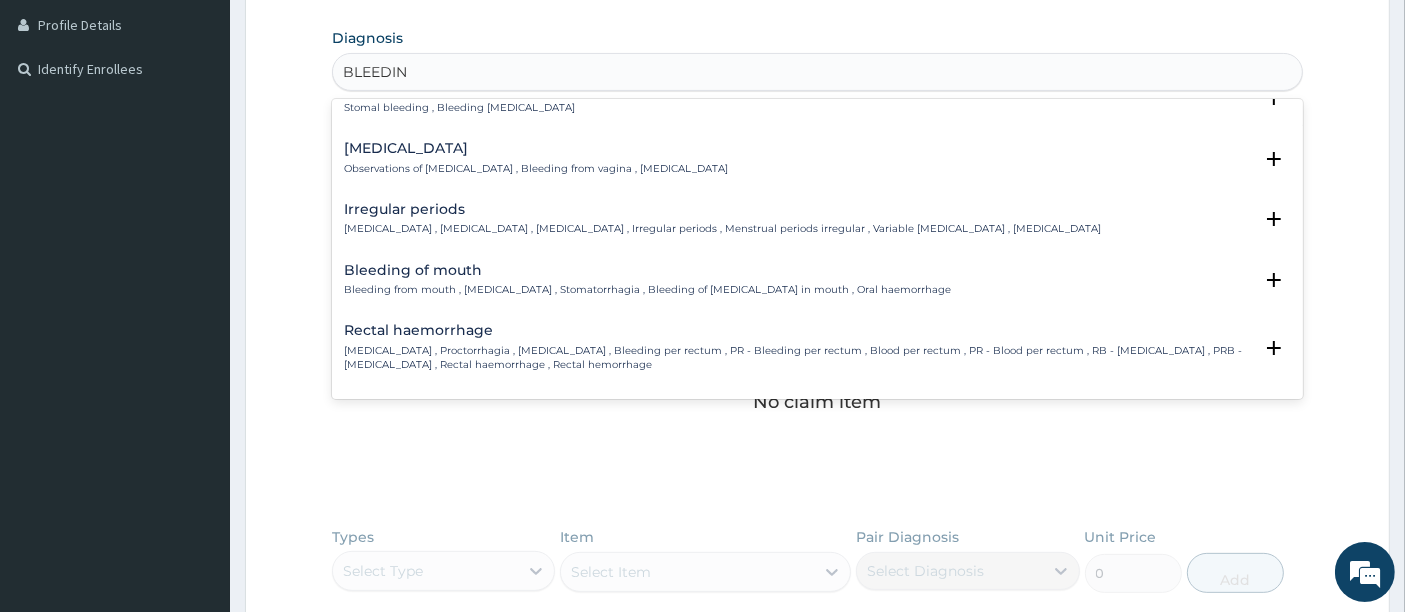 click on "Observations of vaginal bleeding , Bleeding from vagina , Vaginal bleeding" at bounding box center (536, 169) 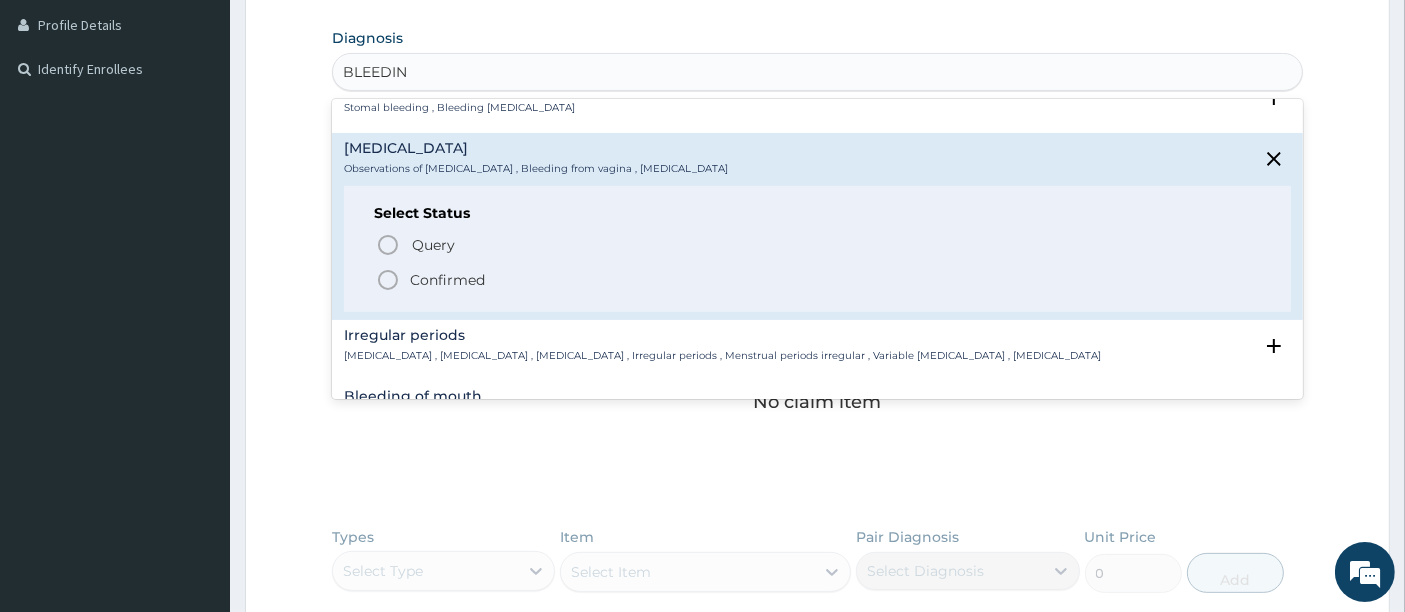 click 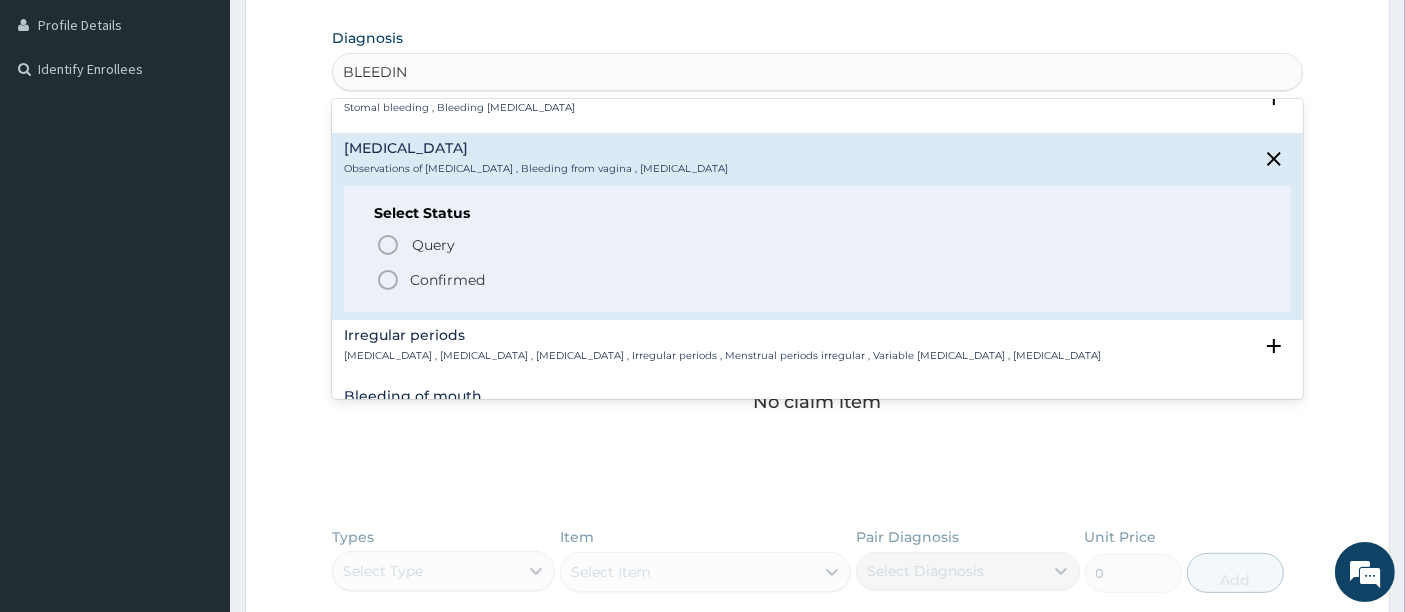 type 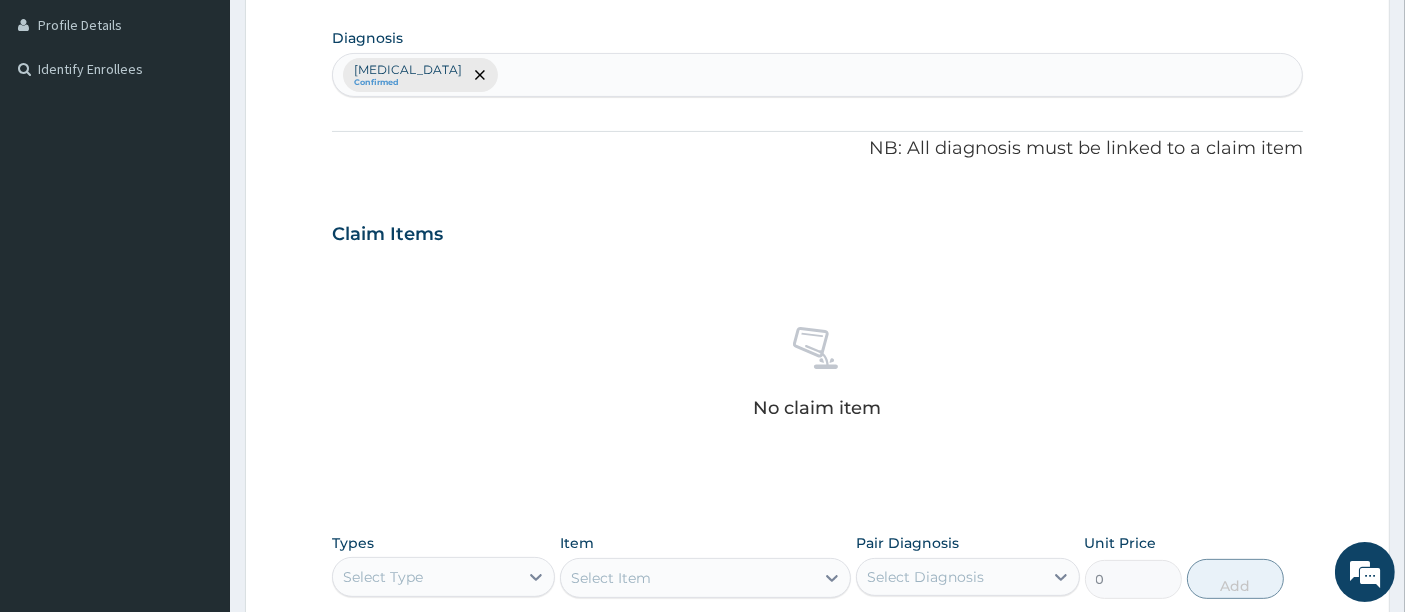 click on "No claim item" at bounding box center (818, 376) 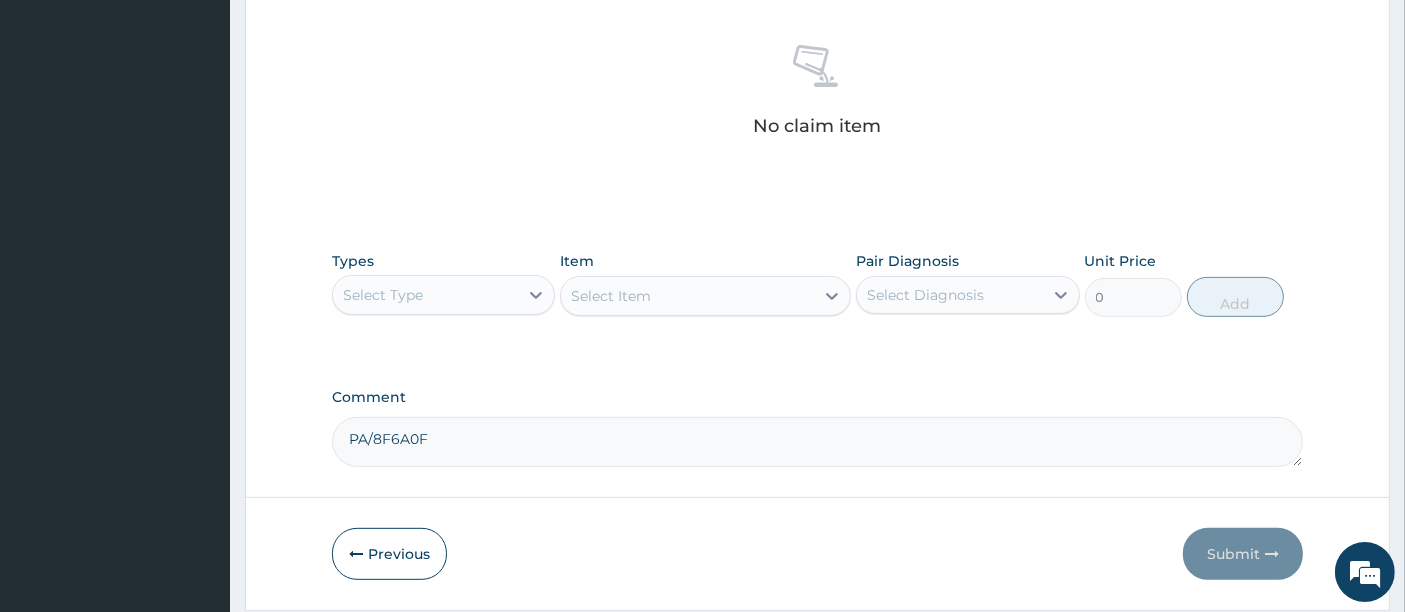 scroll, scrollTop: 844, scrollLeft: 0, axis: vertical 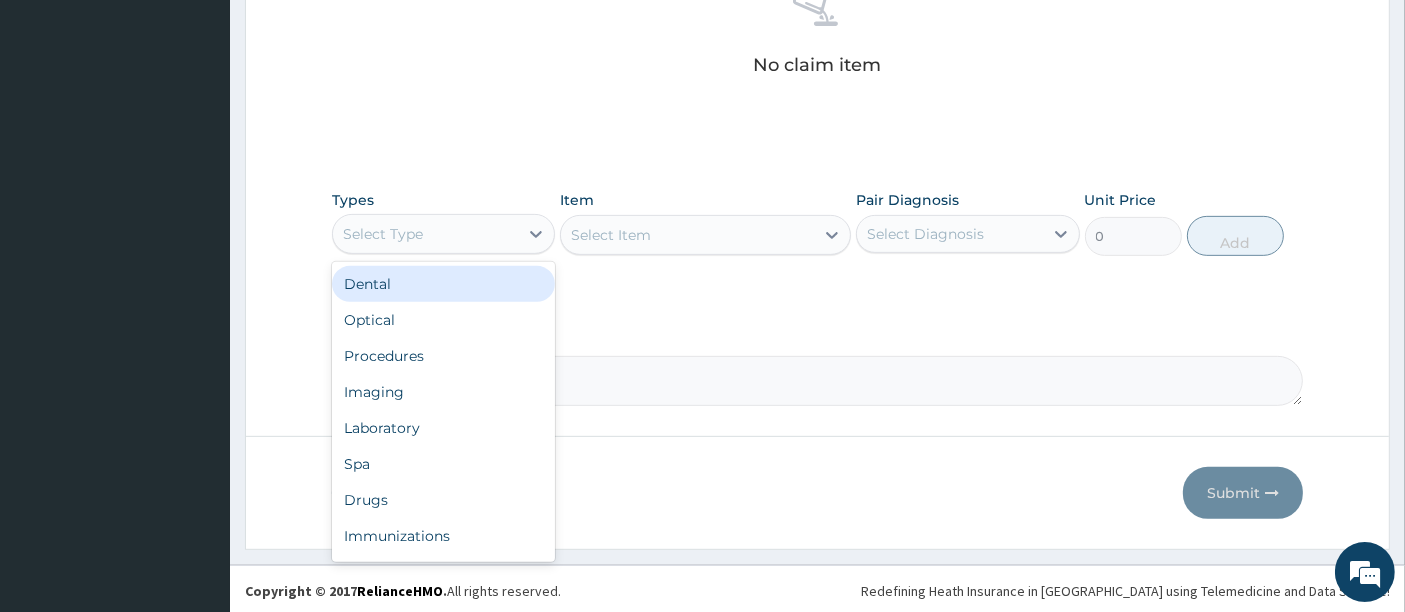 click on "Select Type" at bounding box center (383, 234) 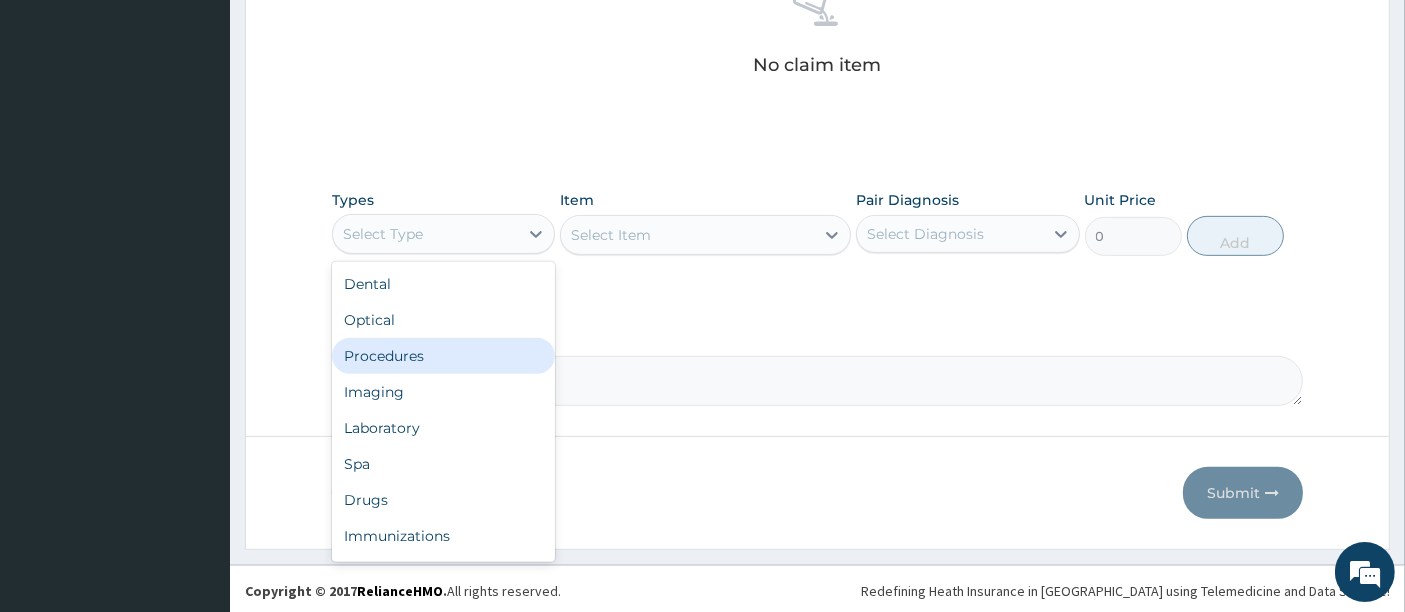 click on "Procedures" at bounding box center [443, 356] 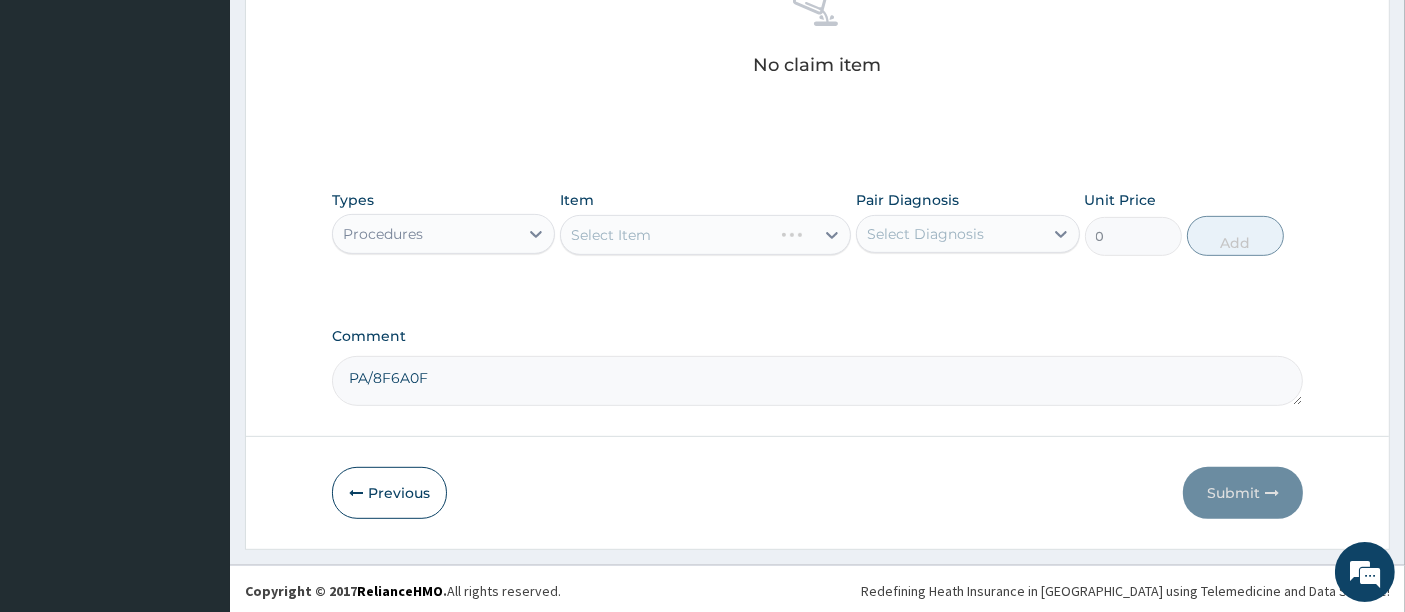 click on "Select Item" at bounding box center [705, 235] 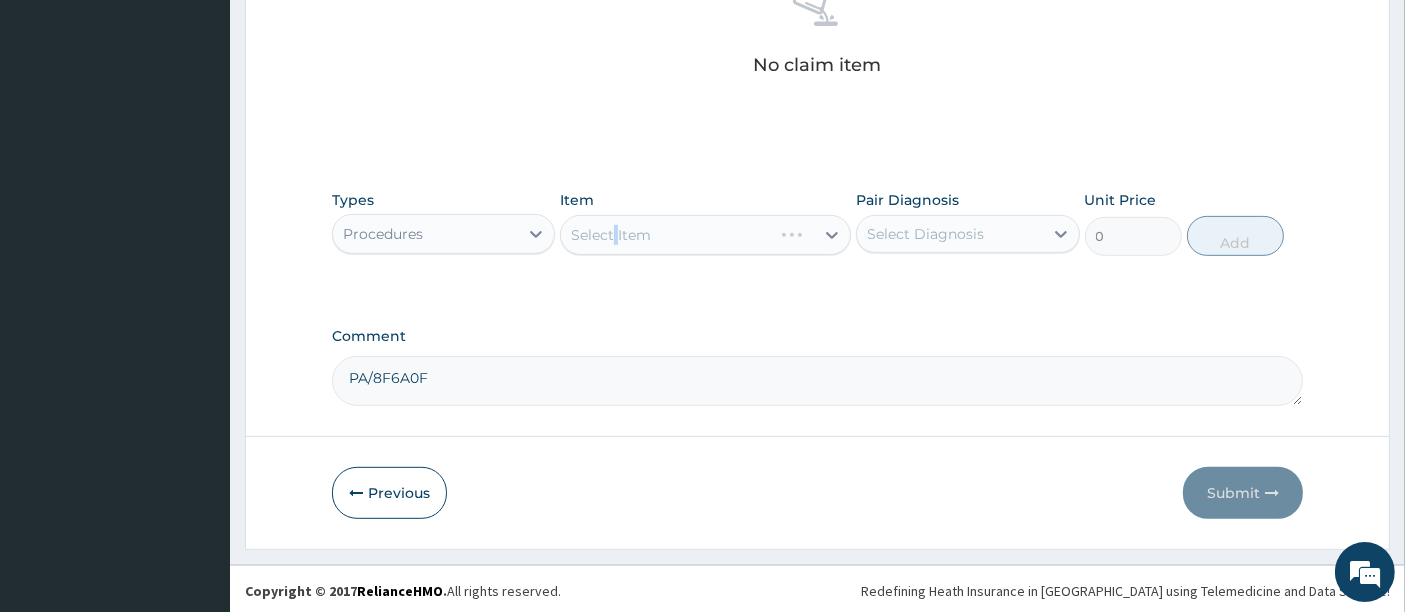 click on "Select Item" at bounding box center (705, 235) 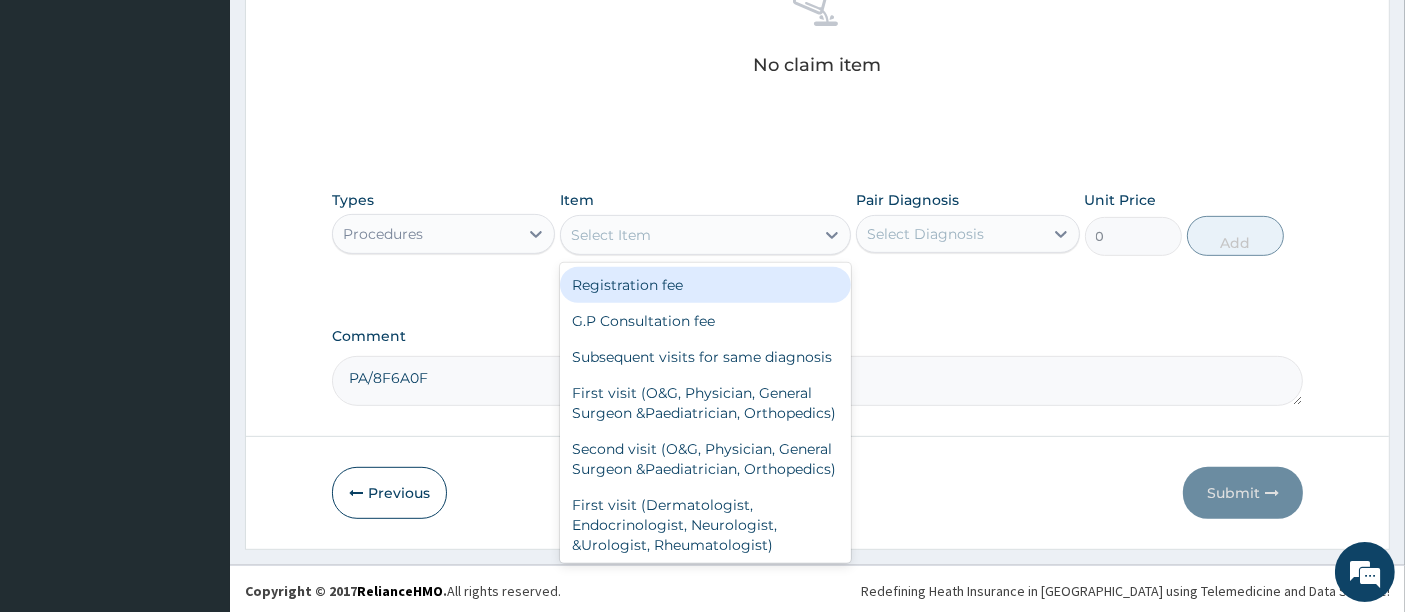 click on "Select Item" at bounding box center (611, 235) 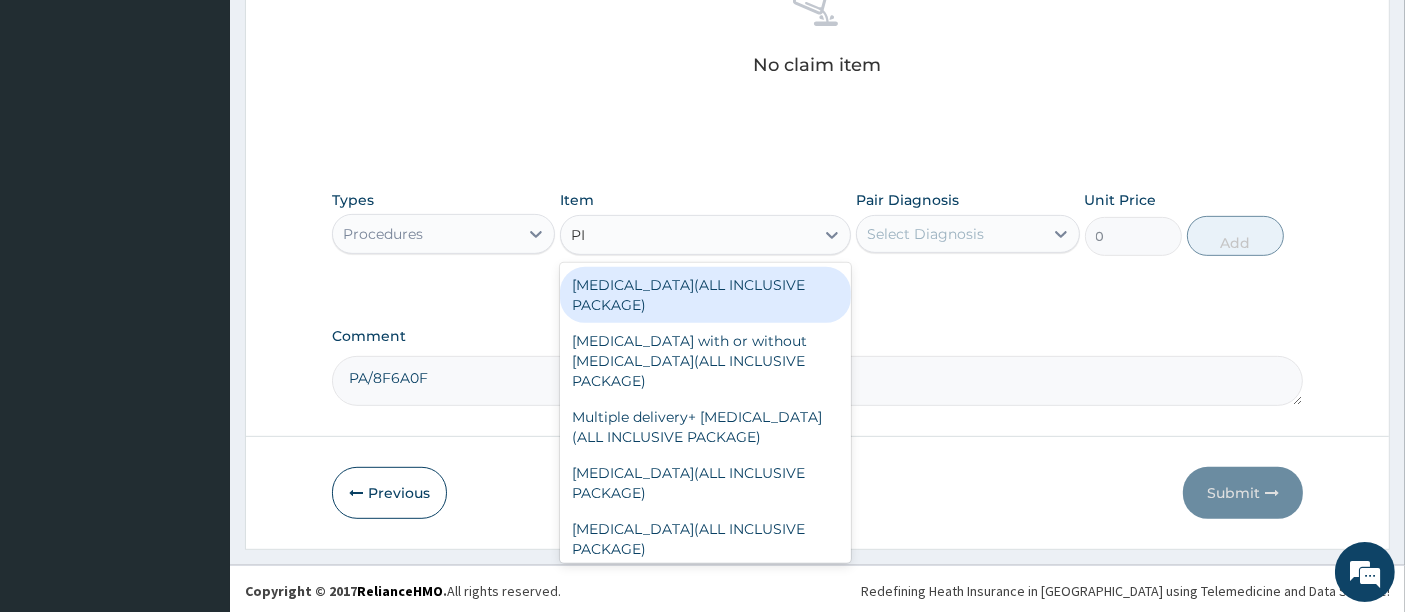 type on "PIN" 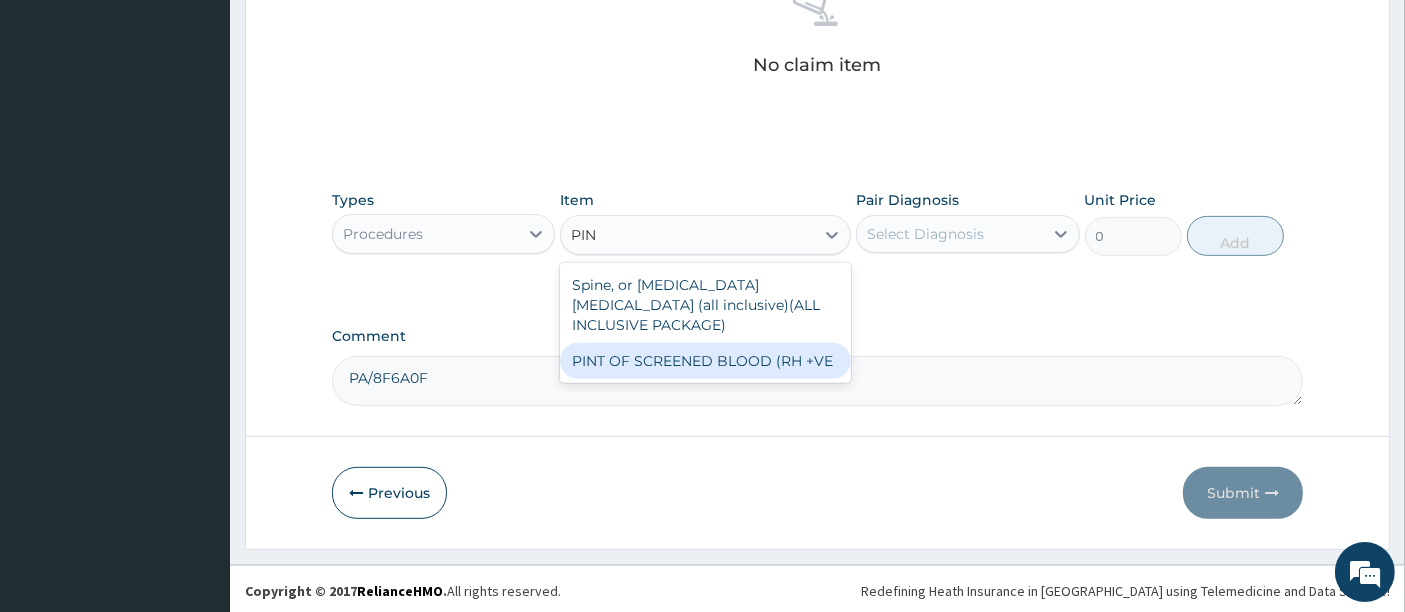 click on "PINT OF SCREENED BLOOD (RH +VE" at bounding box center (705, 361) 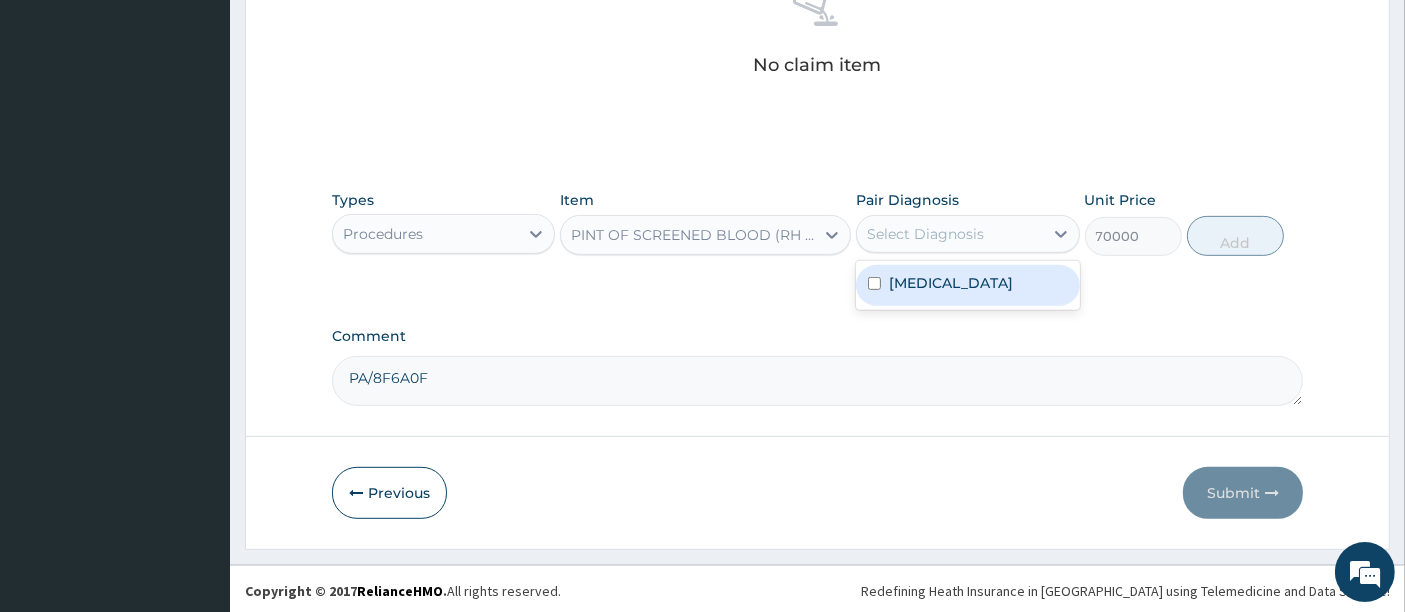 click on "Select Diagnosis" at bounding box center [925, 234] 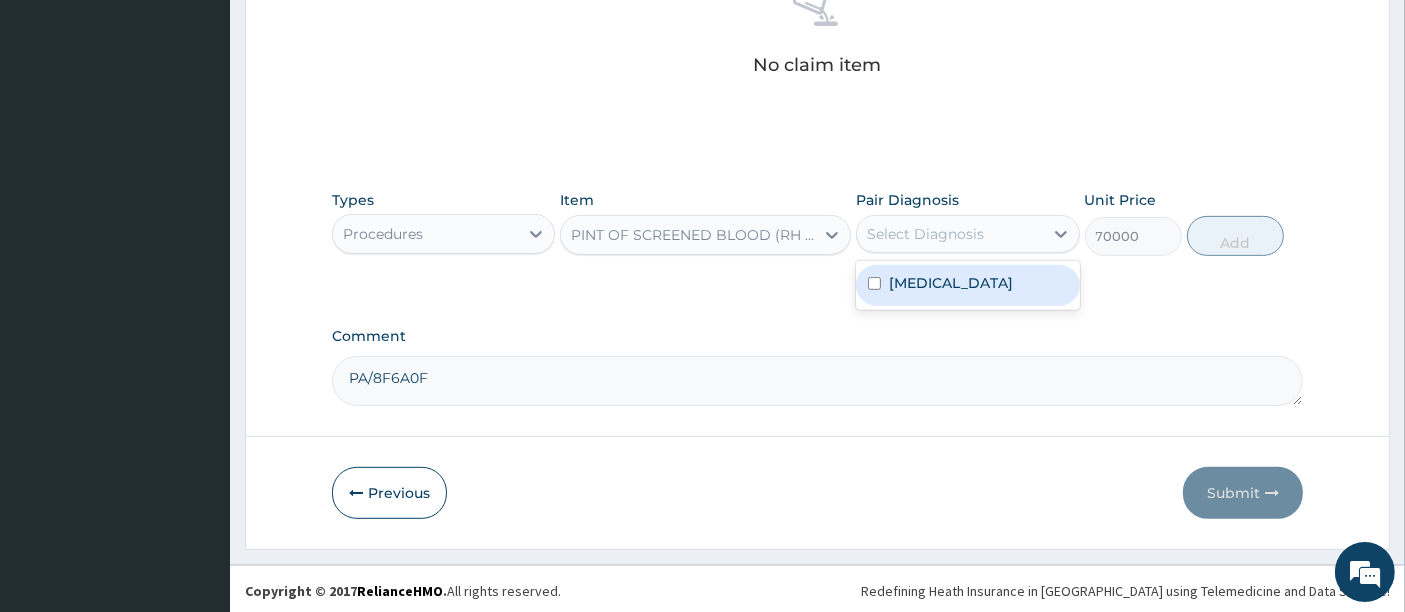 click on "Vaginal bleeding" at bounding box center (951, 283) 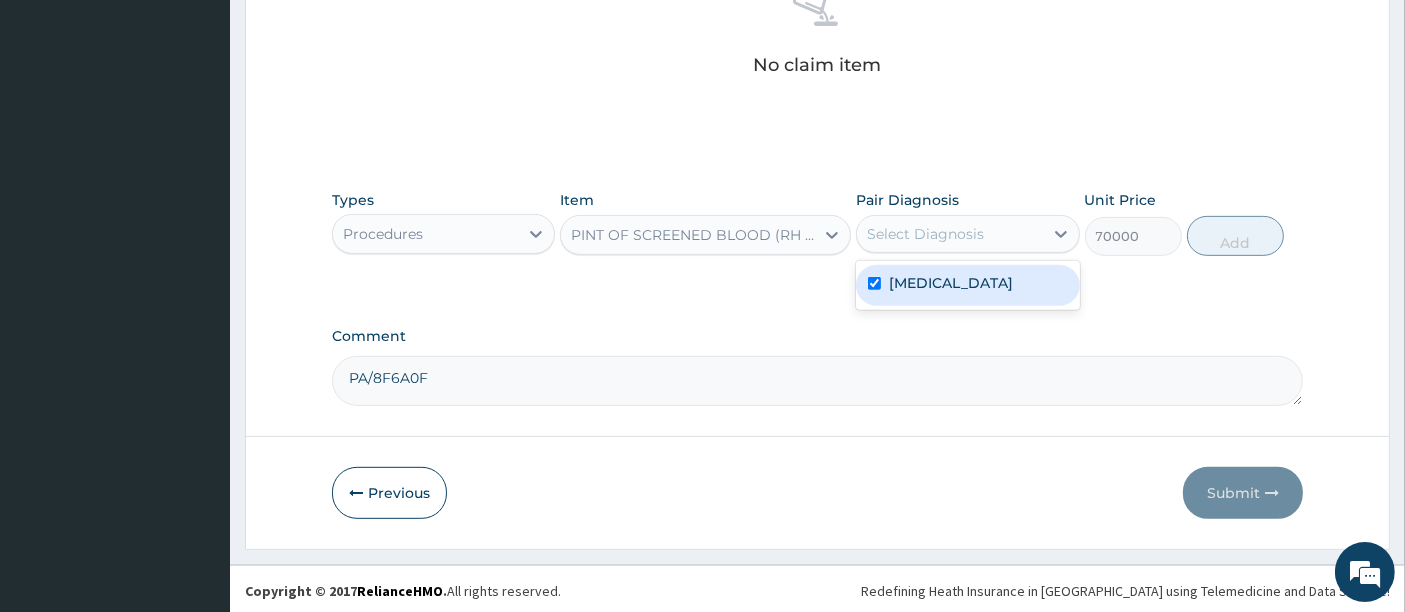 checkbox on "true" 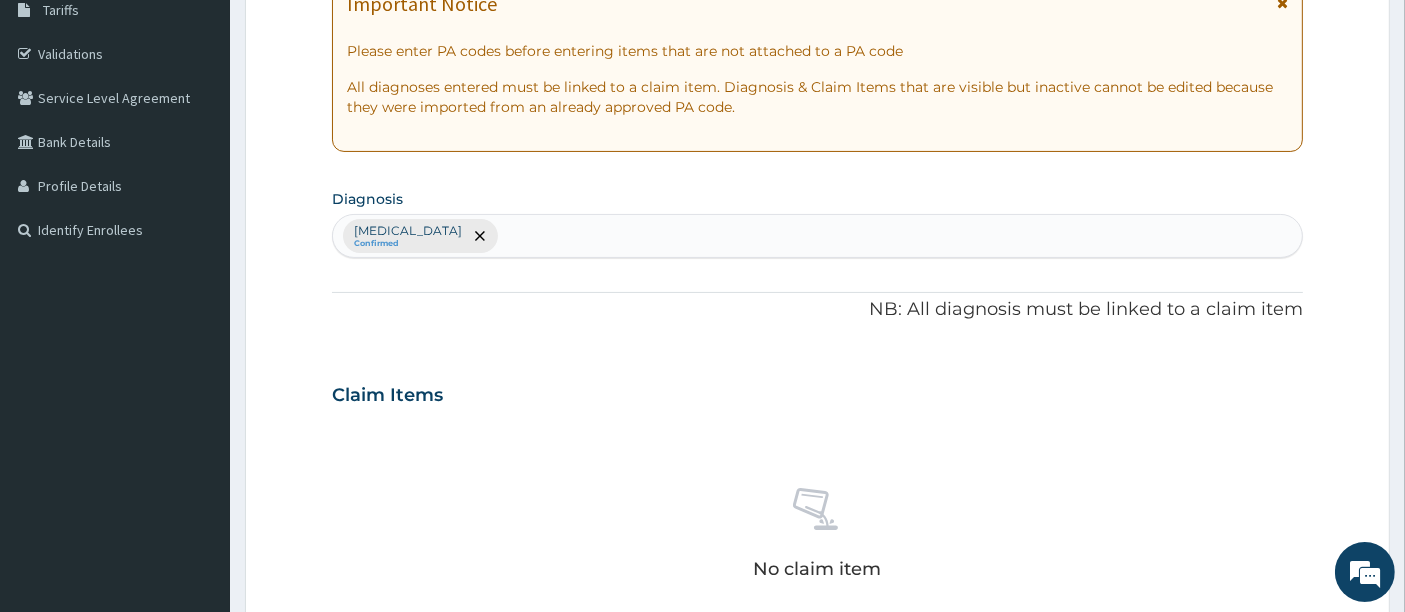 scroll, scrollTop: 311, scrollLeft: 0, axis: vertical 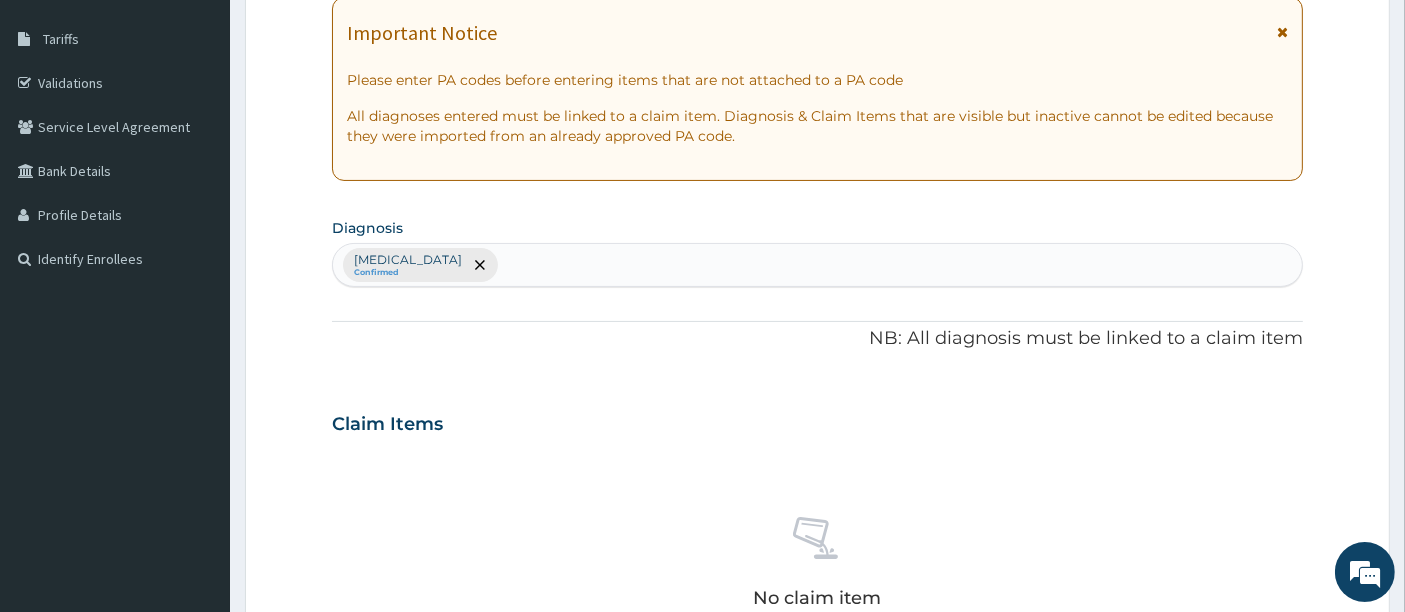 click on "Vaginal bleeding Confirmed" at bounding box center [818, 265] 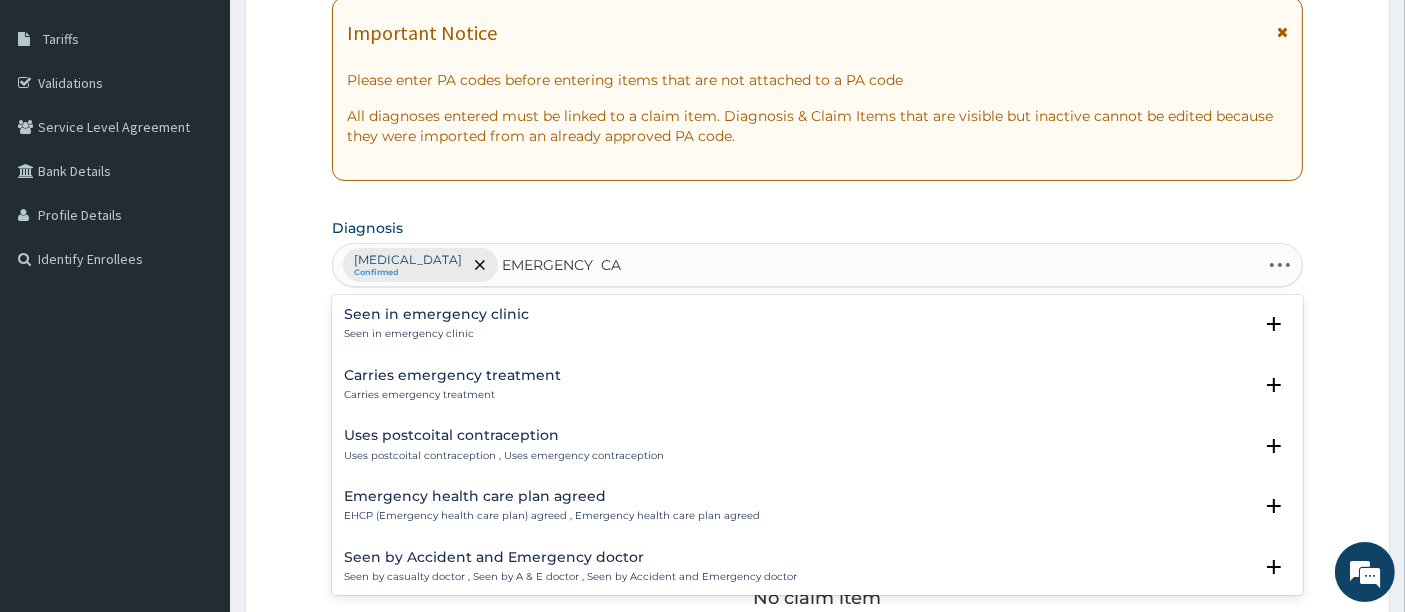 type on "EMERGENCY  CAE" 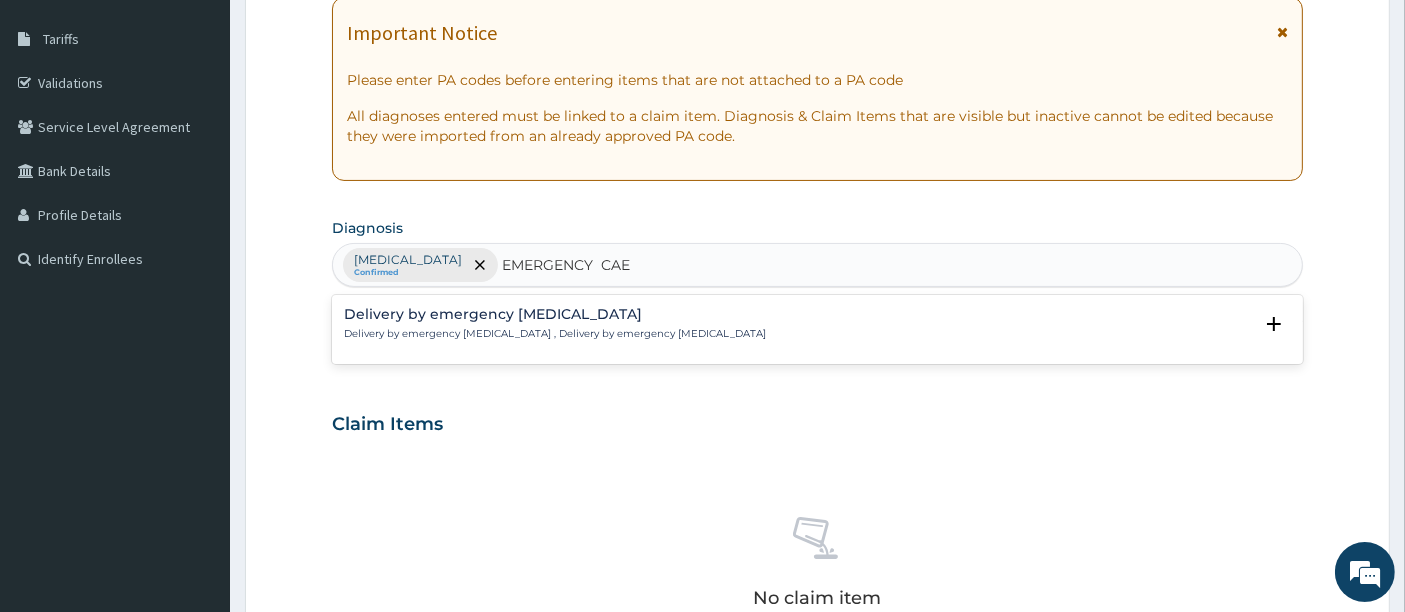 click on "Delivery by emergency cesarean section , Delivery by emergency caesarean section" at bounding box center [555, 334] 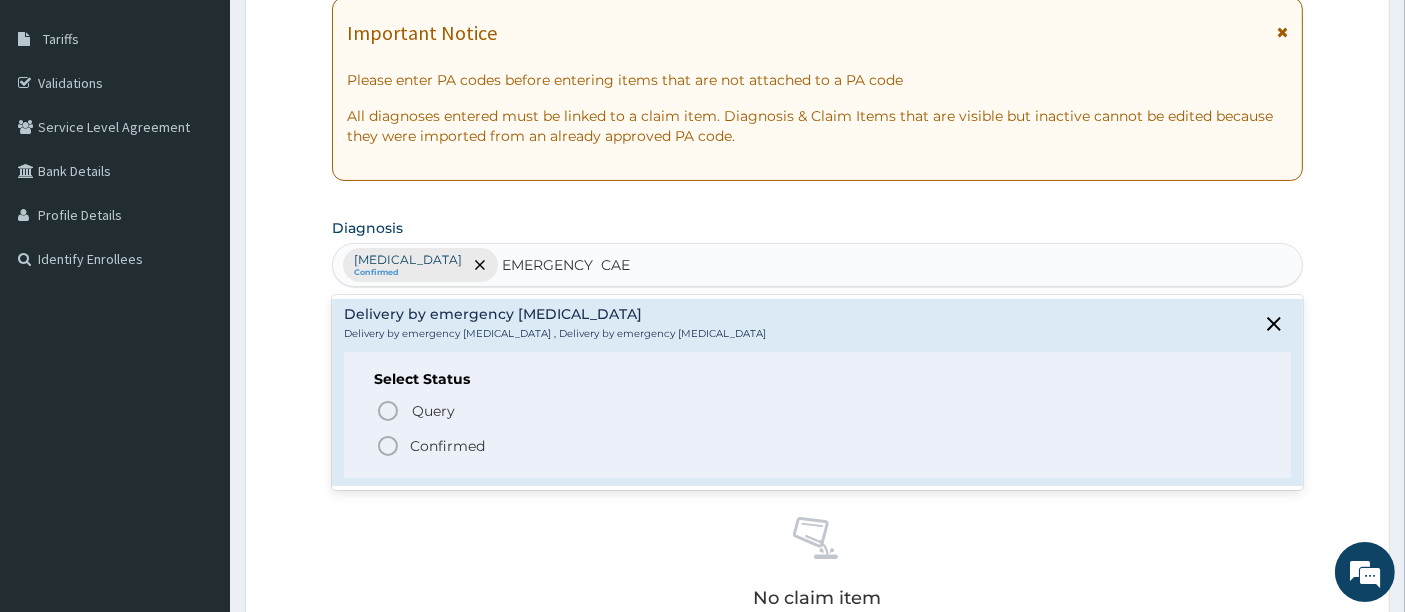 click 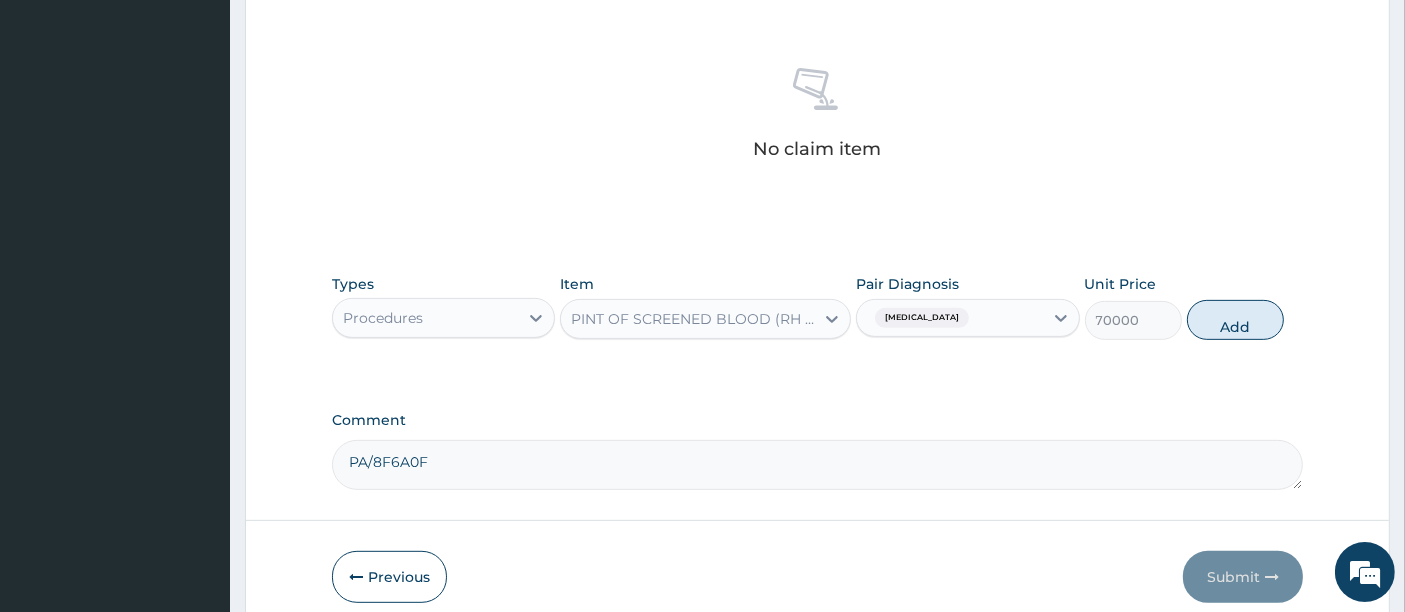 scroll, scrollTop: 844, scrollLeft: 0, axis: vertical 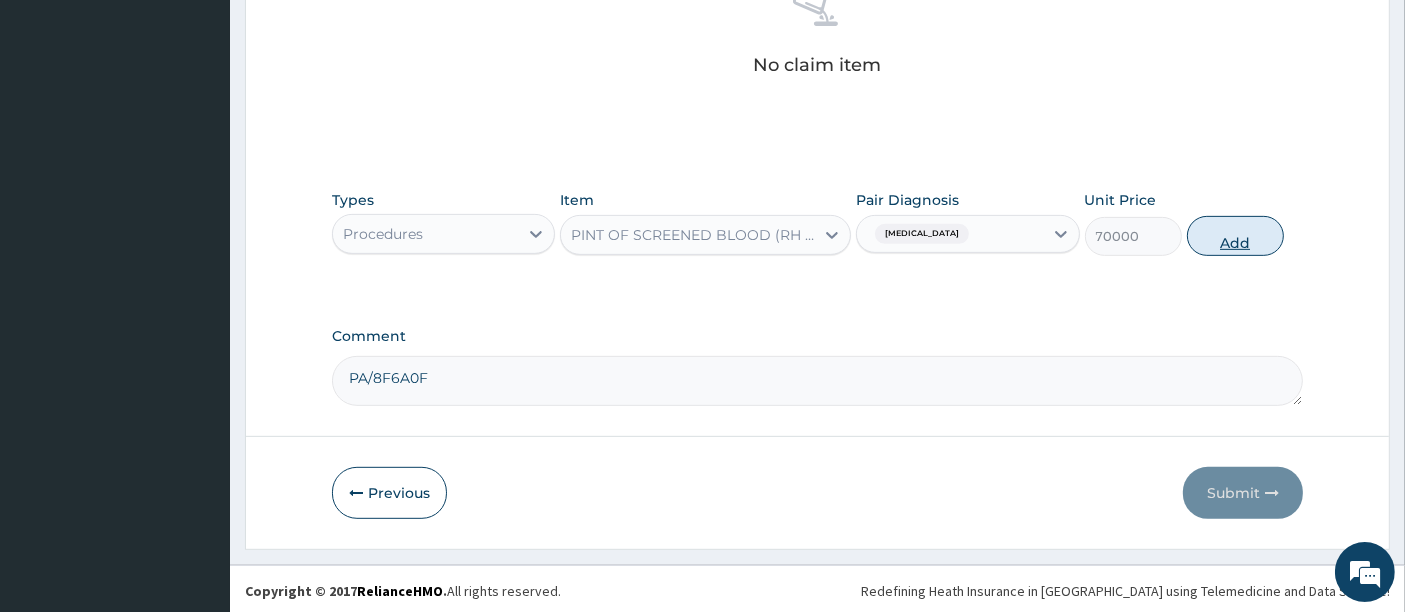 click on "Add" at bounding box center (1235, 236) 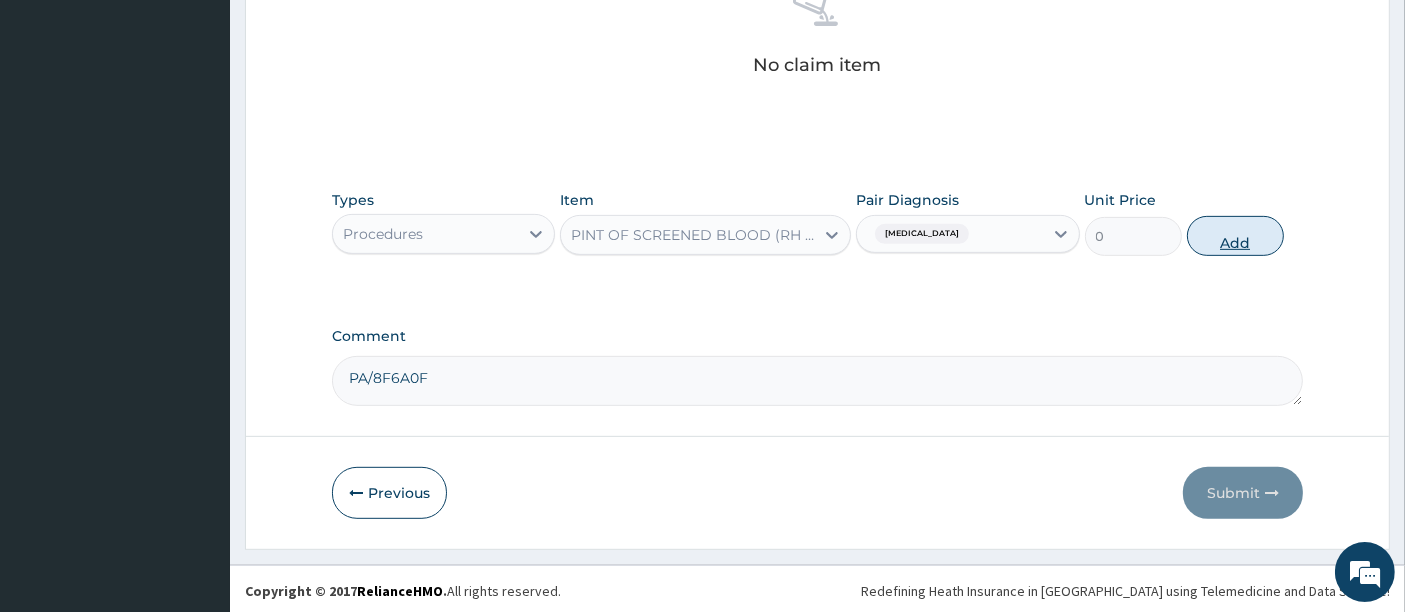 scroll, scrollTop: 765, scrollLeft: 0, axis: vertical 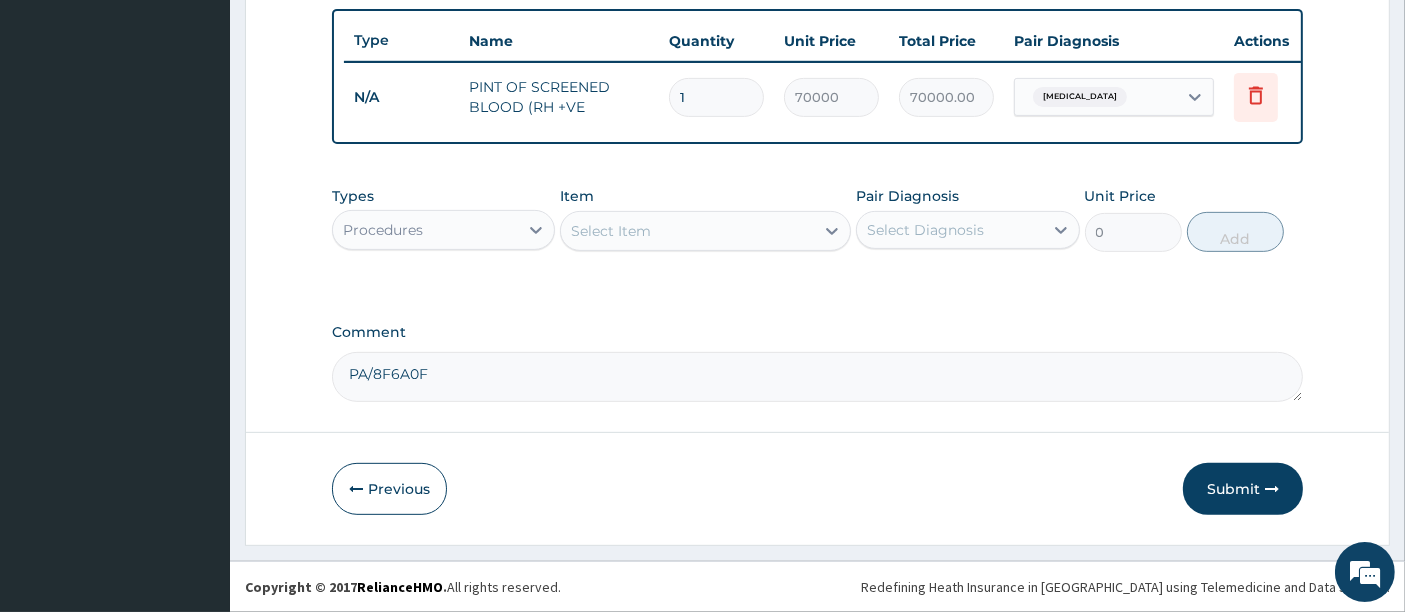 type 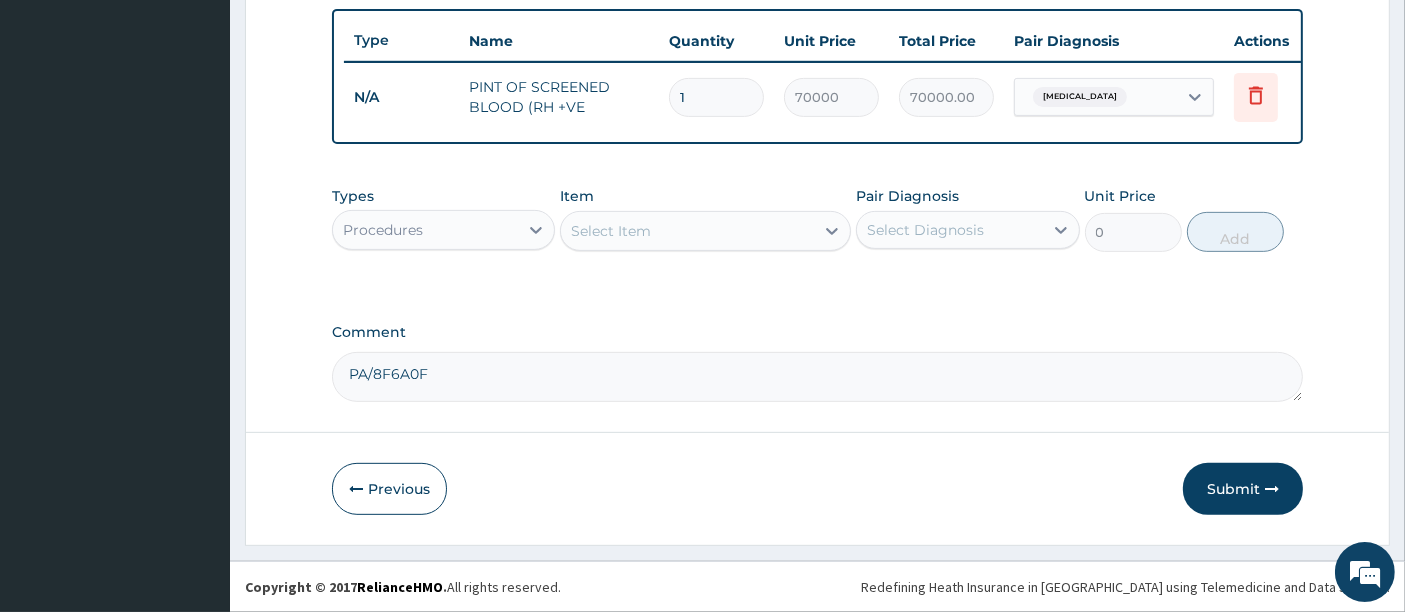 type on "0.00" 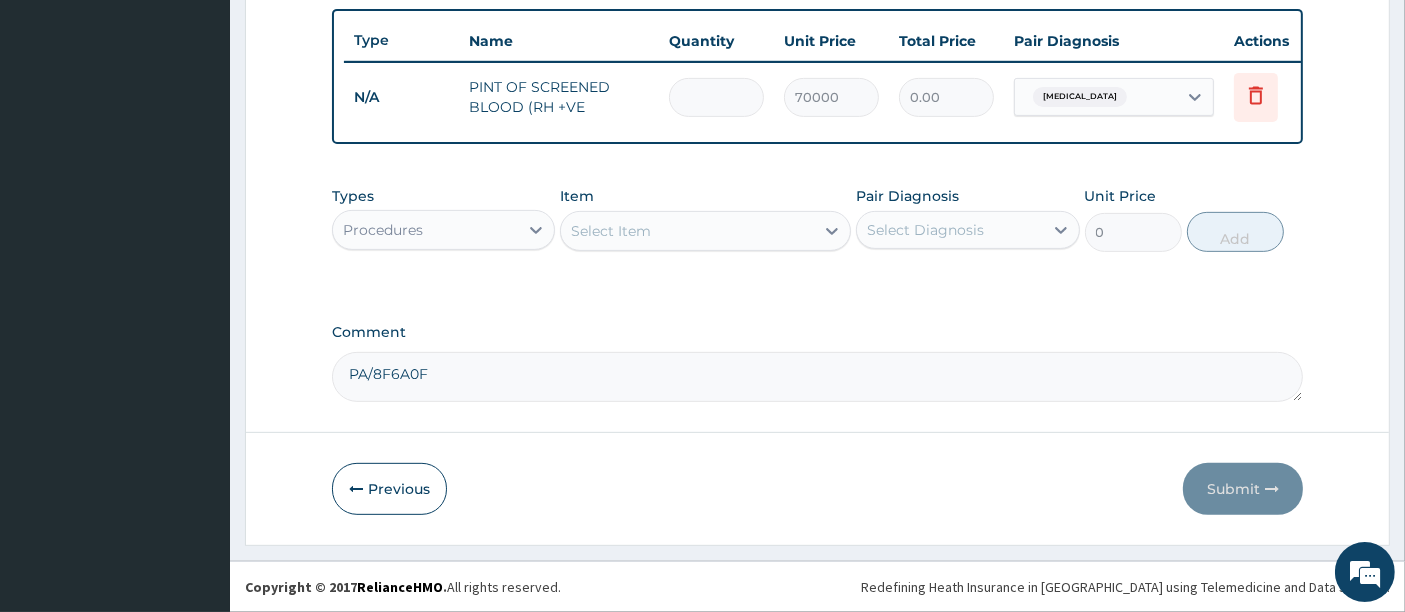 type on "2" 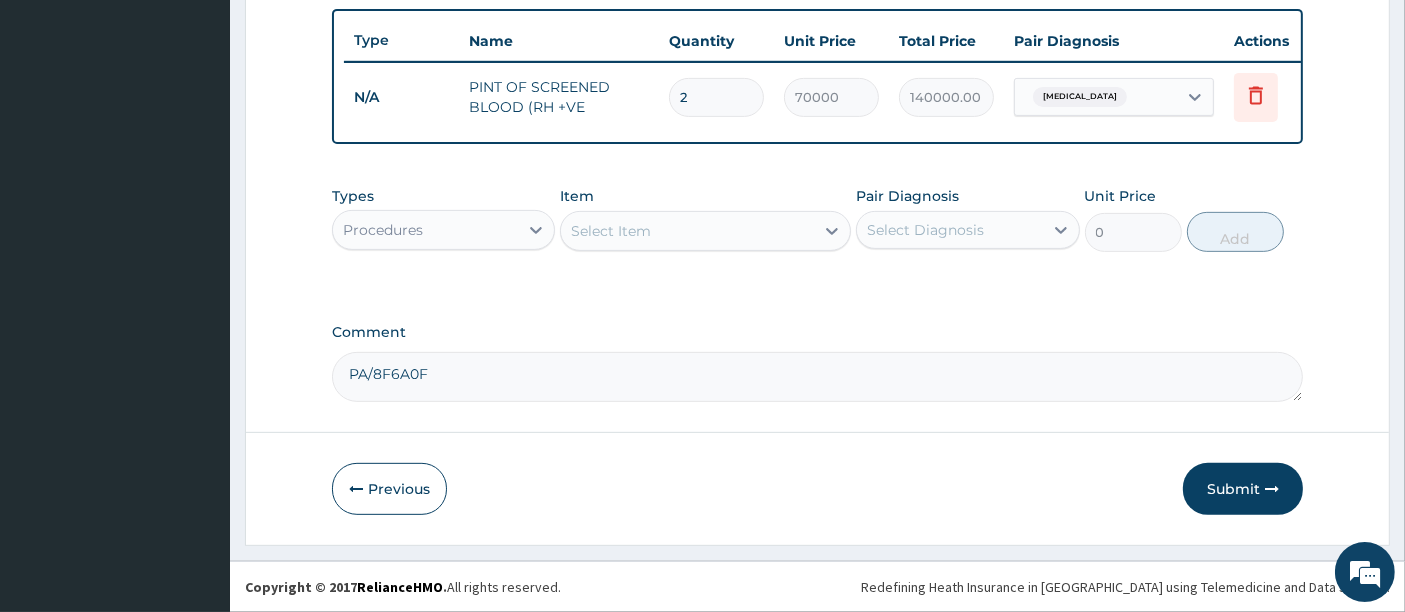 type on "2" 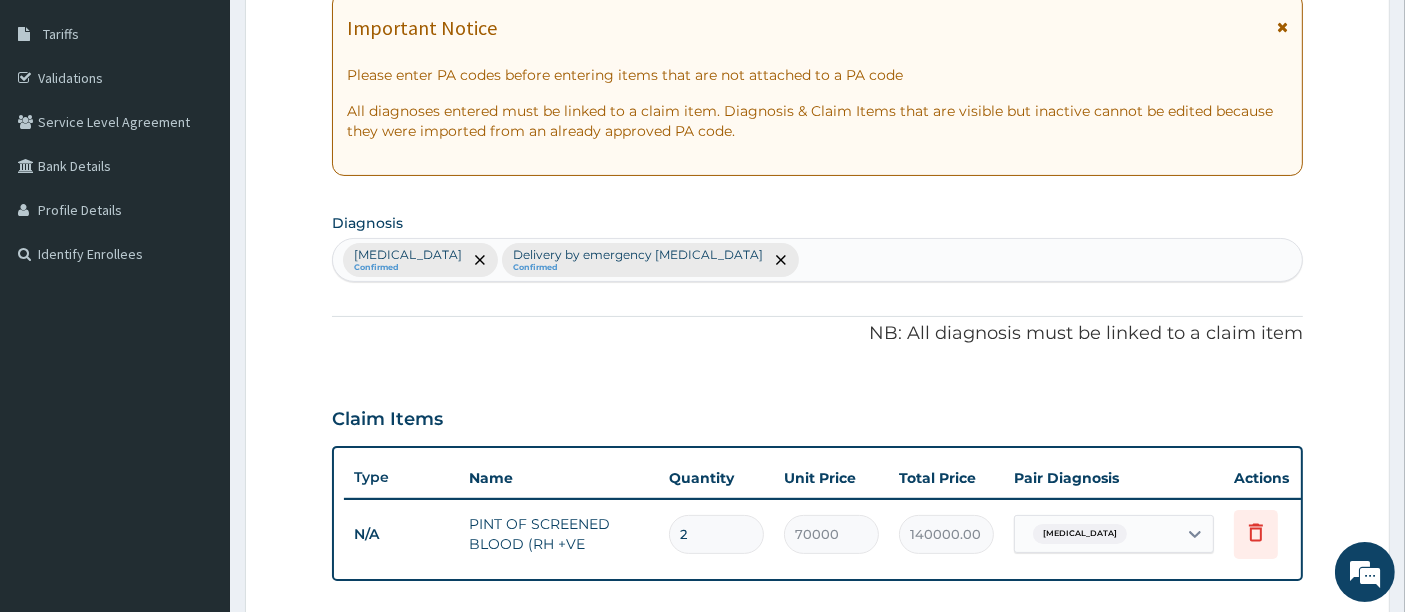 scroll, scrollTop: 265, scrollLeft: 0, axis: vertical 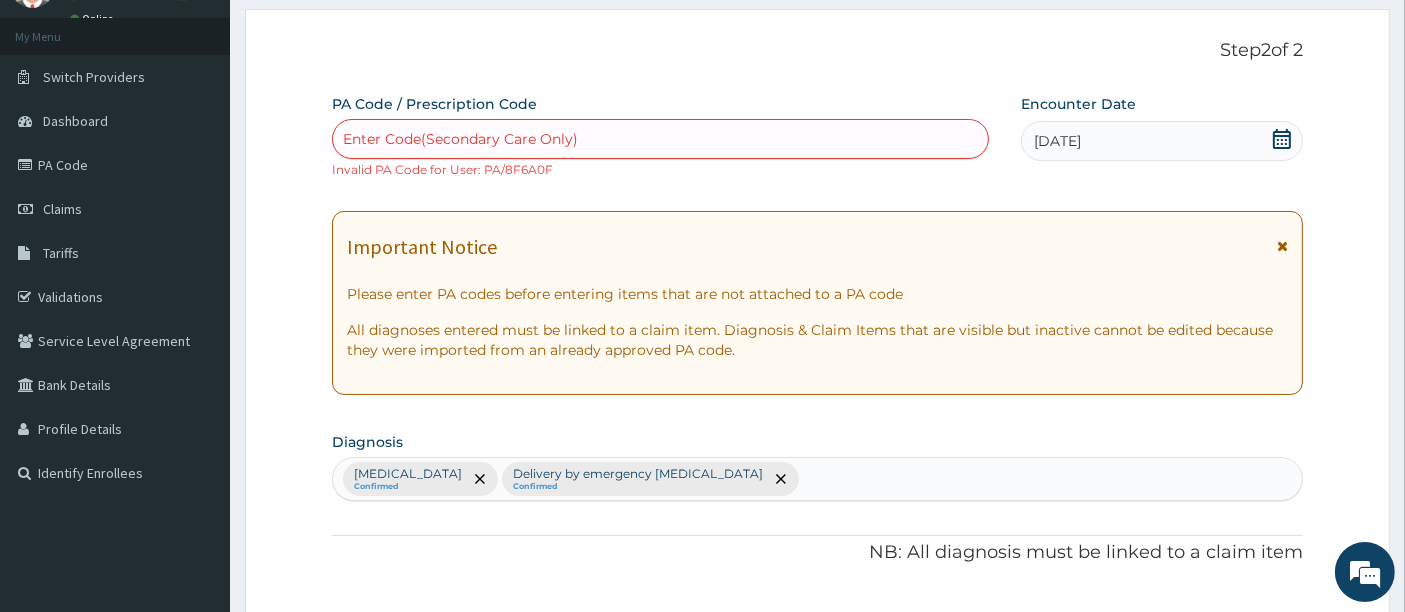 click on "Enter Code(Secondary Care Only)" at bounding box center (661, 139) 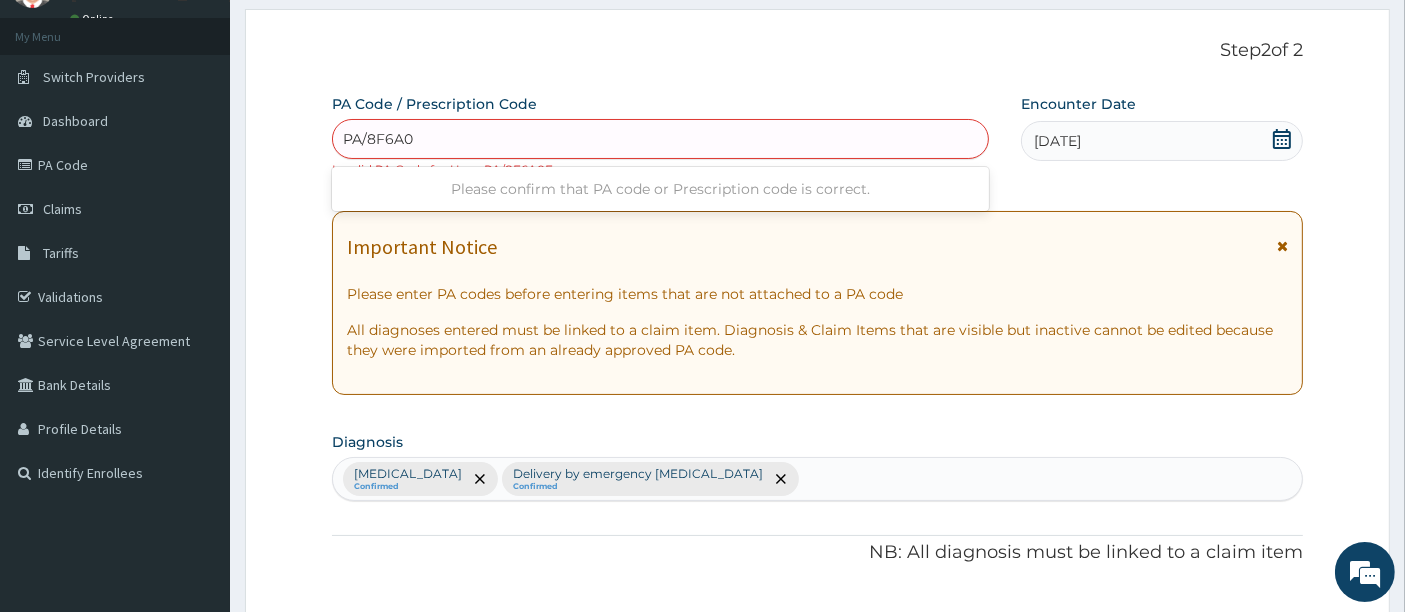type on "PA/8F6A0F" 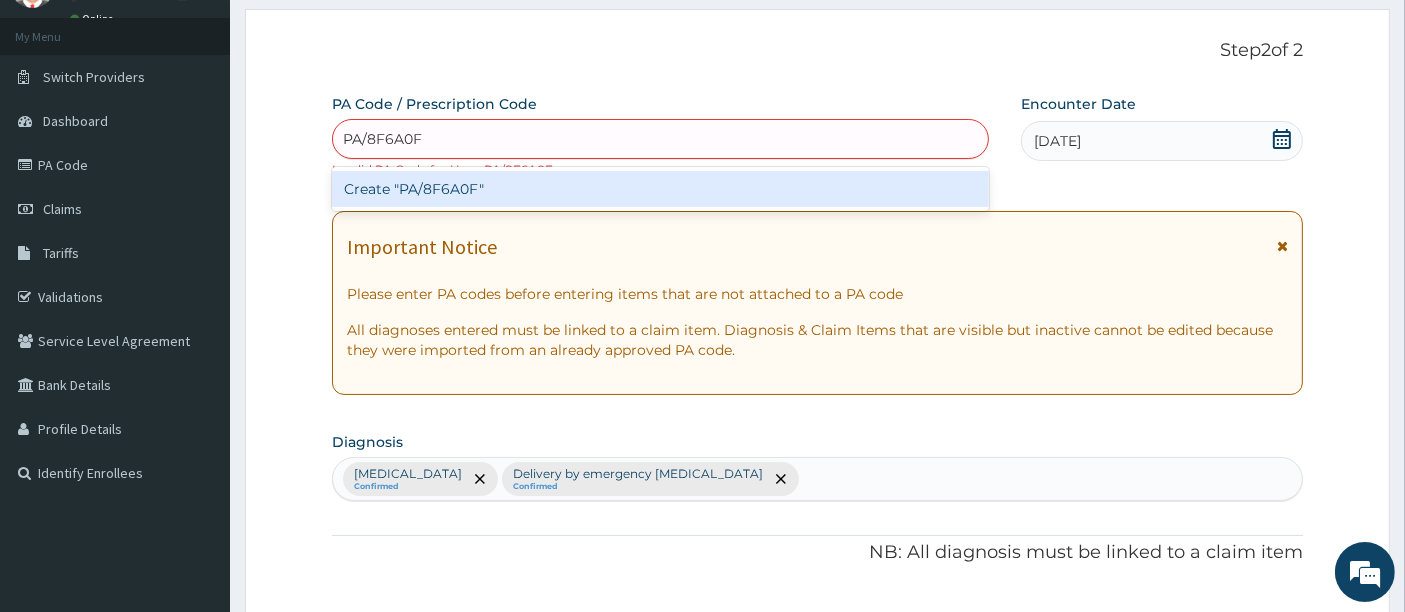 click on "Create "PA/8F6A0F"" at bounding box center [661, 189] 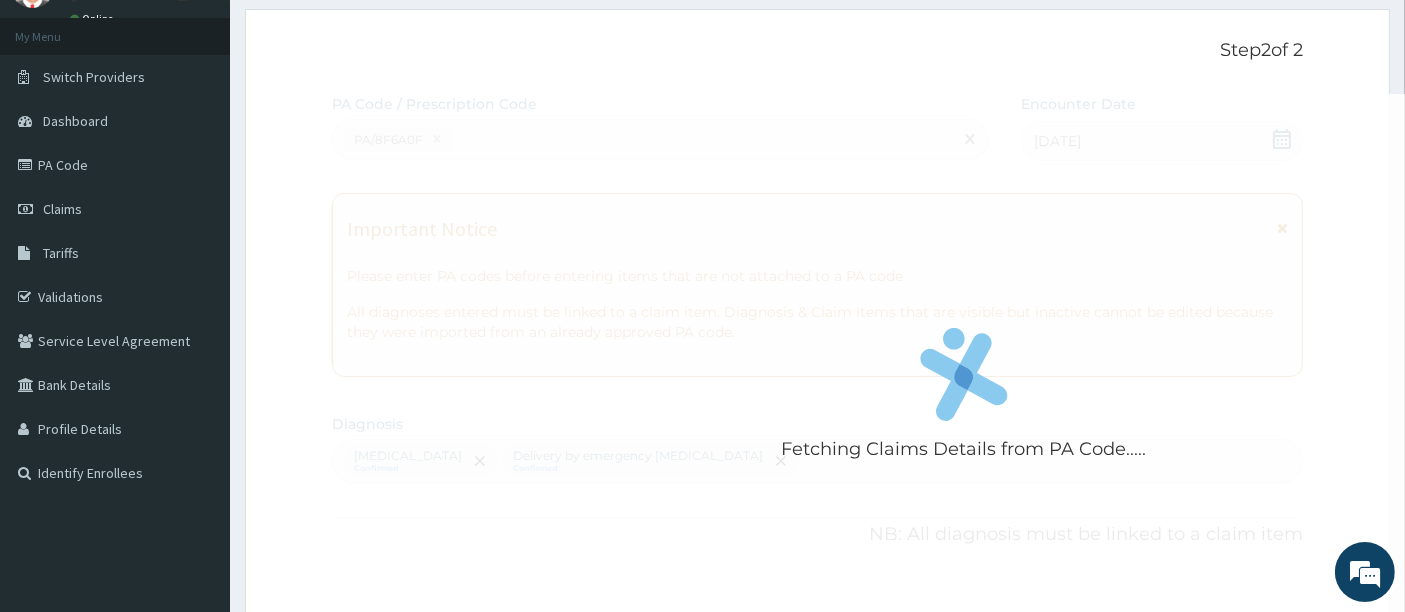 scroll, scrollTop: 541, scrollLeft: 0, axis: vertical 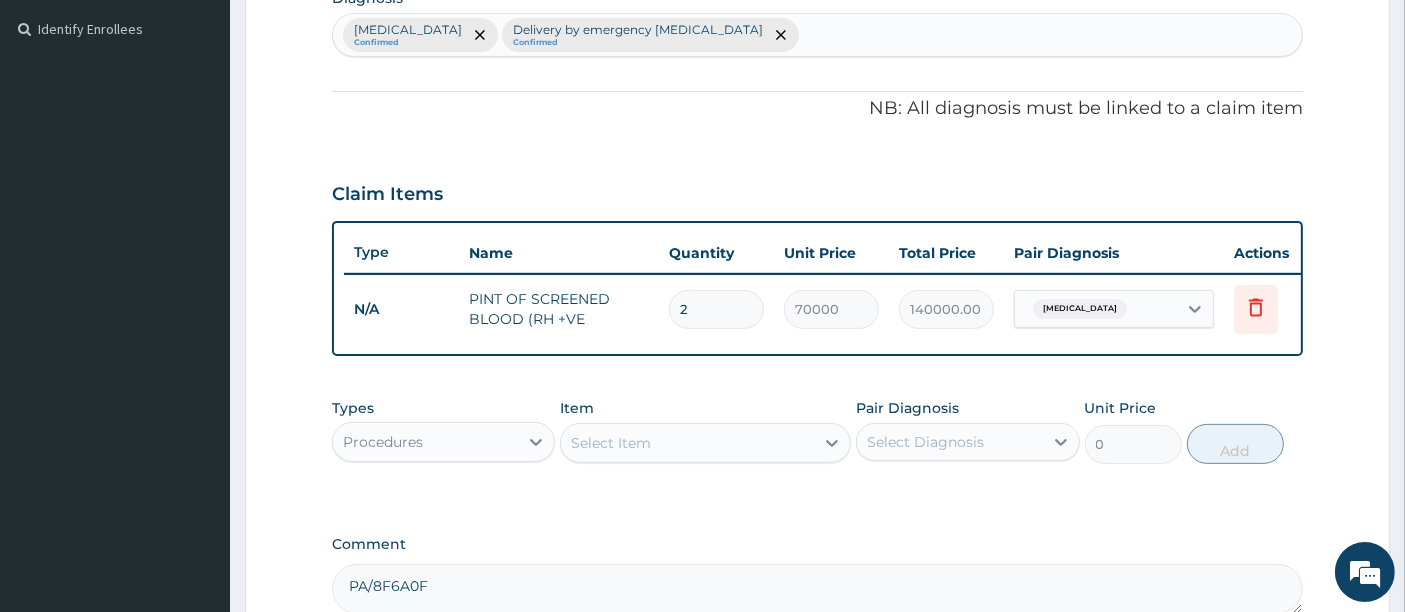 type on "3" 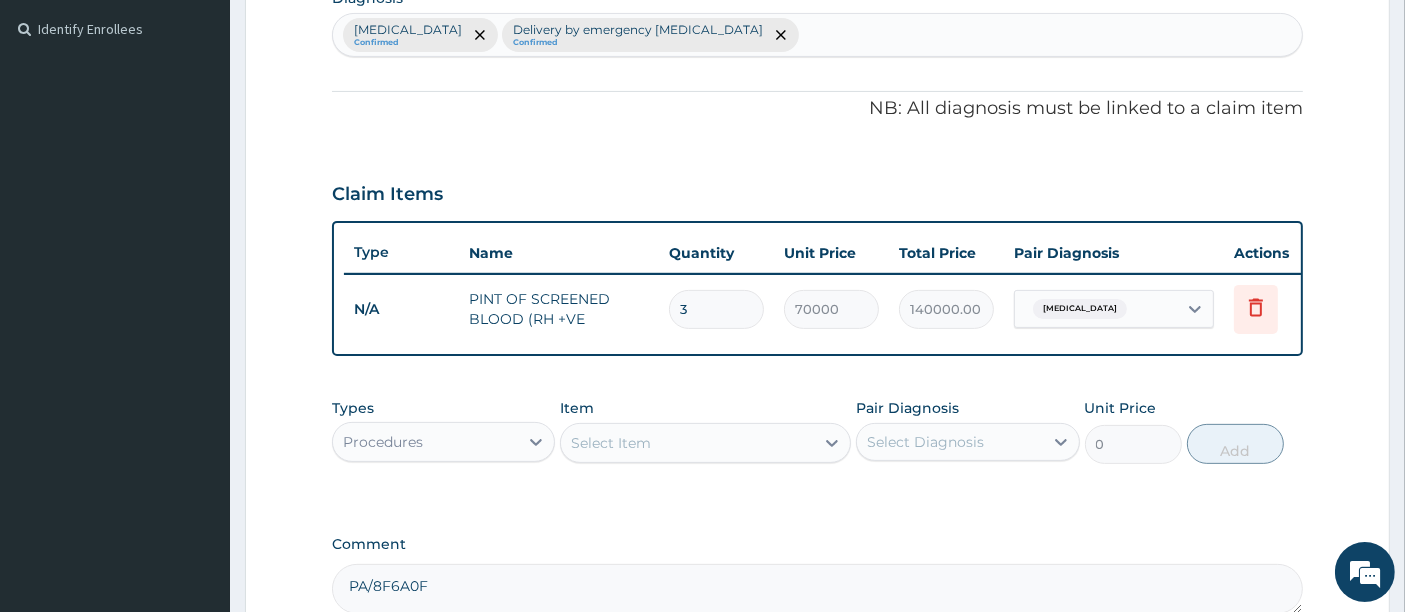 type on "210000.00" 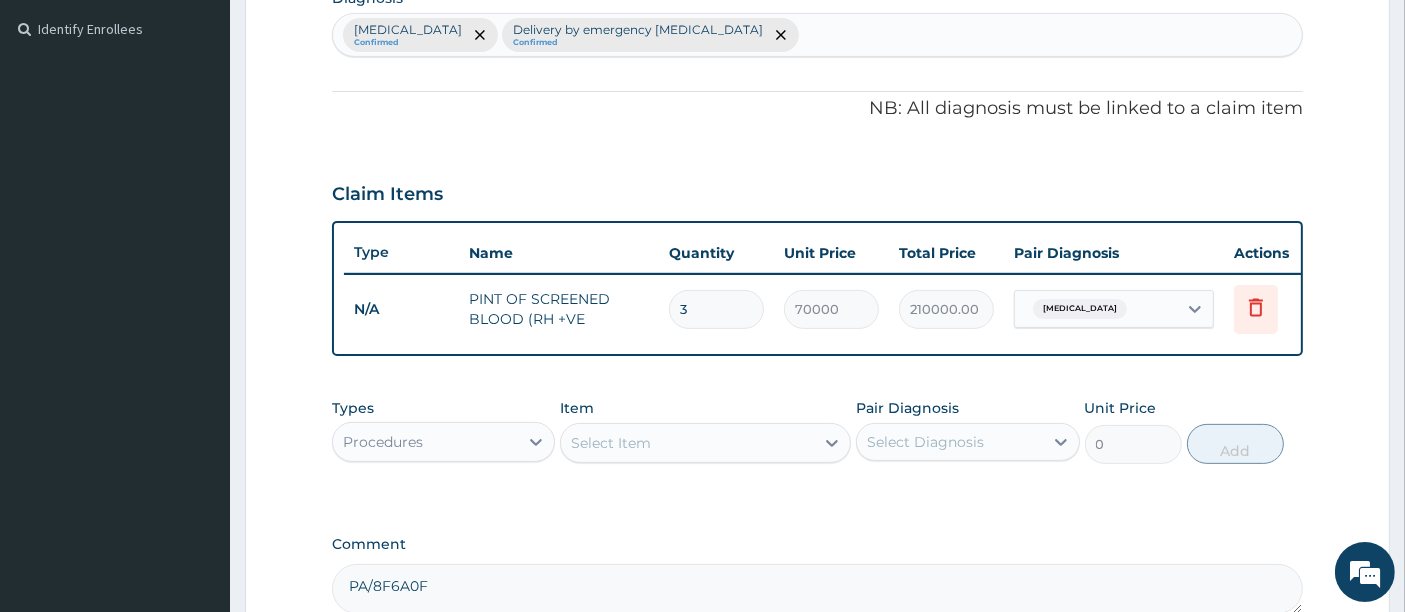 type on "4" 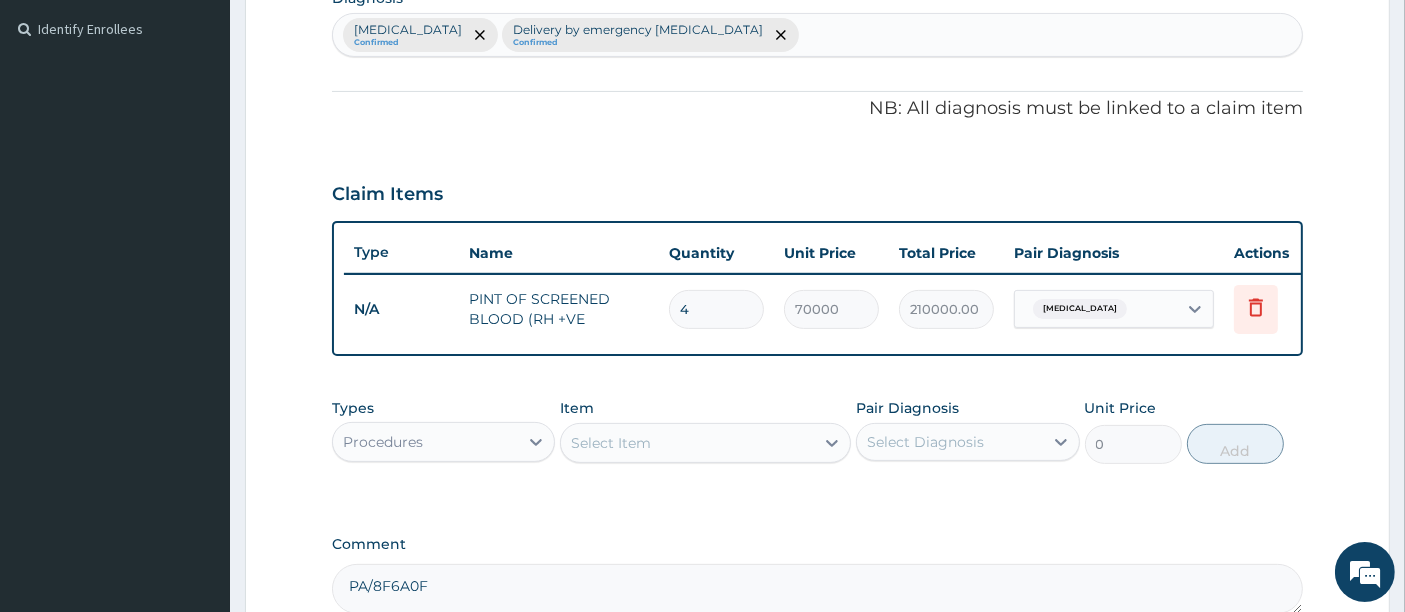 type on "280000.00" 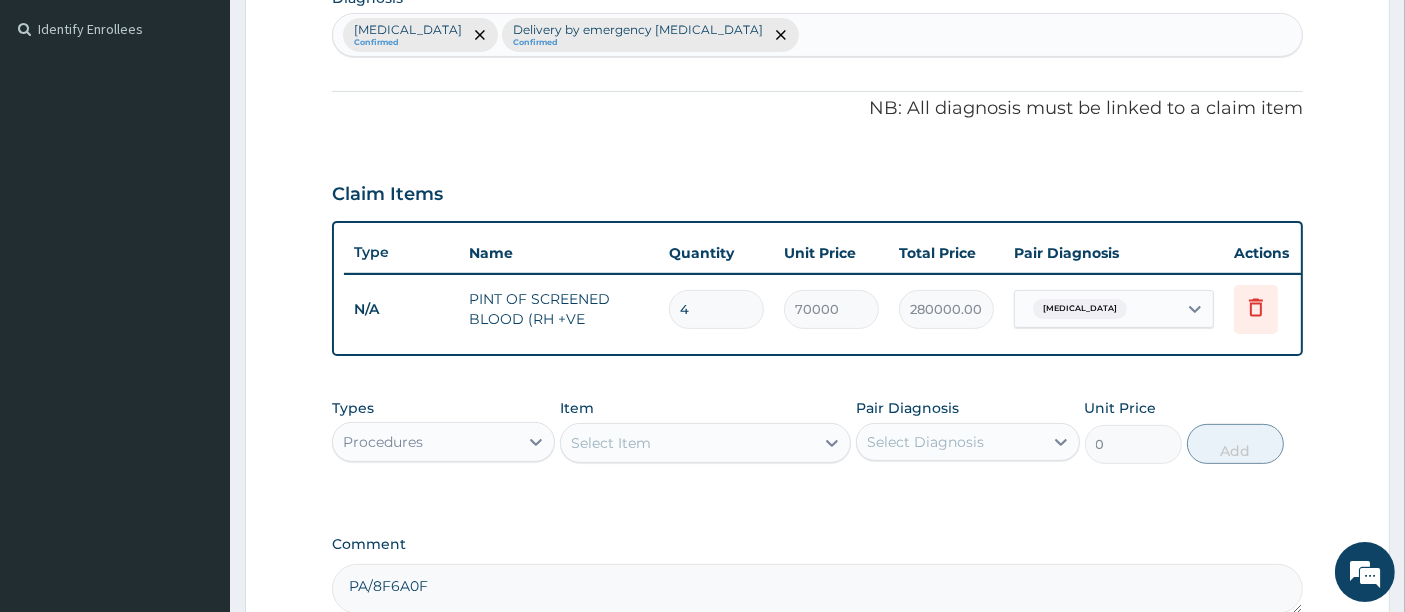 type on "5" 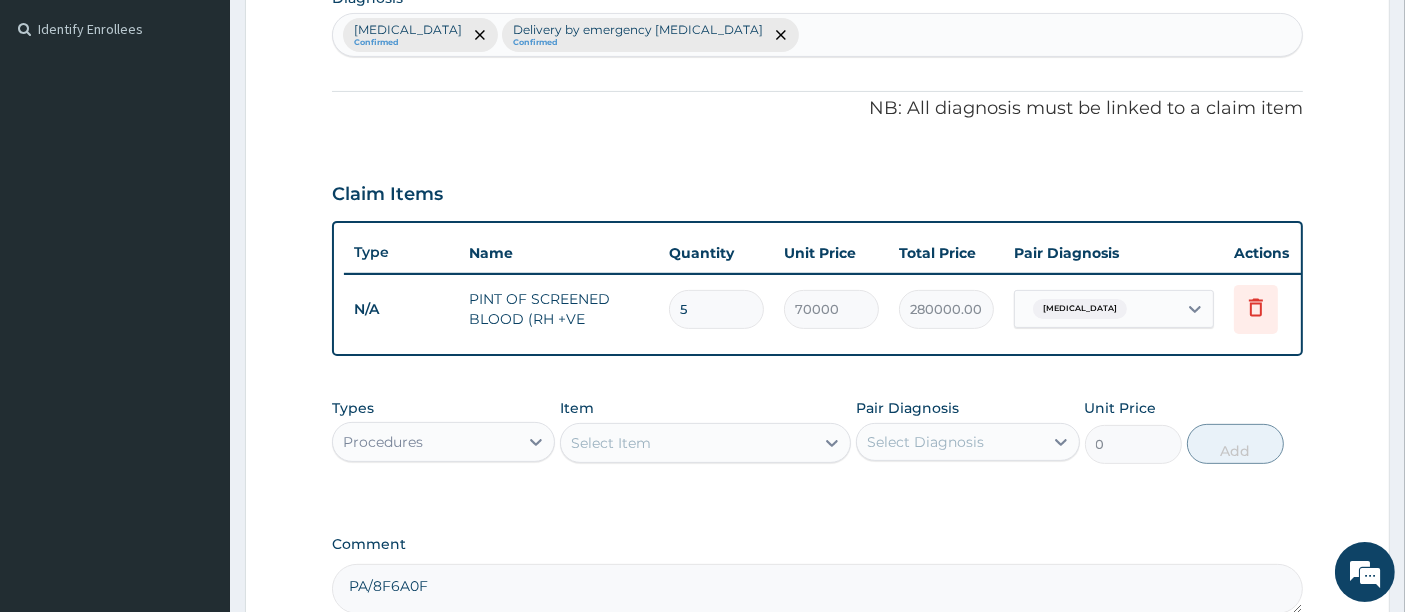 type on "350000.00" 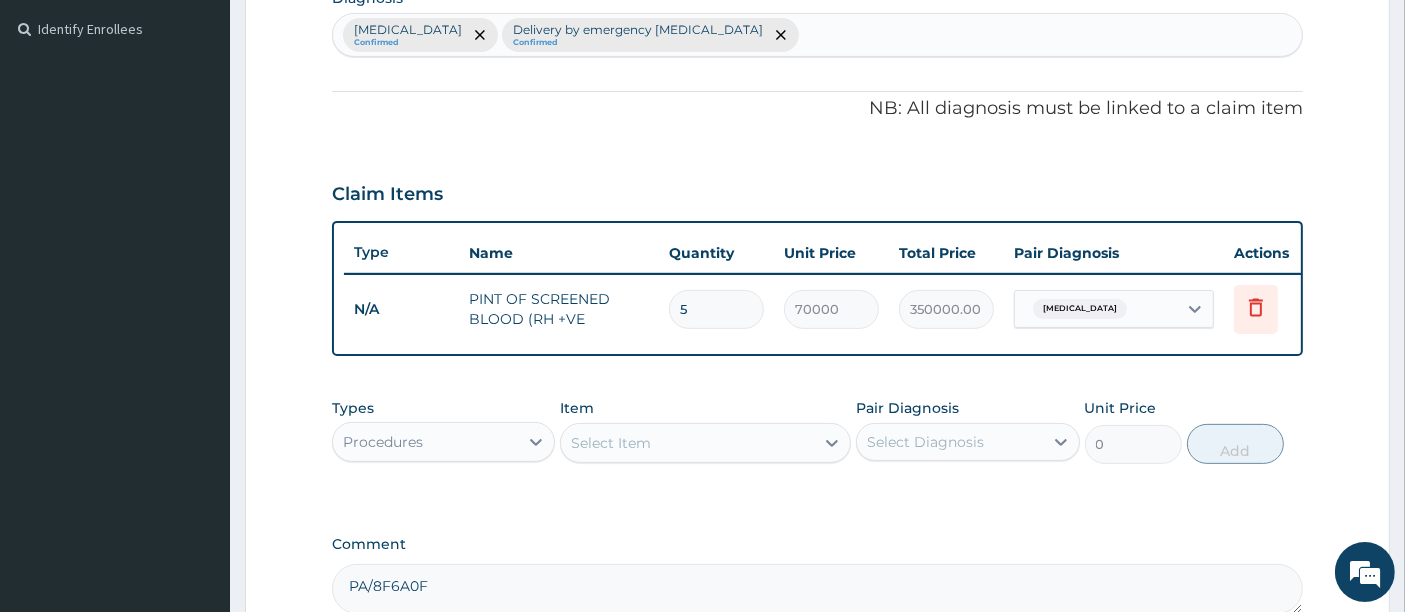 type on "6" 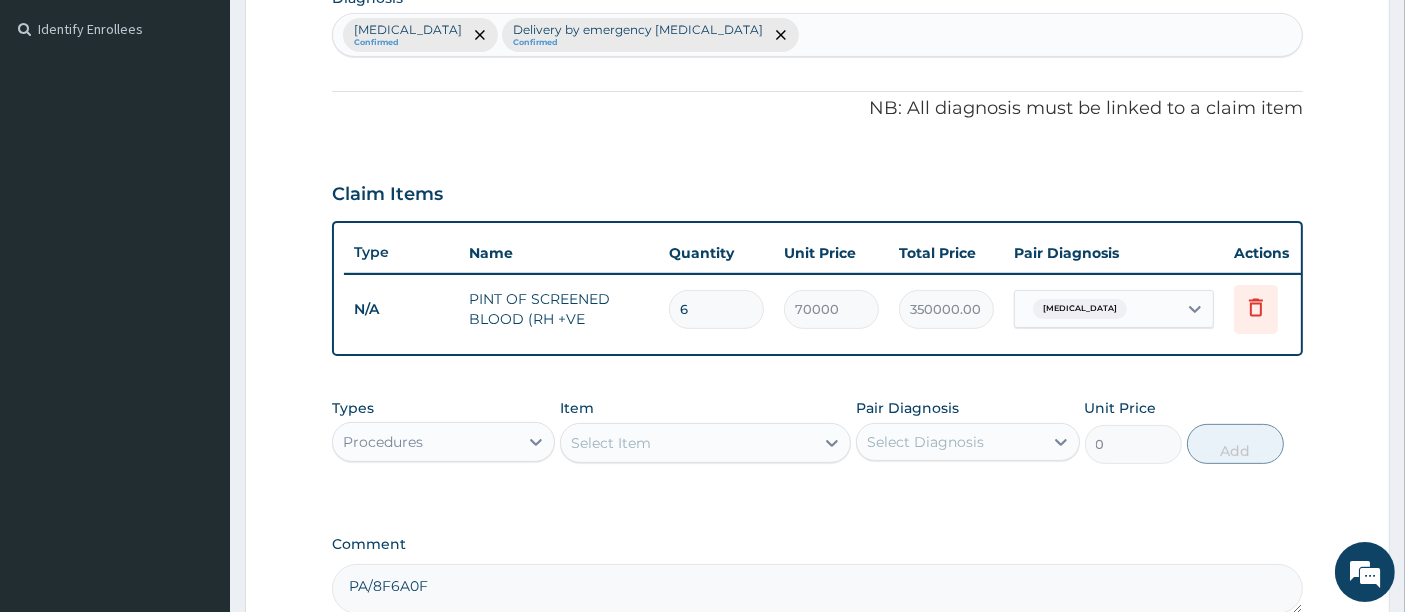 type on "420000.00" 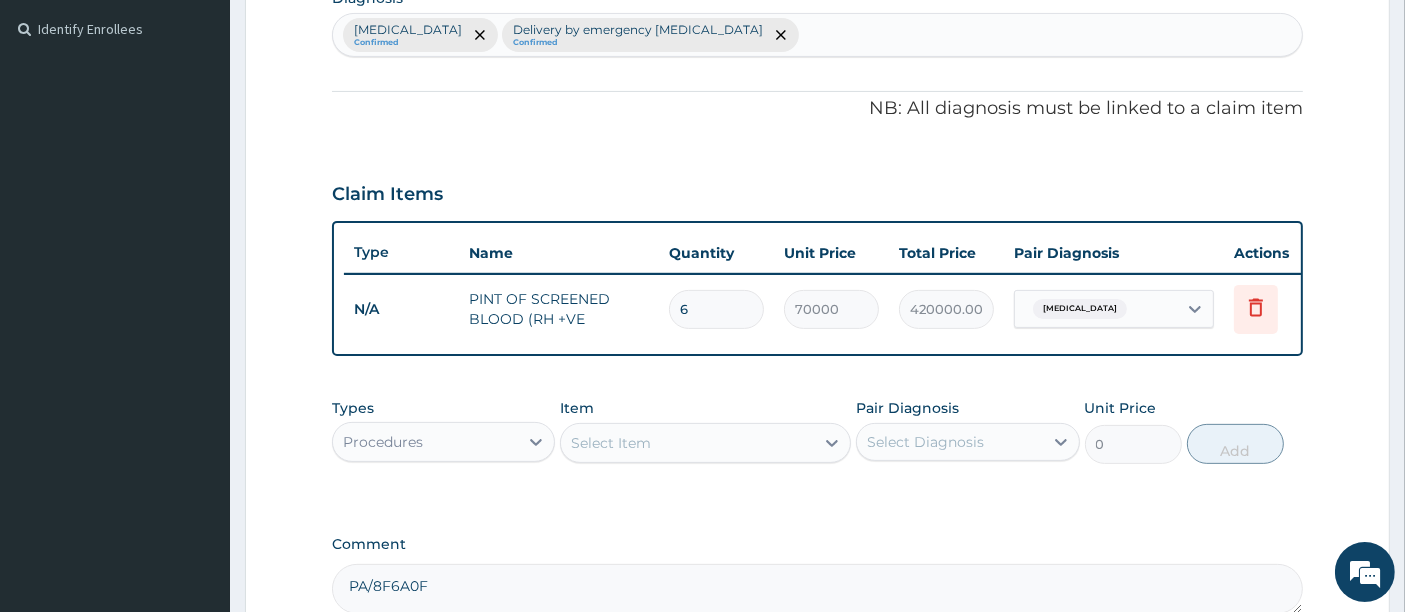 type on "7" 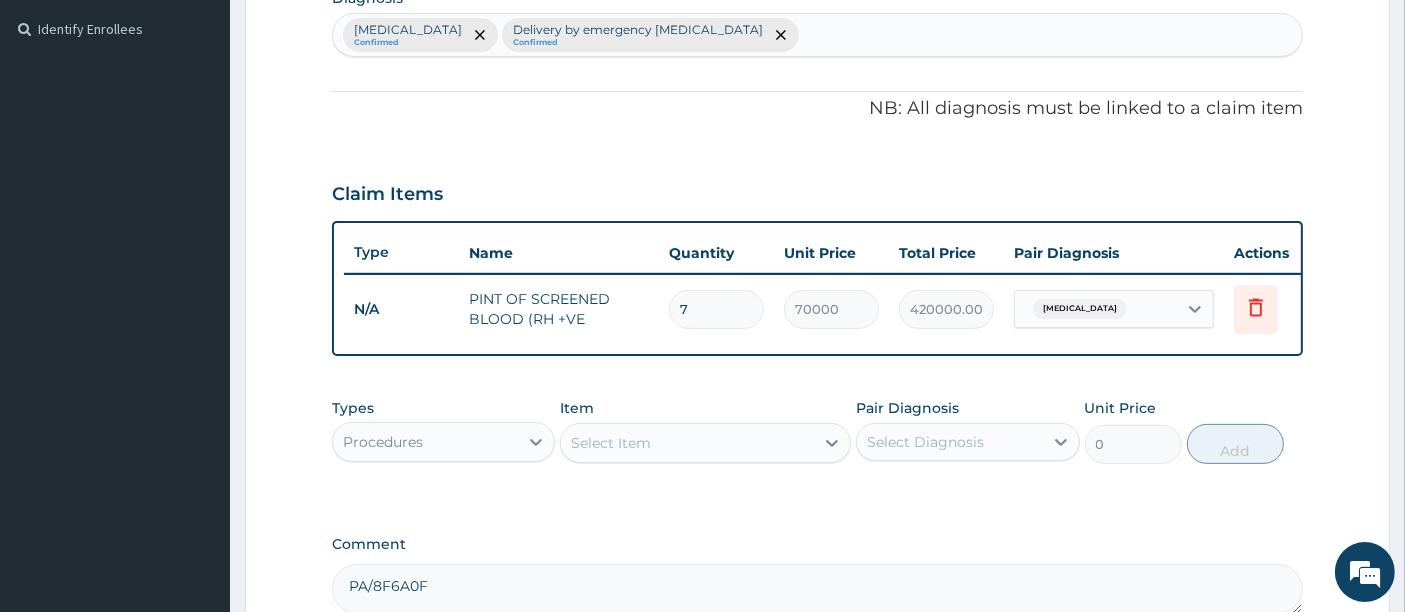 type on "490000.00" 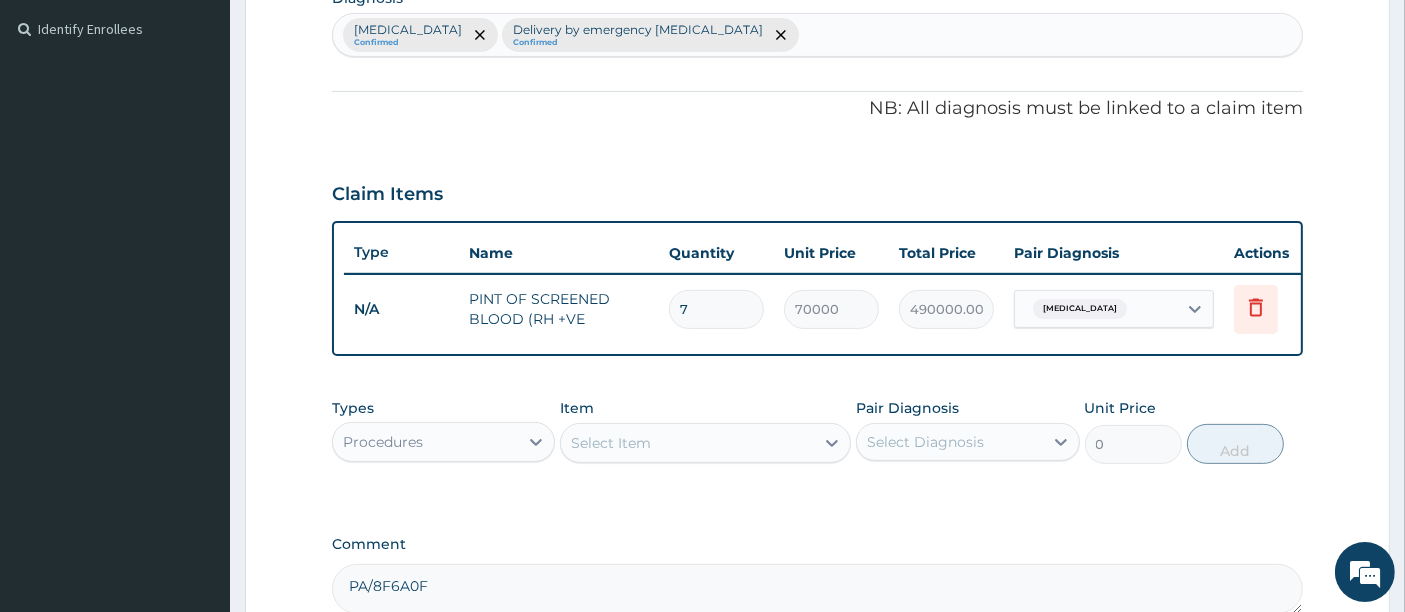 type on "8" 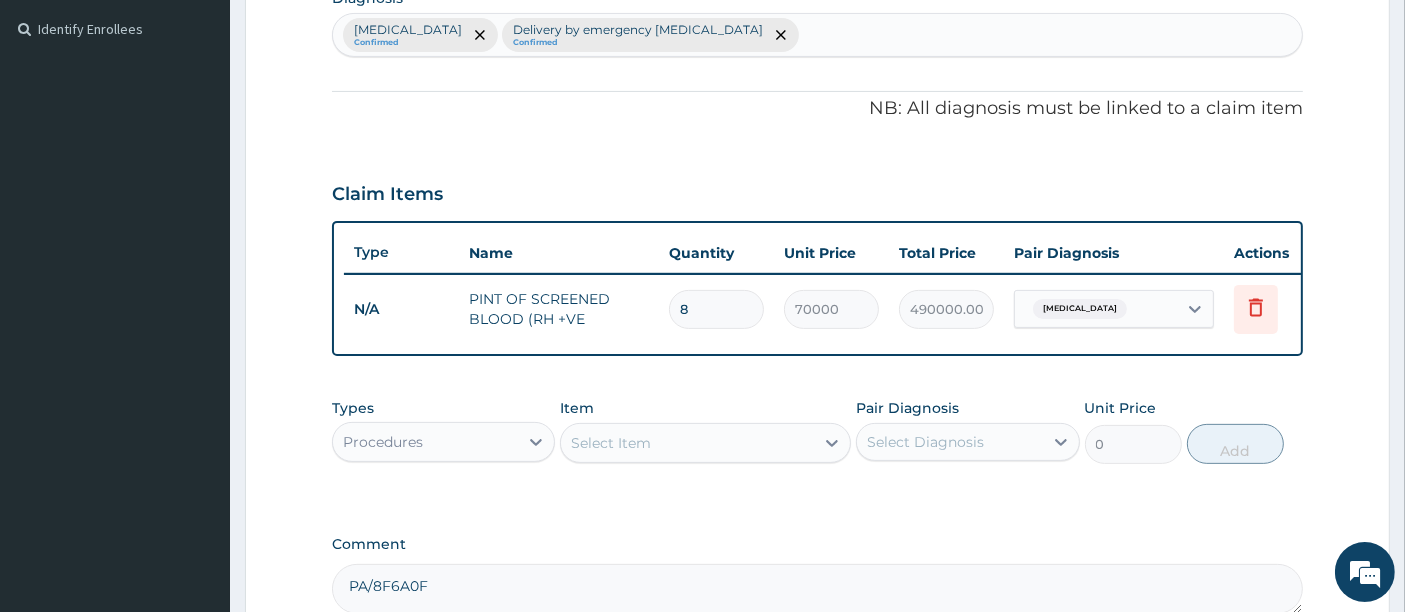 type on "560000.00" 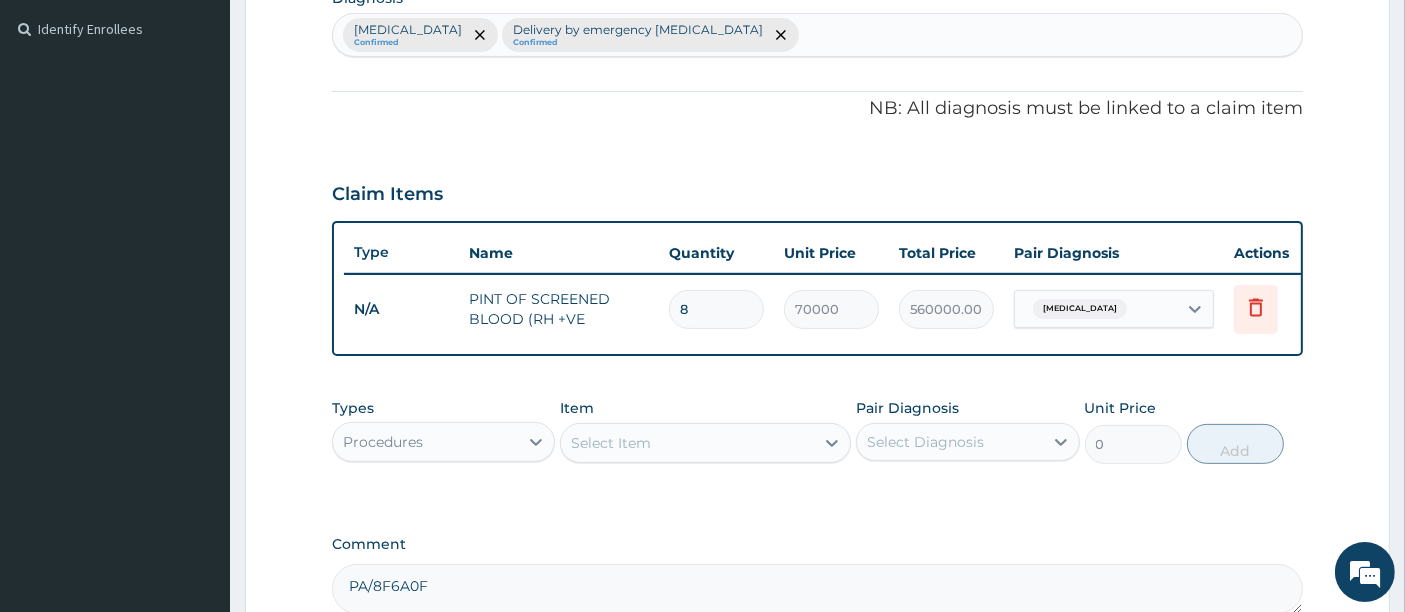 type on "9" 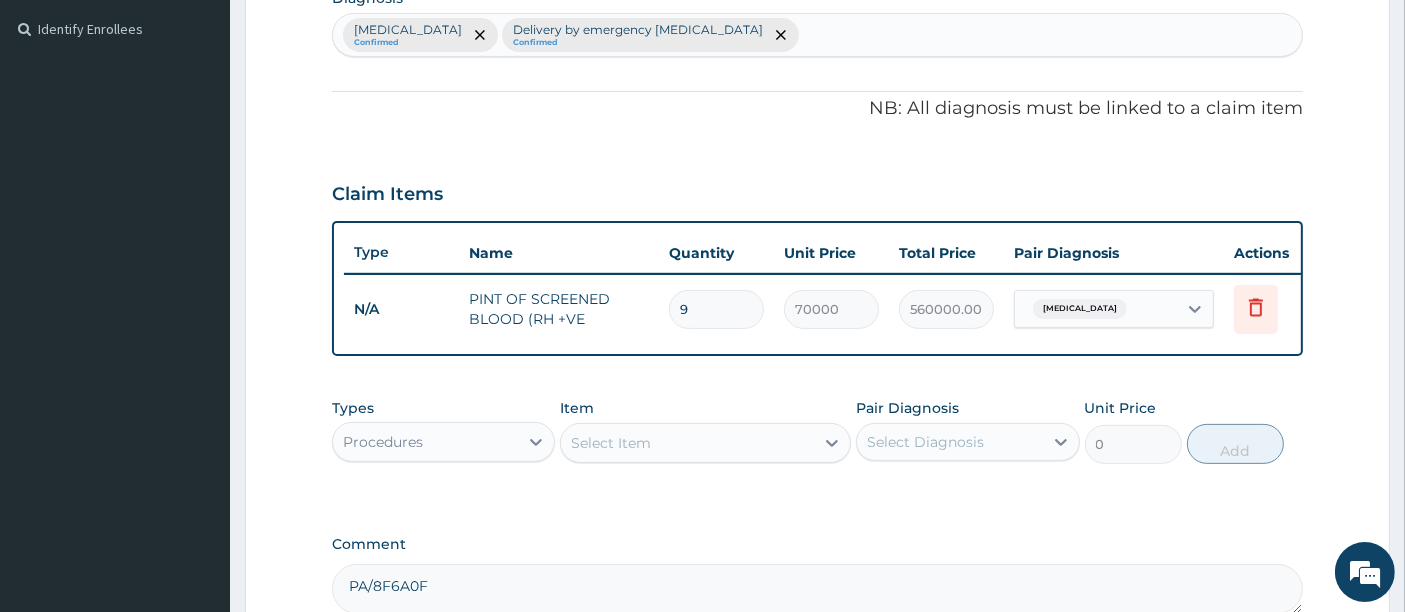 type on "630000.00" 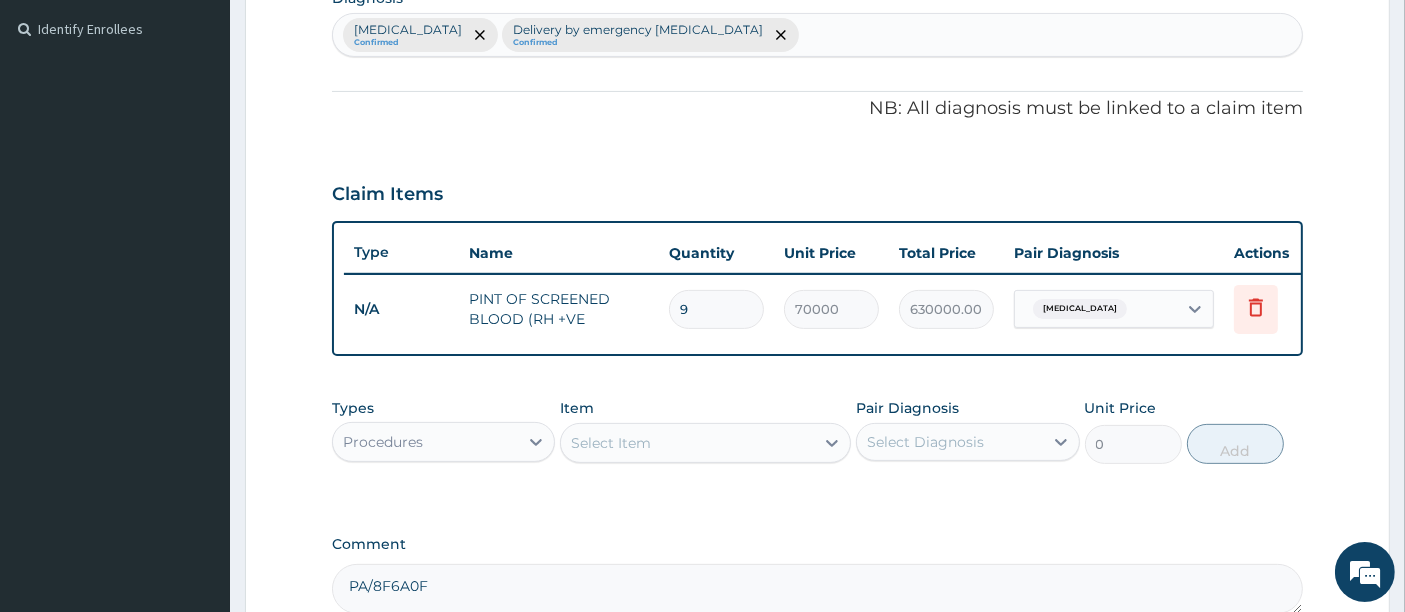 type on "10" 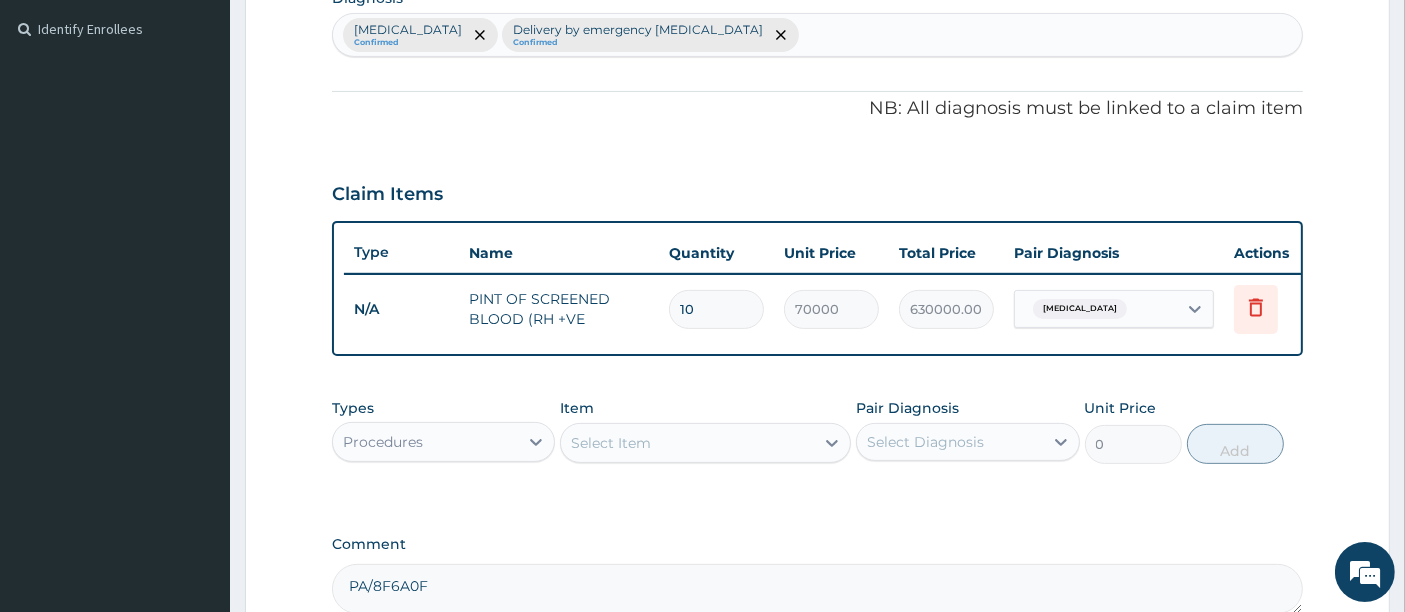 type on "700000.00" 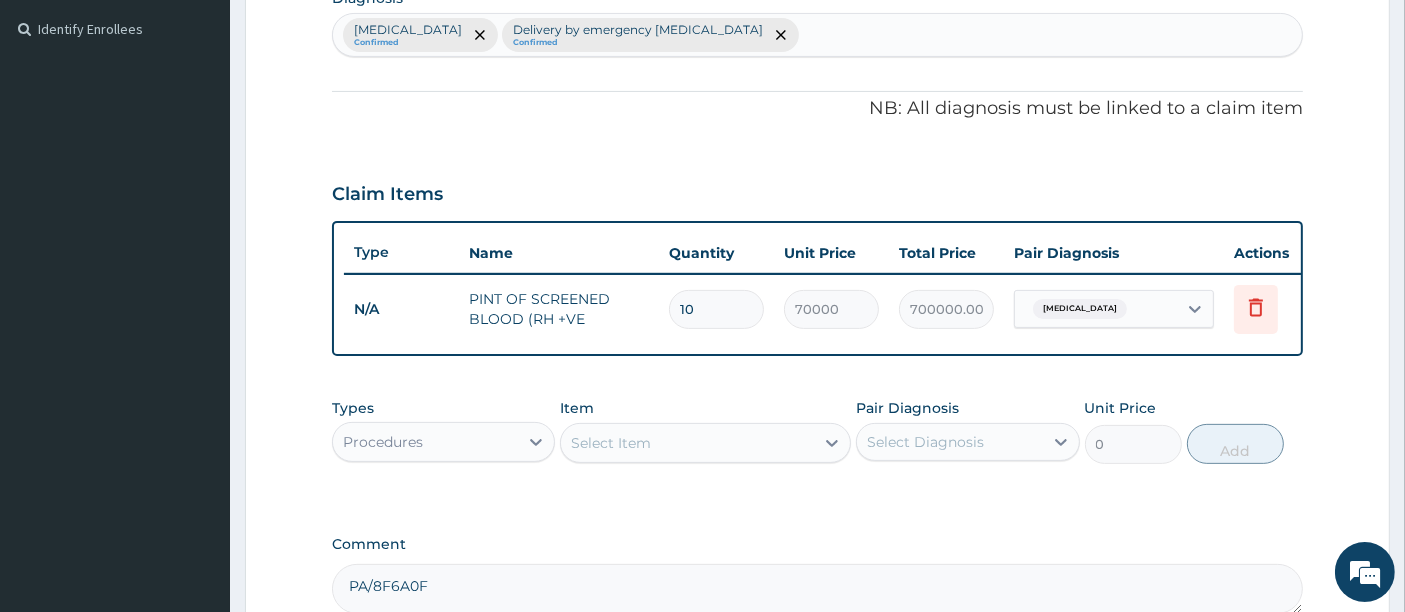 type on "11" 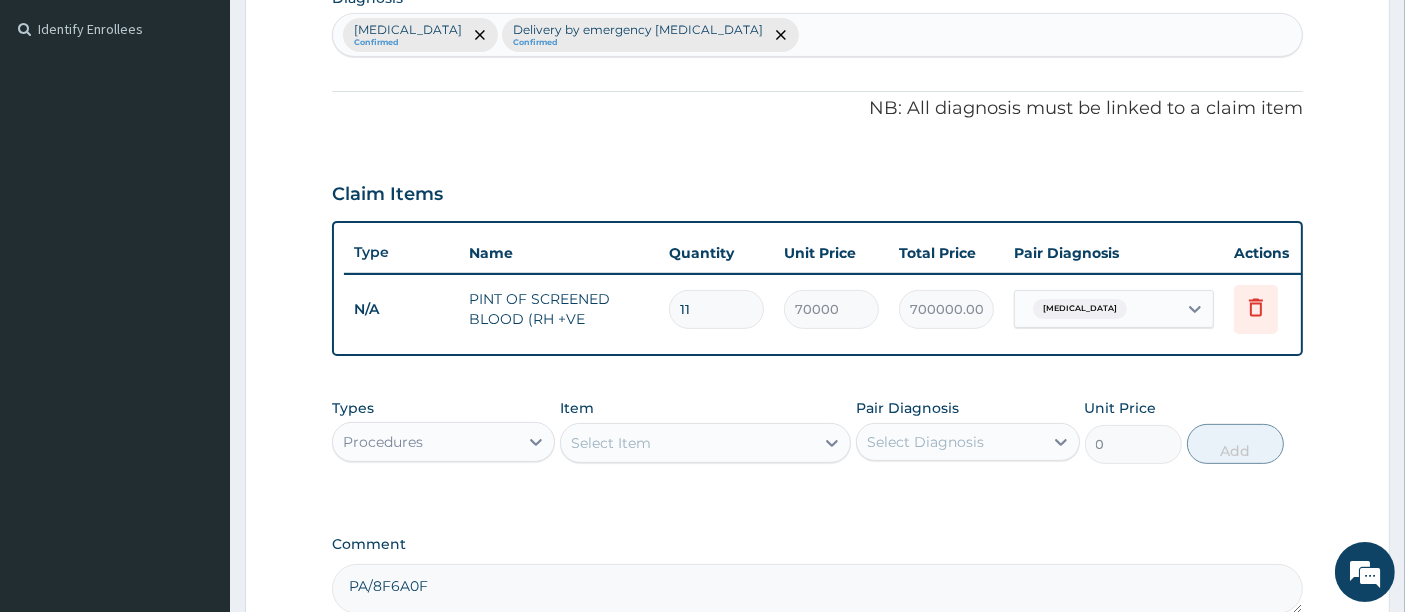 type on "770000.00" 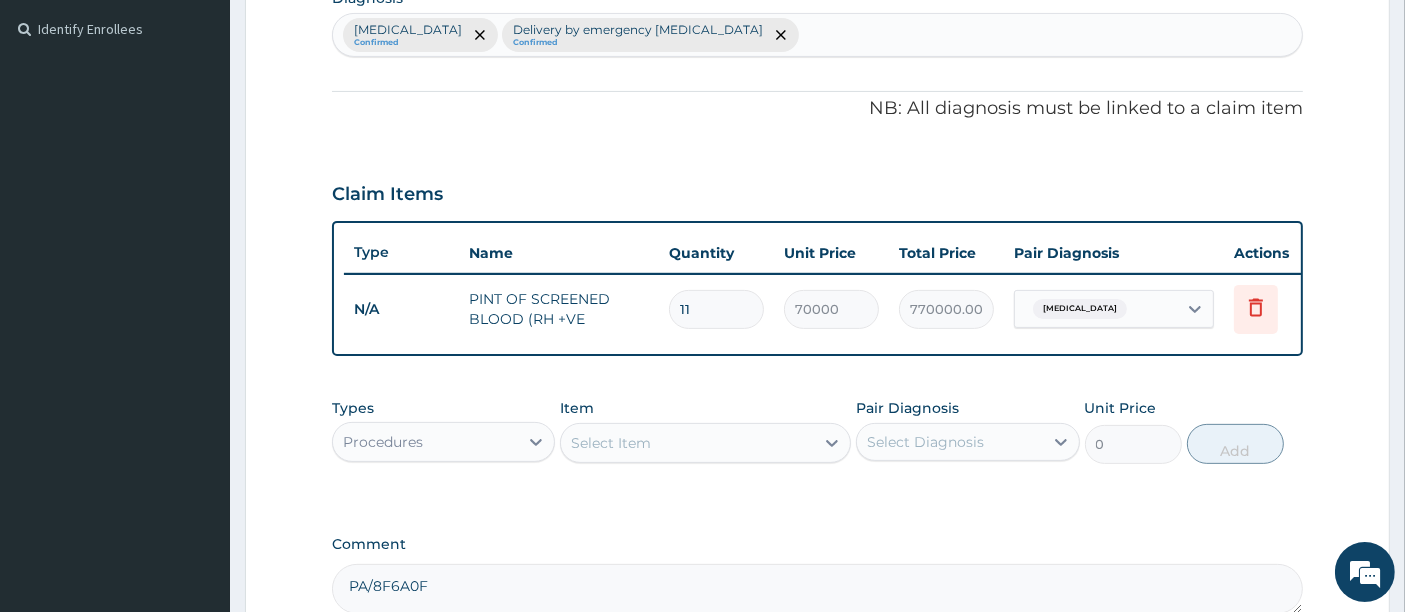 type on "12" 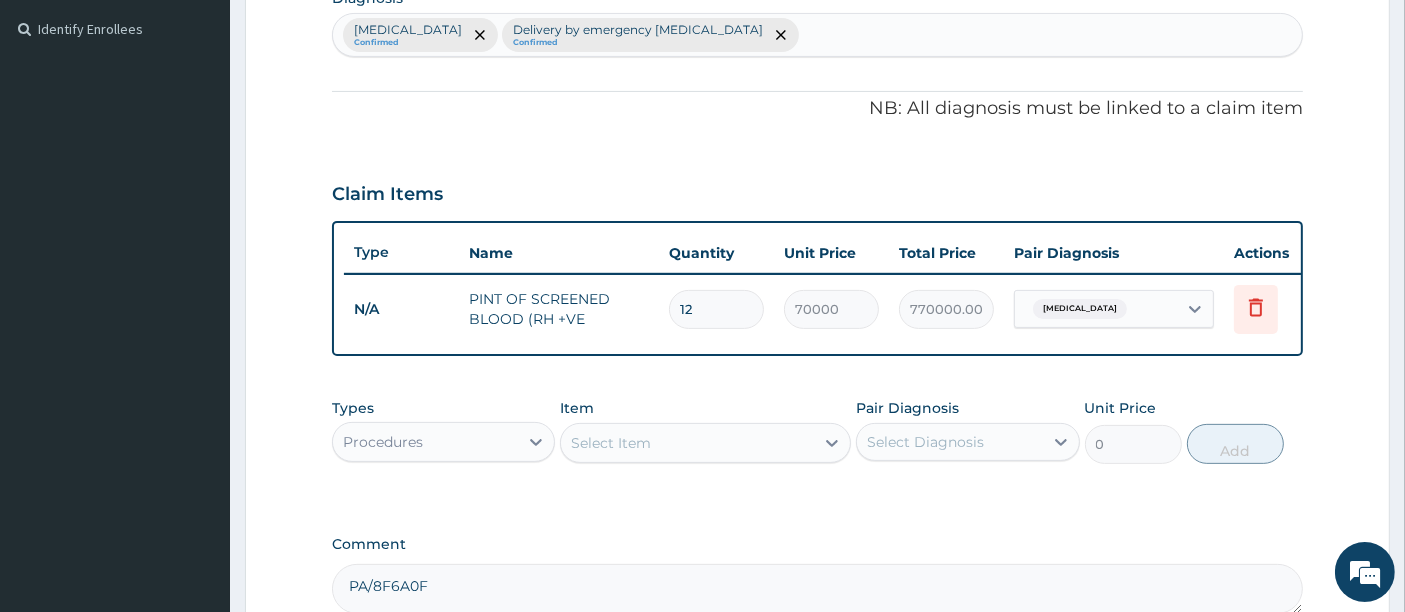 type on "840000.00" 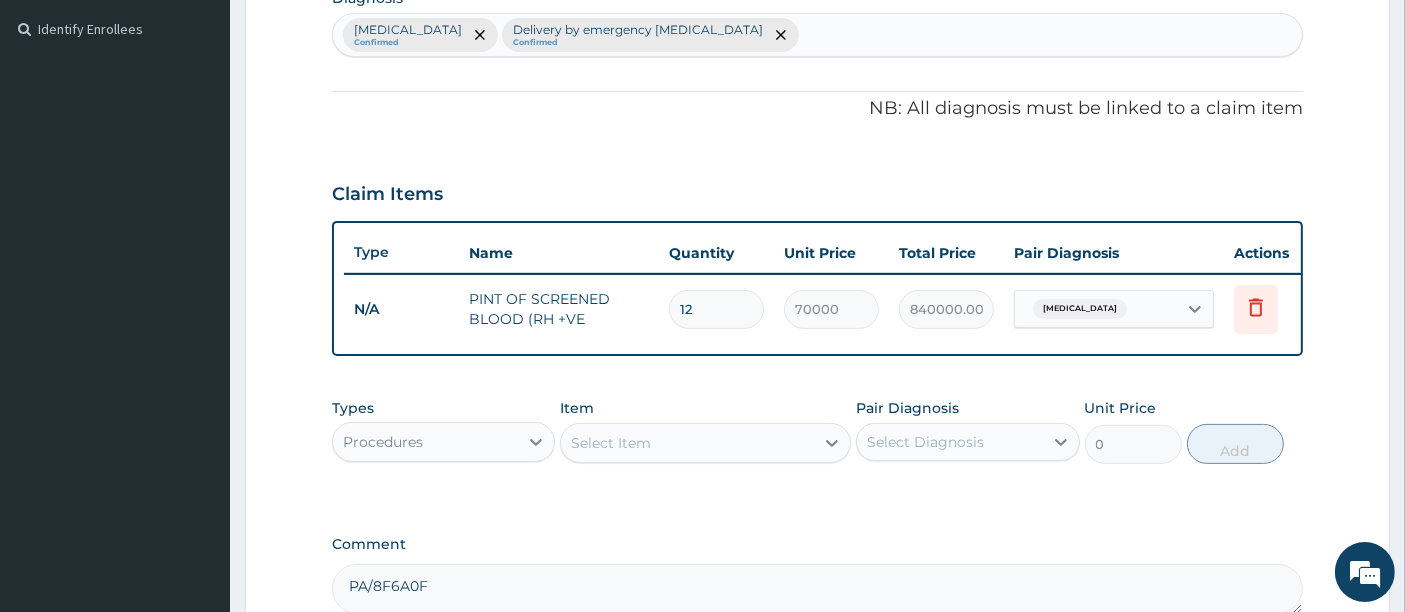 type on "13" 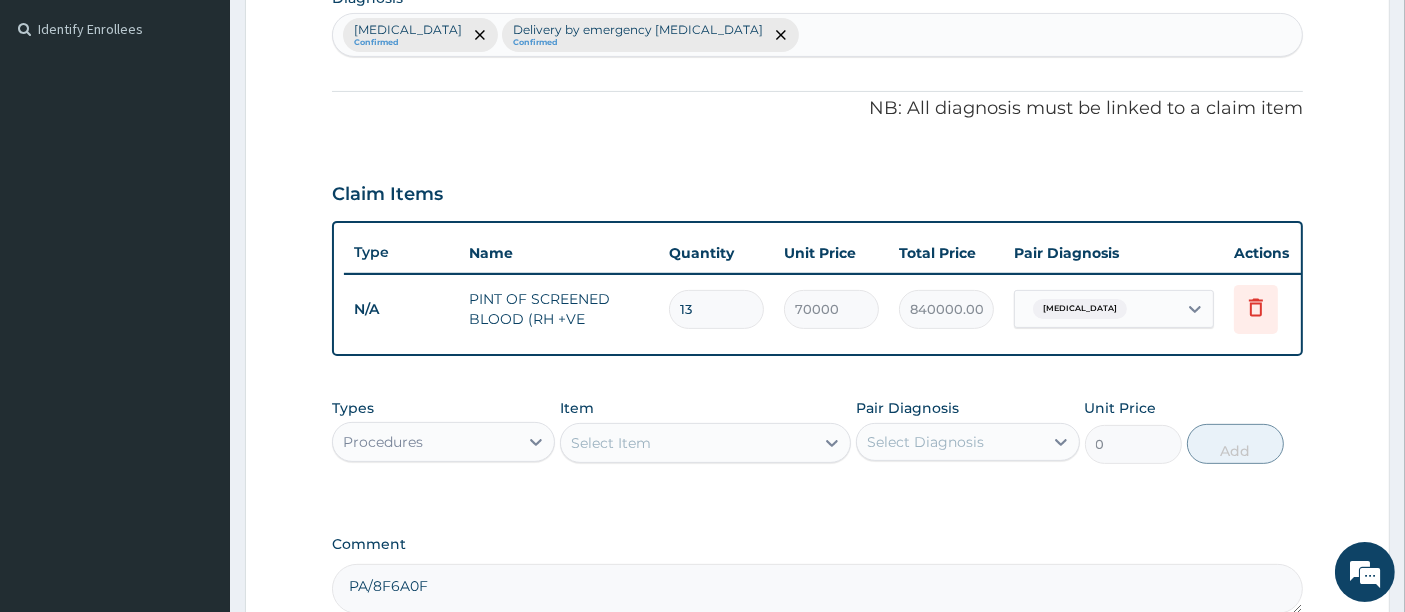 type on "910000.00" 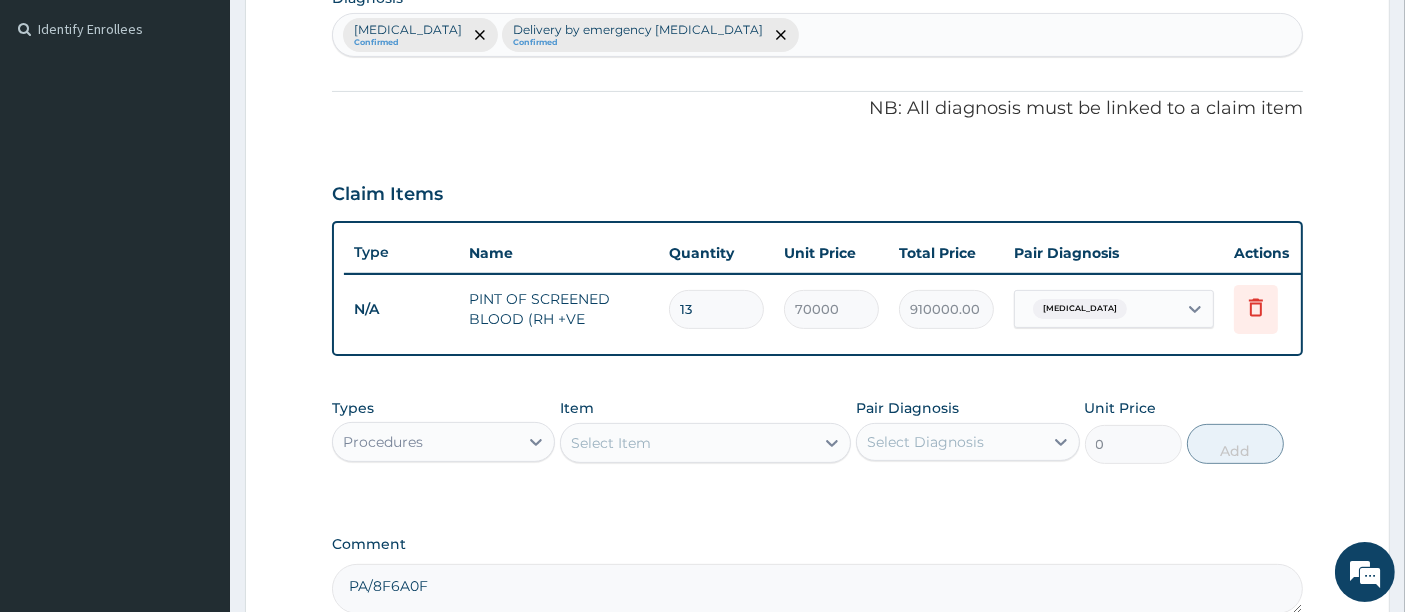 type on "14" 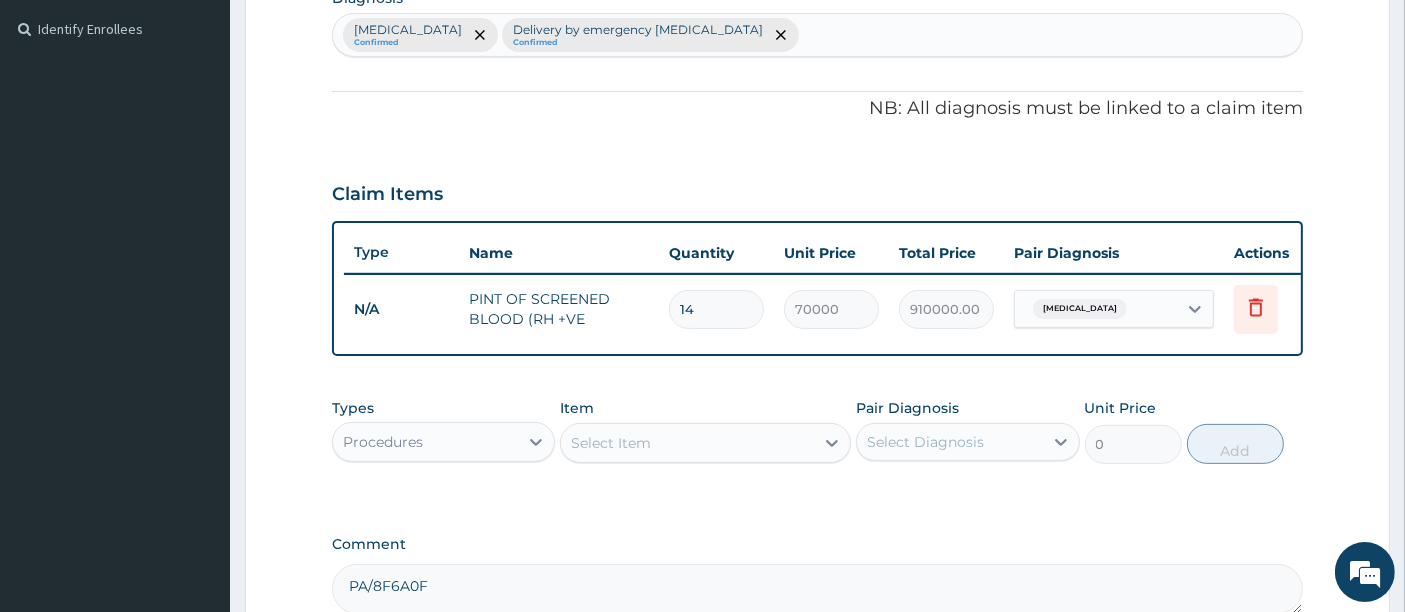 type on "980000.00" 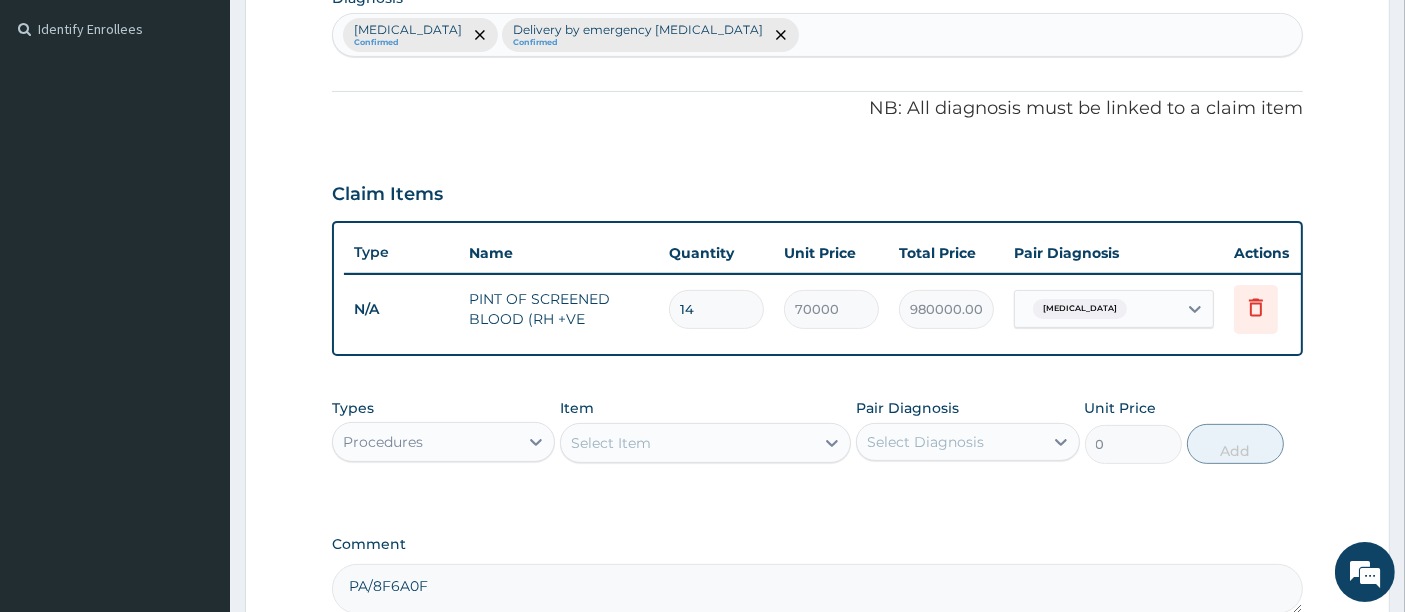 type on "15" 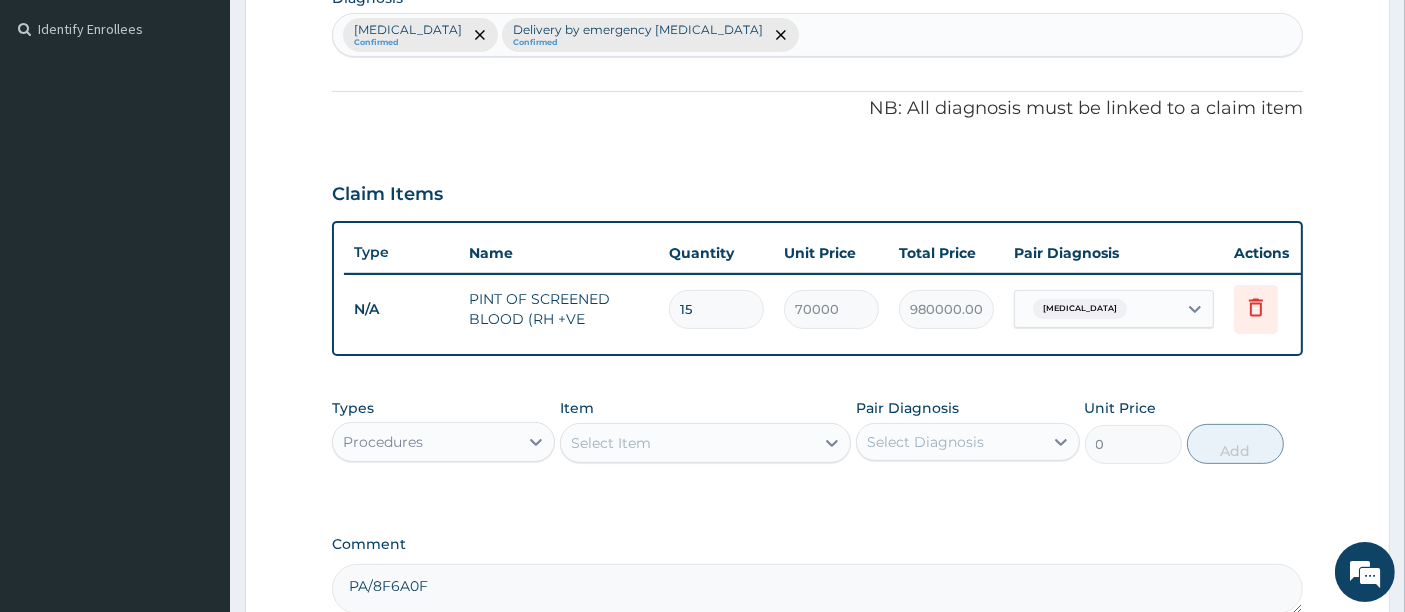 type on "1050000.00" 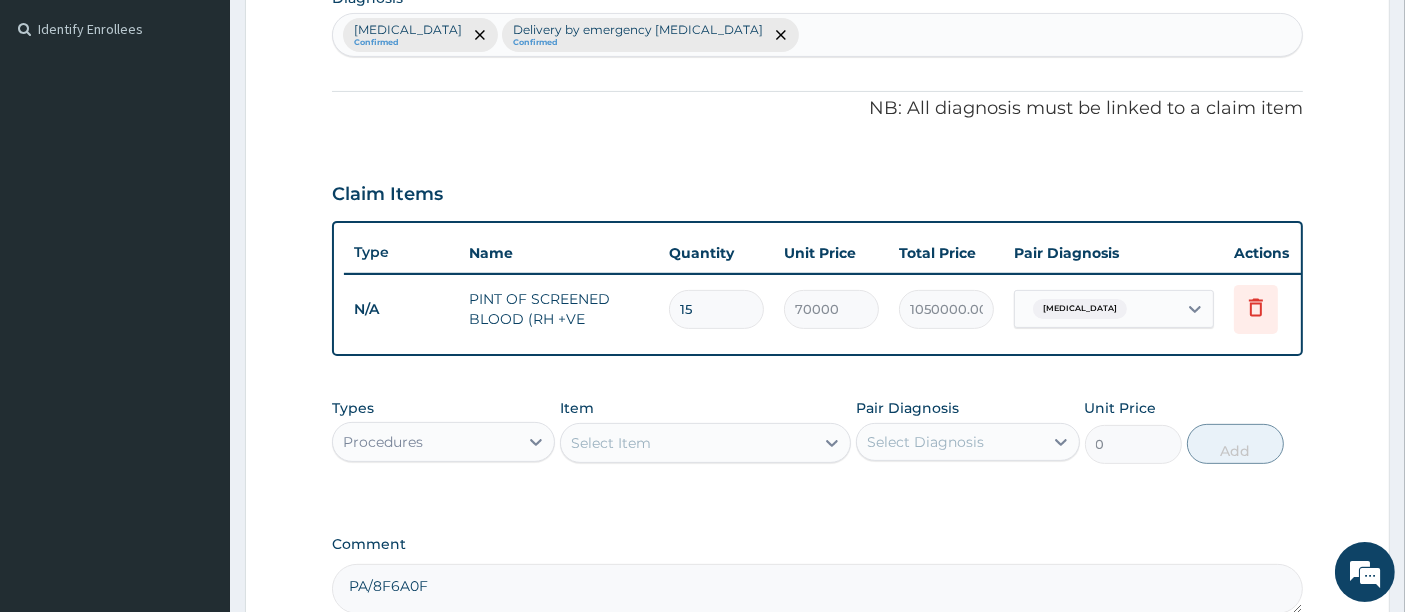 type on "16" 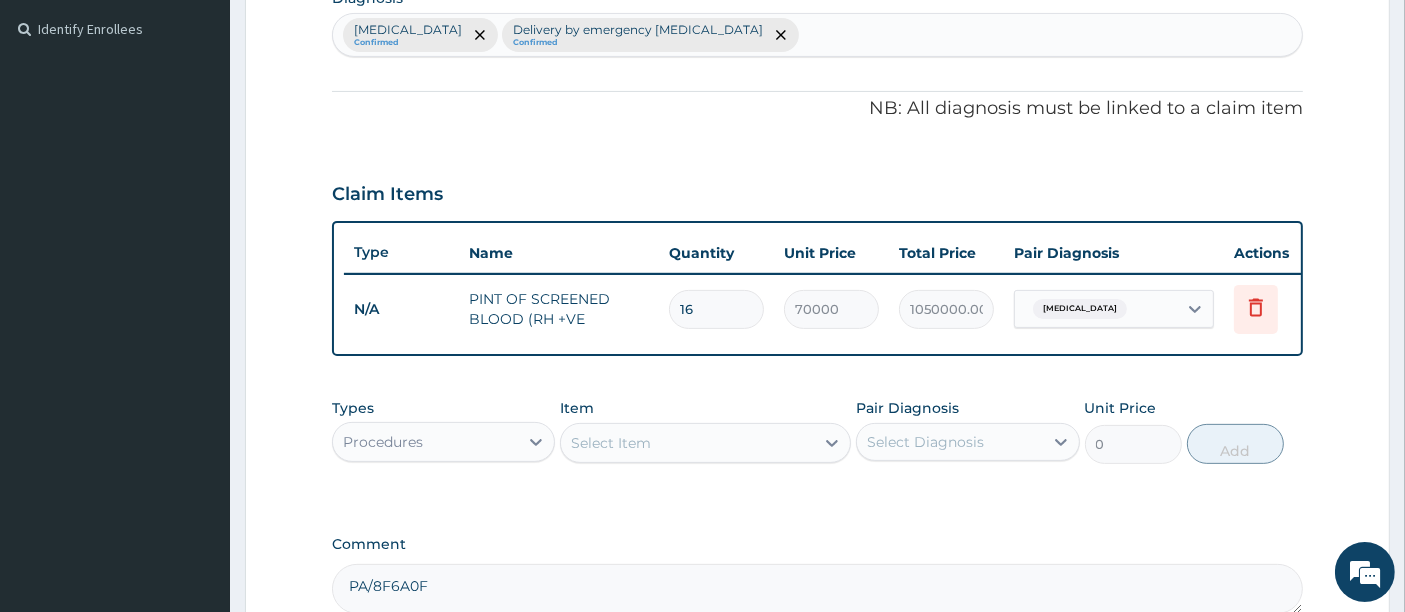 type on "1120000.00" 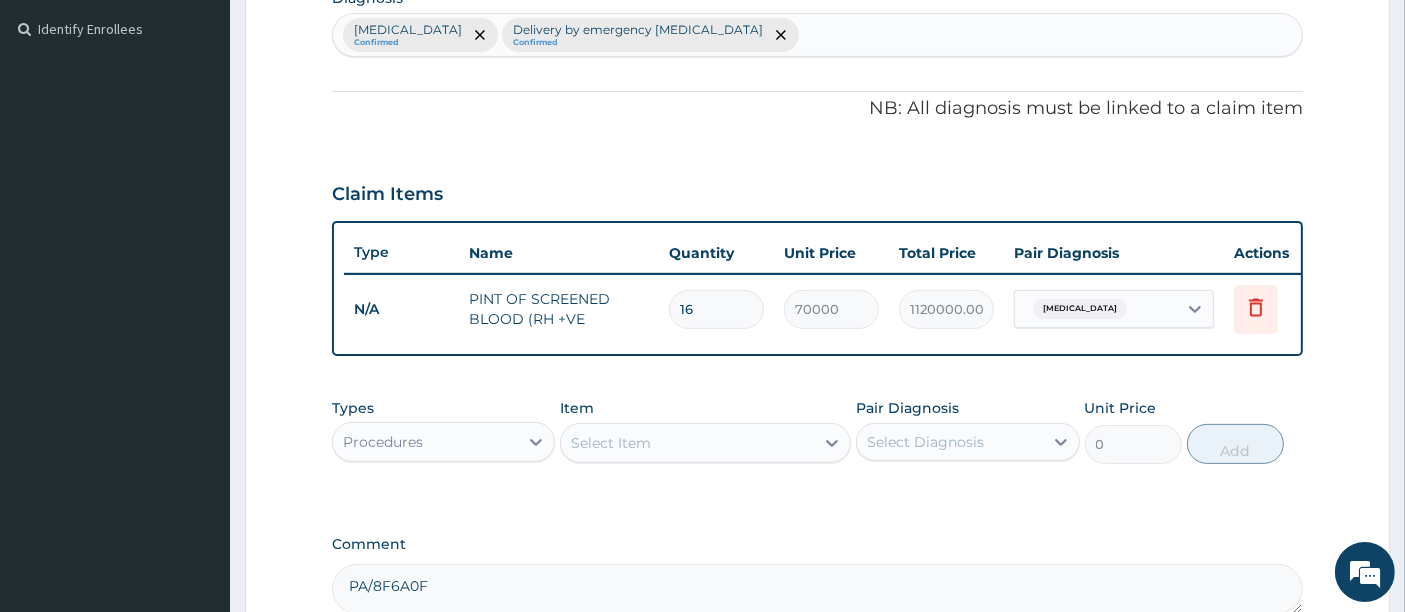 type on "17" 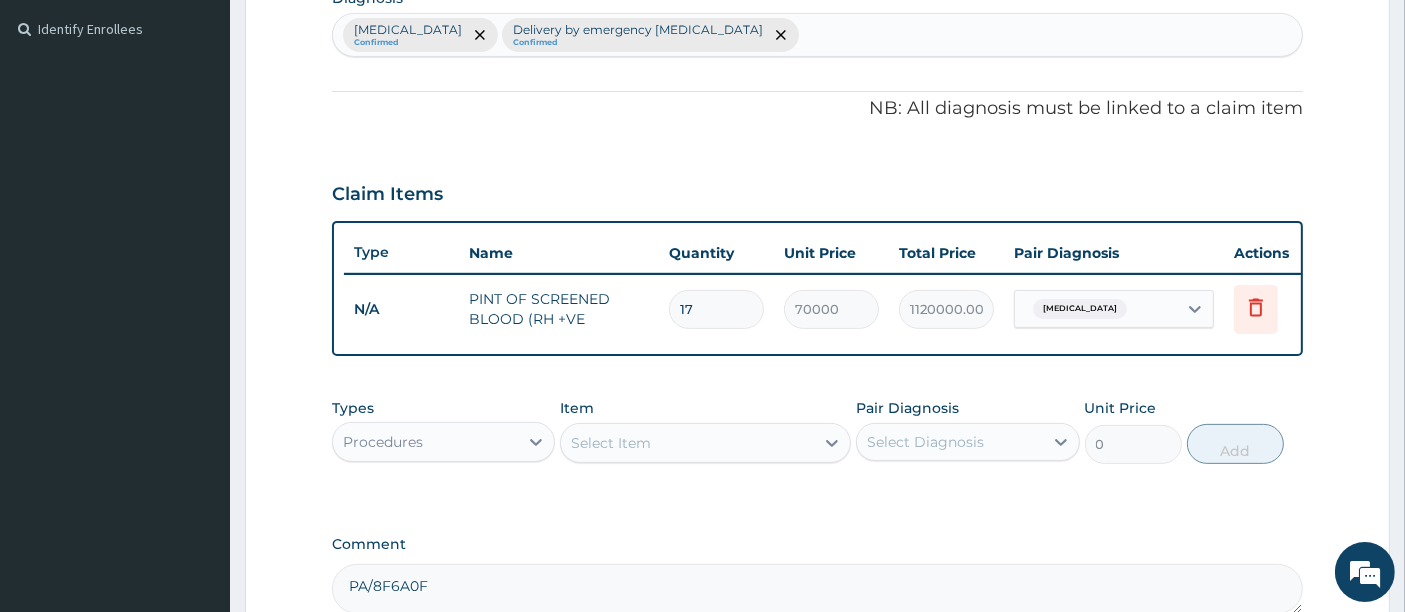 type on "1190000.00" 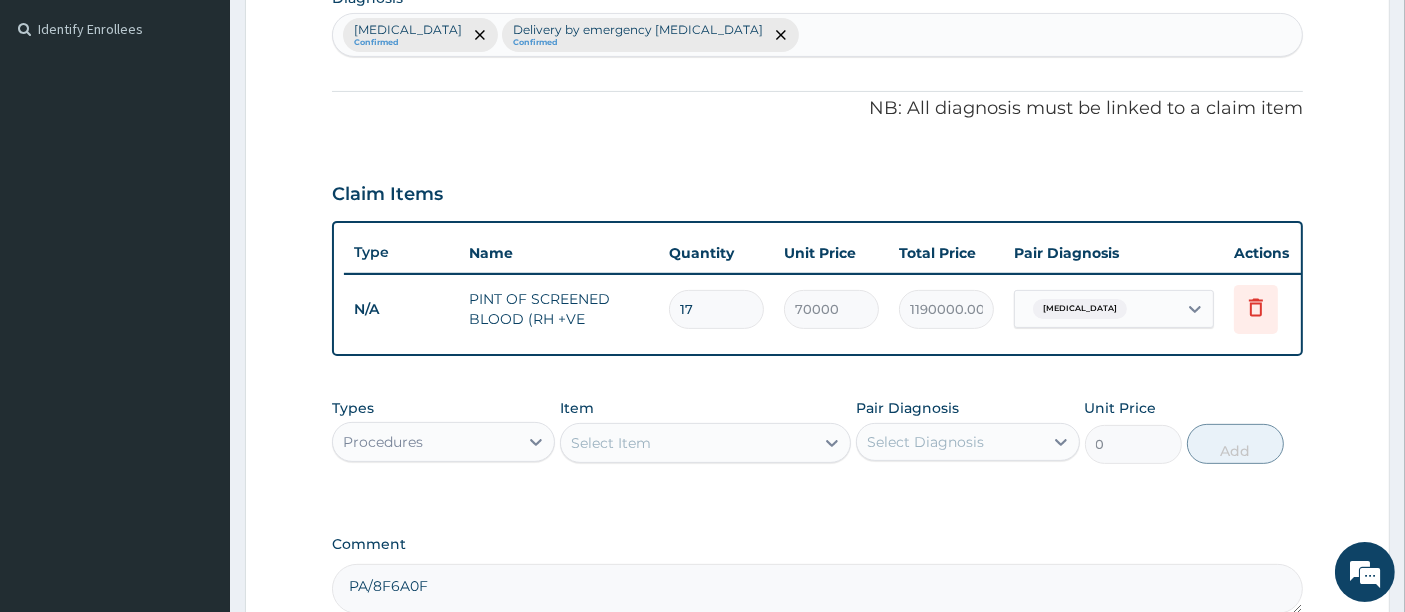 type on "18" 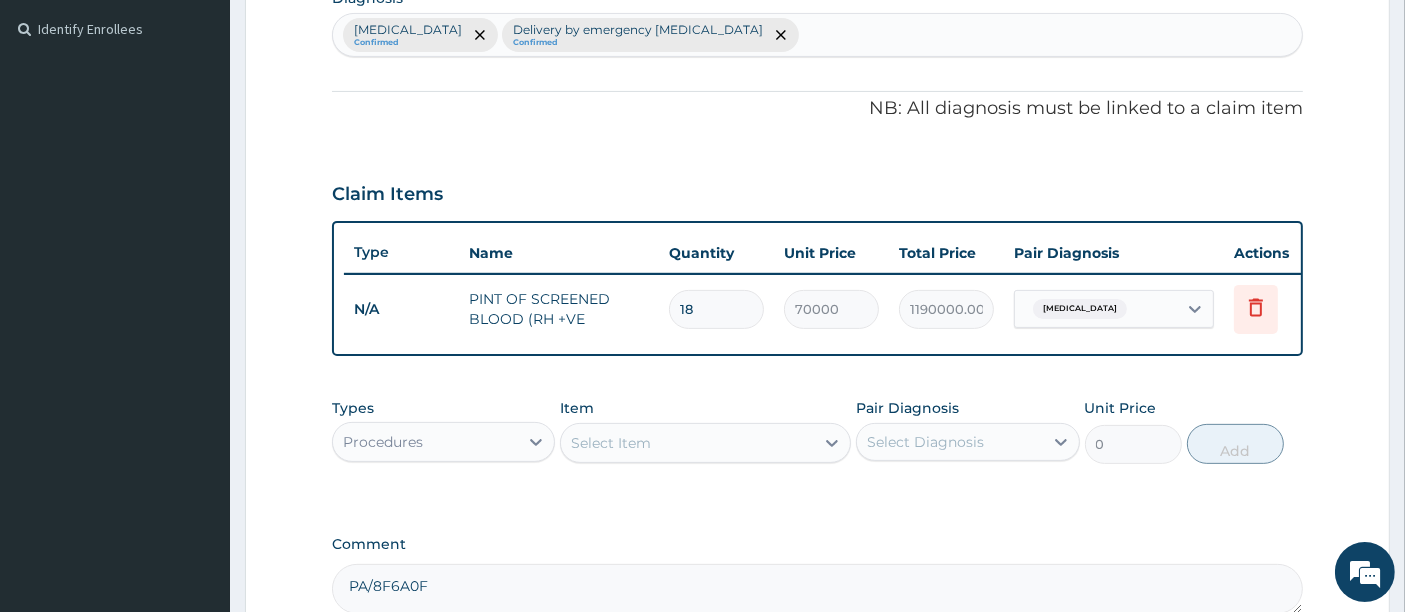 type on "1260000.00" 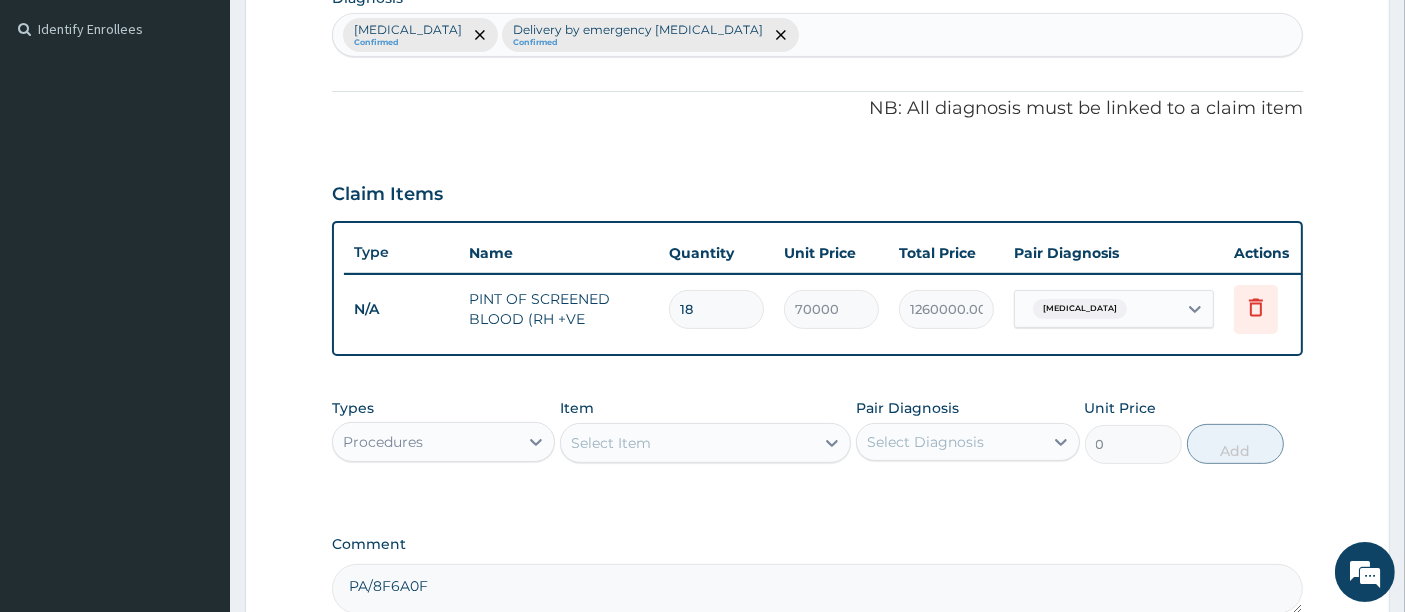 type on "1" 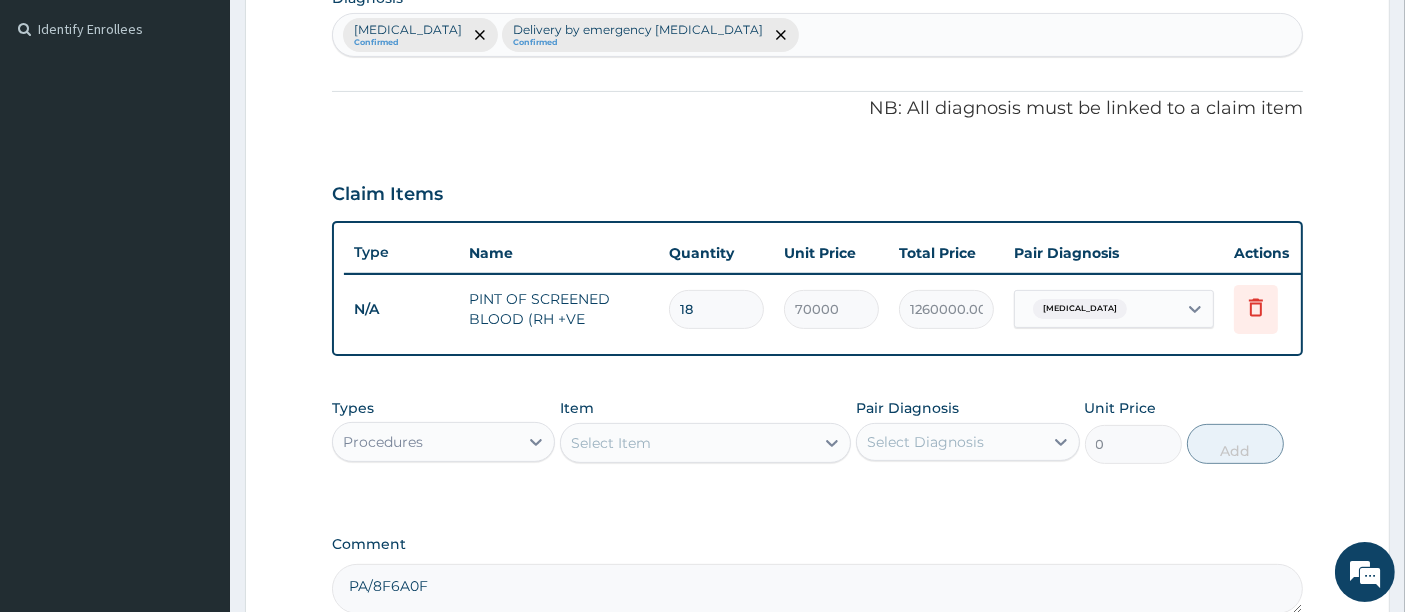 type on "70000.00" 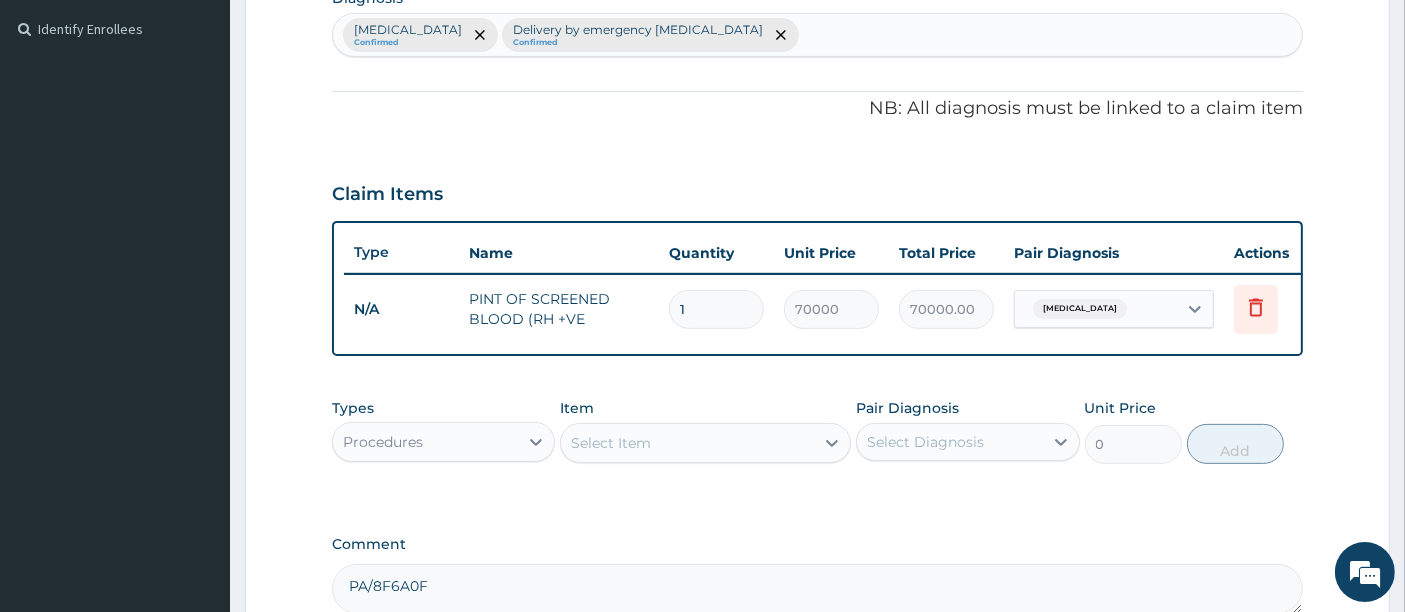 type 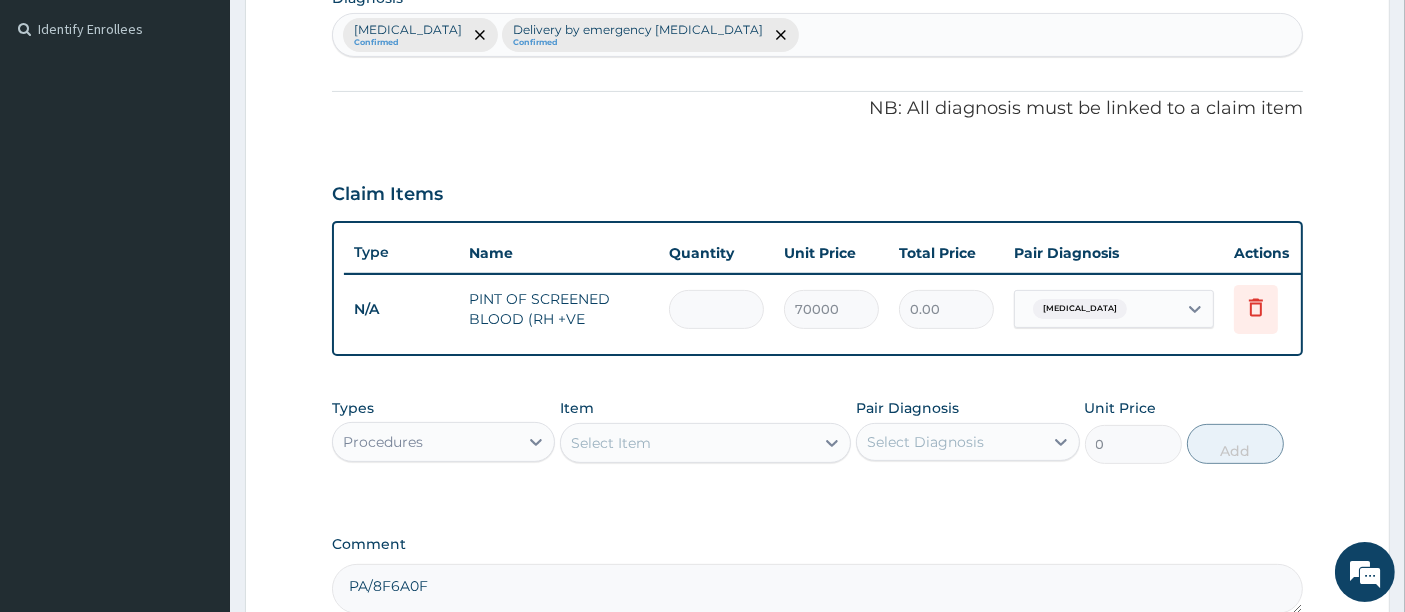 type on "2" 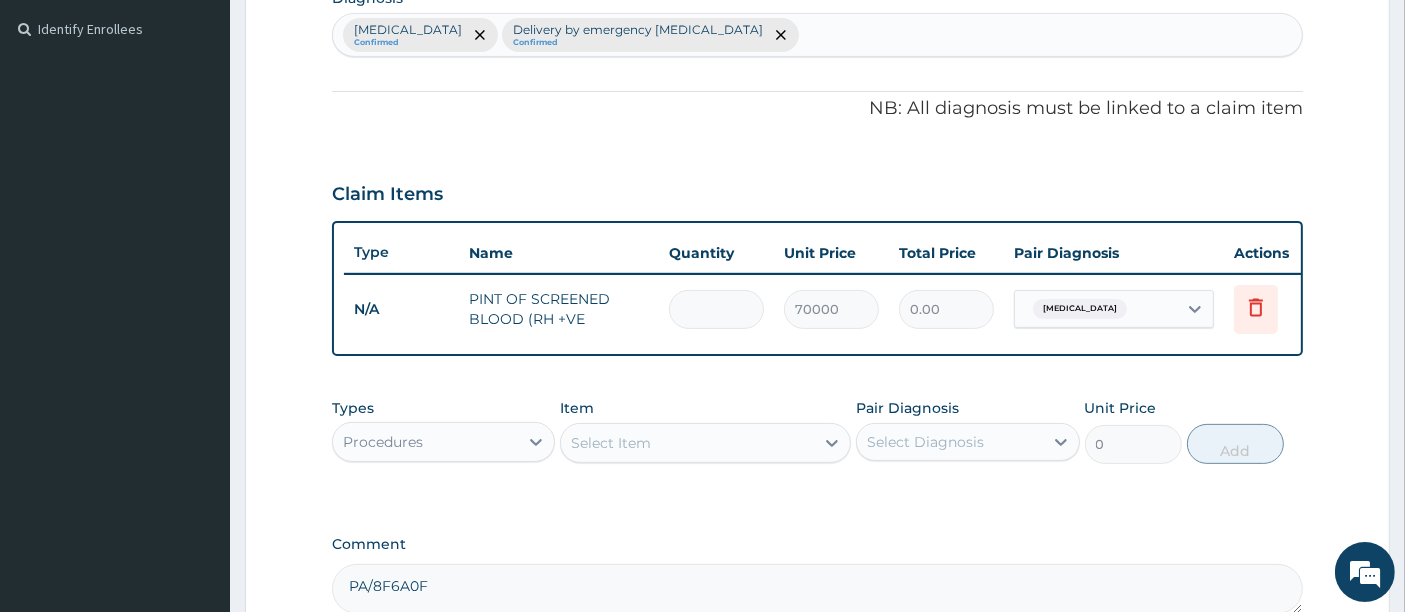 type on "140000.00" 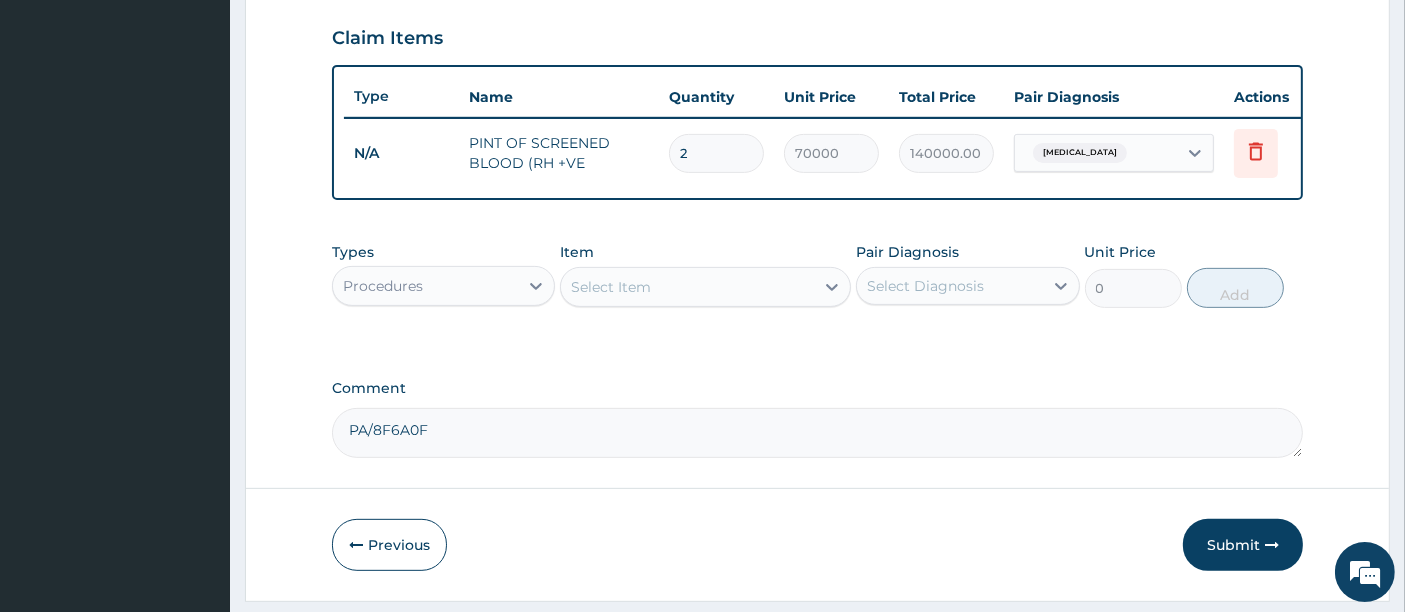 scroll, scrollTop: 765, scrollLeft: 0, axis: vertical 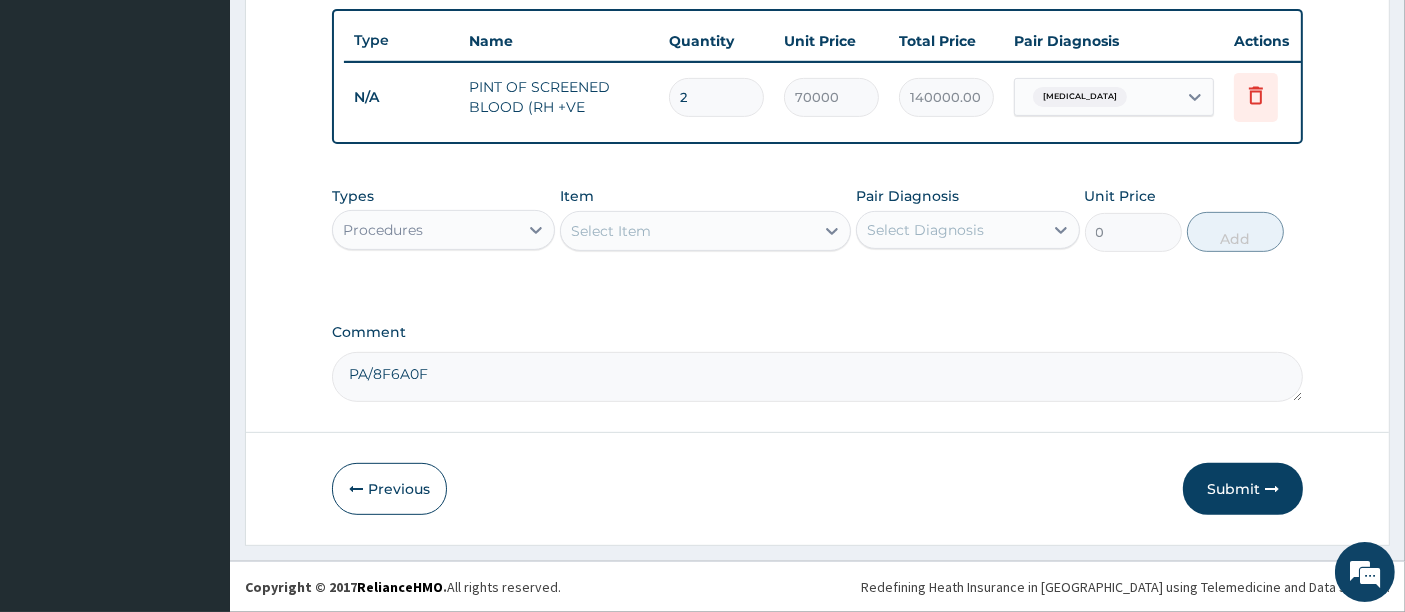 type on "2" 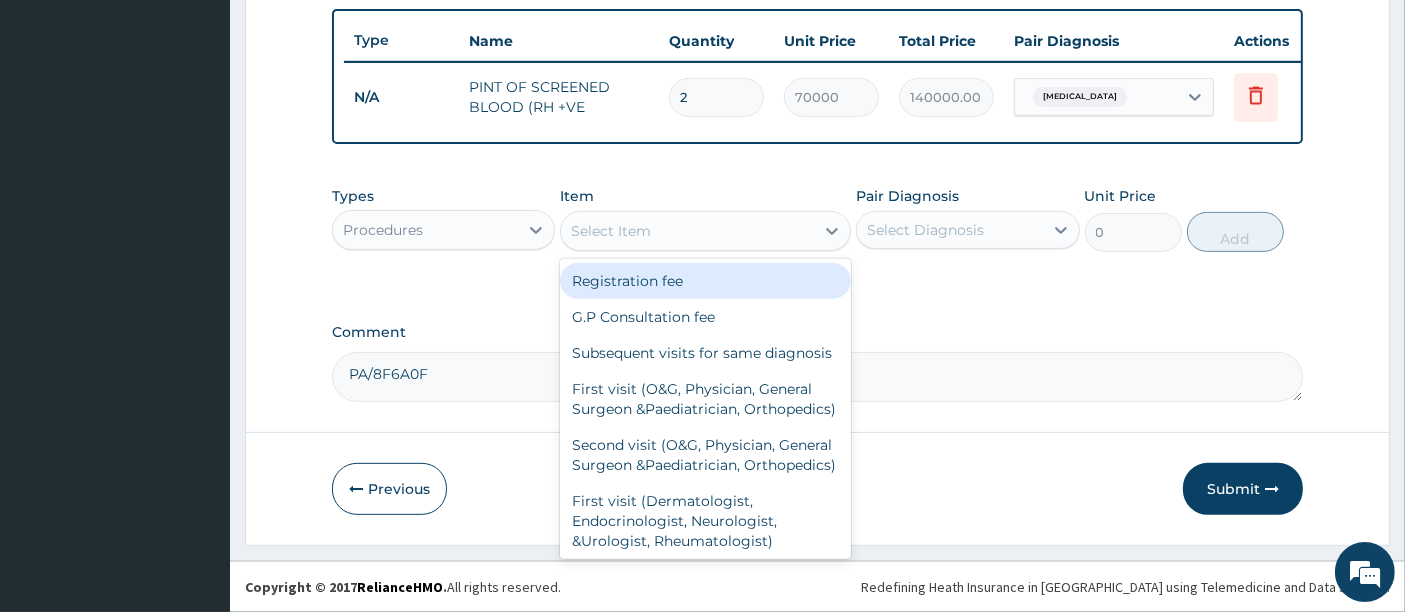 click on "Select Item" at bounding box center (611, 231) 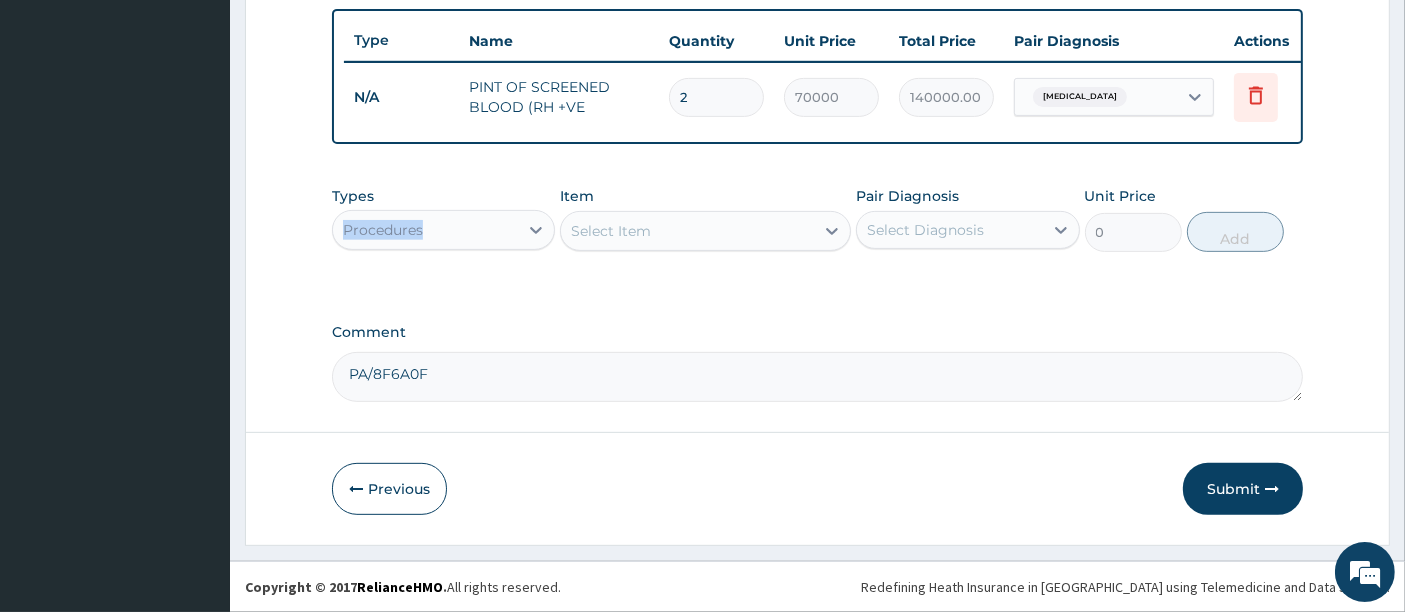 drag, startPoint x: 456, startPoint y: 208, endPoint x: 419, endPoint y: 233, distance: 44.65423 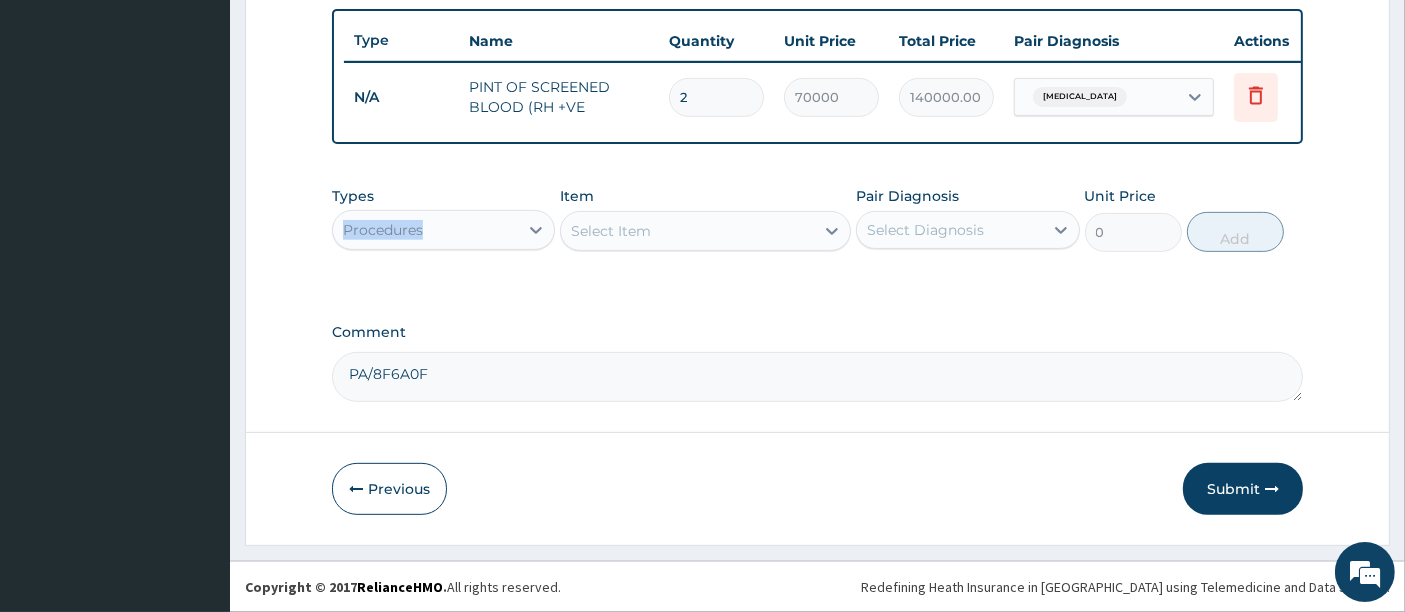 click on "Types Procedures" at bounding box center (443, 219) 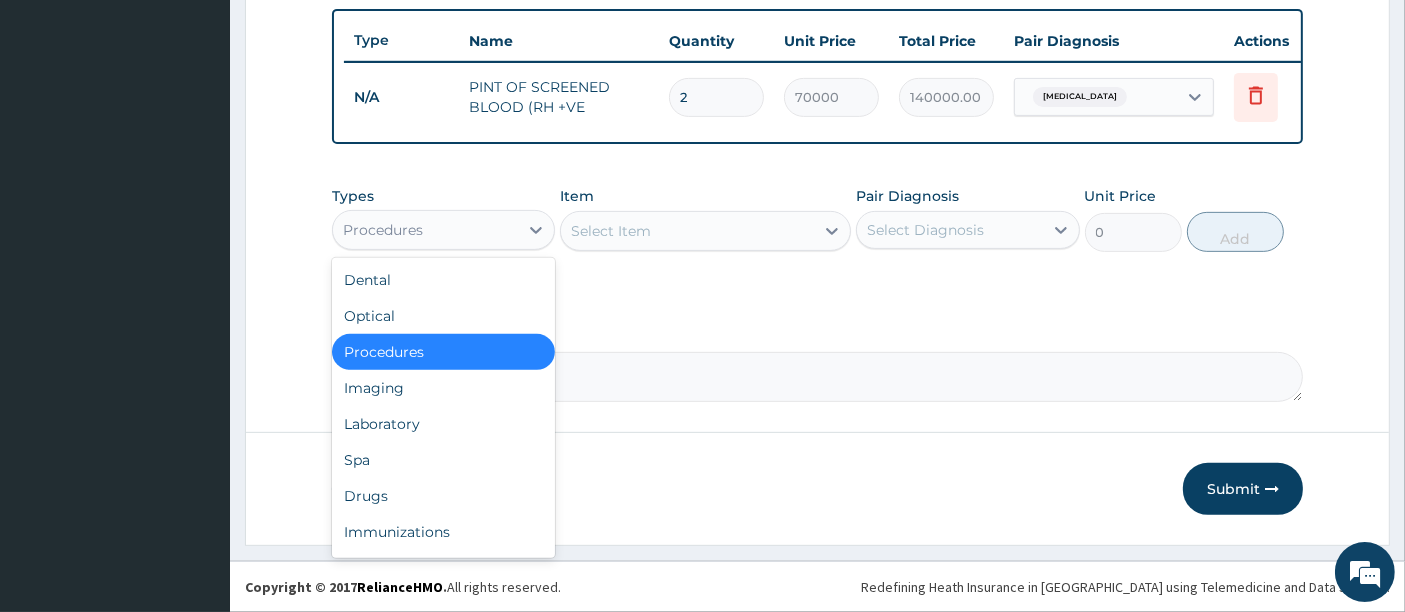 click on "Procedures" at bounding box center (383, 230) 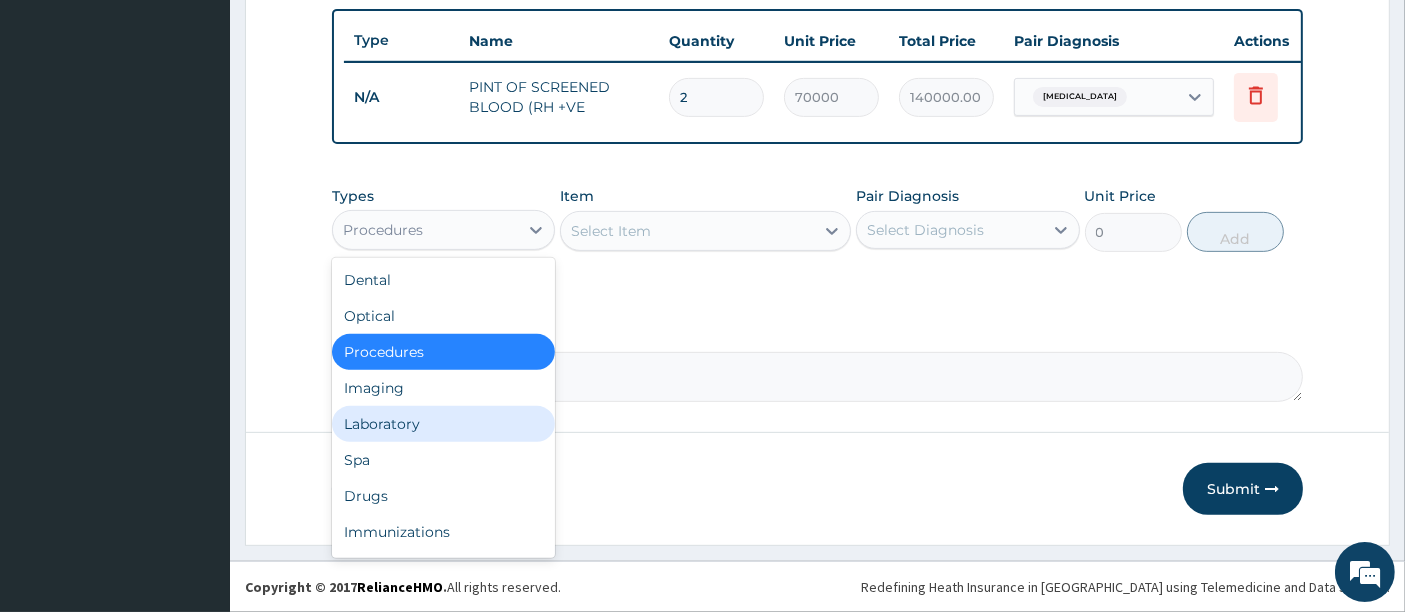 click on "Laboratory" at bounding box center [443, 424] 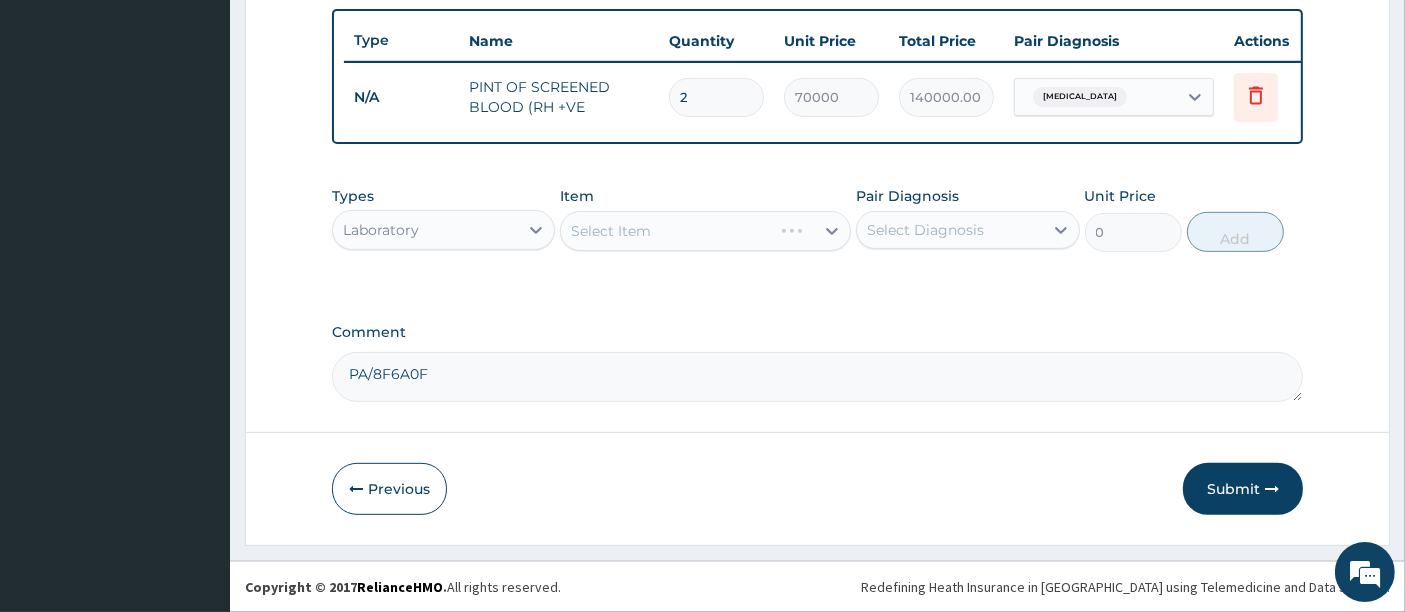 click on "Select Item" at bounding box center (705, 231) 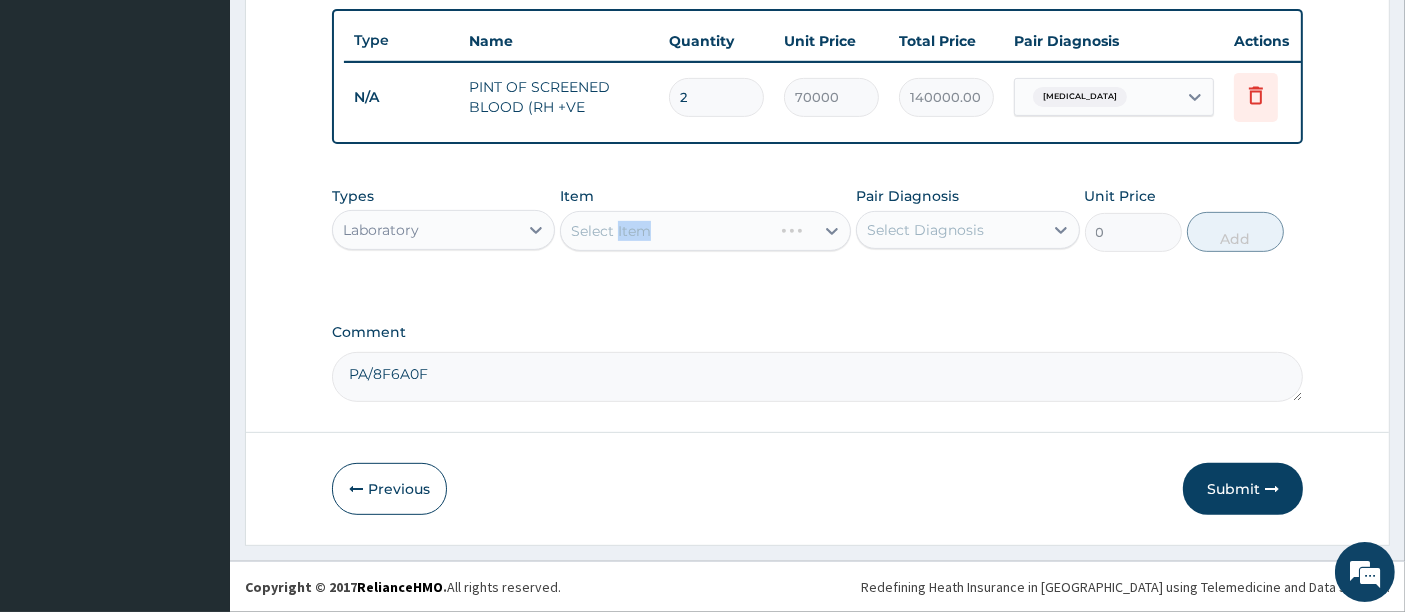 click on "Select Item" at bounding box center (705, 231) 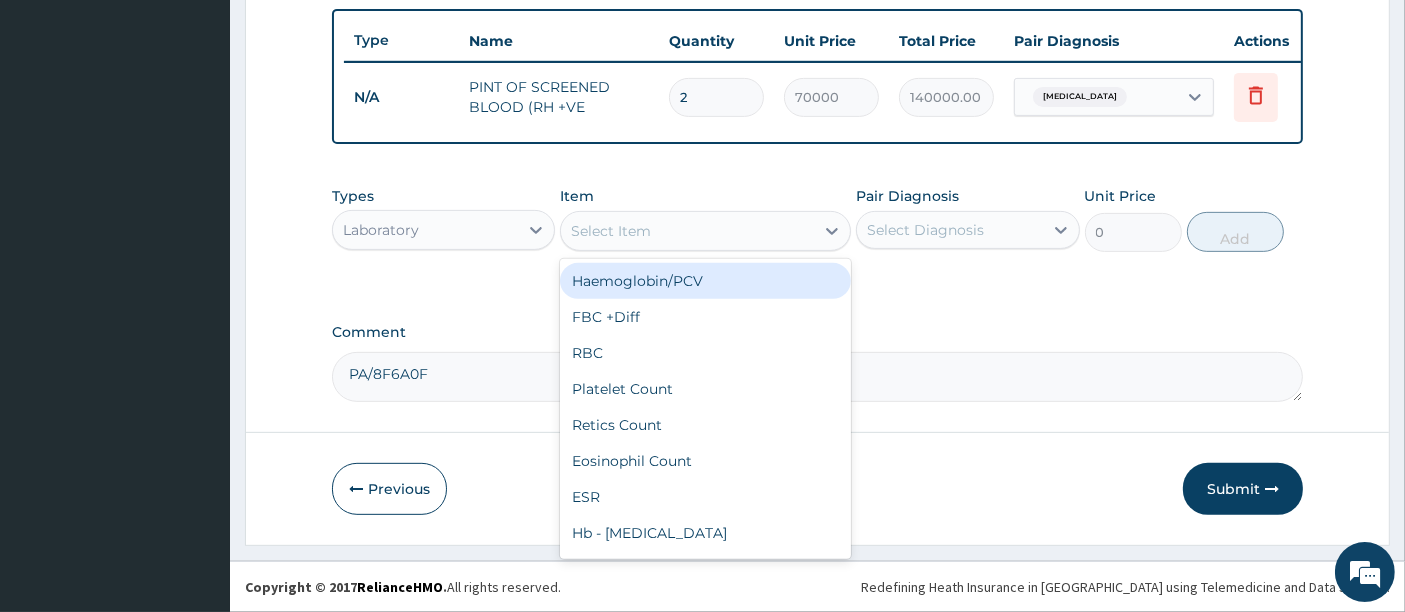 click on "Select Item" at bounding box center (687, 231) 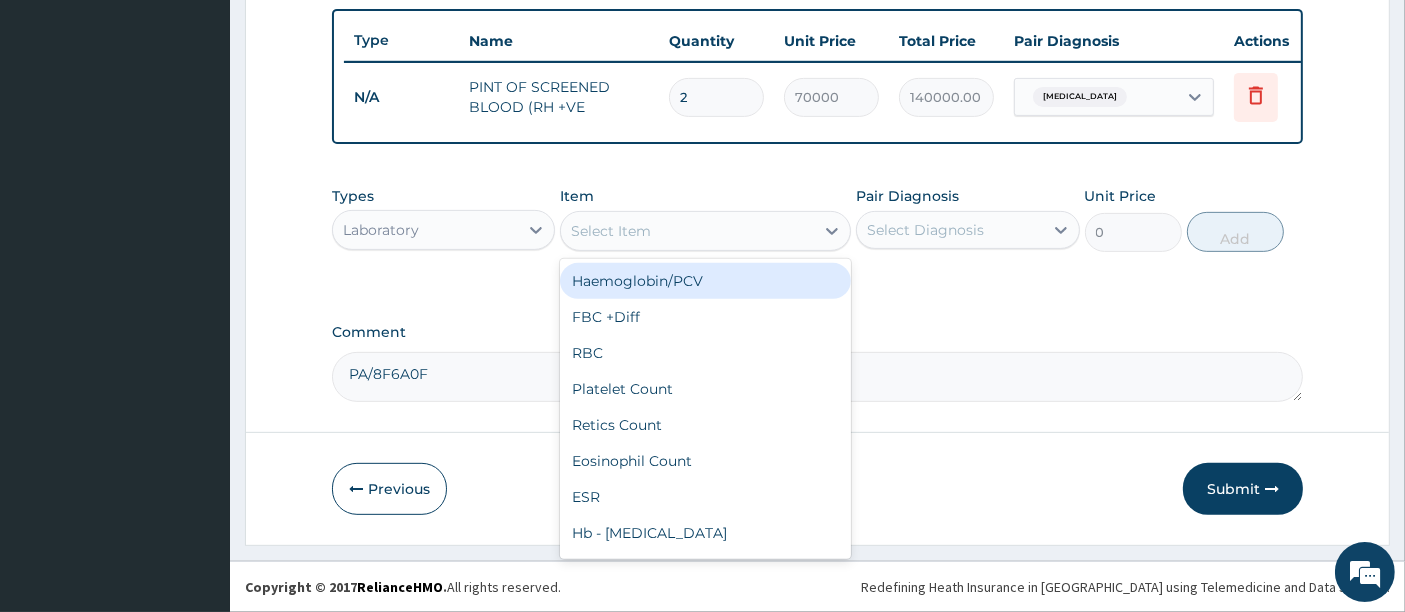 click on "Haemoglobin/PCV" at bounding box center [705, 281] 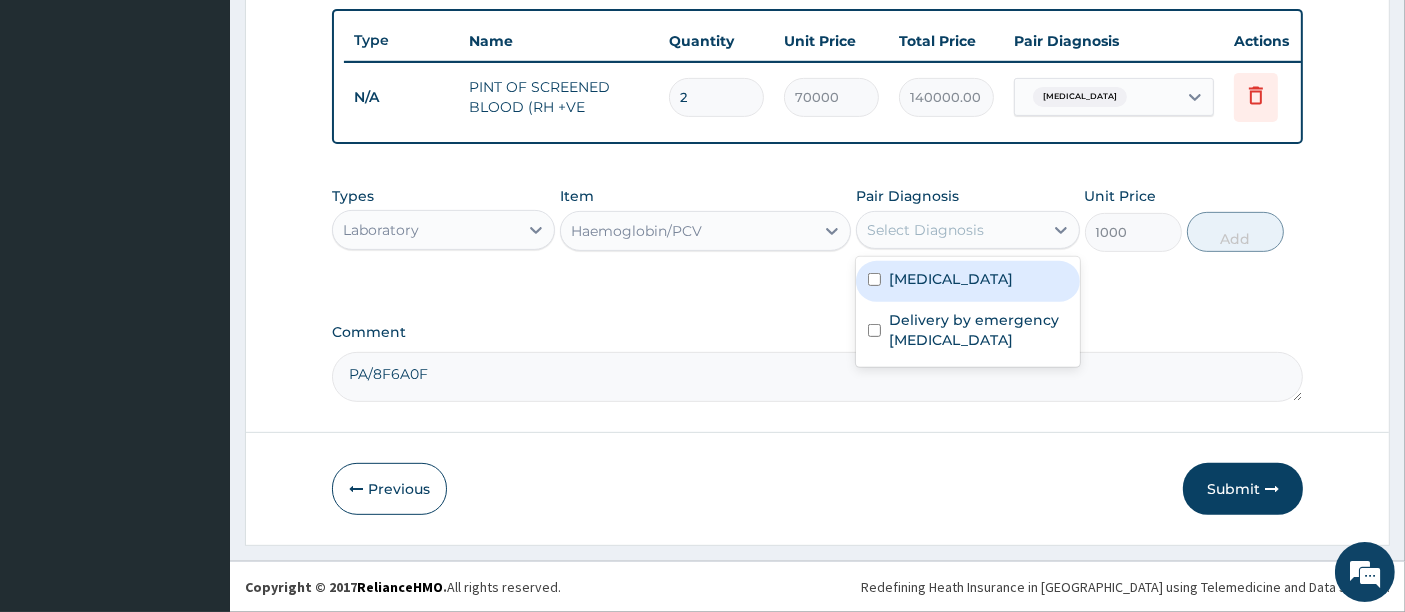 click on "Select Diagnosis" at bounding box center (949, 230) 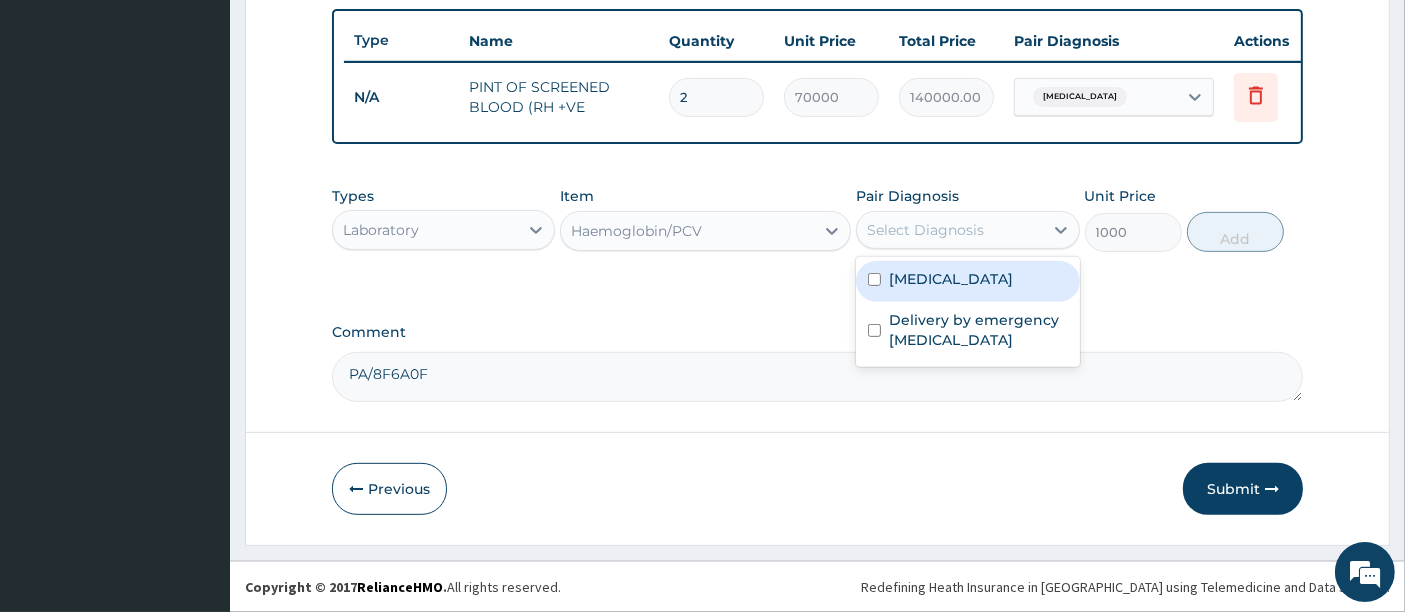 drag, startPoint x: 884, startPoint y: 336, endPoint x: 871, endPoint y: 276, distance: 61.39218 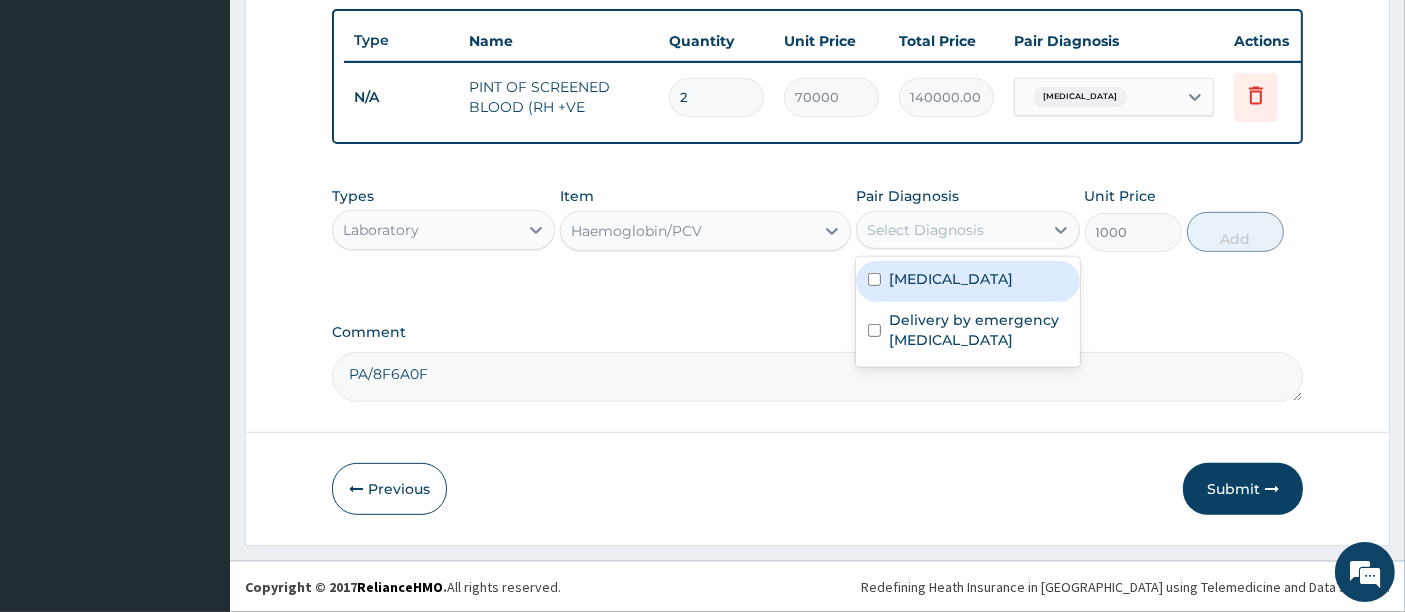 click on "Vaginal bleeding Delivery by emergency cesarean section" at bounding box center (967, 312) 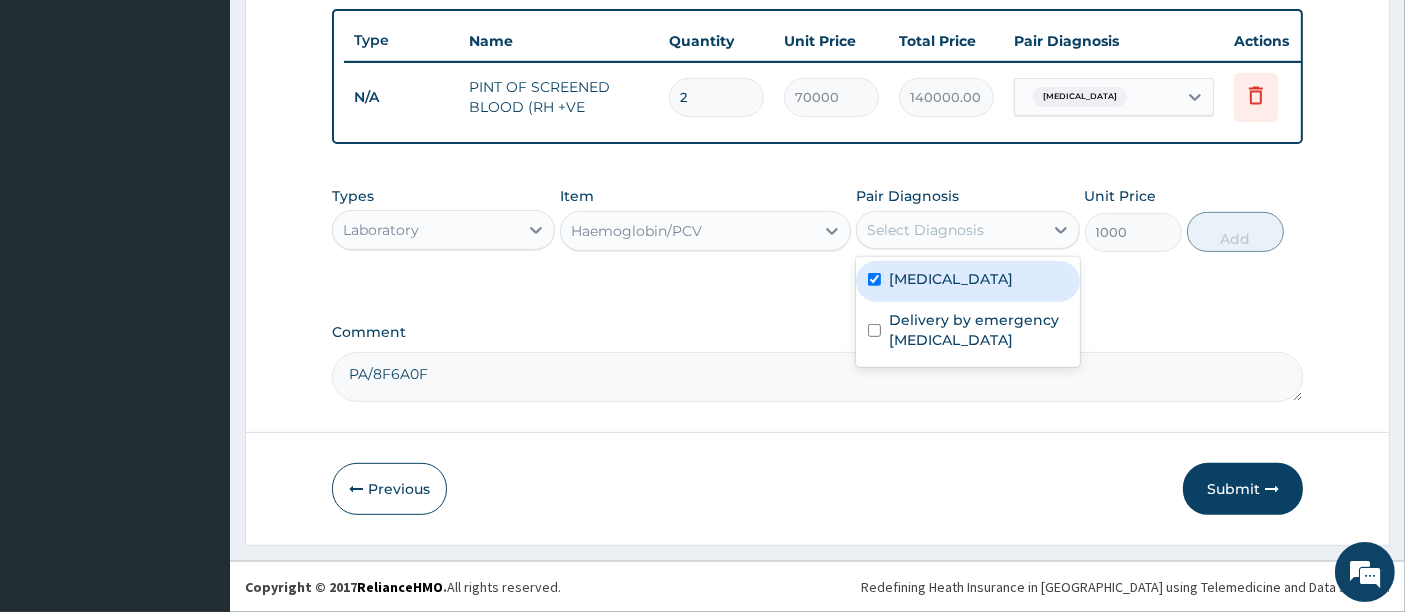 checkbox on "true" 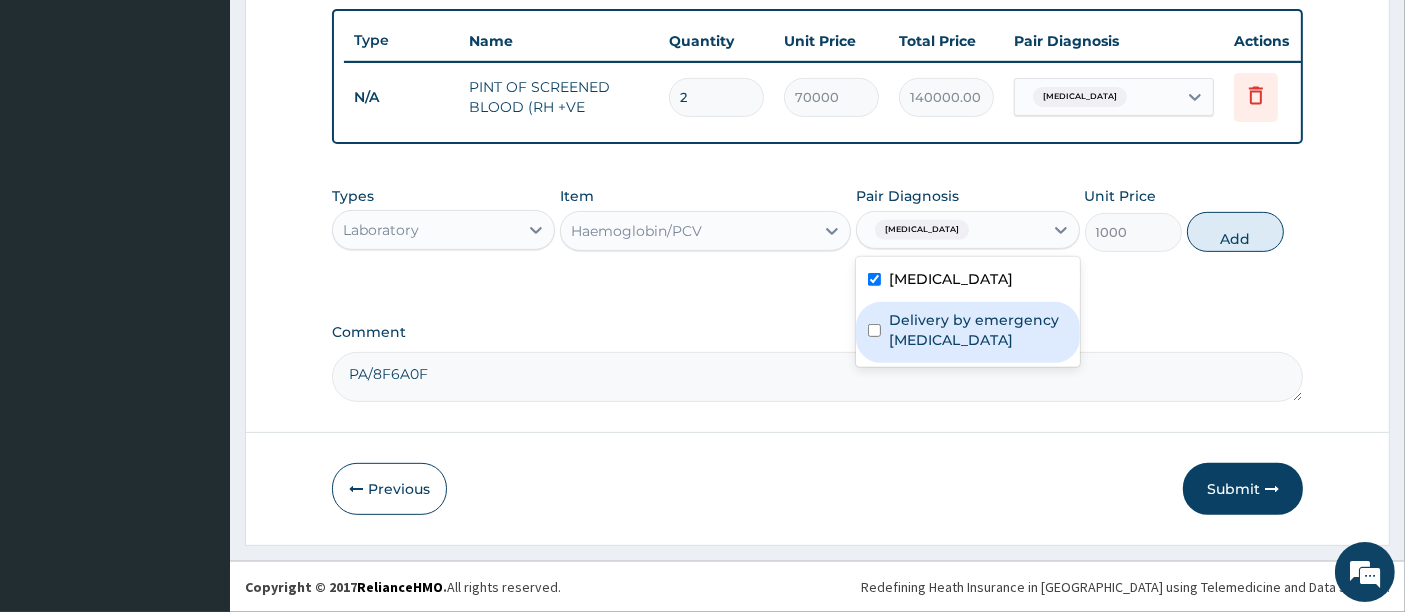 click at bounding box center (874, 330) 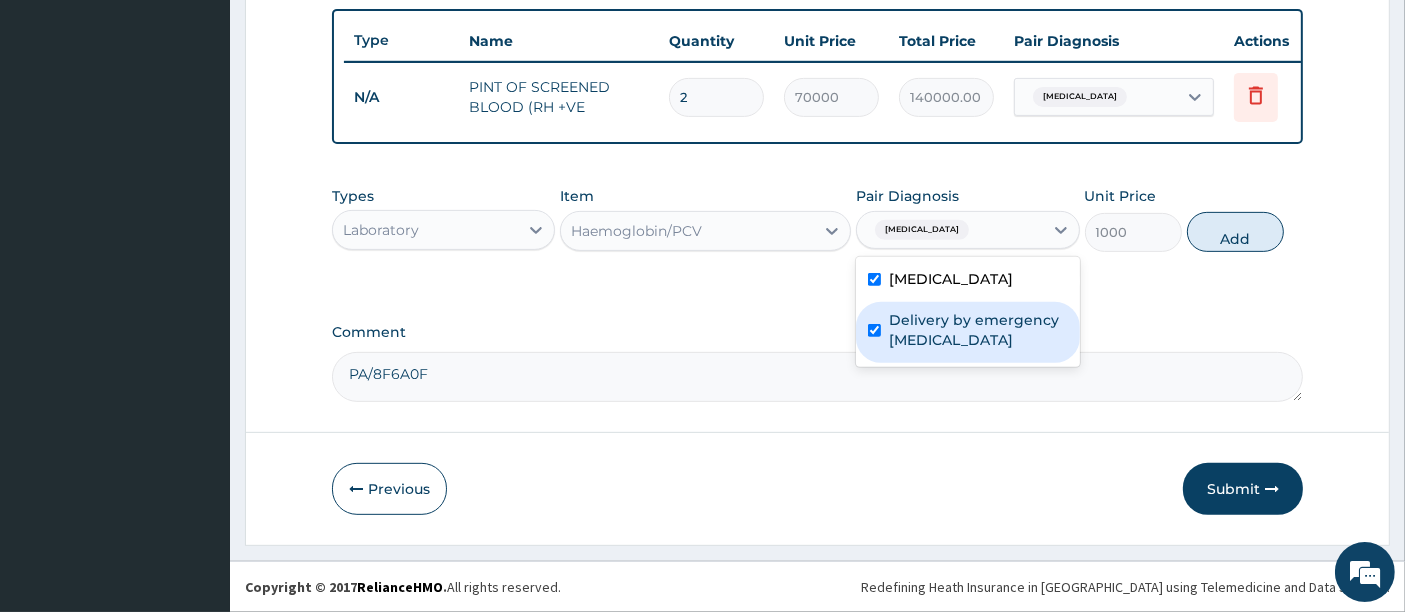 checkbox on "true" 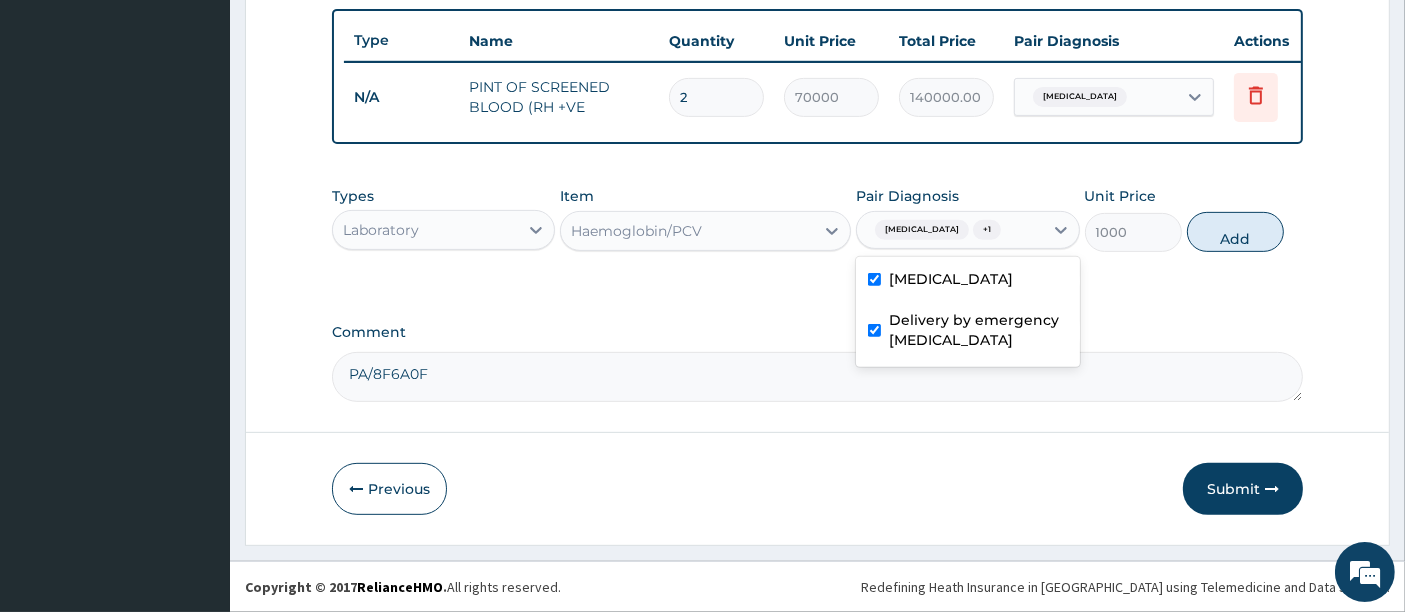 click at bounding box center (874, 279) 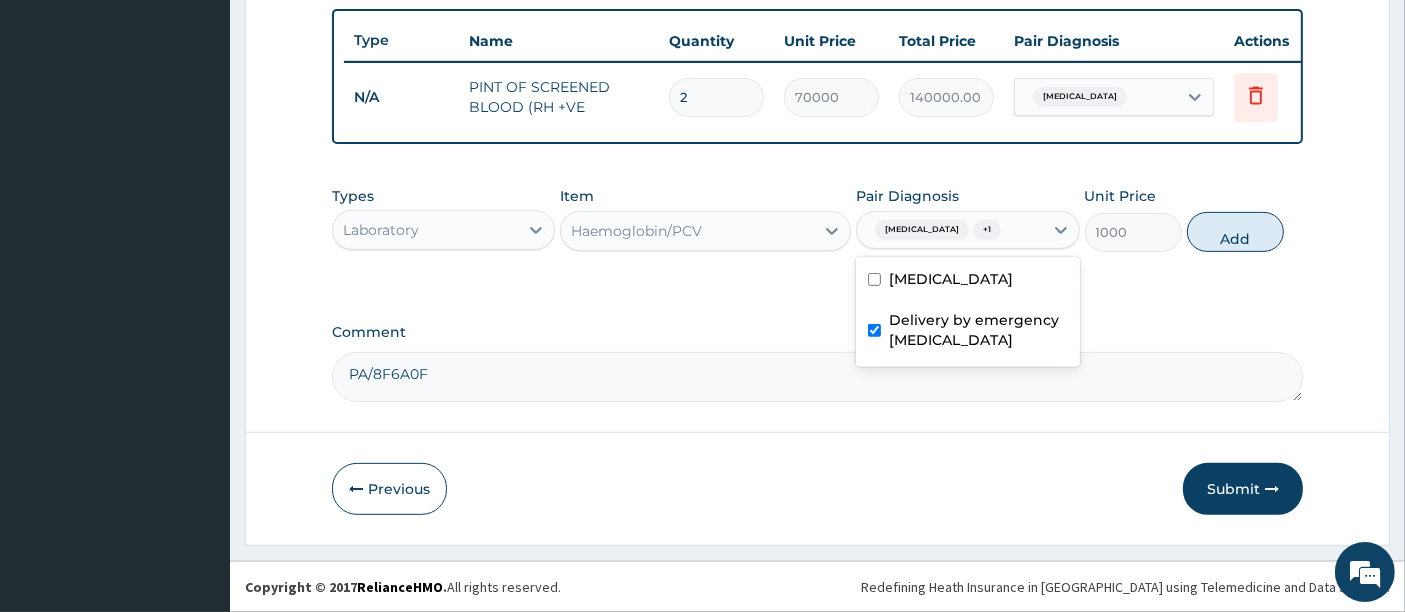 checkbox on "false" 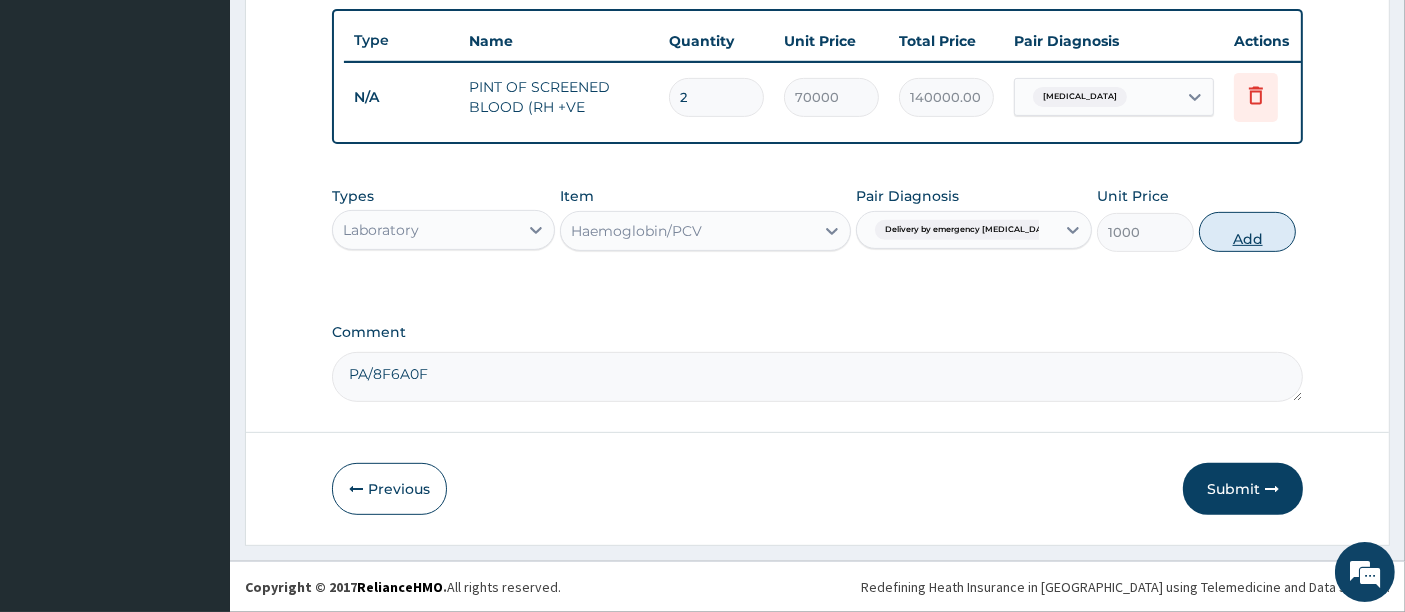 click on "Add" at bounding box center [1247, 232] 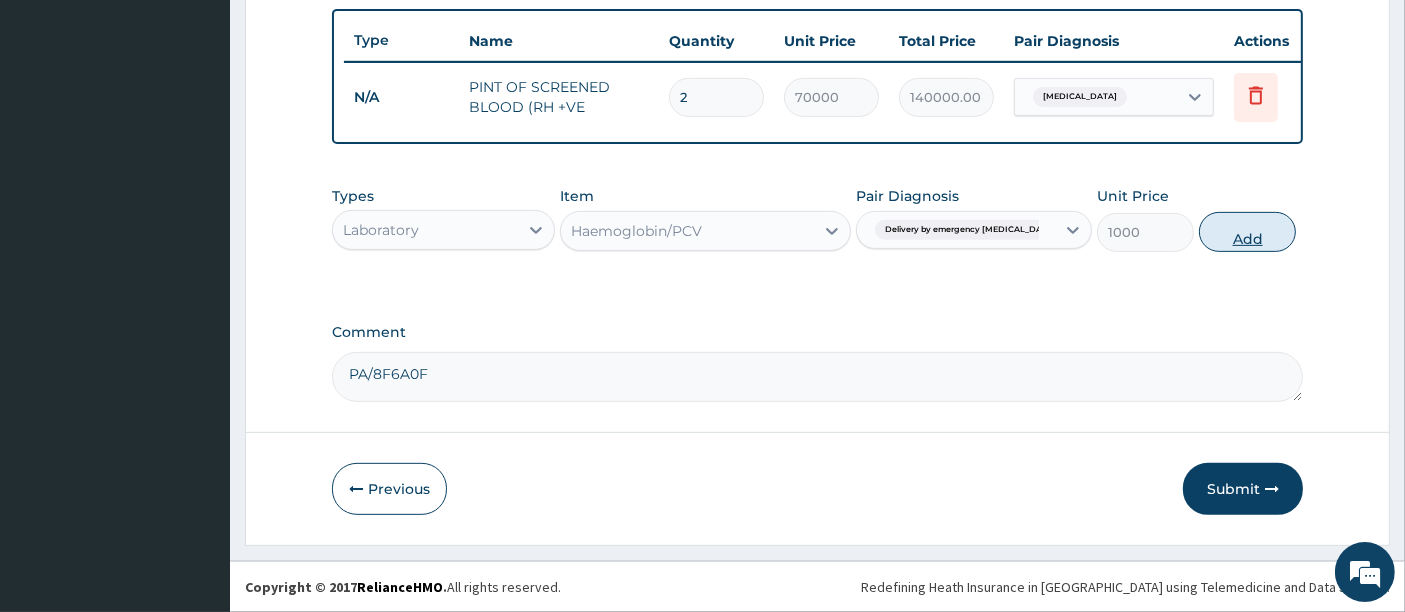 type on "0" 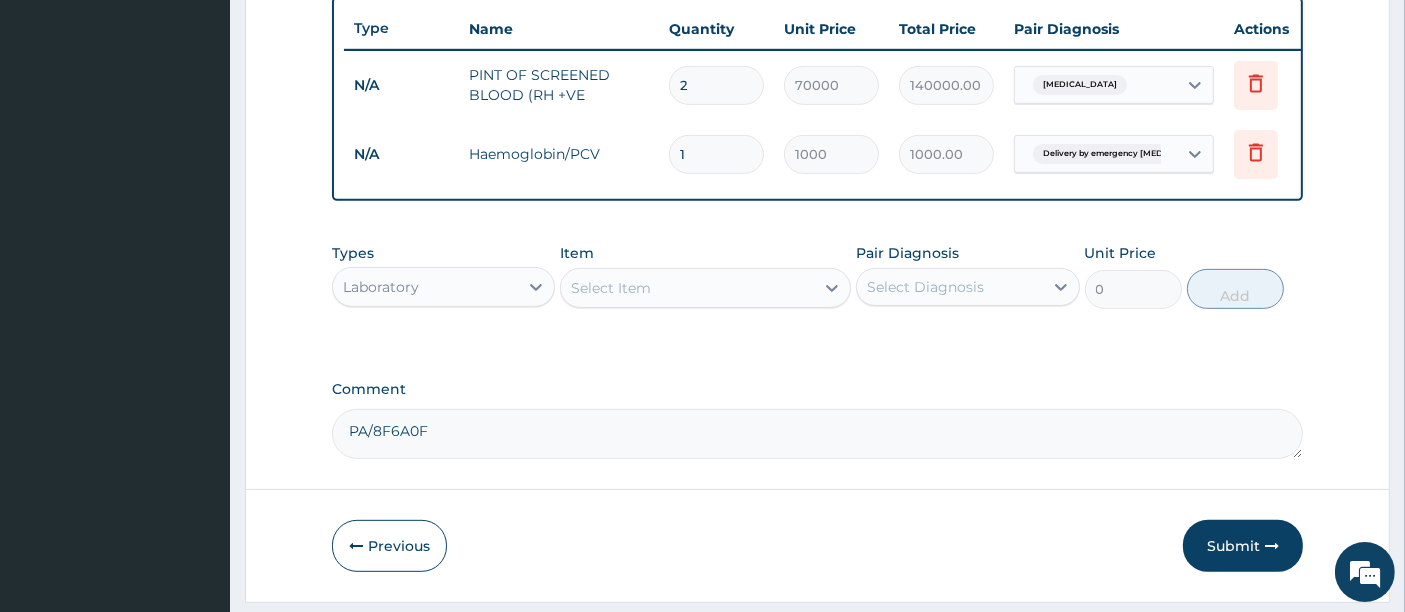 type 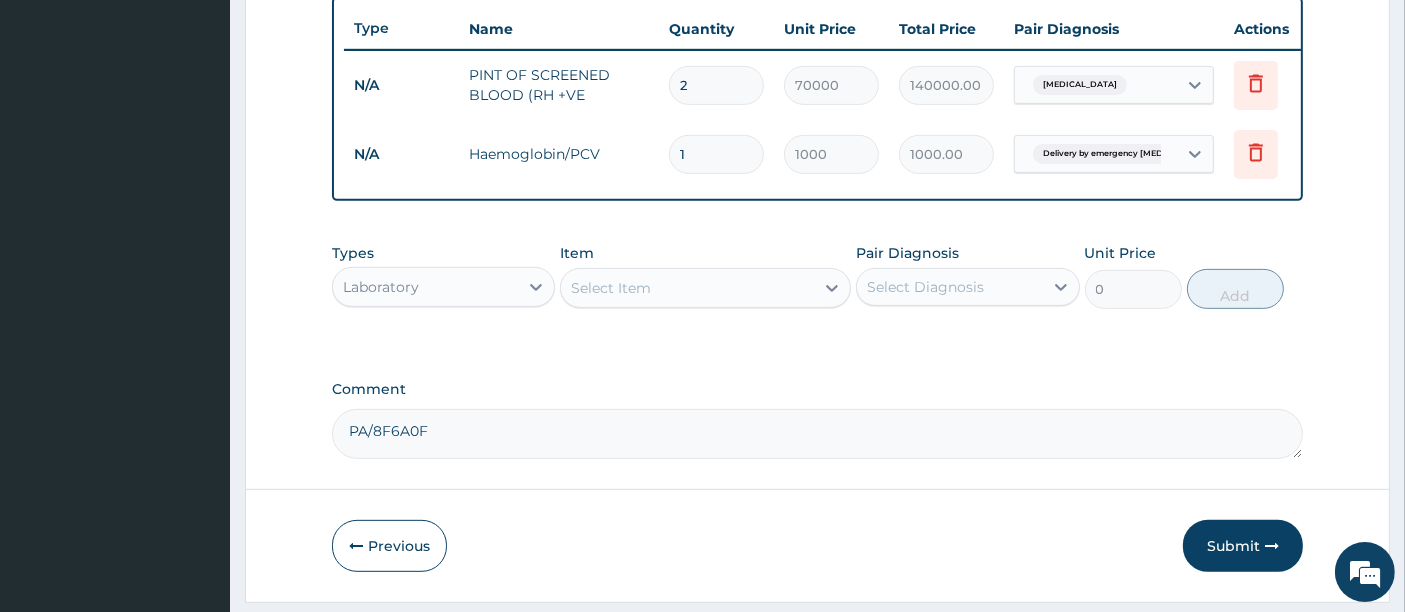 type on "0.00" 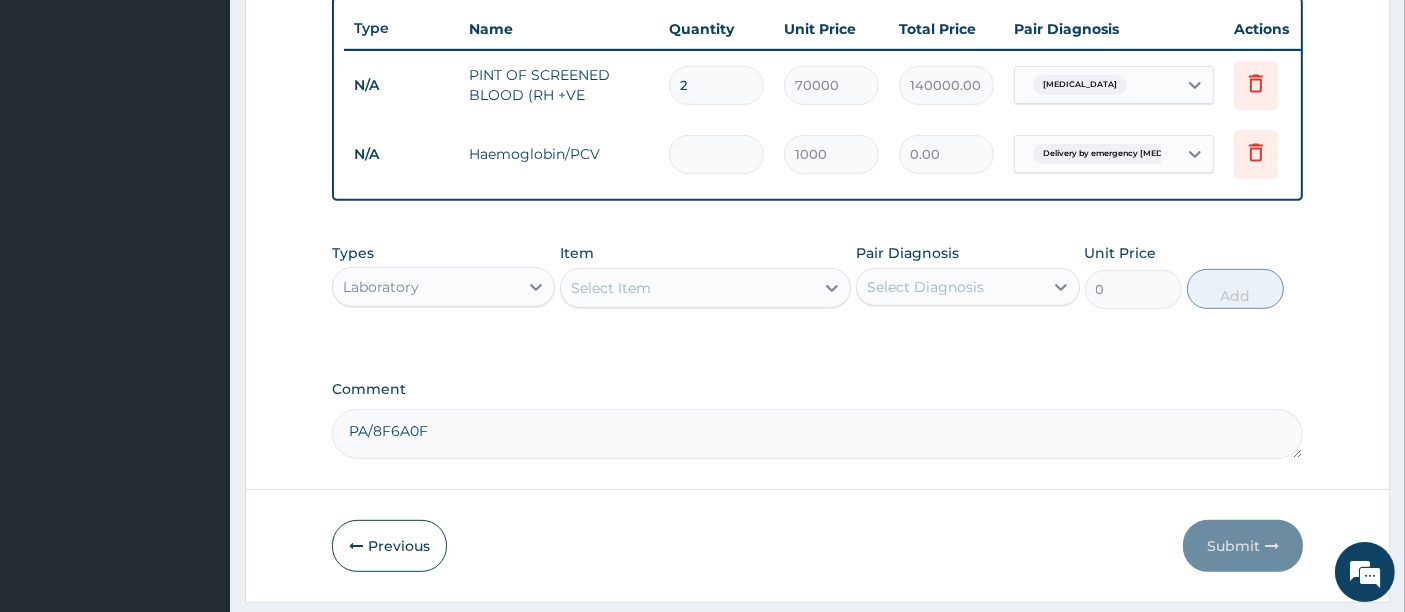 type on "2" 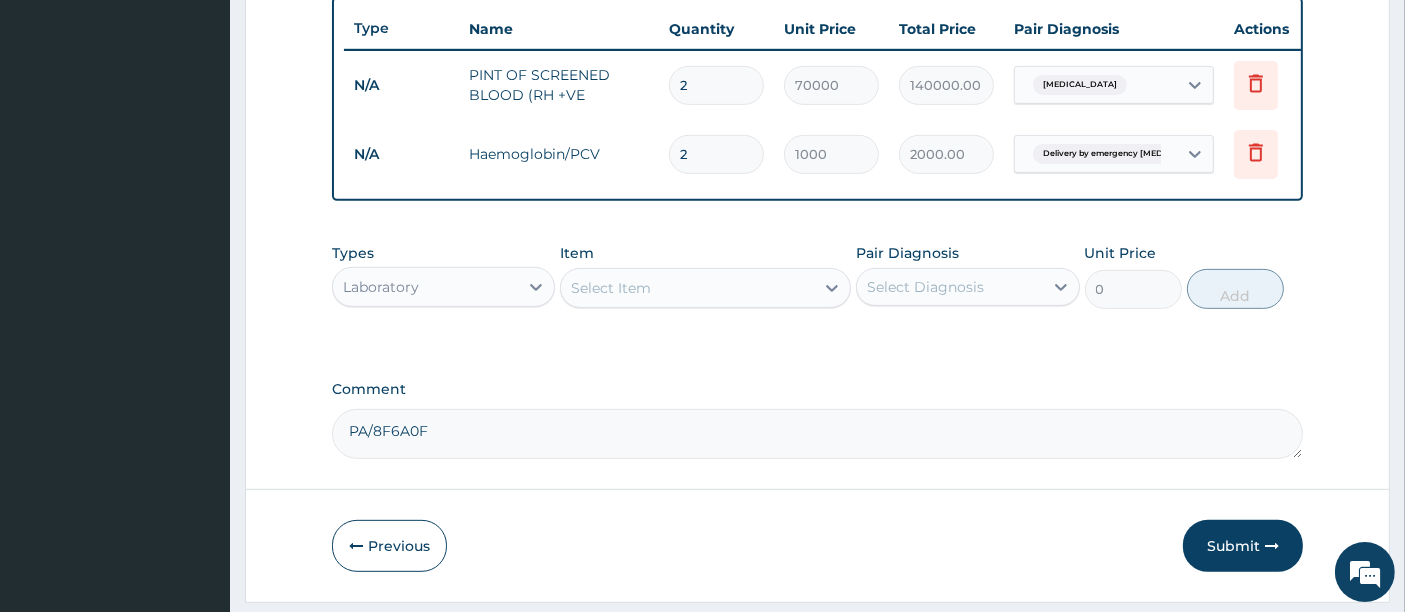 type on "2" 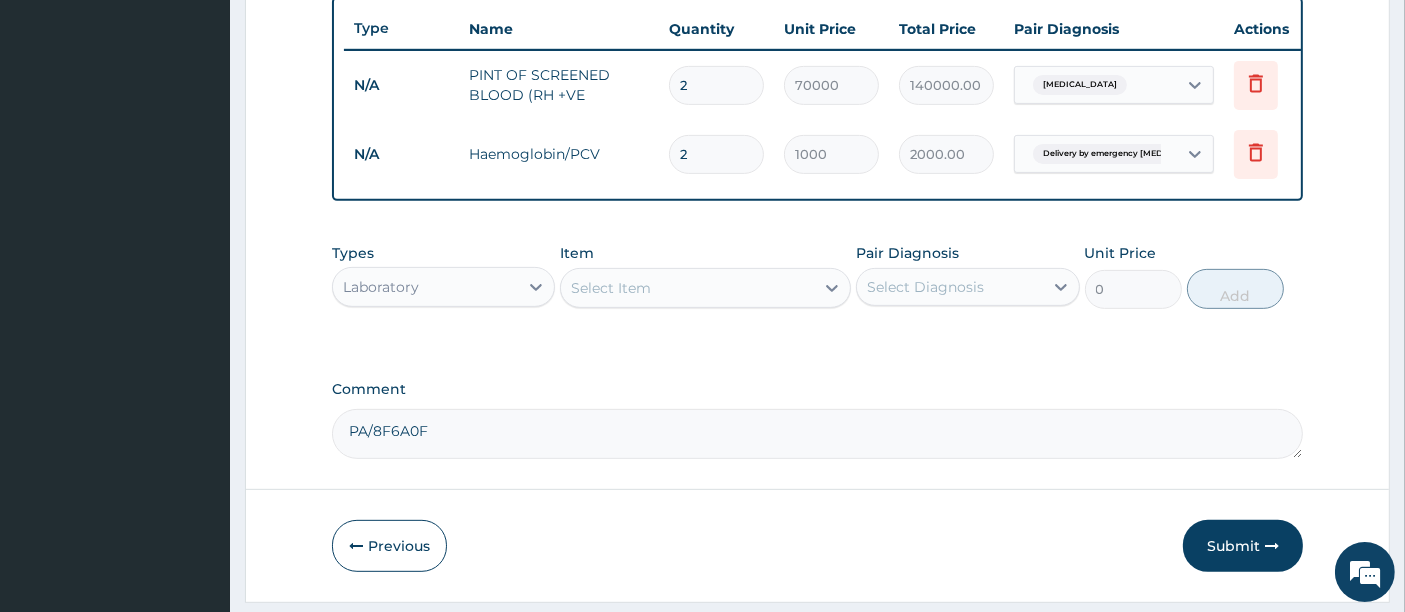 click on "Types Laboratory Item Select Item Pair Diagnosis Select Diagnosis Unit Price 0 Add" at bounding box center [818, 291] 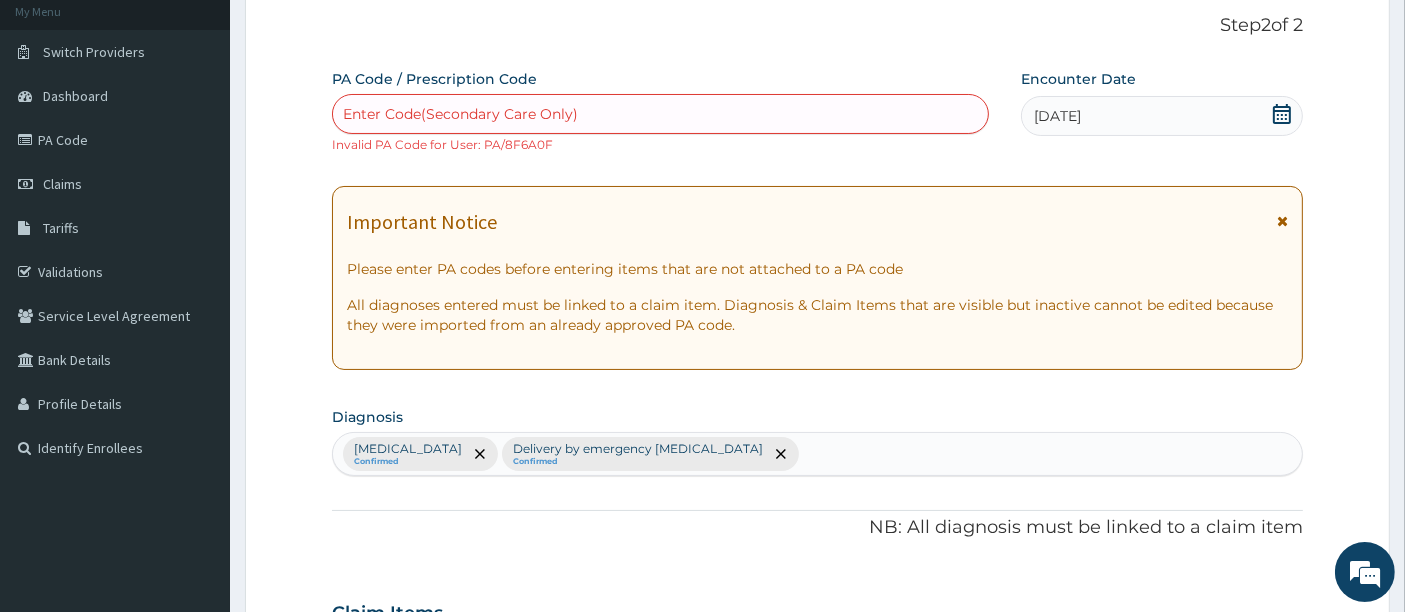 scroll, scrollTop: 222, scrollLeft: 0, axis: vertical 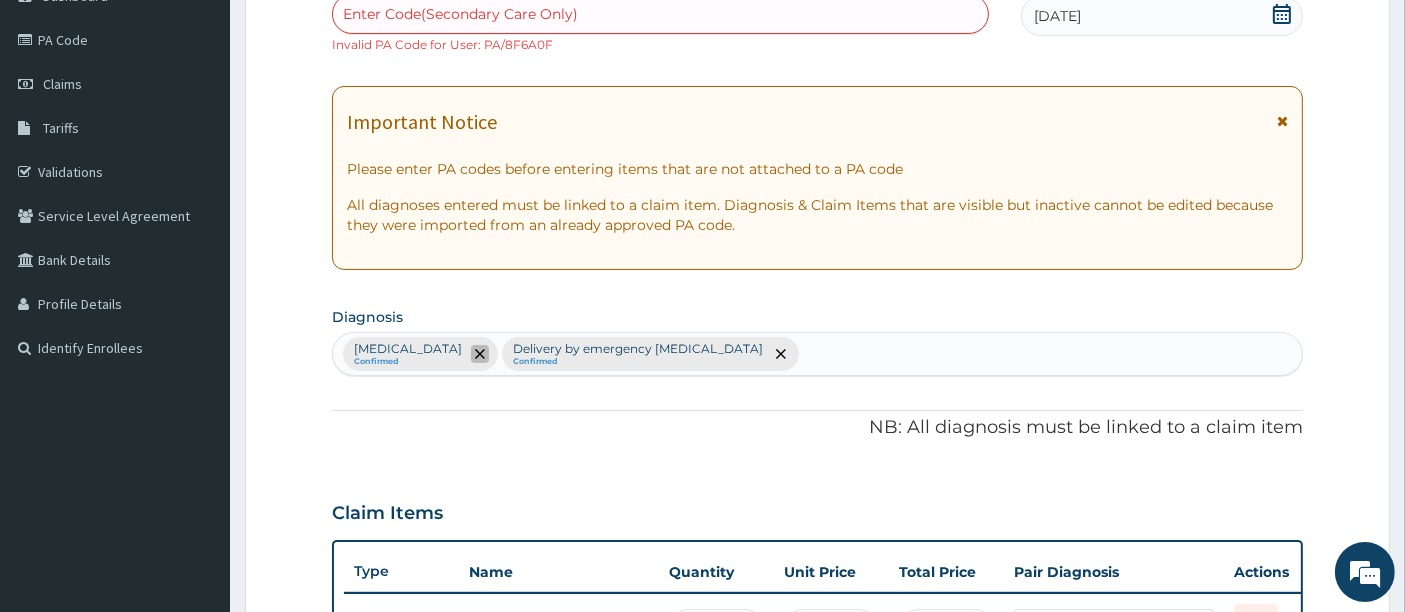 click 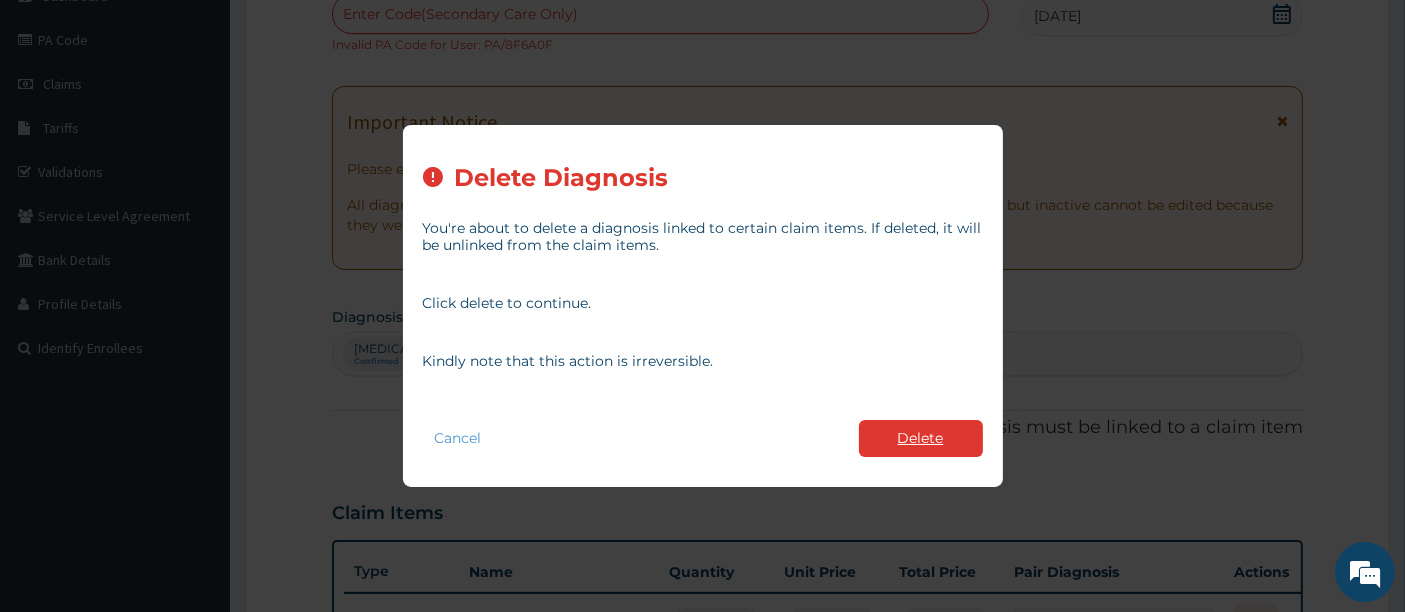 click on "Delete" at bounding box center (921, 438) 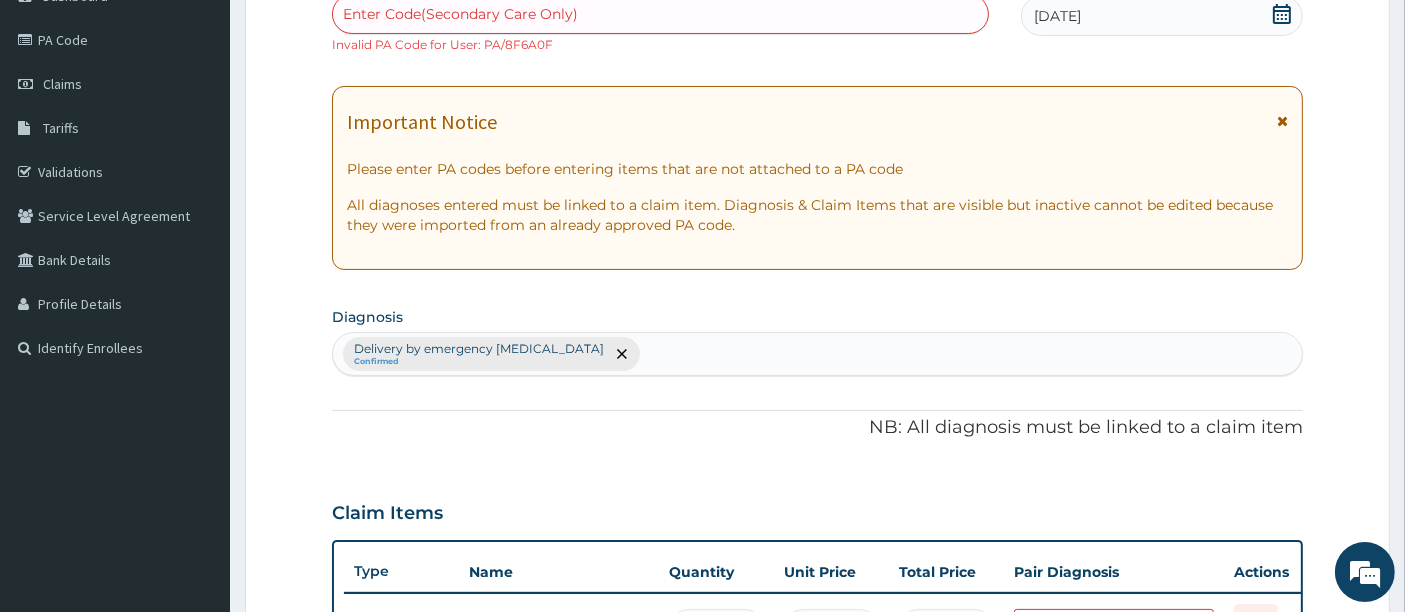 click on "NB: All diagnosis must be linked to a claim item" at bounding box center [818, 428] 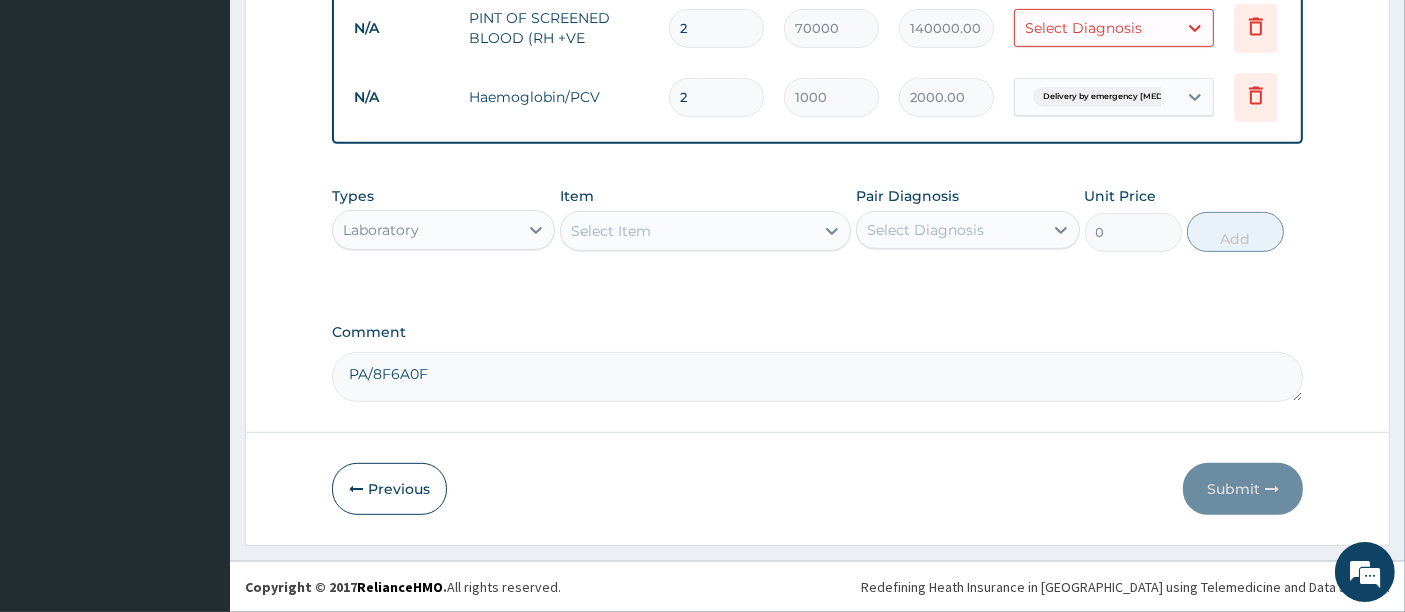 scroll, scrollTop: 834, scrollLeft: 0, axis: vertical 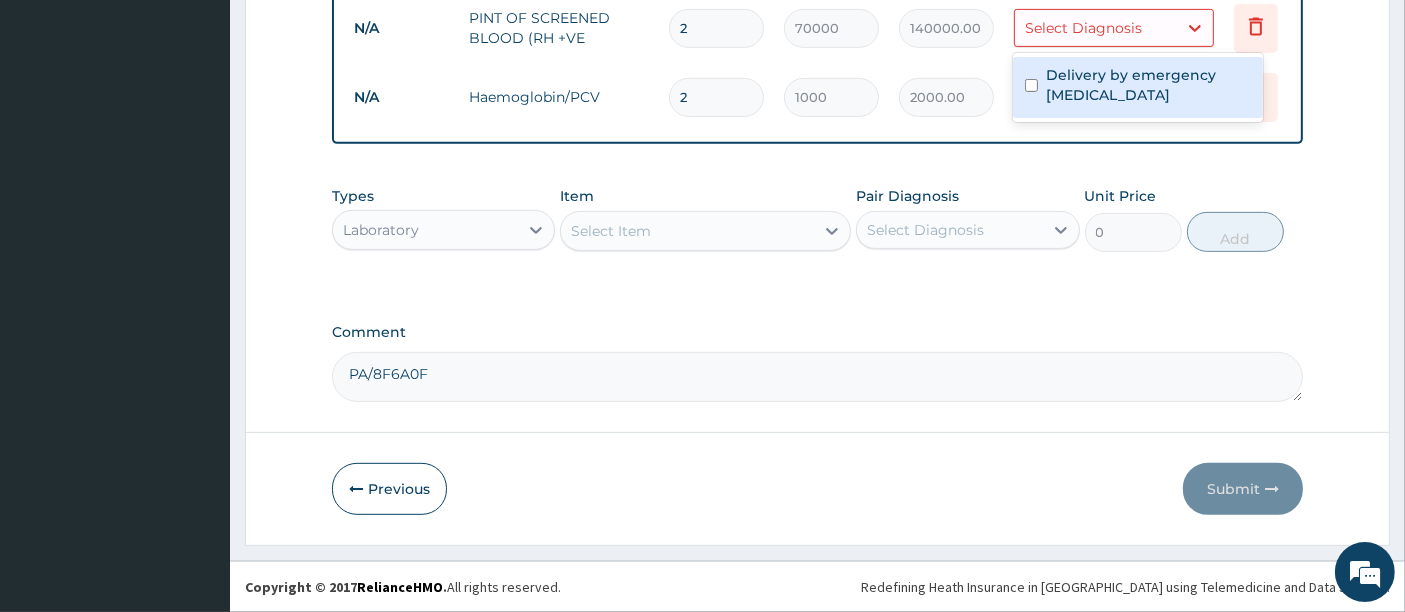 click on "Select Diagnosis" at bounding box center (1083, 28) 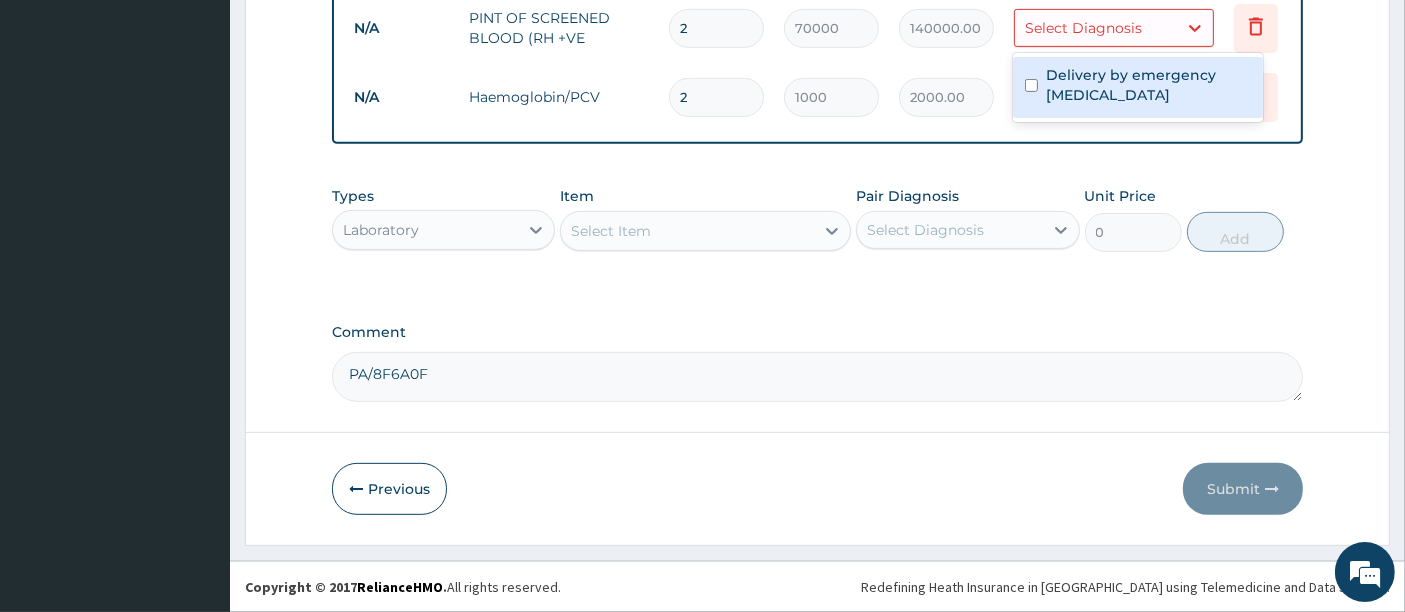 click on "Delivery by emergency cesarean section" at bounding box center [1148, 85] 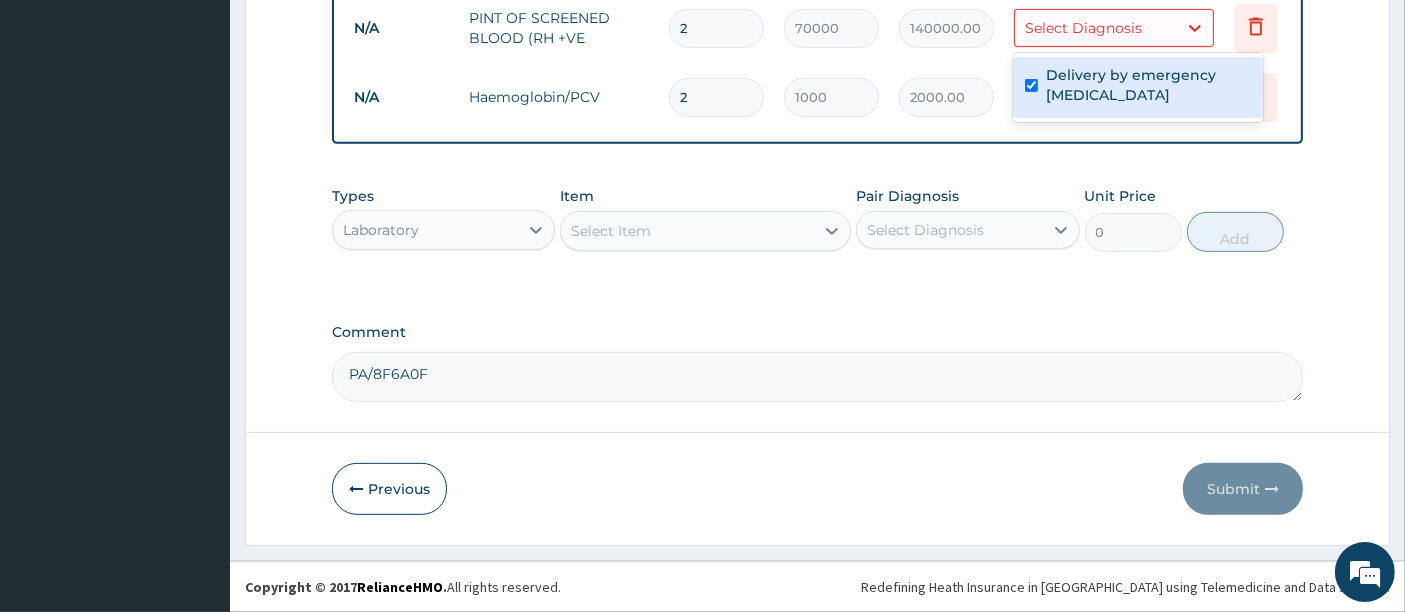 checkbox on "true" 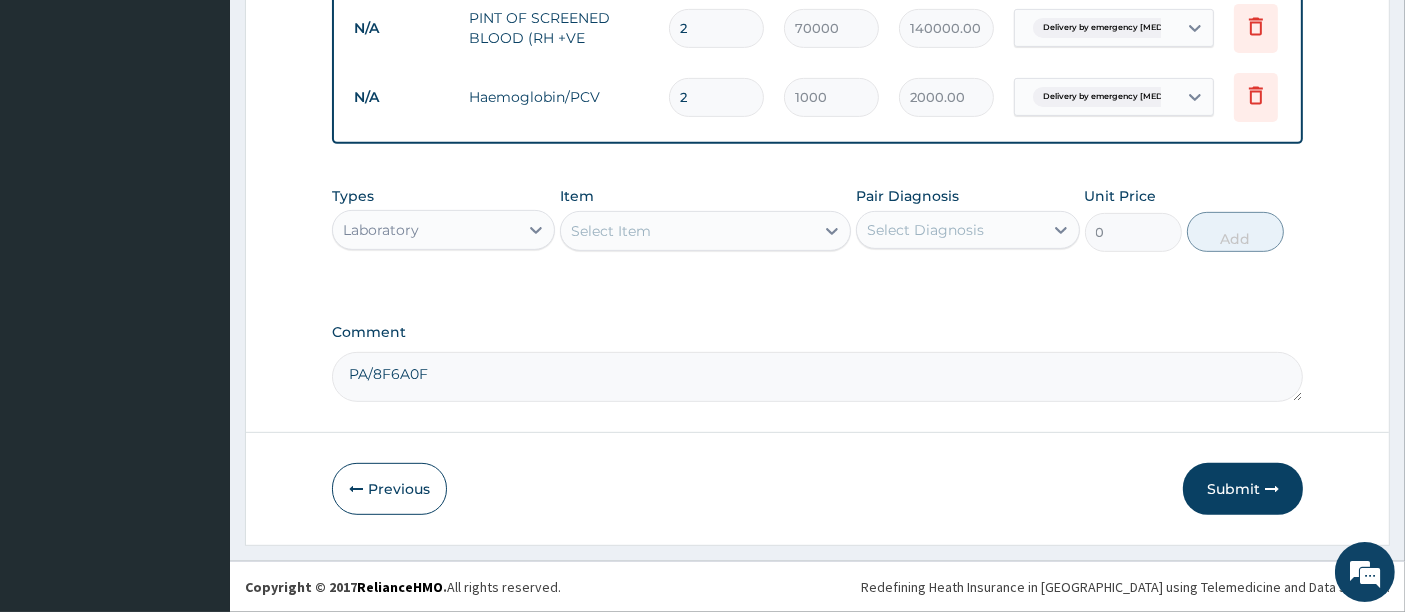 click on "PA Code / Prescription Code Enter Code(Secondary Care Only) Invalid PA Code for User: PA/8F6A0F Encounter Date 09-07-2025 Important Notice Please enter PA codes before entering items that are not attached to a PA code   All diagnoses entered must be linked to a claim item. Diagnosis & Claim Items that are visible but inactive cannot be edited because they were imported from an already approved PA code. Diagnosis Delivery by emergency cesarean section Confirmed NB: All diagnosis must be linked to a claim item Claim Items Type Name Quantity Unit Price Total Price Pair Diagnosis Actions N/A PINT OF SCREENED BLOOD (RH +VE 2 70000 140000.00 Delivery by emergency cesarean... Delete N/A Haemoglobin/PCV 2 1000 2000.00 Delivery by emergency cesarean... Delete Types Laboratory Item Select Item Pair Diagnosis Select Diagnosis Unit Price 0 Add Comment PA/8F6A0F" at bounding box center (818, -115) 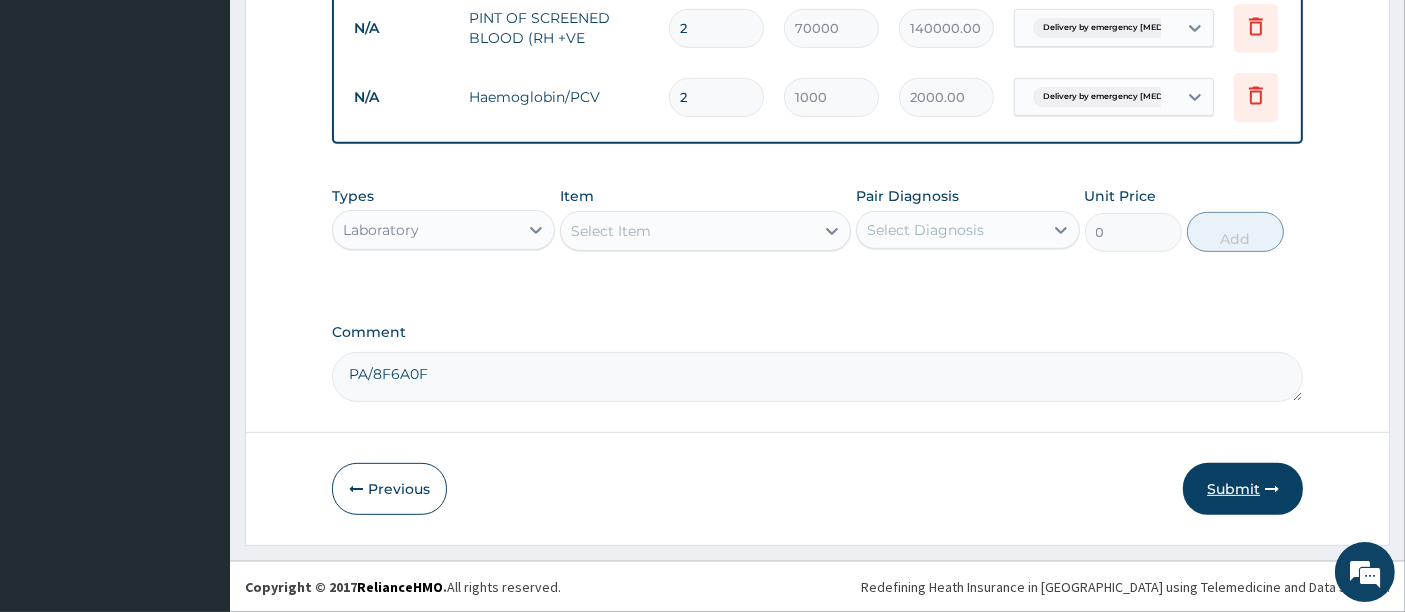 click on "Submit" at bounding box center (1243, 489) 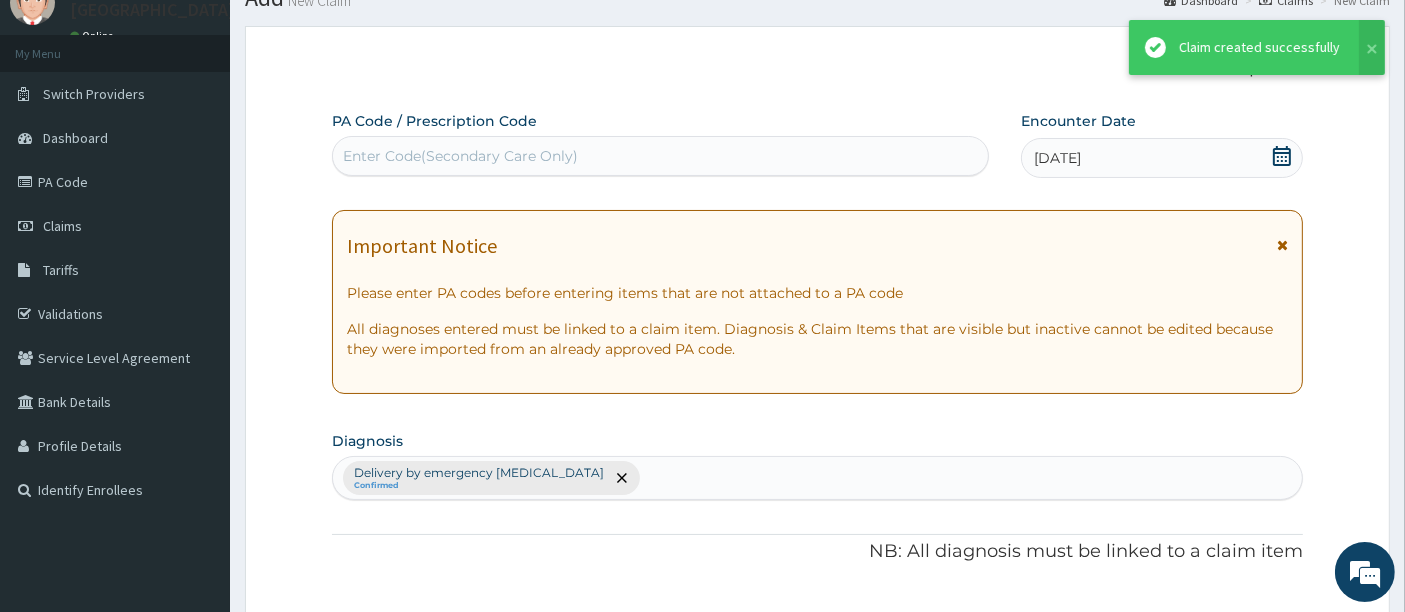 scroll, scrollTop: 816, scrollLeft: 0, axis: vertical 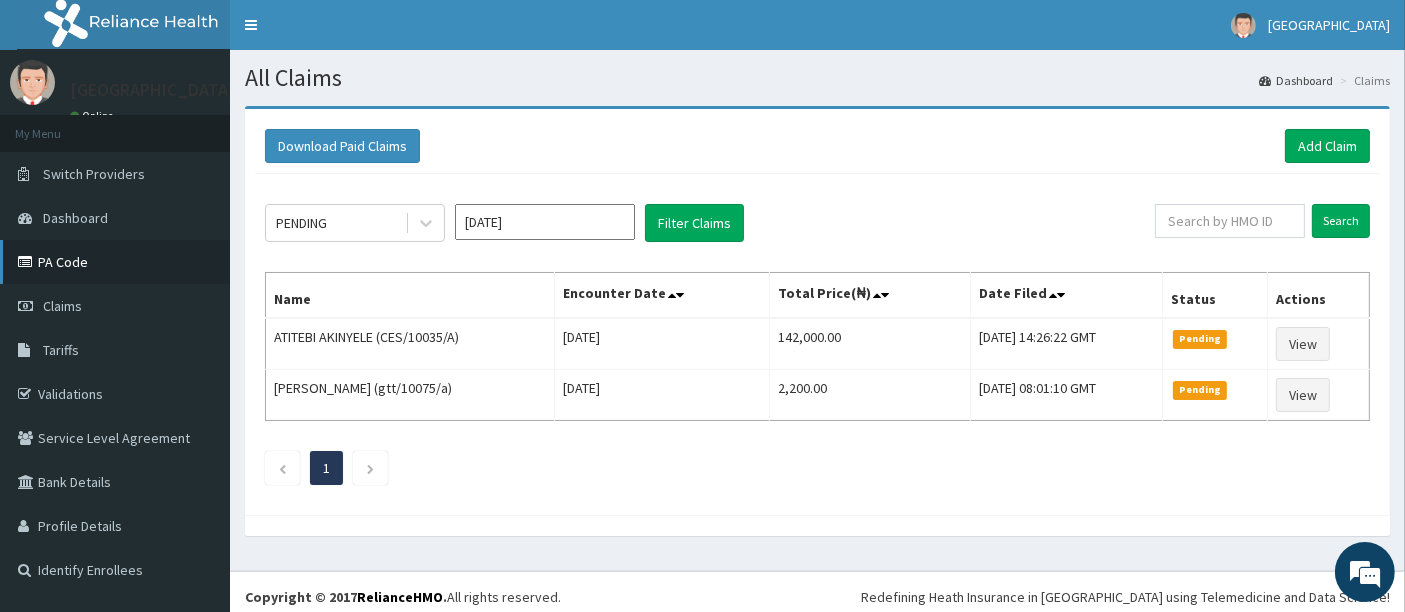 click on "PA Code" at bounding box center [115, 262] 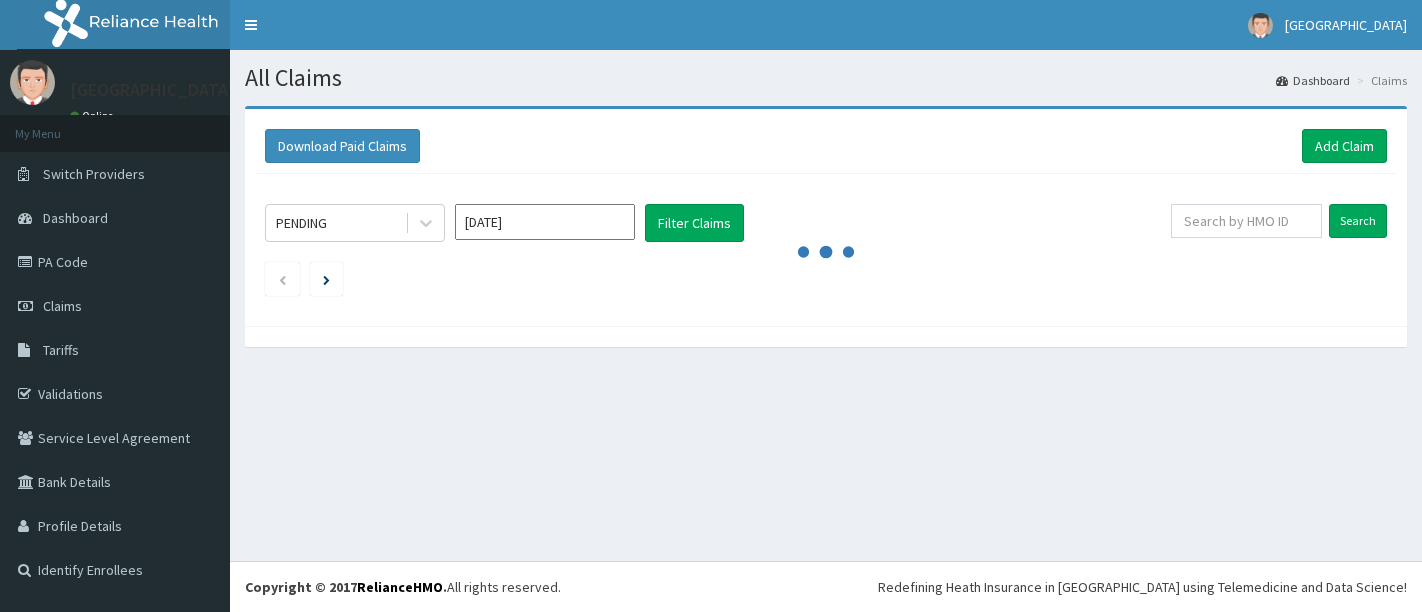 scroll, scrollTop: 0, scrollLeft: 0, axis: both 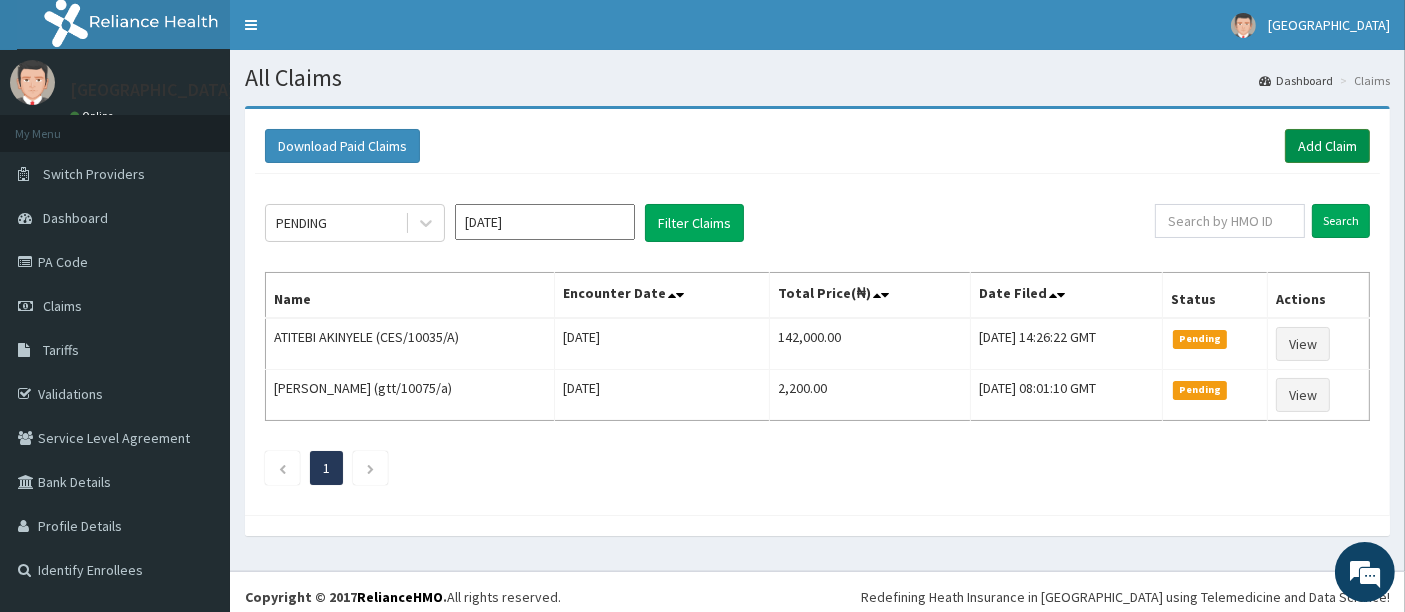 click on "Add Claim" at bounding box center (1327, 146) 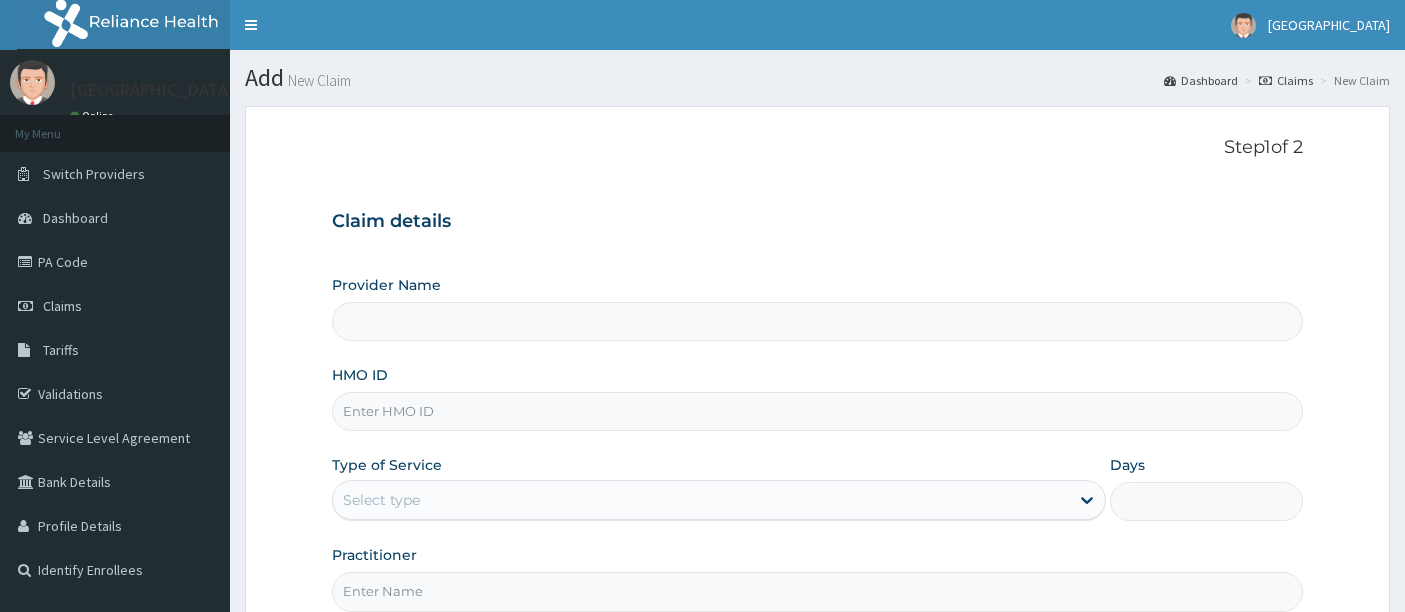 scroll, scrollTop: 0, scrollLeft: 0, axis: both 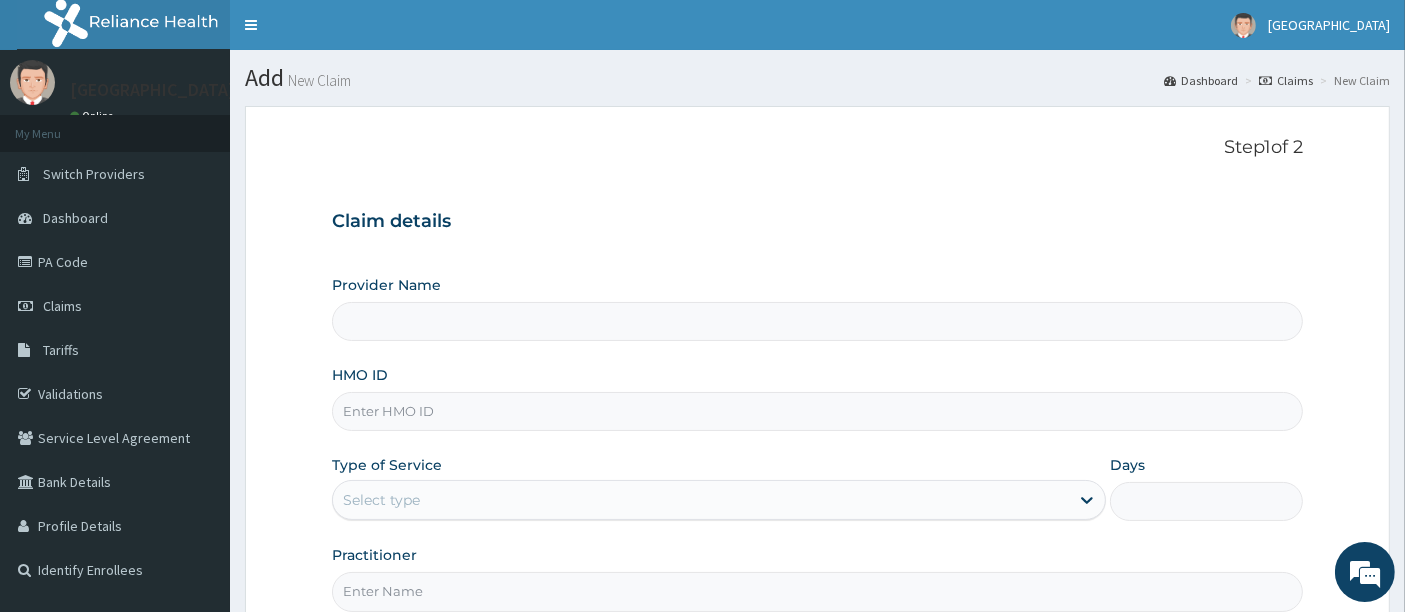 type on "[GEOGRAPHIC_DATA]" 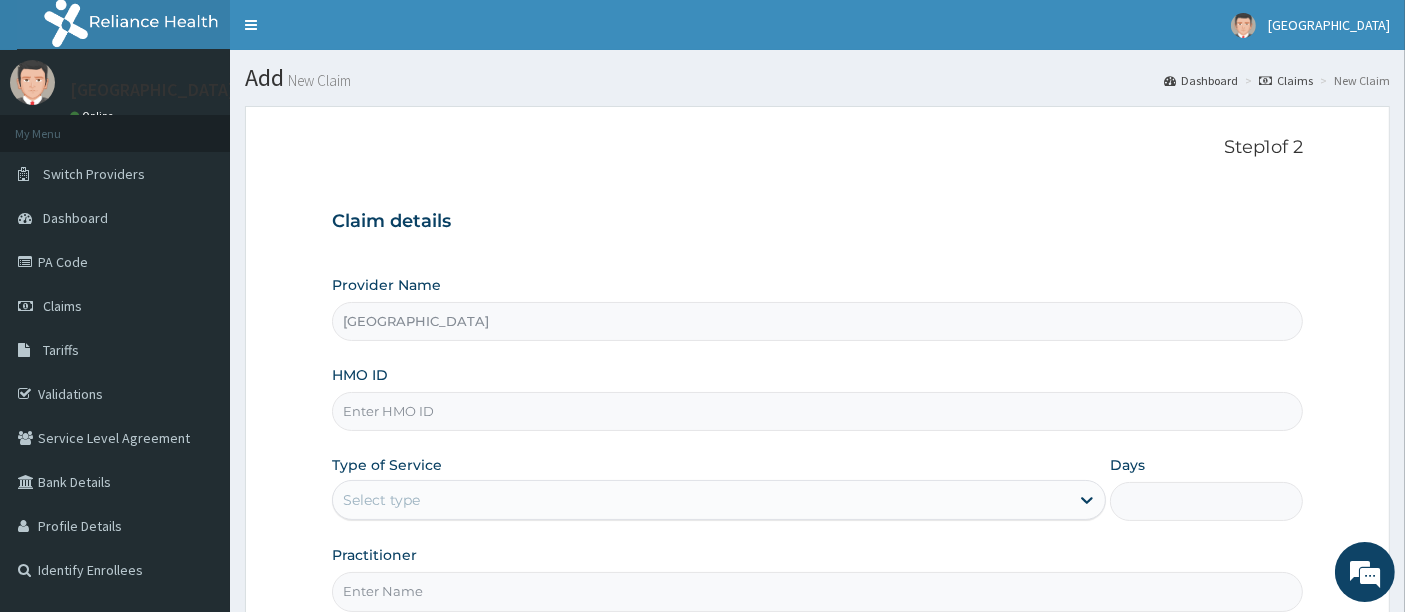 click on "HMO ID" at bounding box center (818, 411) 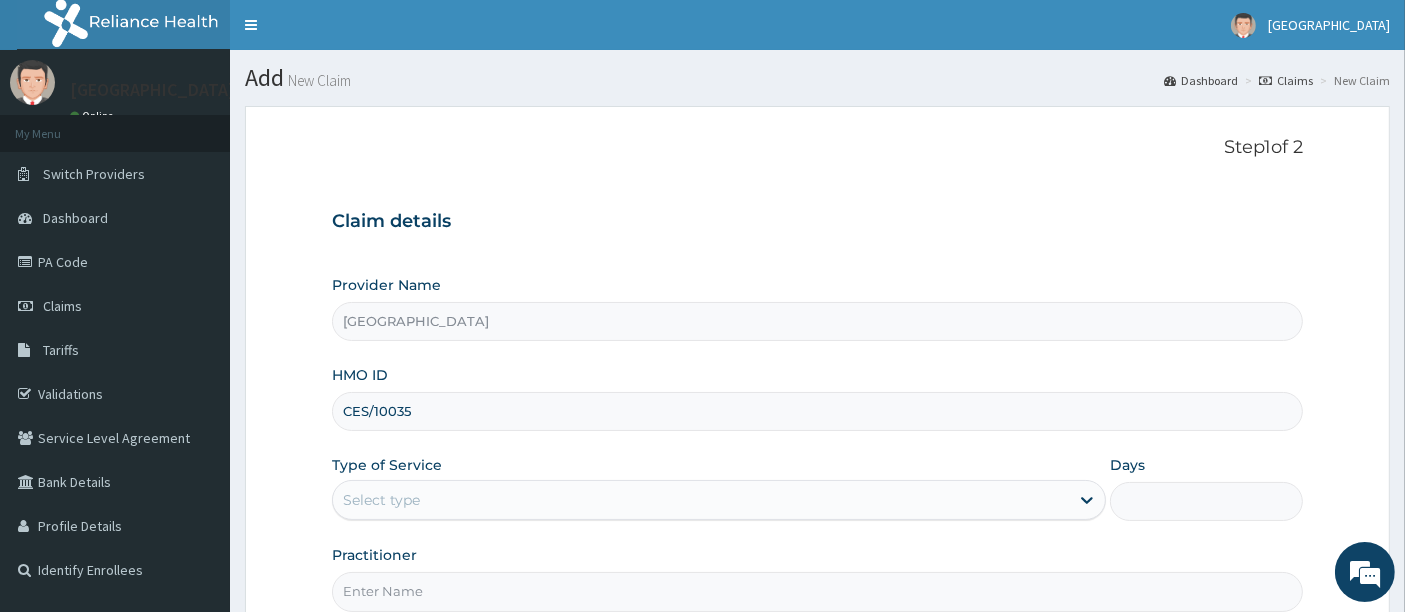 scroll, scrollTop: 0, scrollLeft: 0, axis: both 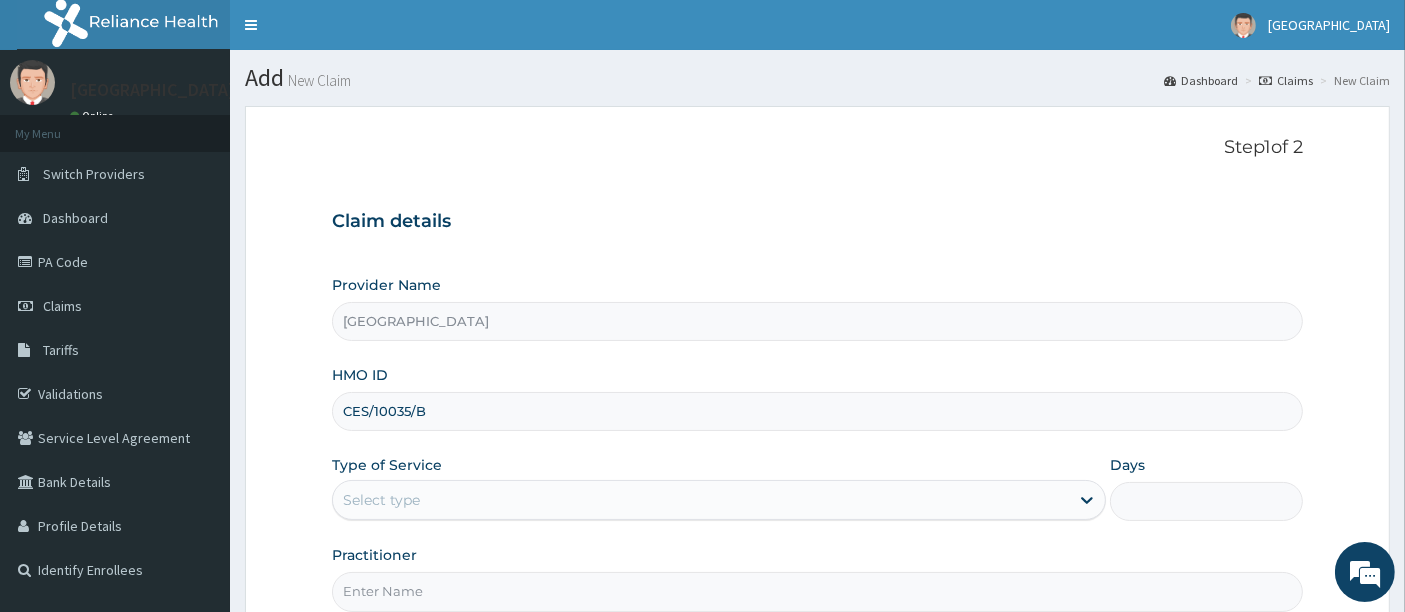 type on "CES/10035/B" 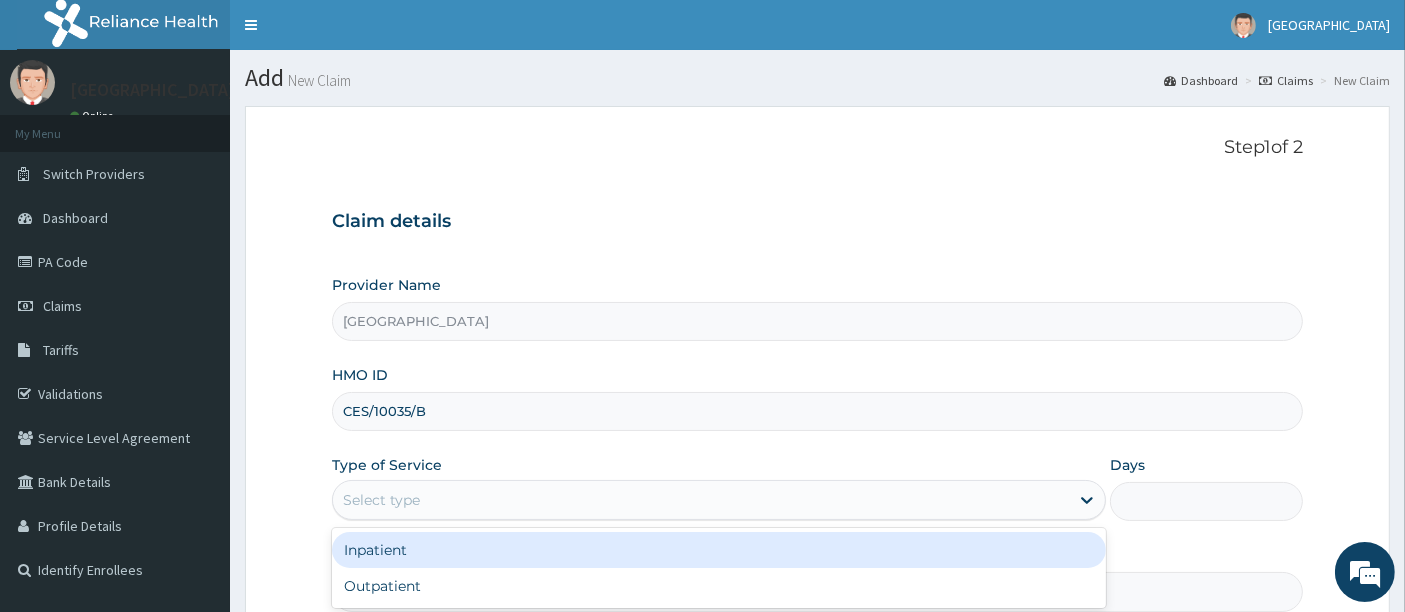 click on "Select type" at bounding box center [701, 500] 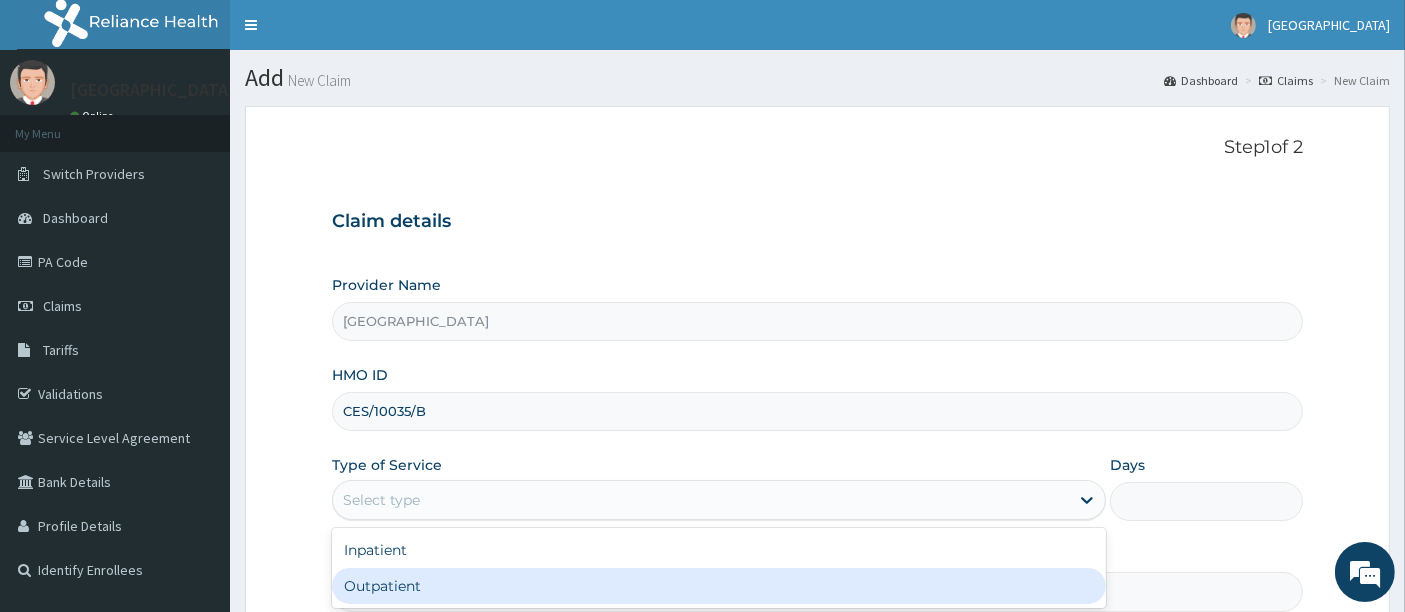 click on "Outpatient" at bounding box center [719, 586] 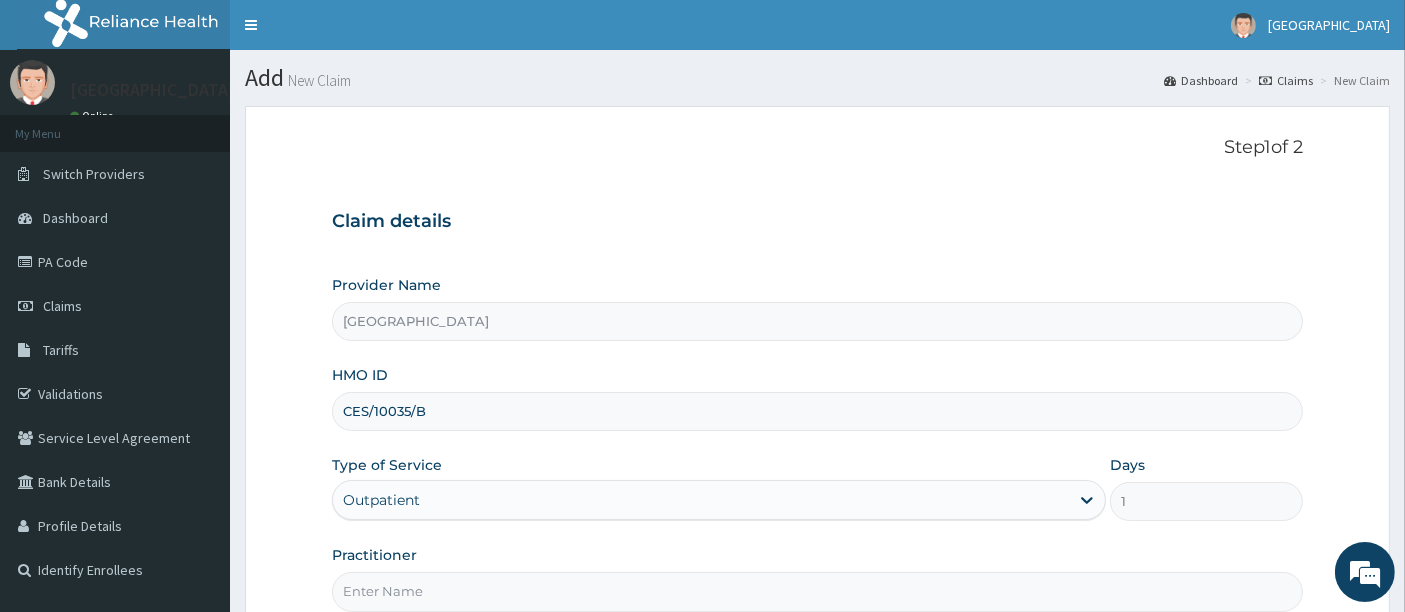 click on "Step  1  of 2 Claim details Provider Name [GEOGRAPHIC_DATA] HMO ID CES/10035/B Type of Service Outpatient Days 1 Practitioner     Previous   Next" at bounding box center [817, 430] 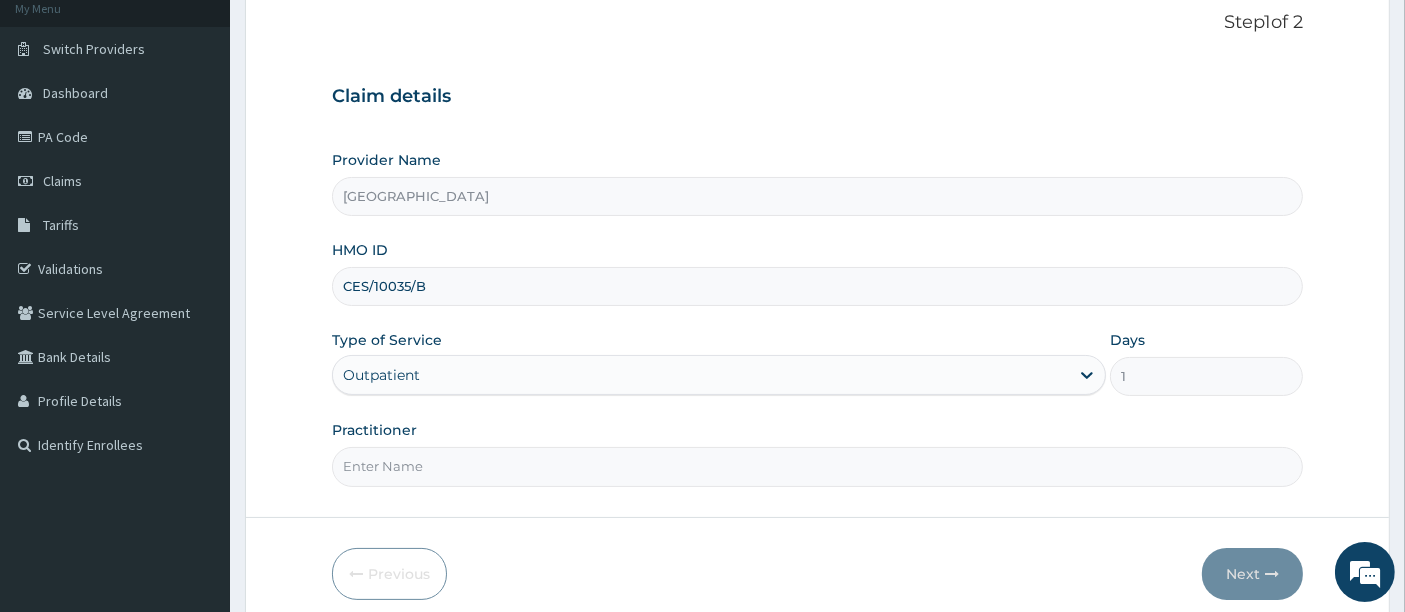 scroll, scrollTop: 205, scrollLeft: 0, axis: vertical 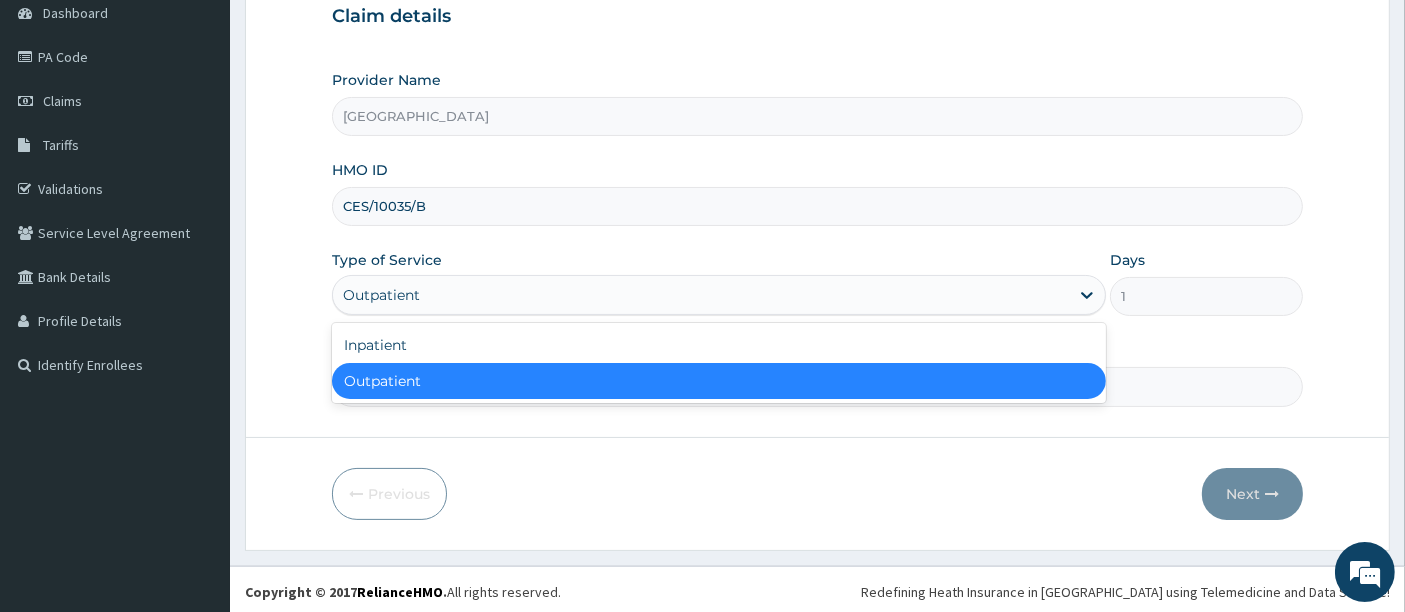 click on "Outpatient" at bounding box center (701, 295) 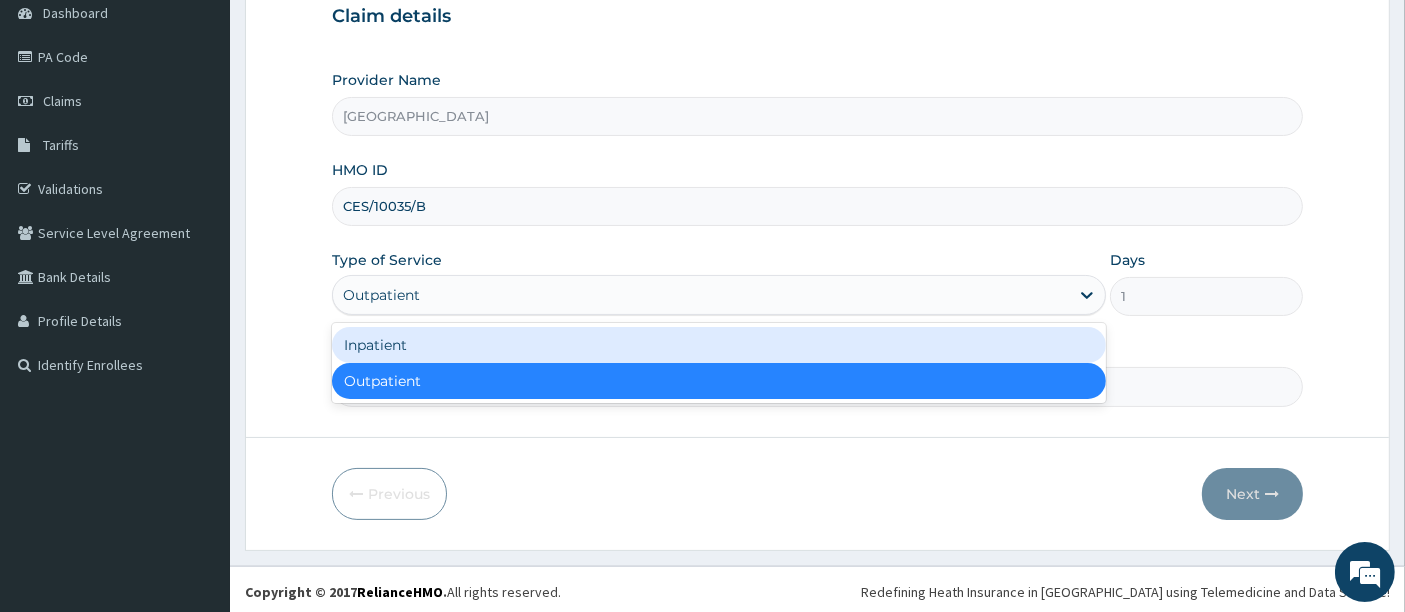 click on "Inpatient" at bounding box center (719, 345) 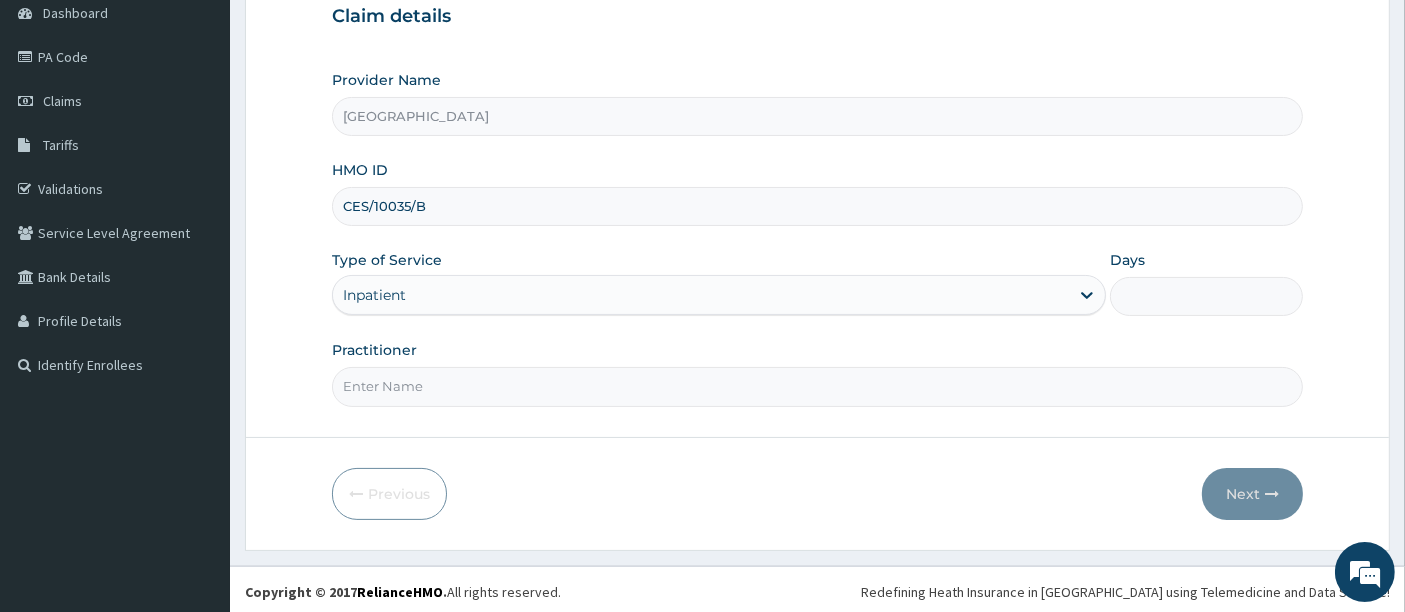 click on "Days" at bounding box center (1207, 296) 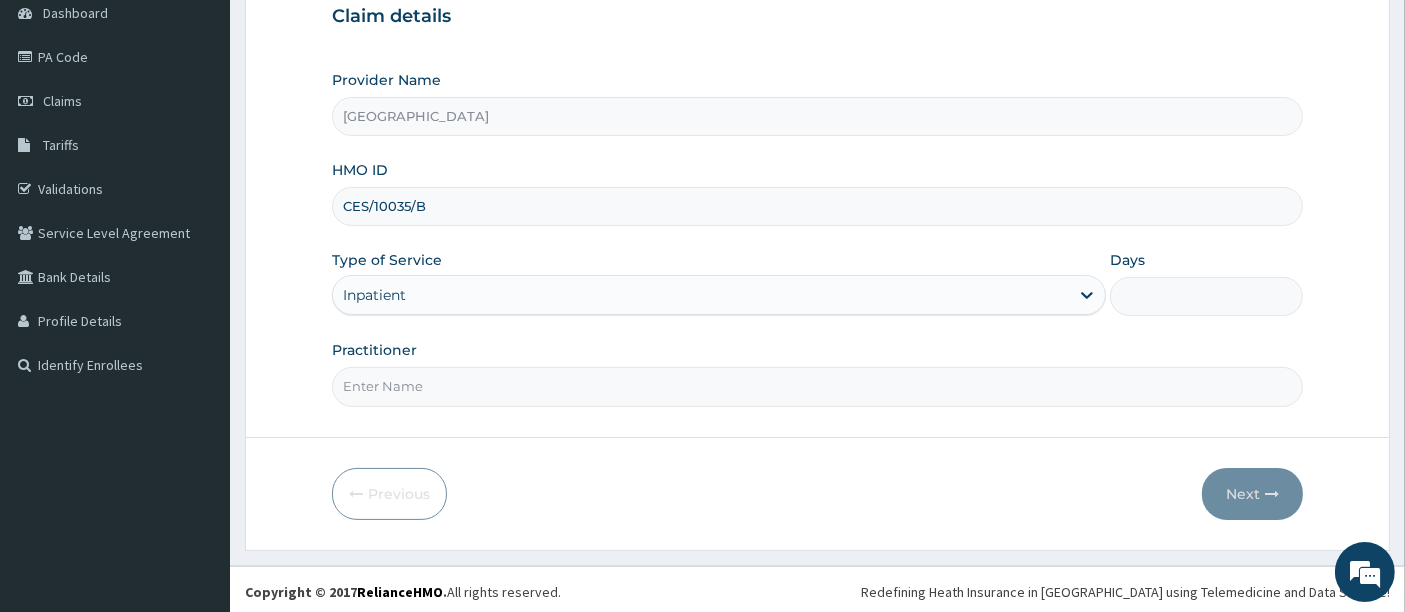 type on "4" 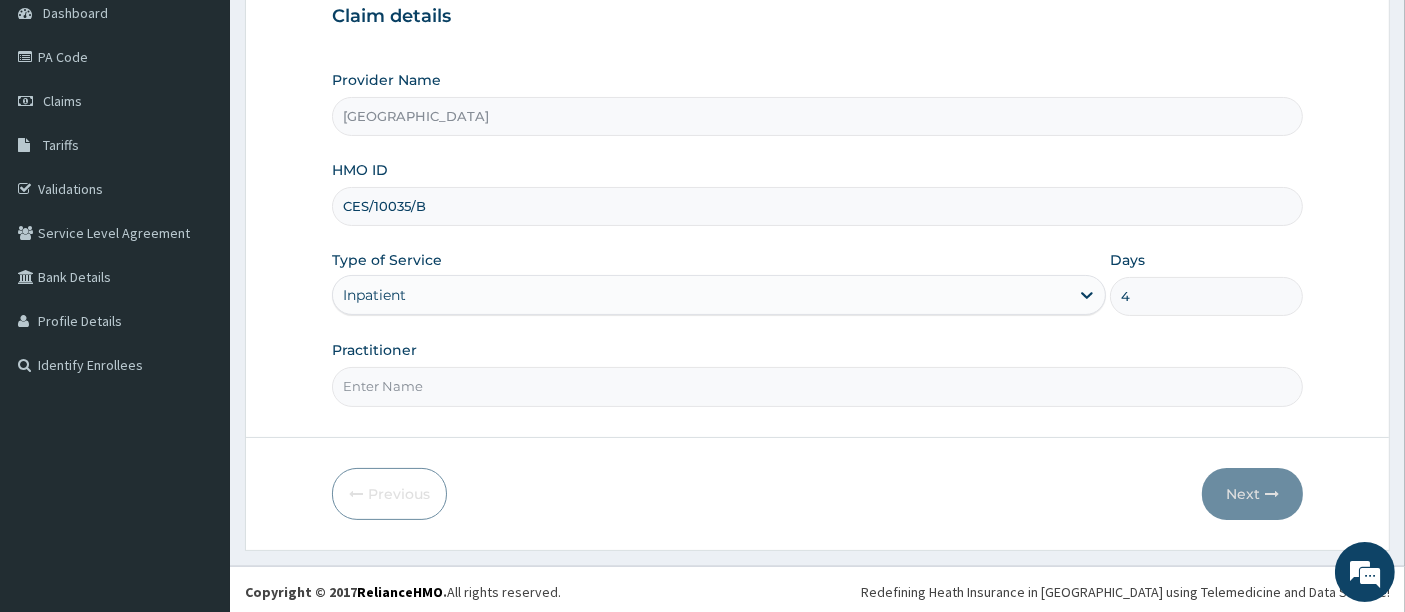 click on "Practitioner" at bounding box center (818, 386) 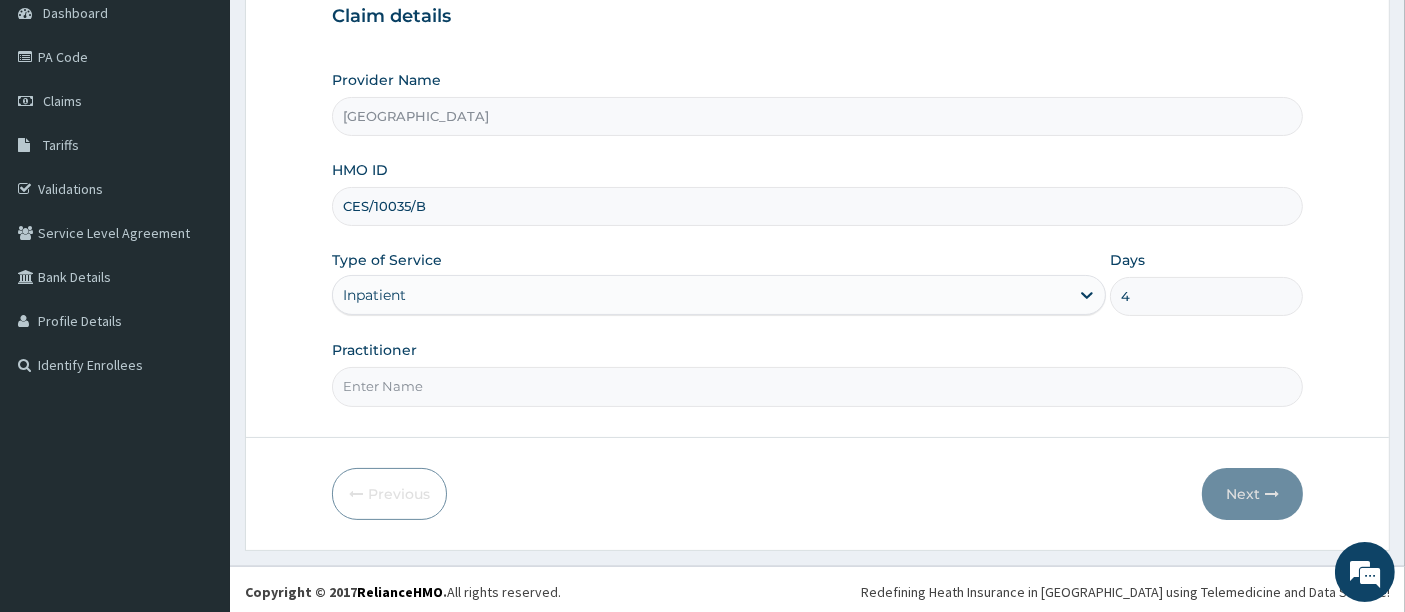 type on "[PERSON_NAME]" 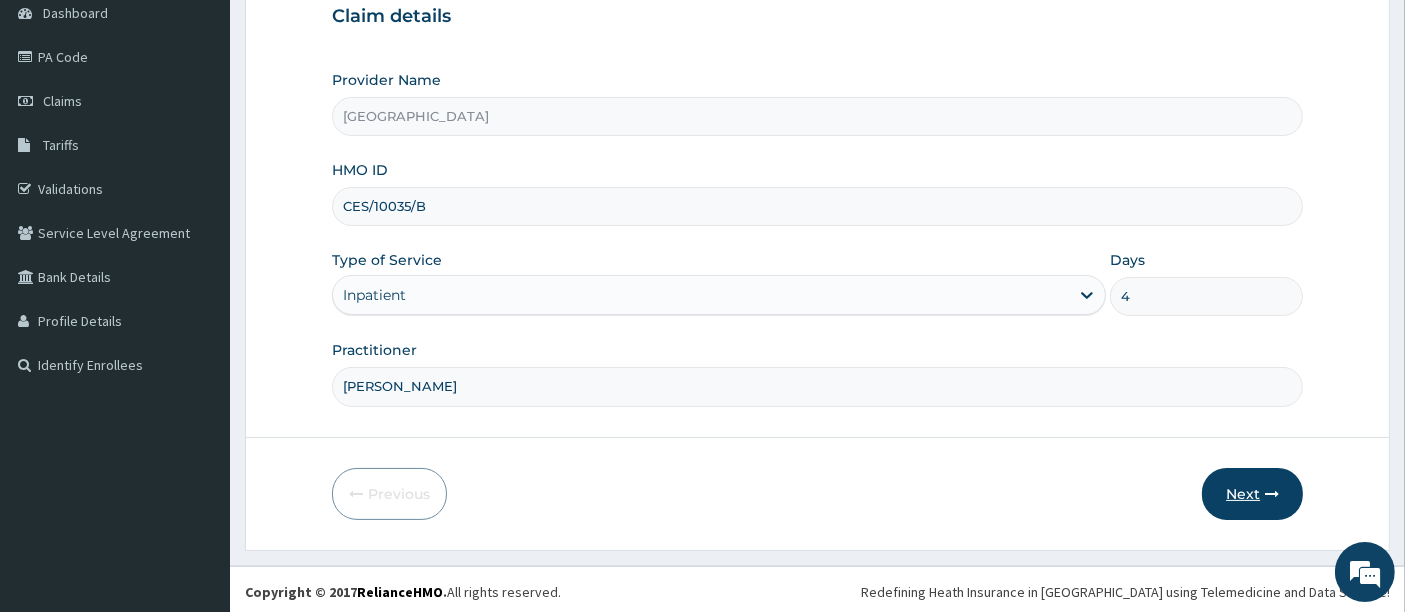click on "Next" at bounding box center (1252, 494) 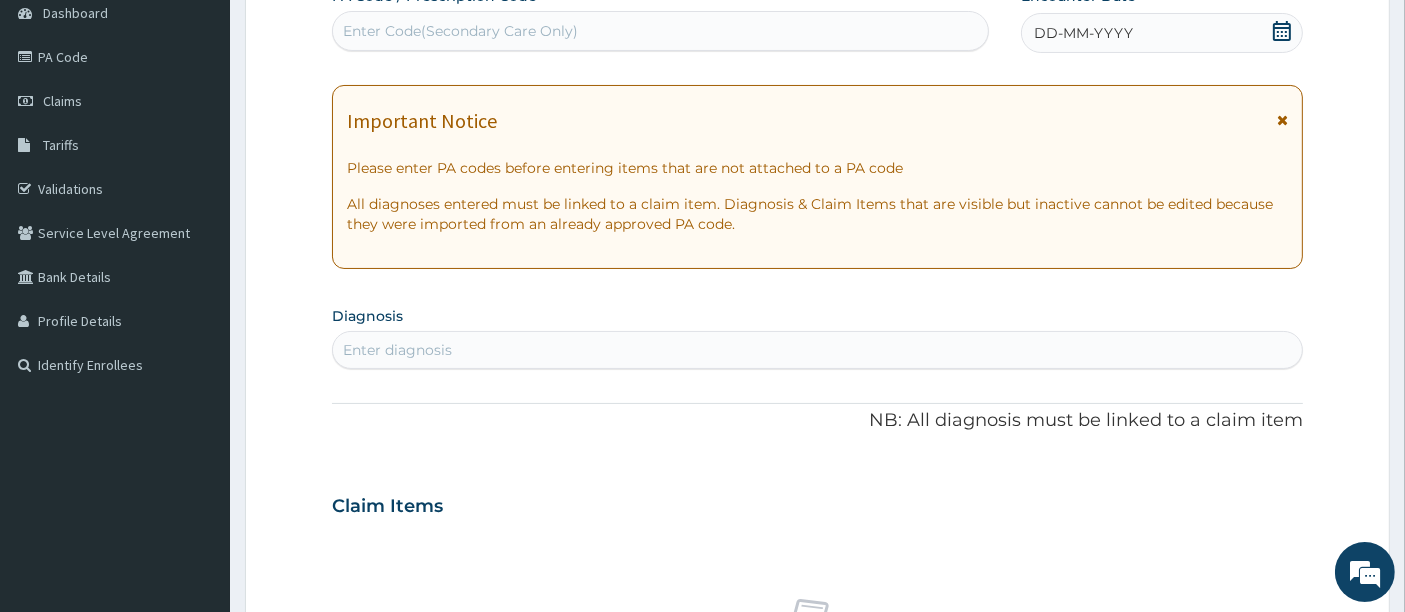 click on "Enter Code(Secondary Care Only)" at bounding box center (661, 31) 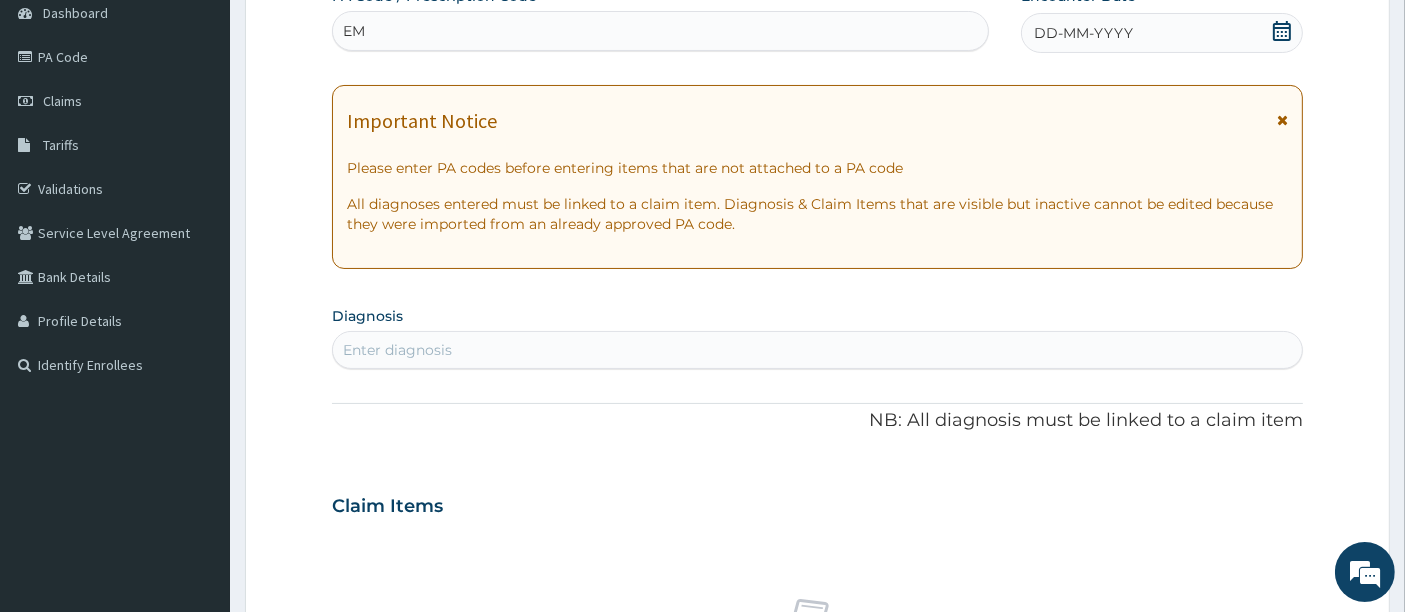 type on "E" 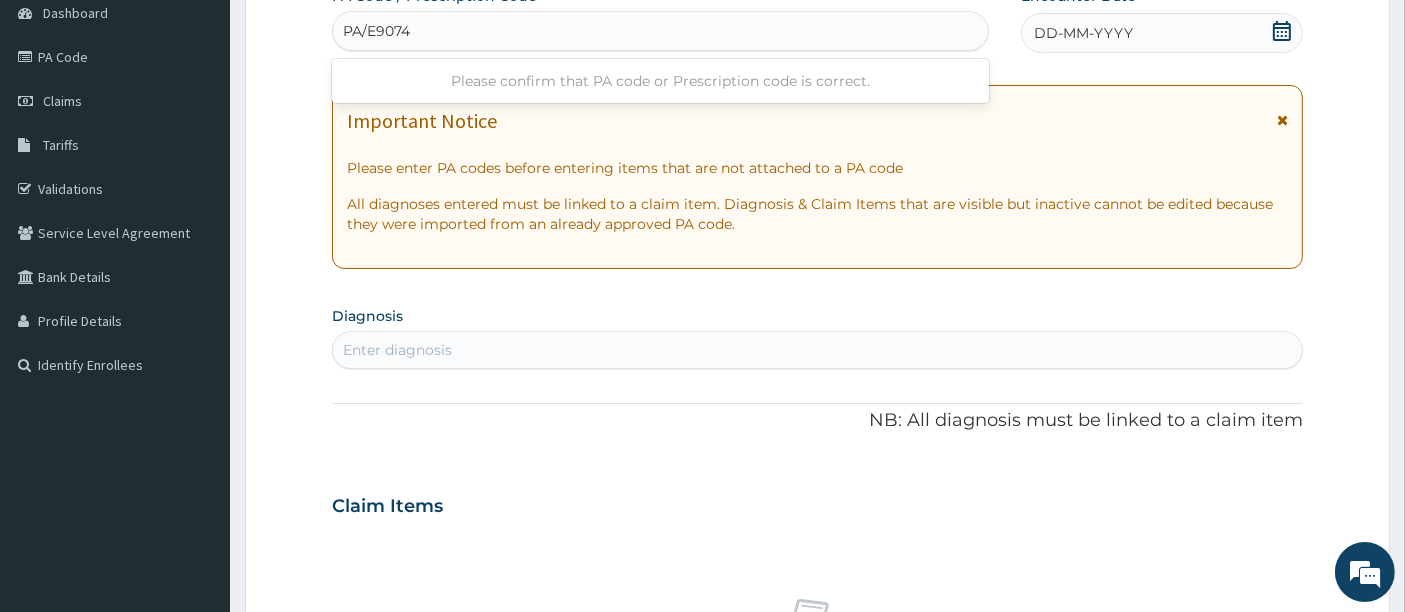 type on "PA/E90744" 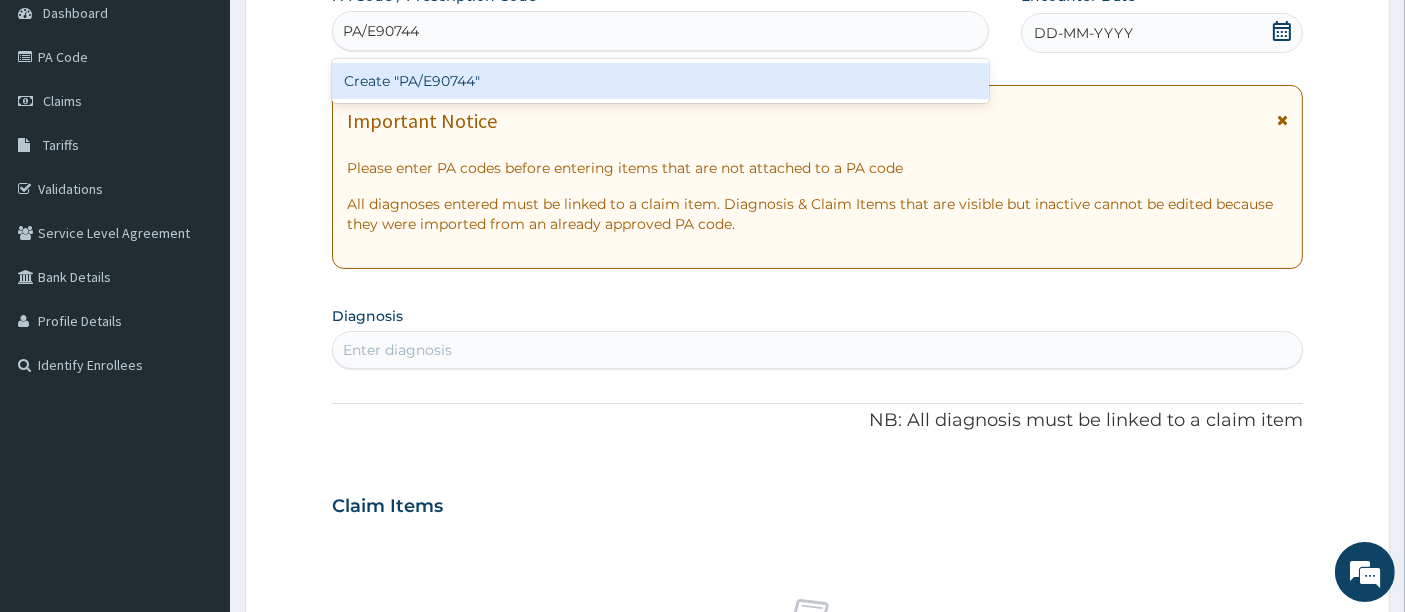 click on "Create "PA/E90744"" at bounding box center (661, 81) 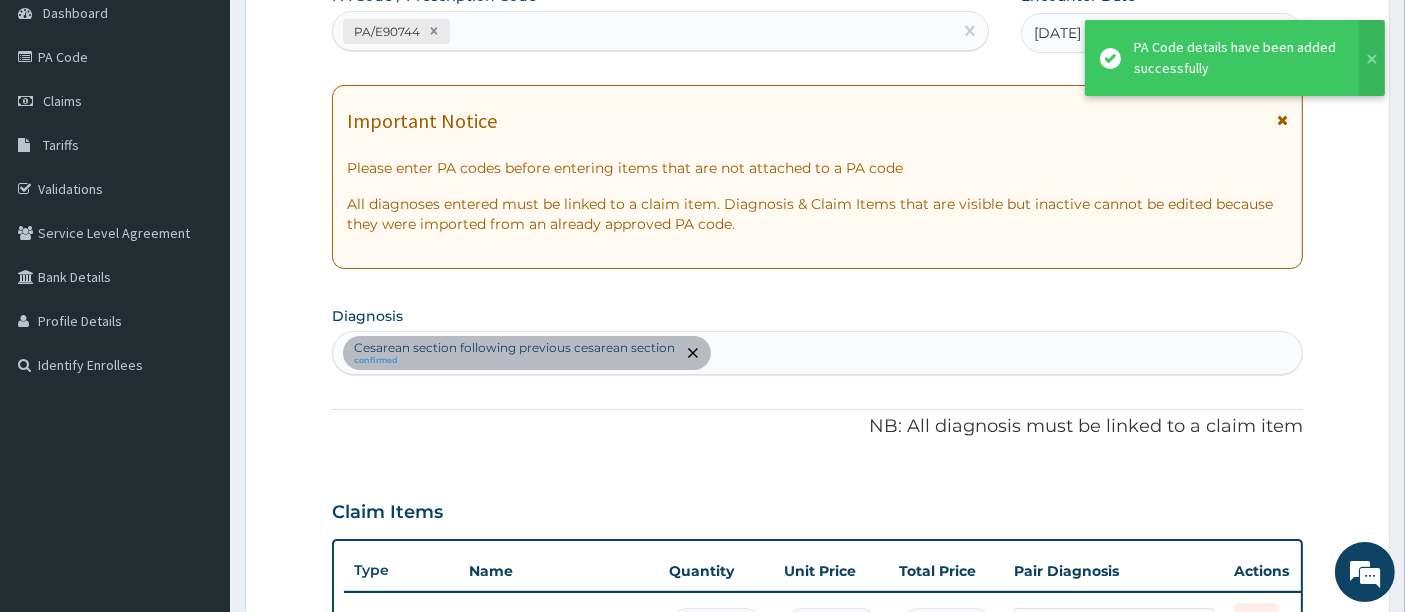 scroll, scrollTop: 960, scrollLeft: 0, axis: vertical 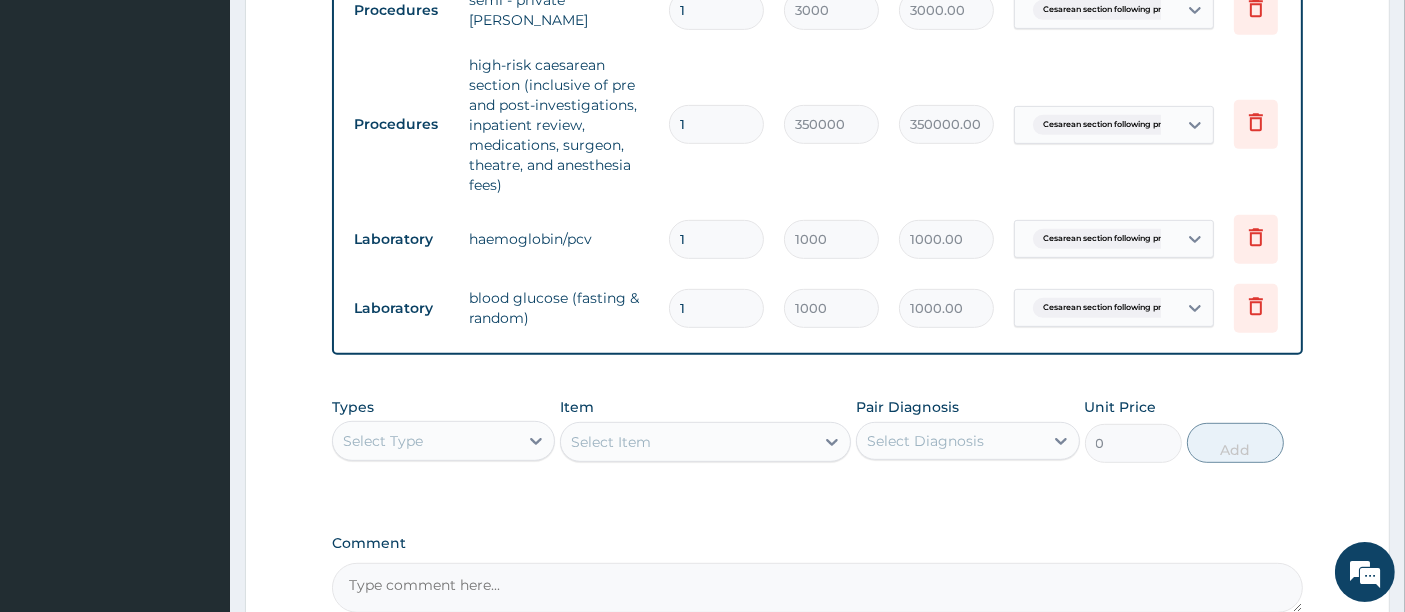 click on "Step  2  of 2 PA Code / Prescription Code PA/E90744 Encounter Date [DATE] Important Notice Please enter PA codes before entering items that are not attached to a PA code   All diagnoses entered must be linked to a claim item. Diagnosis & Claim Items that are visible but inactive cannot be edited because they were imported from an already approved PA code. Diagnosis Cesarean section following previous cesarean section confirmed NB: All diagnosis must be linked to a claim item Claim Items Type Name Quantity Unit Price Total Price Pair Diagnosis Actions Procedures g.p consultation fee 1 2000 2000.00 Cesarean section following pre... Delete Procedures feeding. per meal 4 1500 6000.00 Cesarean section following pre... Delete Procedures semi - private  [PERSON_NAME] 1 3000 3000.00 Cesarean section following pre... Delete Procedures high-risk caesarean section (inclusive of pre and post-investigations, inpatient review, medications, surgeon, theatre, and anesthesia fees) 1 350000 350000.00 Delete Laboratory 1 1000 Delete" at bounding box center (817, -49) 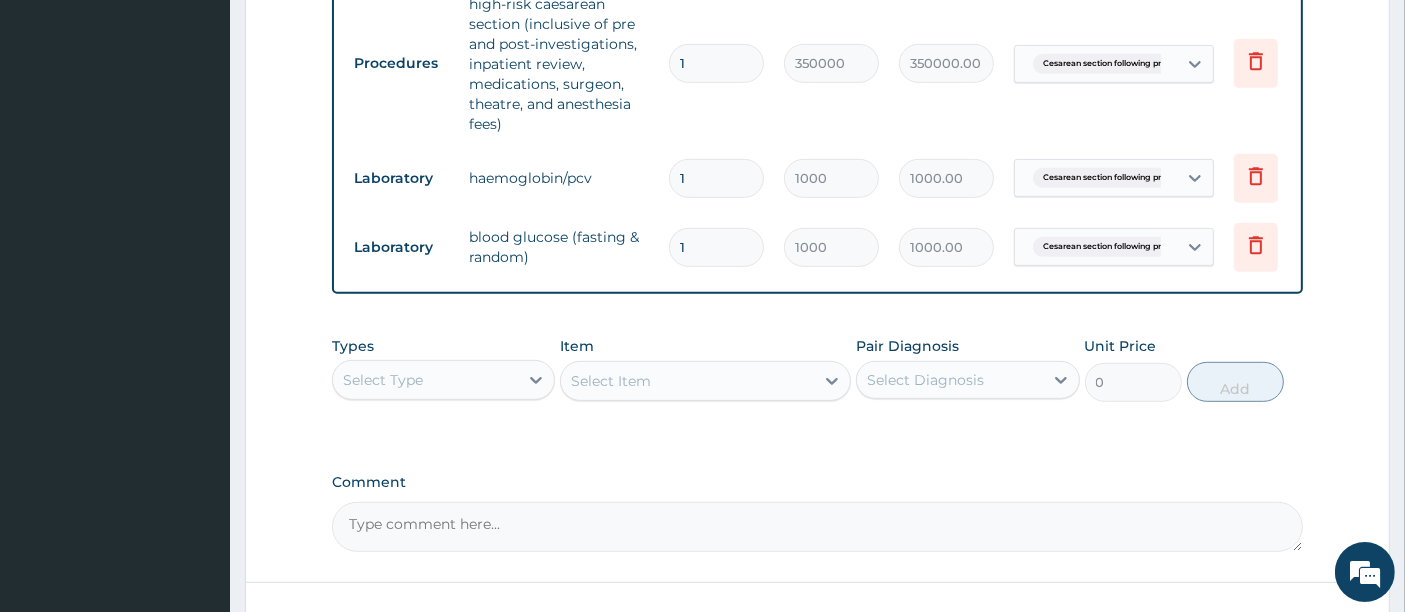 scroll, scrollTop: 1183, scrollLeft: 0, axis: vertical 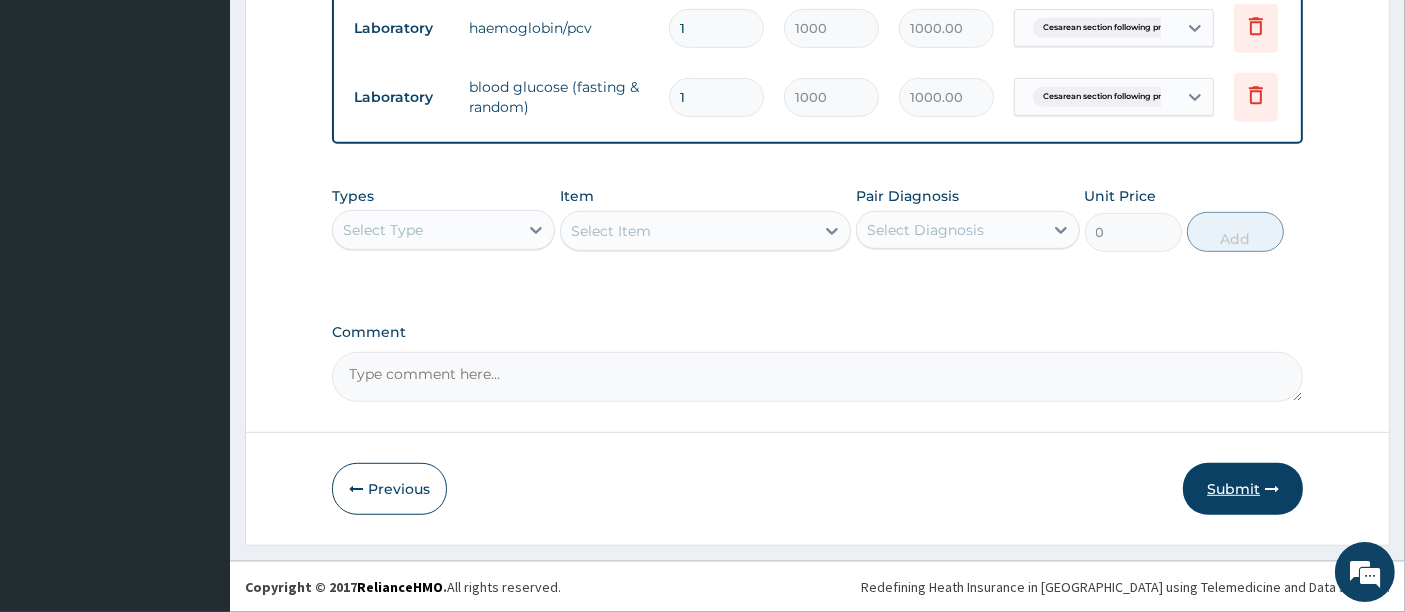 click on "Submit" at bounding box center [1243, 489] 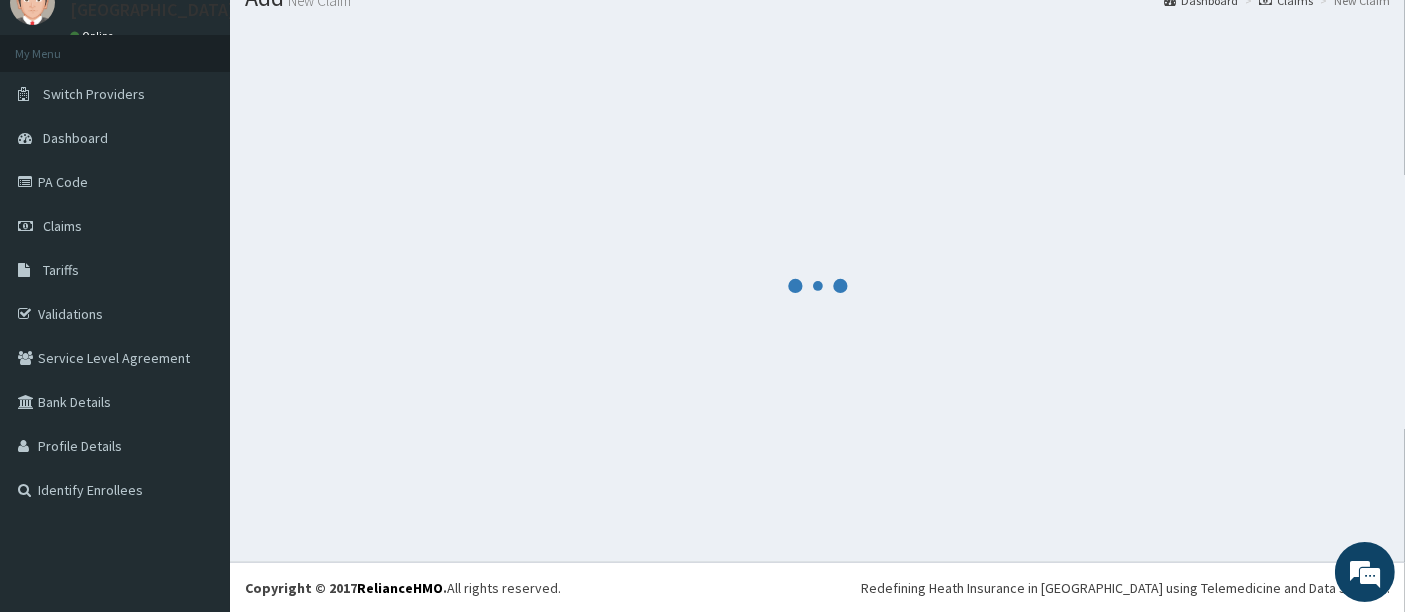 scroll, scrollTop: 1183, scrollLeft: 0, axis: vertical 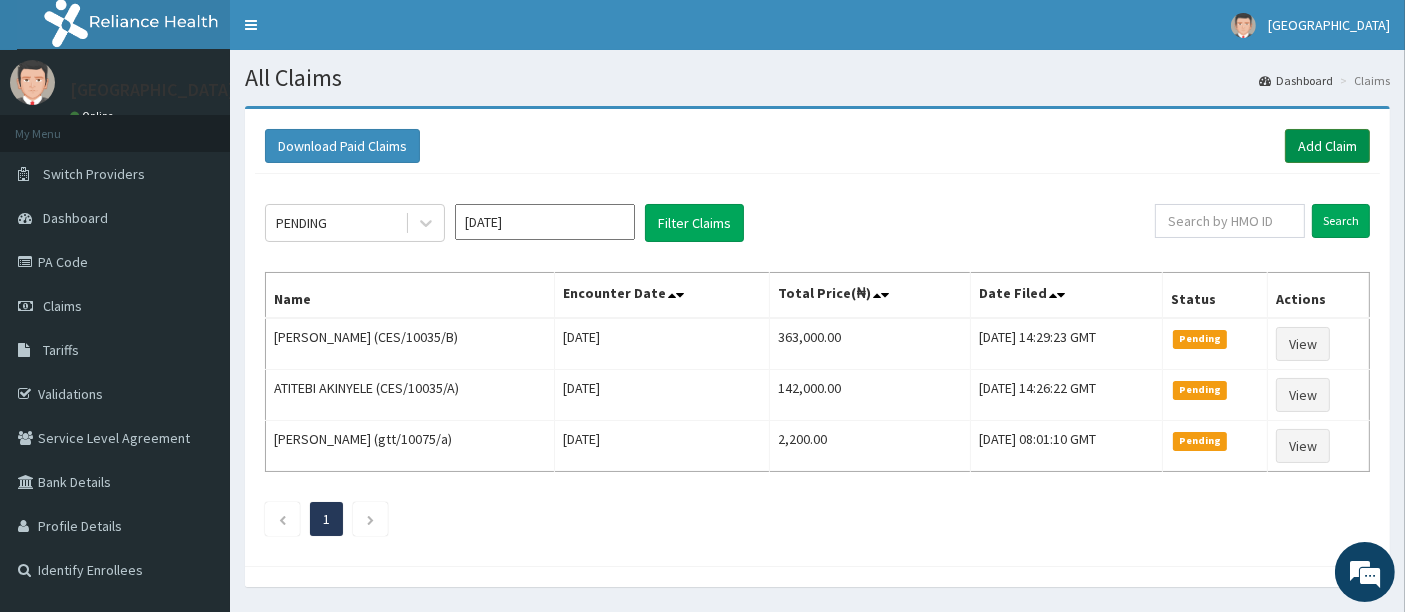 click on "Add Claim" at bounding box center (1327, 146) 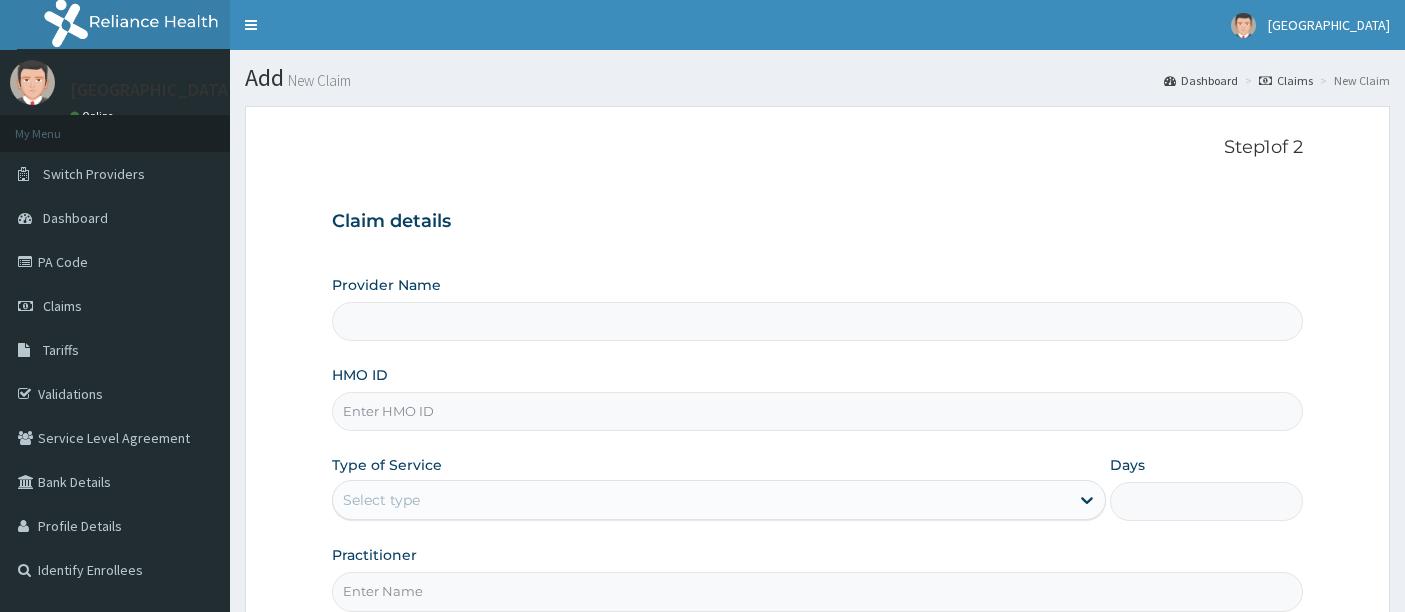 scroll, scrollTop: 0, scrollLeft: 0, axis: both 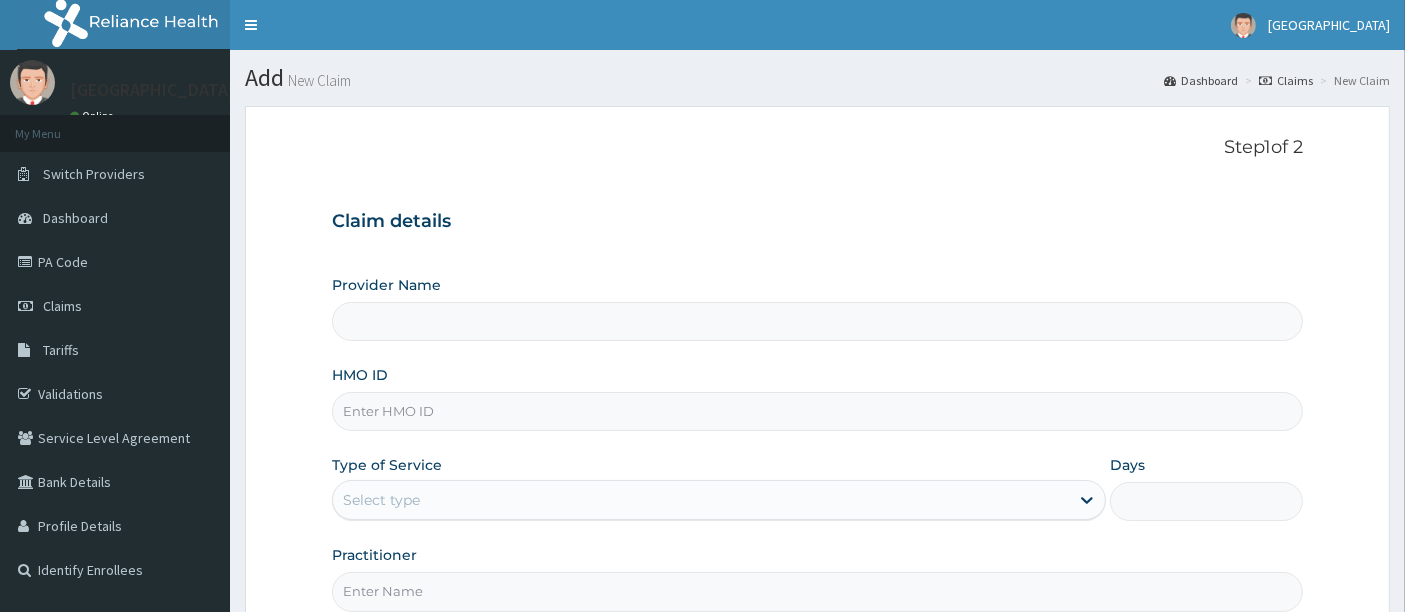 click on "HMO ID" at bounding box center [818, 411] 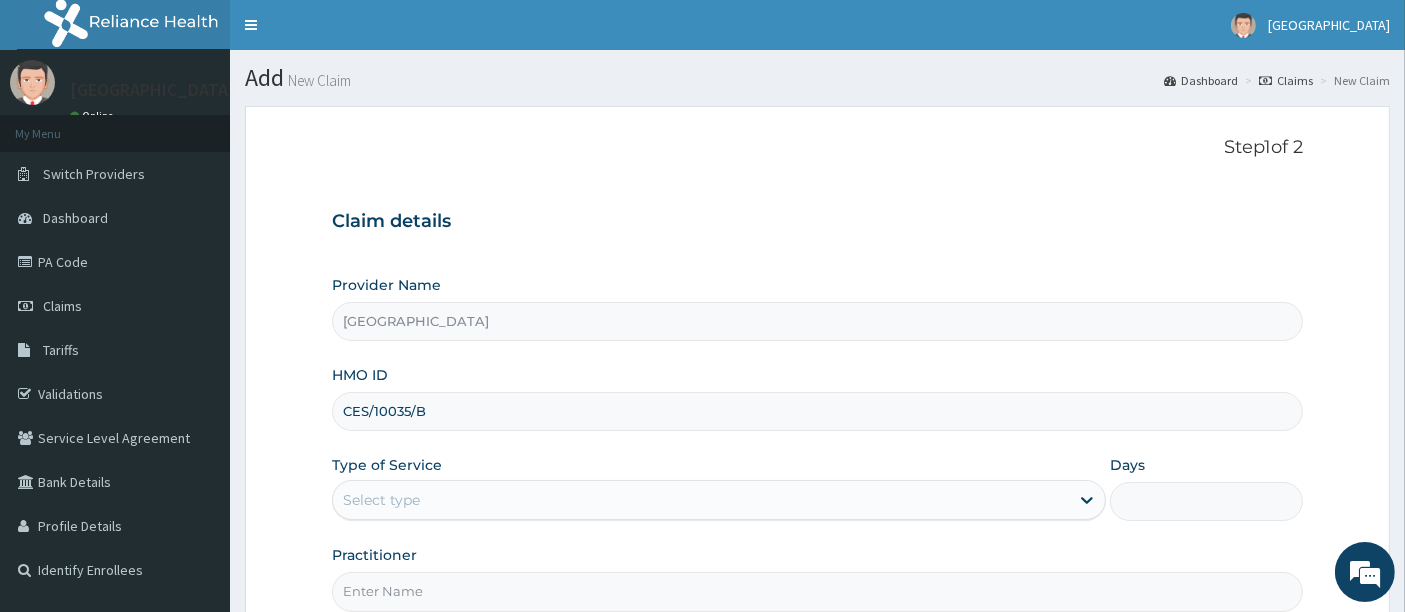 scroll, scrollTop: 0, scrollLeft: 0, axis: both 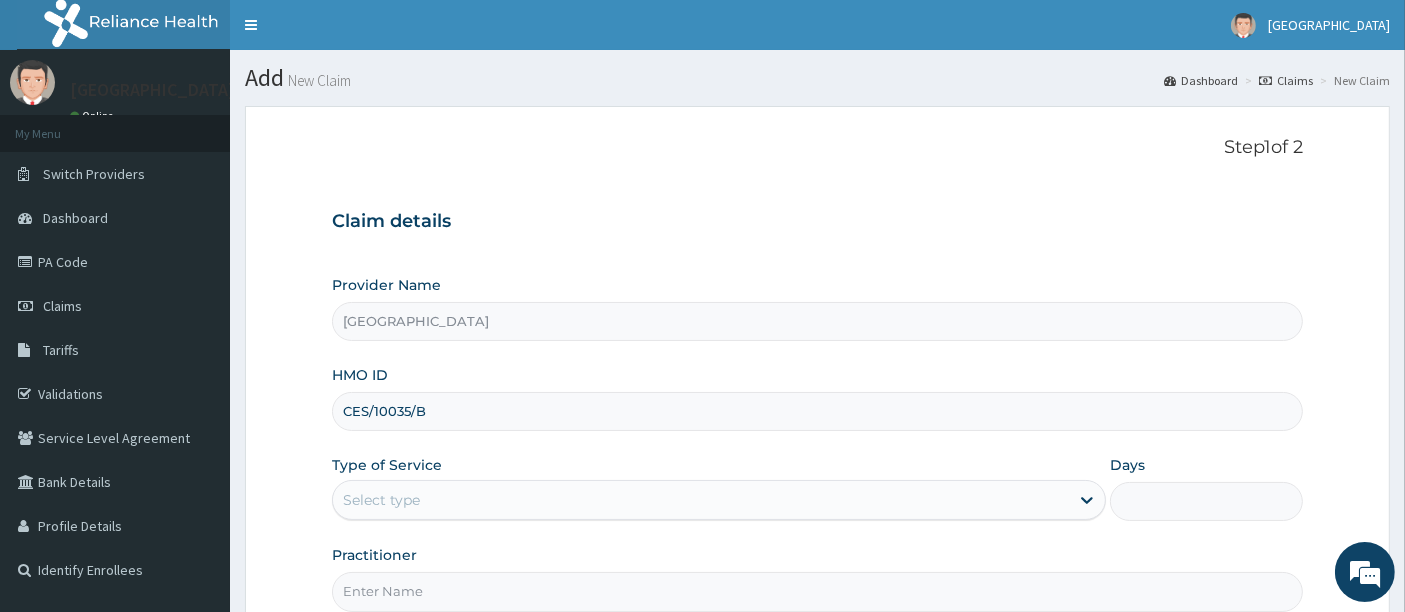 type on "CES/10035/B" 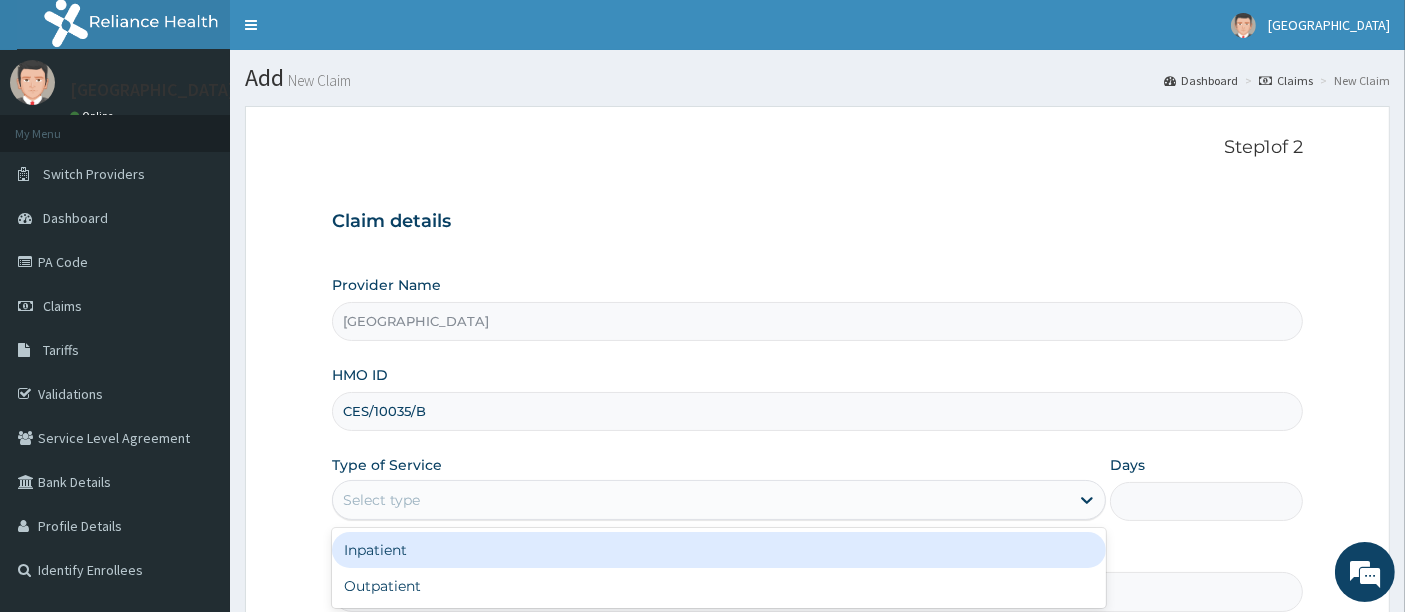 click on "Select type" at bounding box center [381, 500] 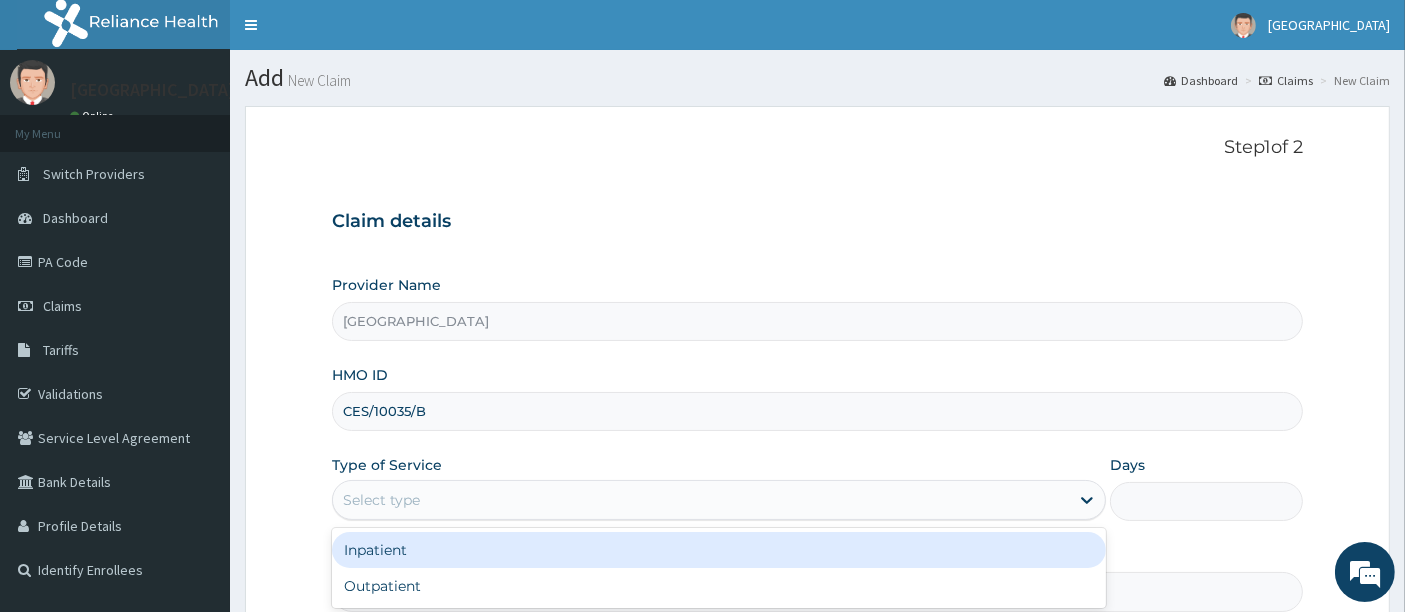 click on "Inpatient" at bounding box center (719, 550) 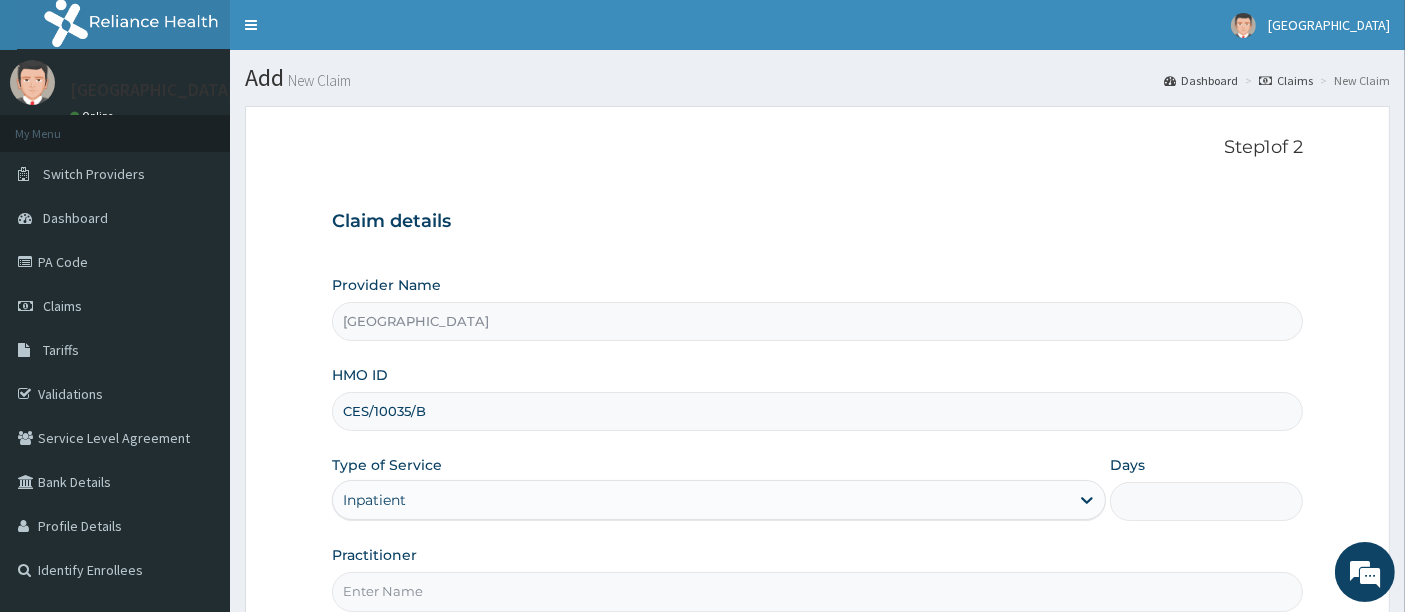 click on "Step  1  of 2 Claim details Provider Name Holyfill Hospital HMO ID CES/10035/B Type of Service Inpatient Days Practitioner     Previous   Next" at bounding box center (817, 430) 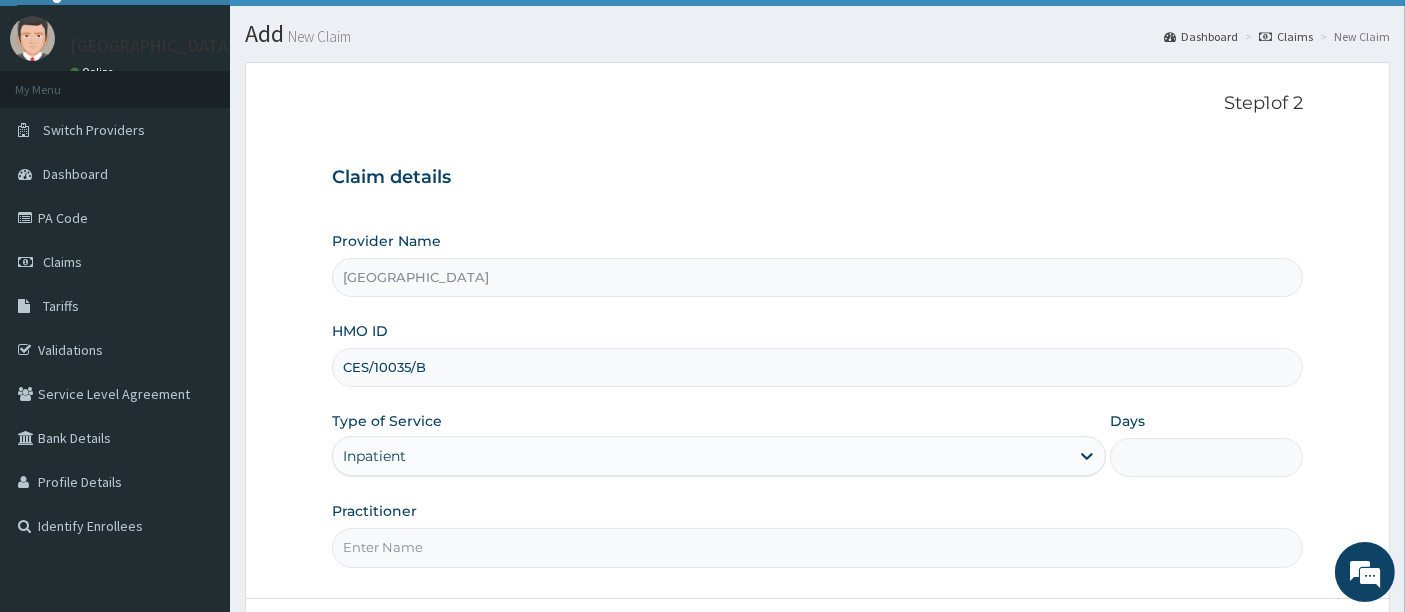 scroll, scrollTop: 205, scrollLeft: 0, axis: vertical 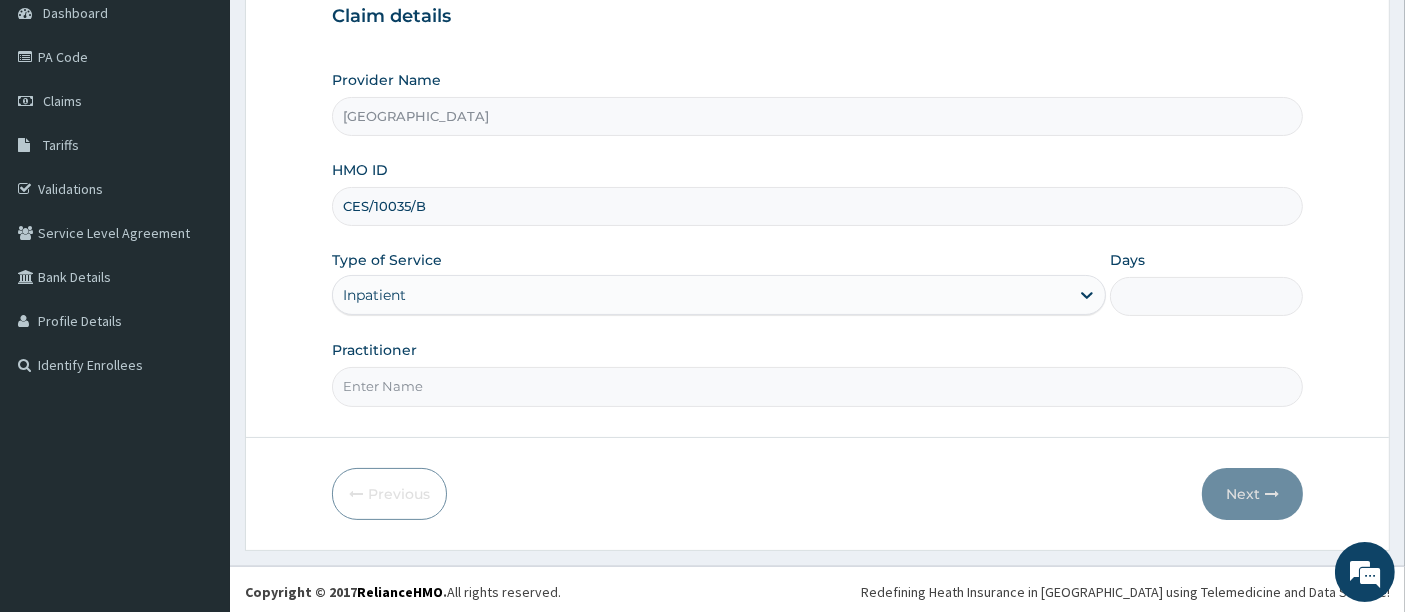 click on "Practitioner" at bounding box center (818, 386) 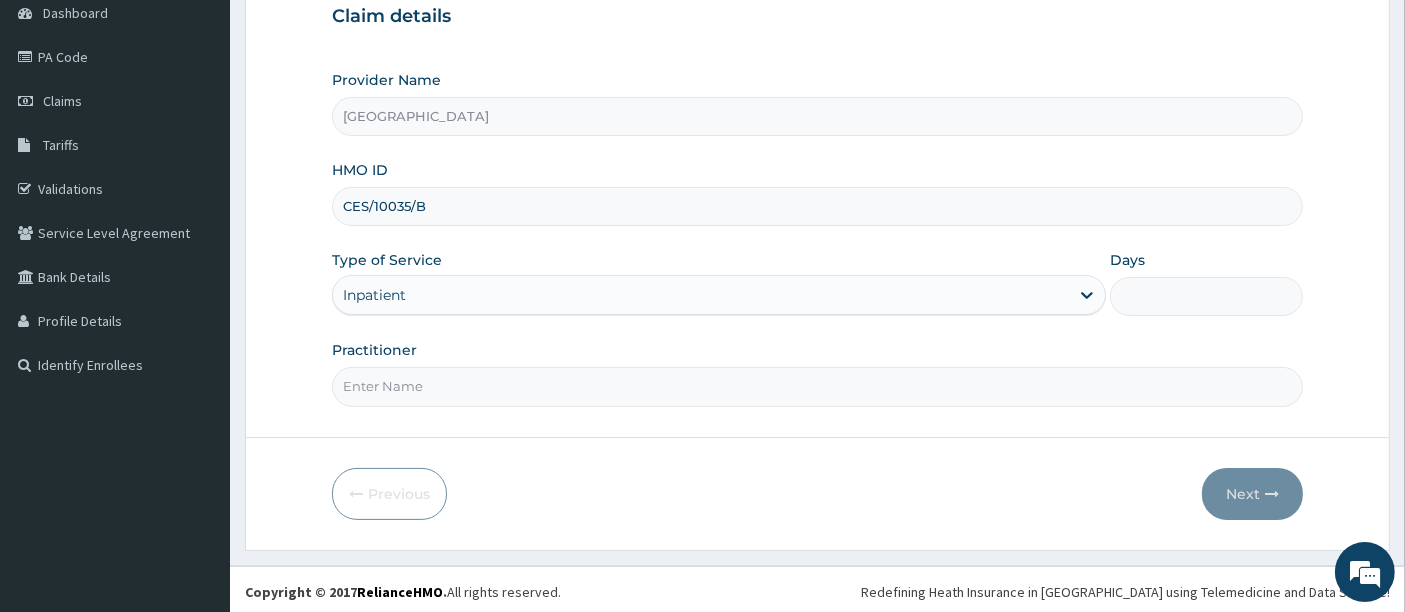 type on "OMOLADE JOSEPH AYELAJE" 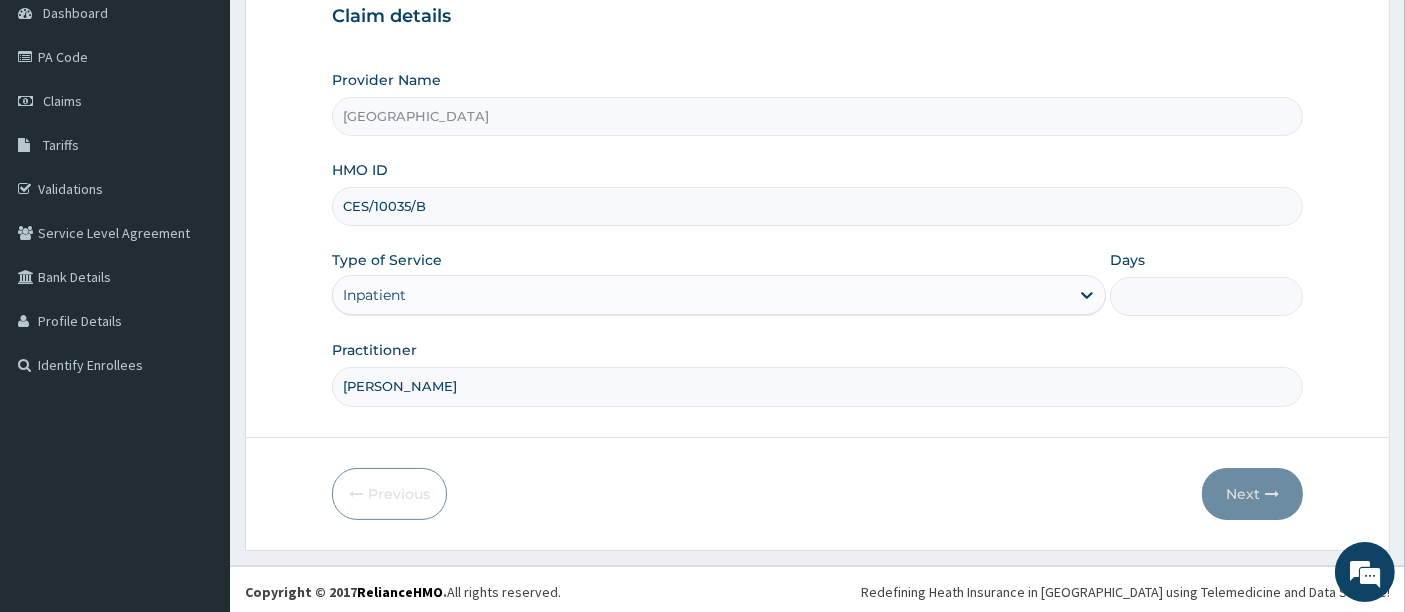 click on "Days" at bounding box center [1207, 296] 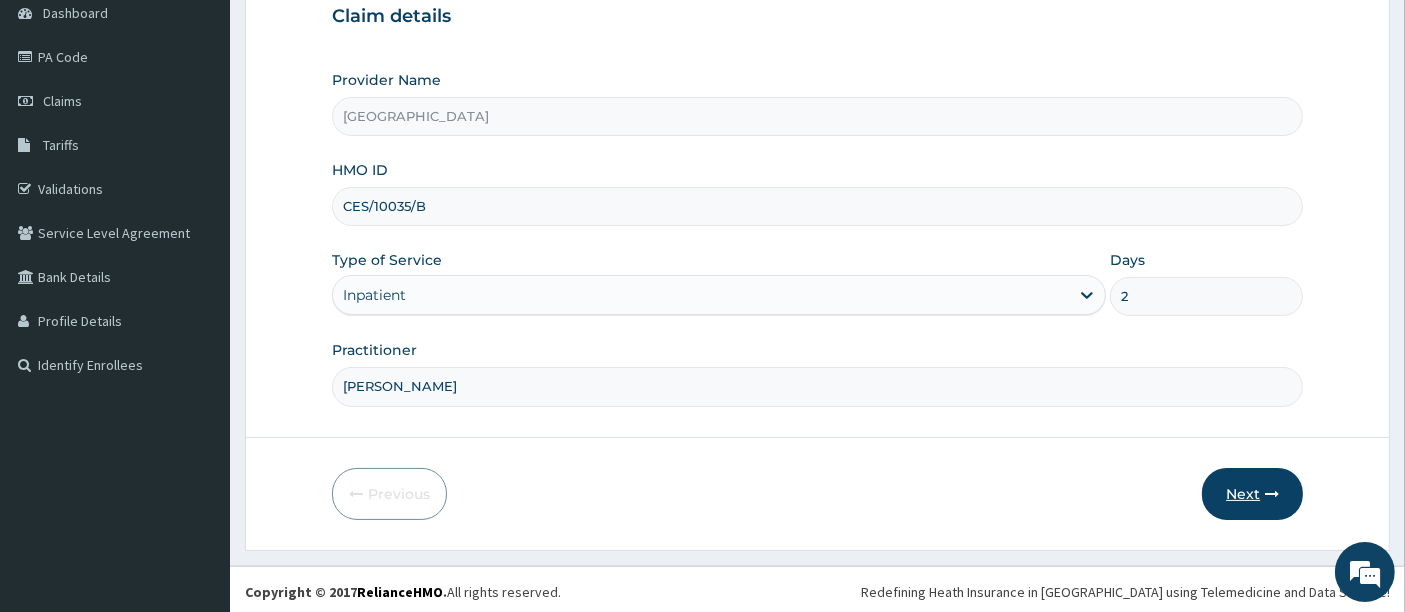 type on "2" 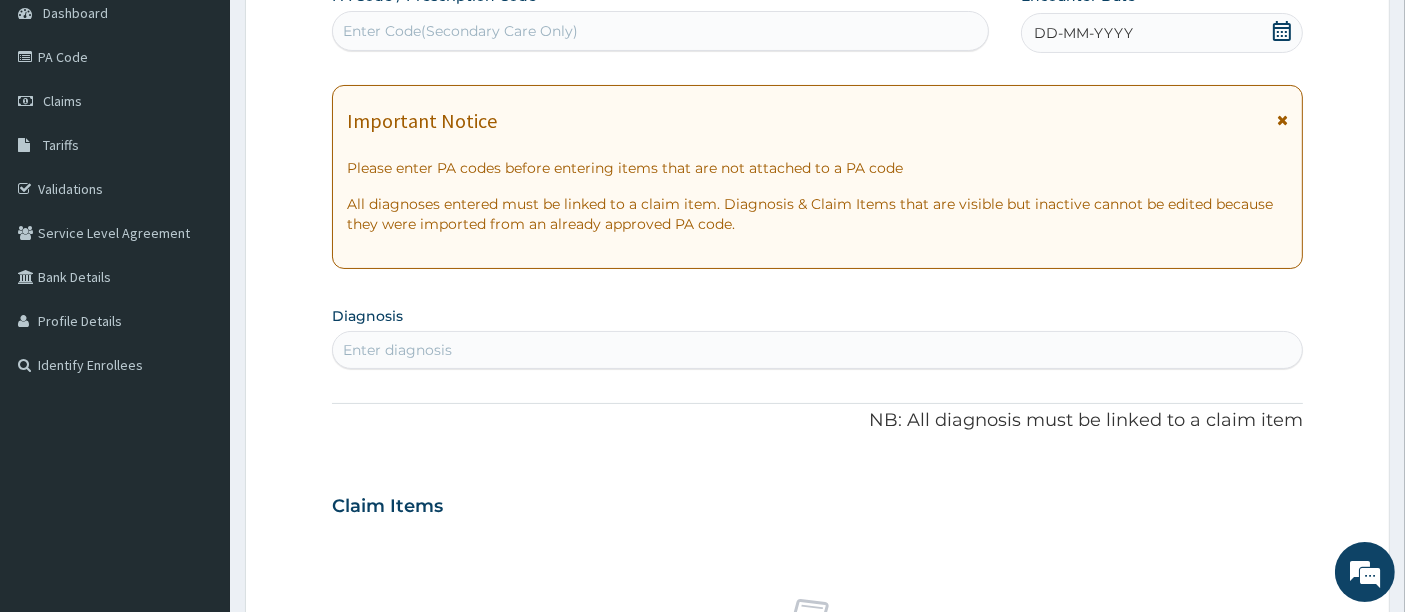 click on "Enter Code(Secondary Care Only)" at bounding box center [661, 31] 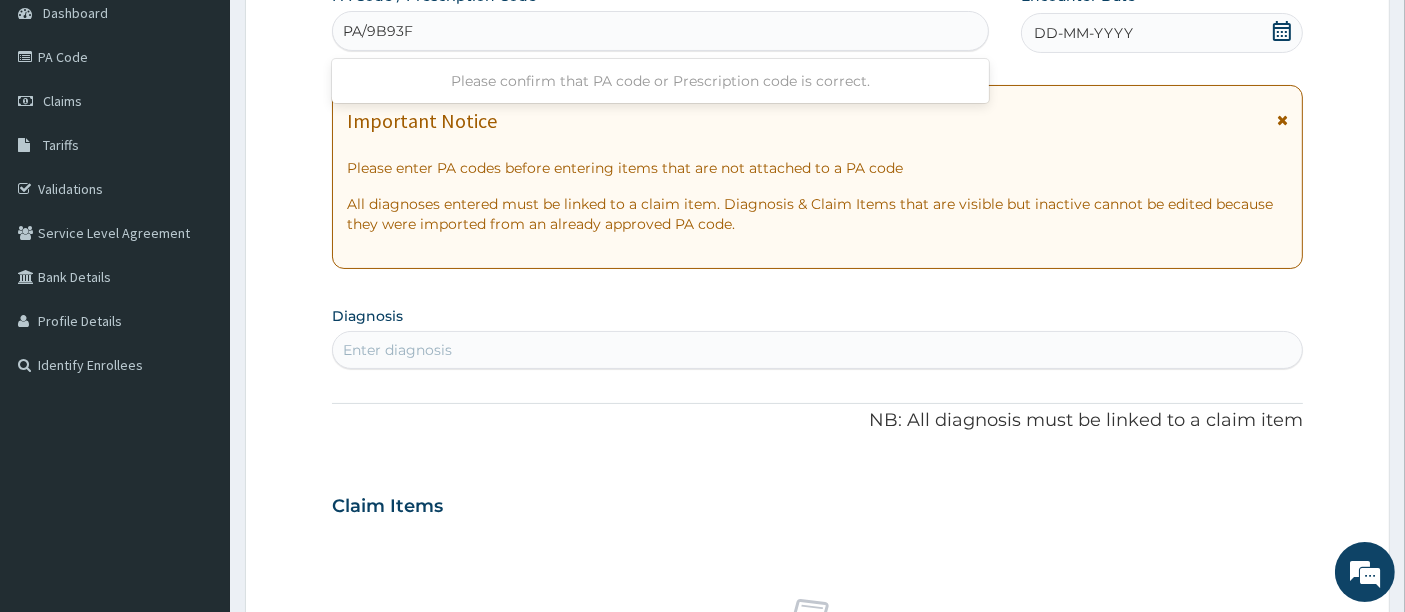 type on "PA/9B93F2" 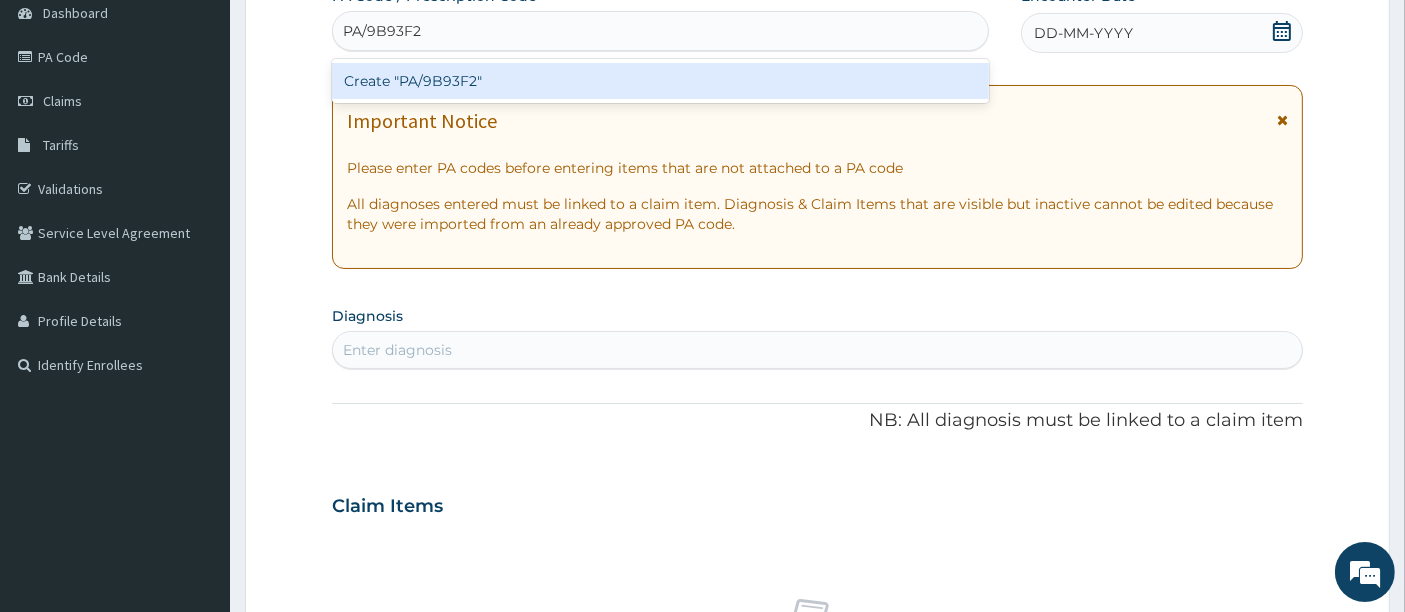 click on "Create "PA/9B93F2"" at bounding box center (661, 81) 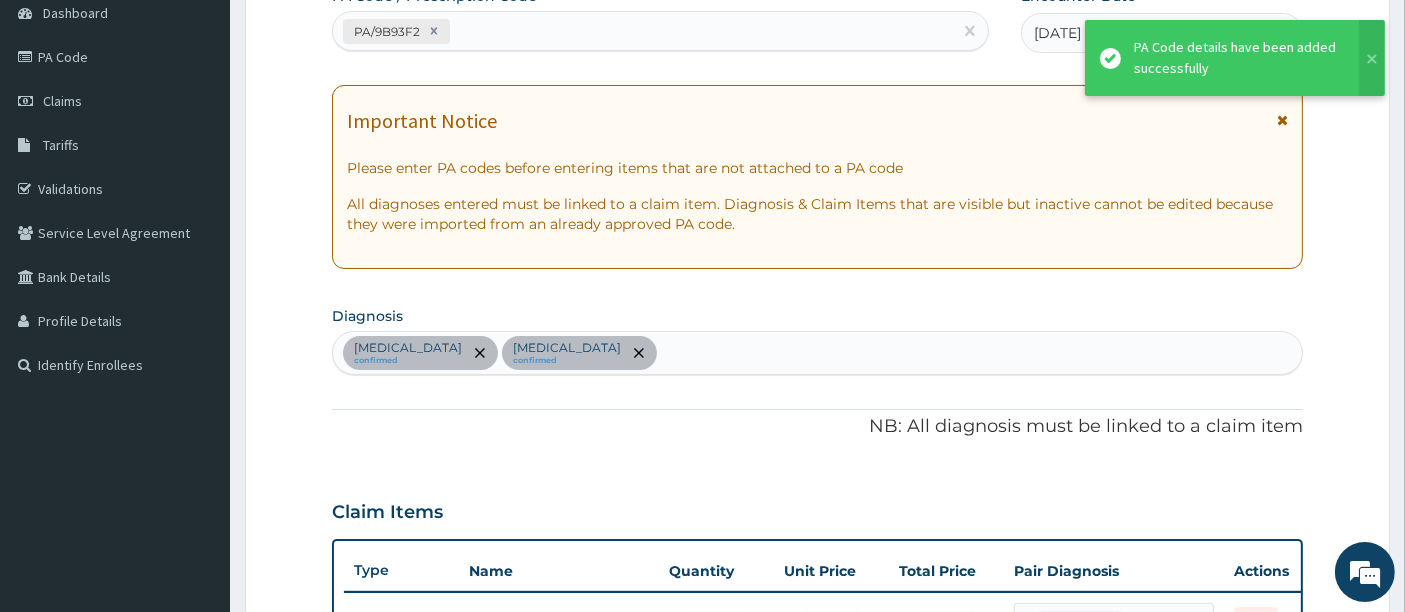 scroll, scrollTop: 1380, scrollLeft: 0, axis: vertical 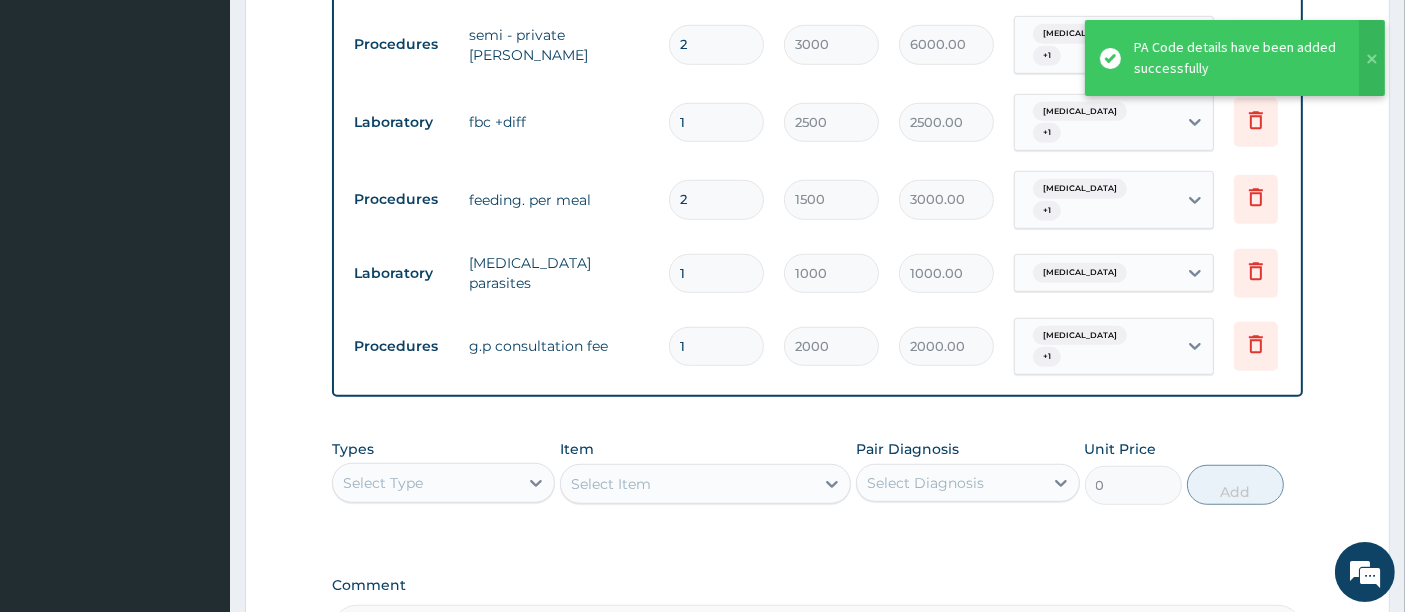 click on "PA Code / Prescription Code PA/9B93F2 Encounter Date 05-07-2025 Important Notice Please enter PA codes before entering items that are not attached to a PA code   All diagnoses entered must be linked to a claim item. Diagnosis & Claim Items that are visible but inactive cannot be edited because they were imported from an already approved PA code. Diagnosis Sepsis confirmed Falciparum malaria confirmed NB: All diagnosis must be linked to a claim item Claim Items Type Name Quantity Unit Price Total Price Pair Diagnosis Actions Drugs dextrose,4.3%/norm.saline,0.18 6 1000 6000.00 Sepsis  + 1 Delete Drugs amoxycillin 500mg cap 21 50 1050.00 Sepsis Delete Drugs loratyn-10 tab 10mg 10 40 400.00 Sepsis Delete Drugs ceftriaxone 1gm (ceftriaxone) 4 2000 8000.00 Sepsis Delete Drugs paracetamol inj 6 200 1200.00 Sepsis  + 1 Delete Drugs artemether + lumefantrine (80/480)pkt 1 1800 1800.00 Falciparum malaria Delete Drugs vit b-complex inj 2 130 260.00 Falciparum malaria  + 1 Delete Drugs paracetamol 500mg tab 18 50 900.00" at bounding box center (818, -267) 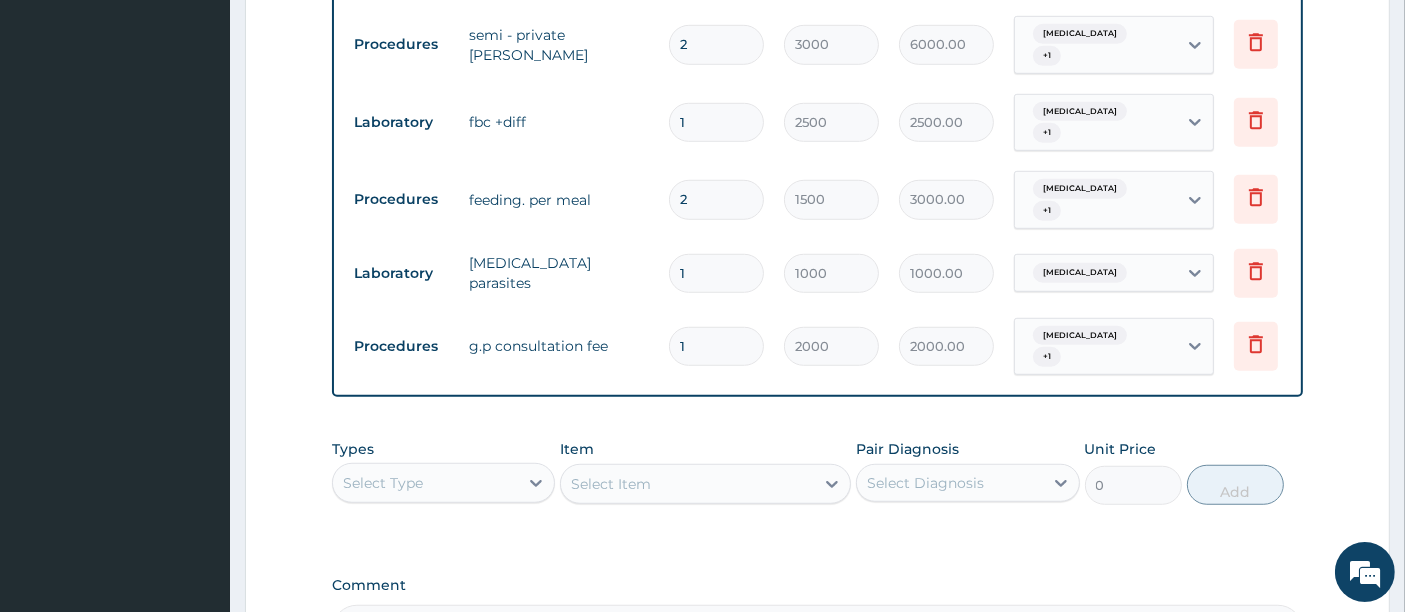 click on "2" at bounding box center [716, 199] 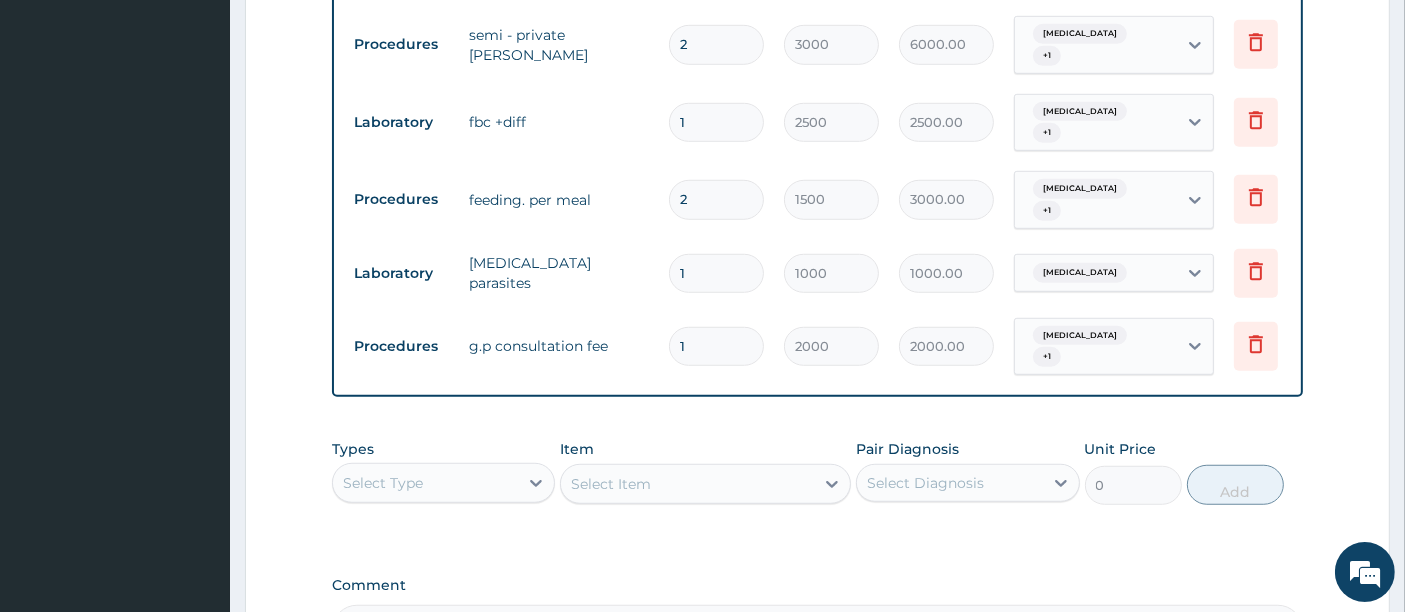type 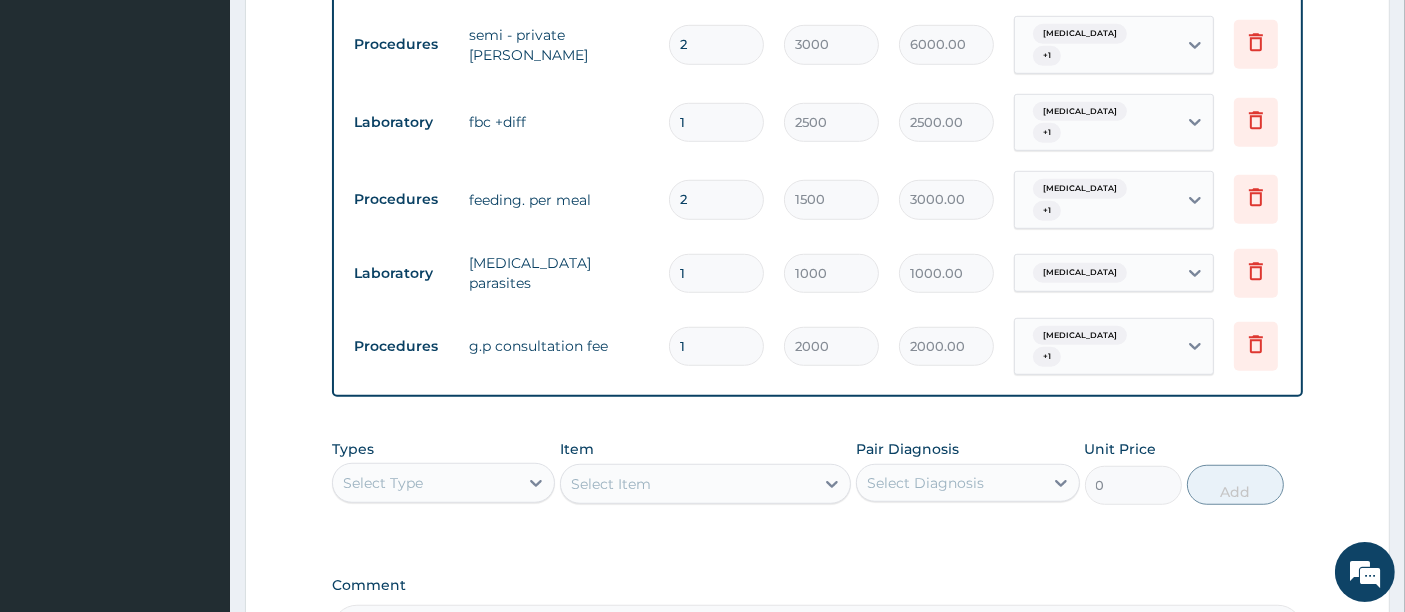 type on "0.00" 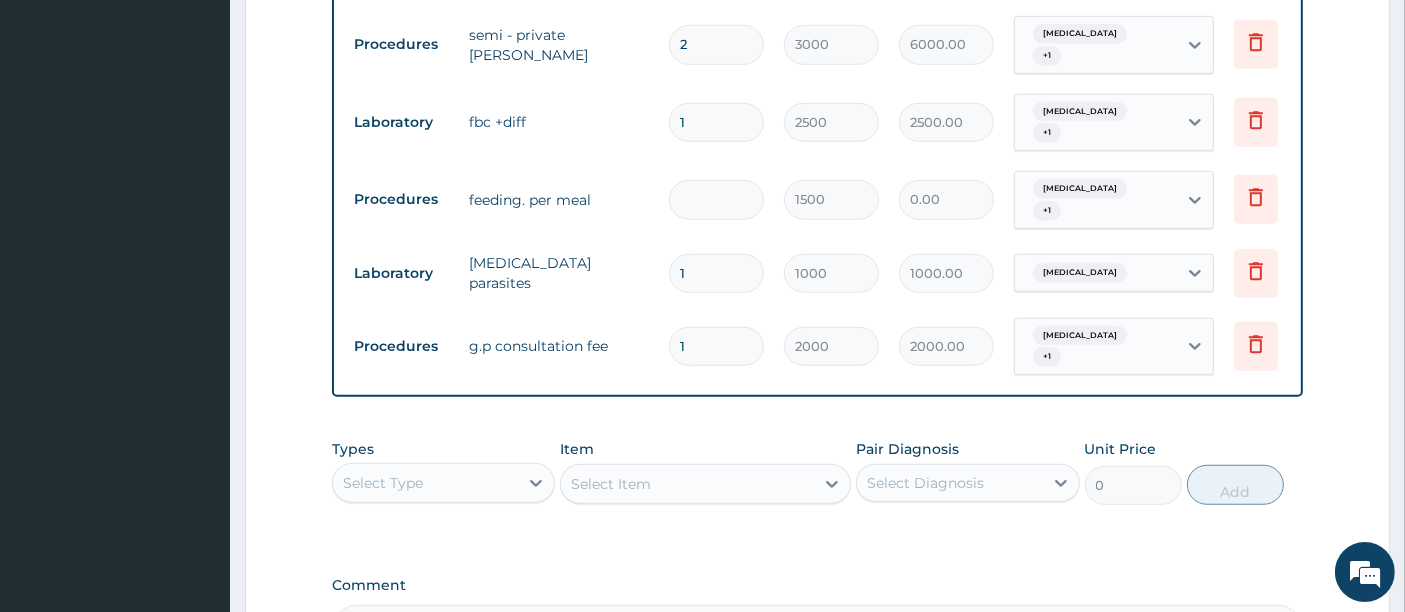 type on "6" 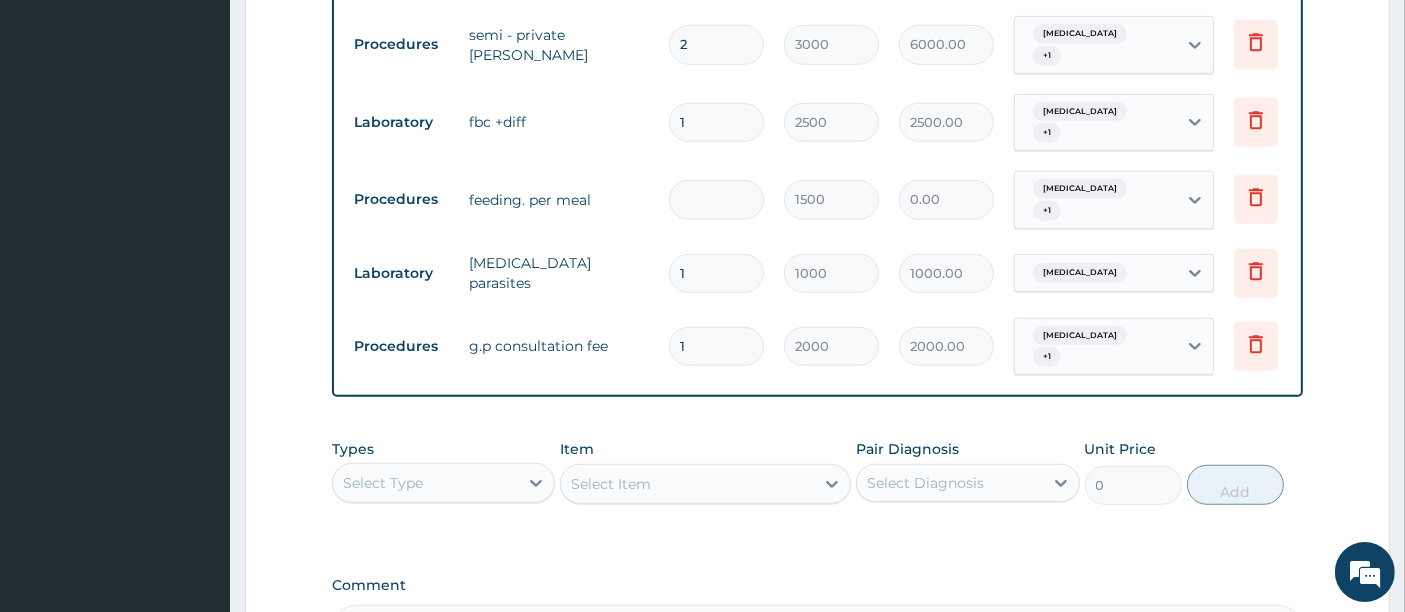 type on "9000.00" 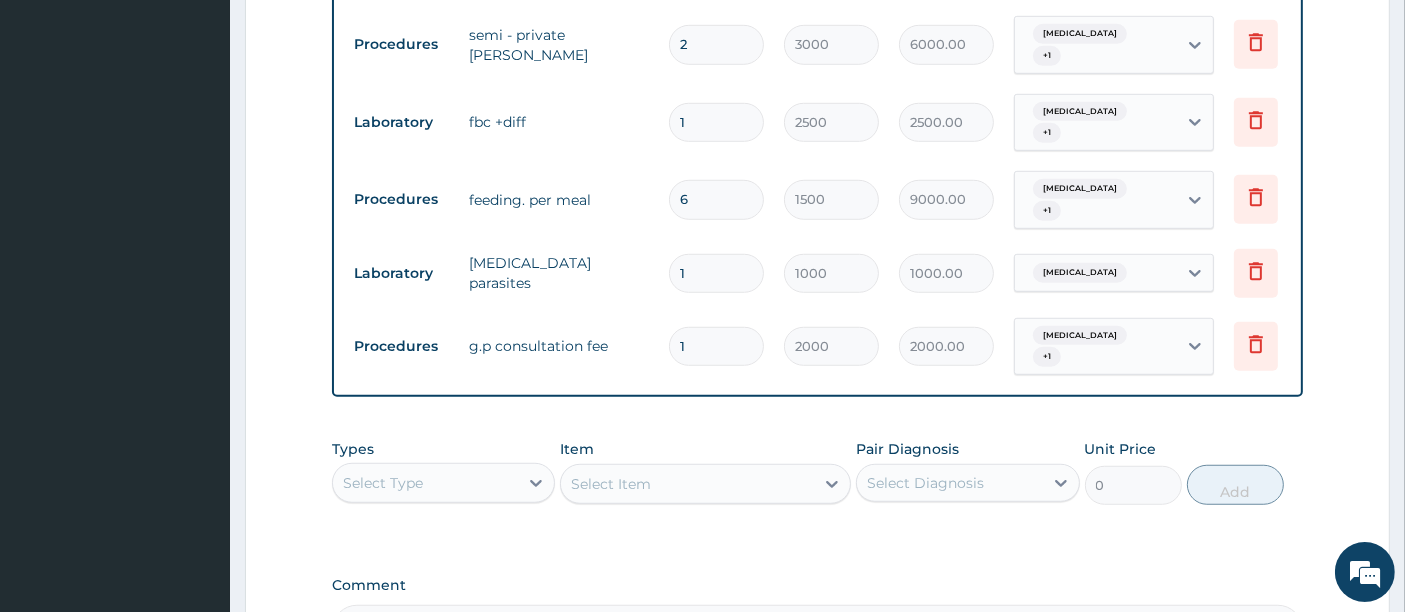 type on "6" 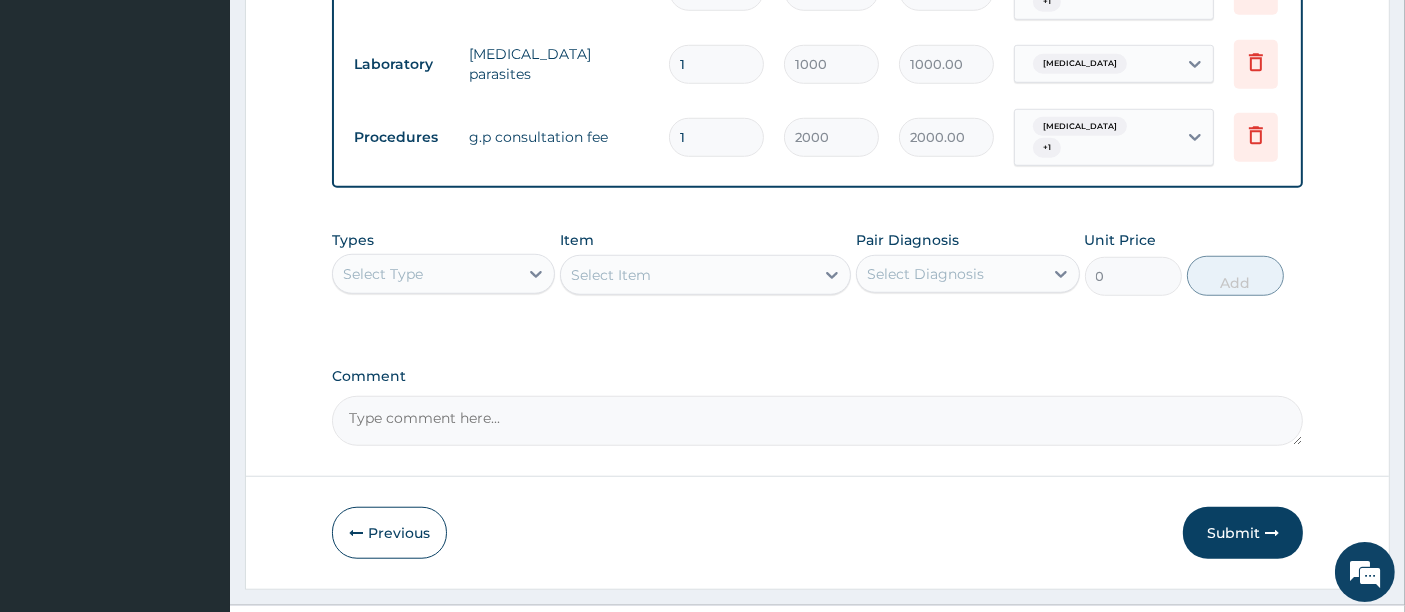 scroll, scrollTop: 1607, scrollLeft: 0, axis: vertical 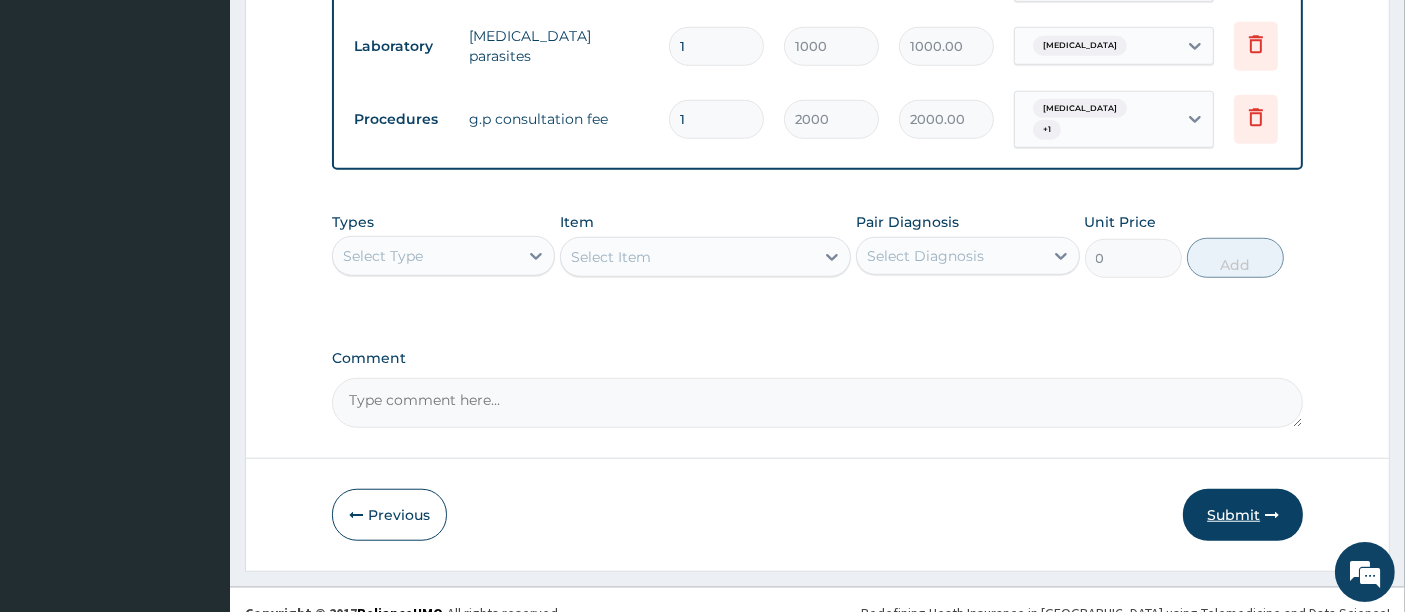 click on "Submit" at bounding box center [1243, 515] 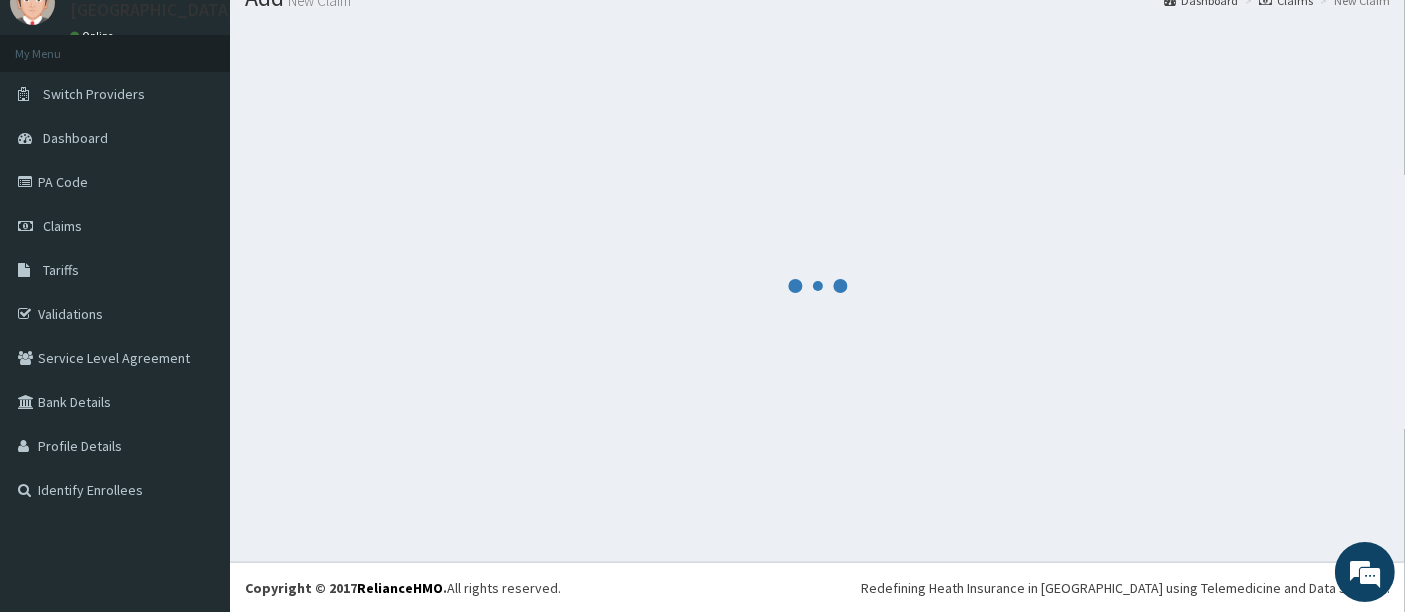 scroll, scrollTop: 1607, scrollLeft: 0, axis: vertical 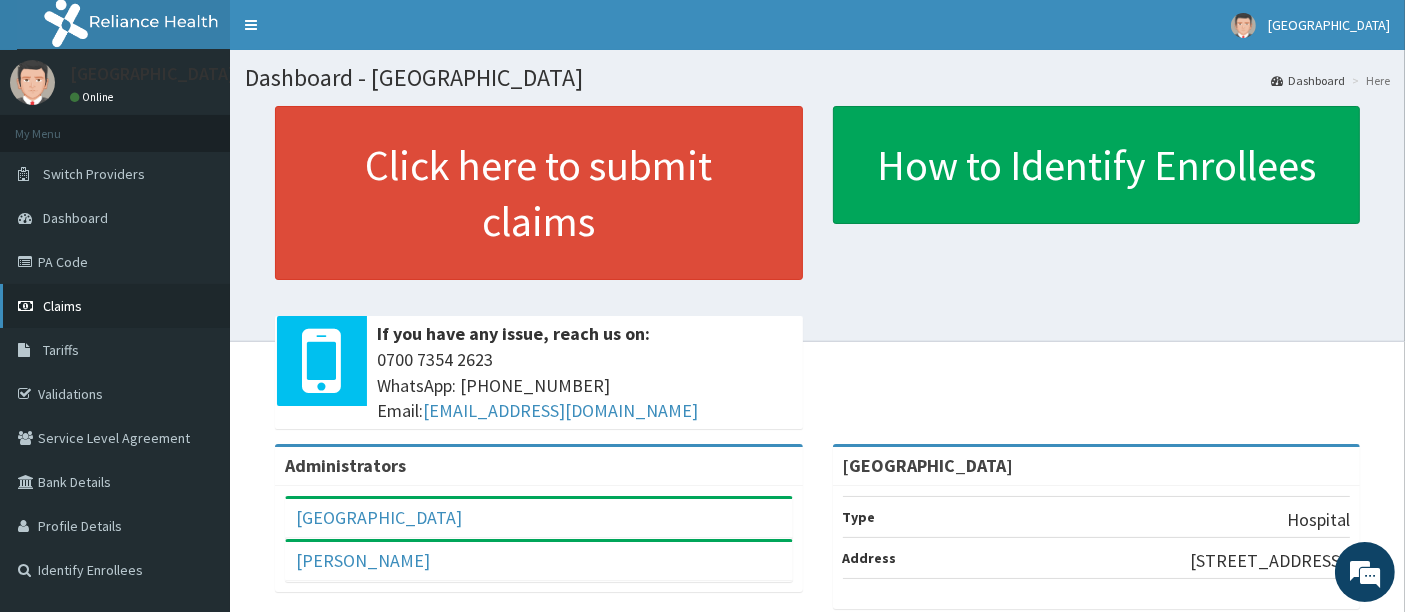 click on "Claims" at bounding box center (115, 306) 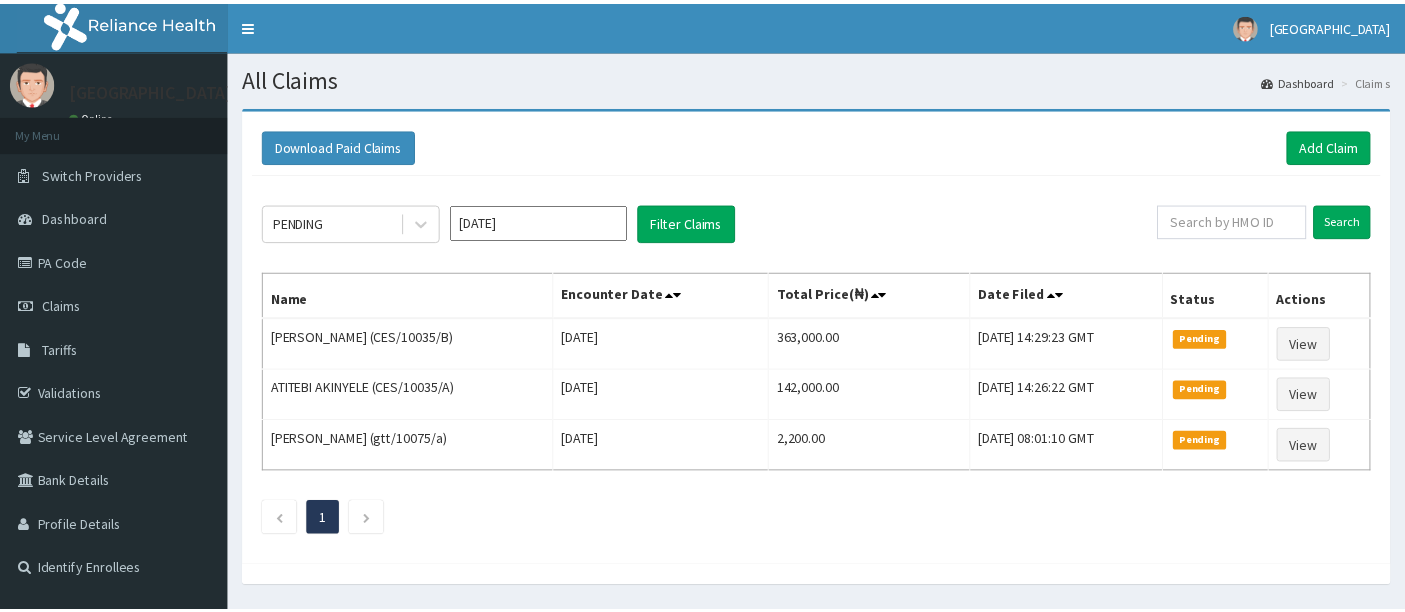 scroll, scrollTop: 0, scrollLeft: 0, axis: both 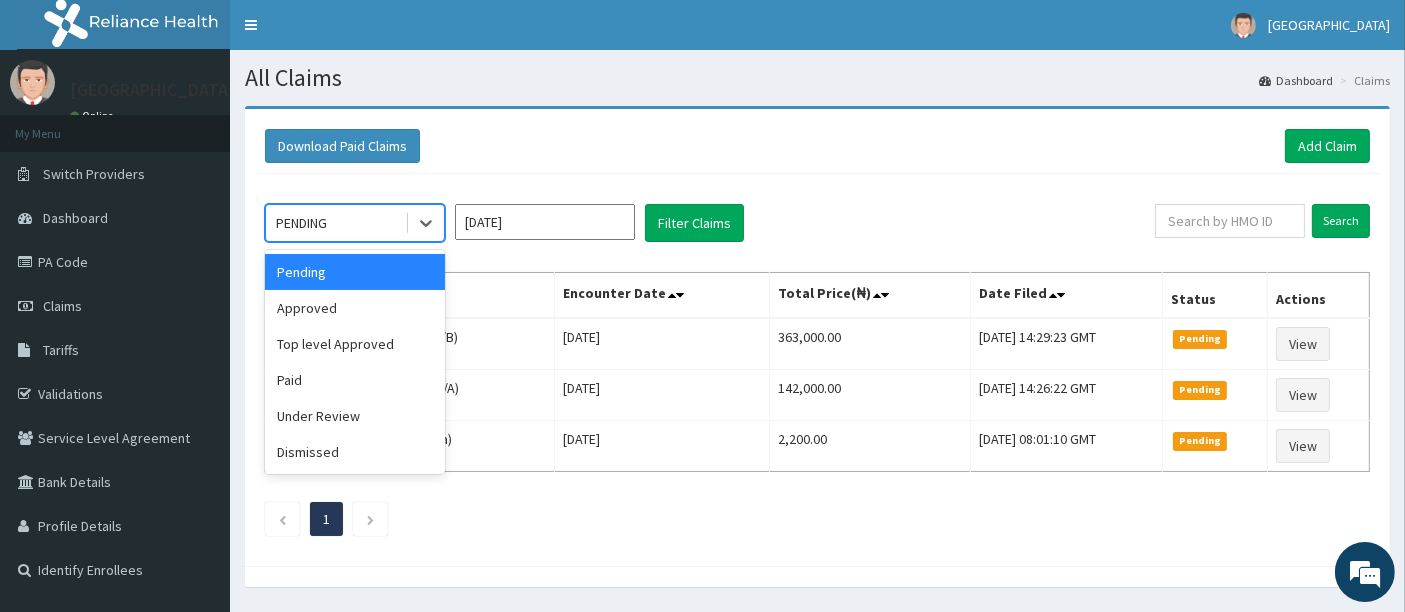 click on "PENDING" at bounding box center (301, 223) 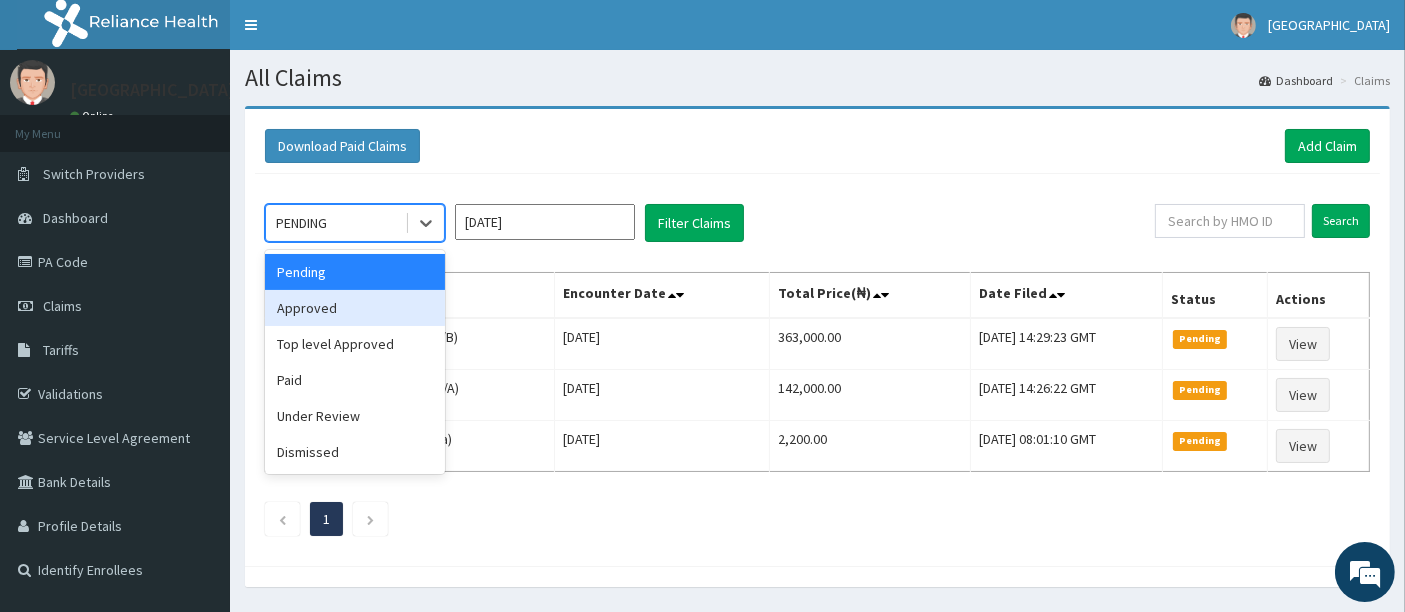 click on "Approved" at bounding box center (355, 308) 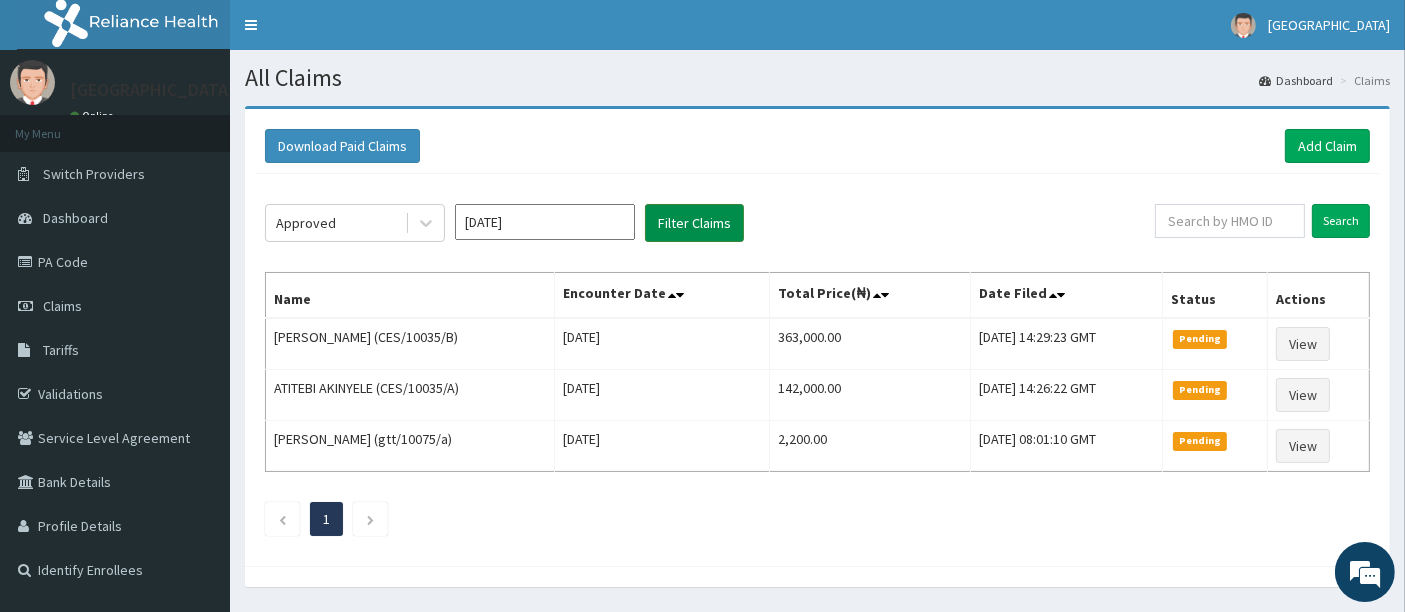 click on "Filter Claims" at bounding box center (694, 223) 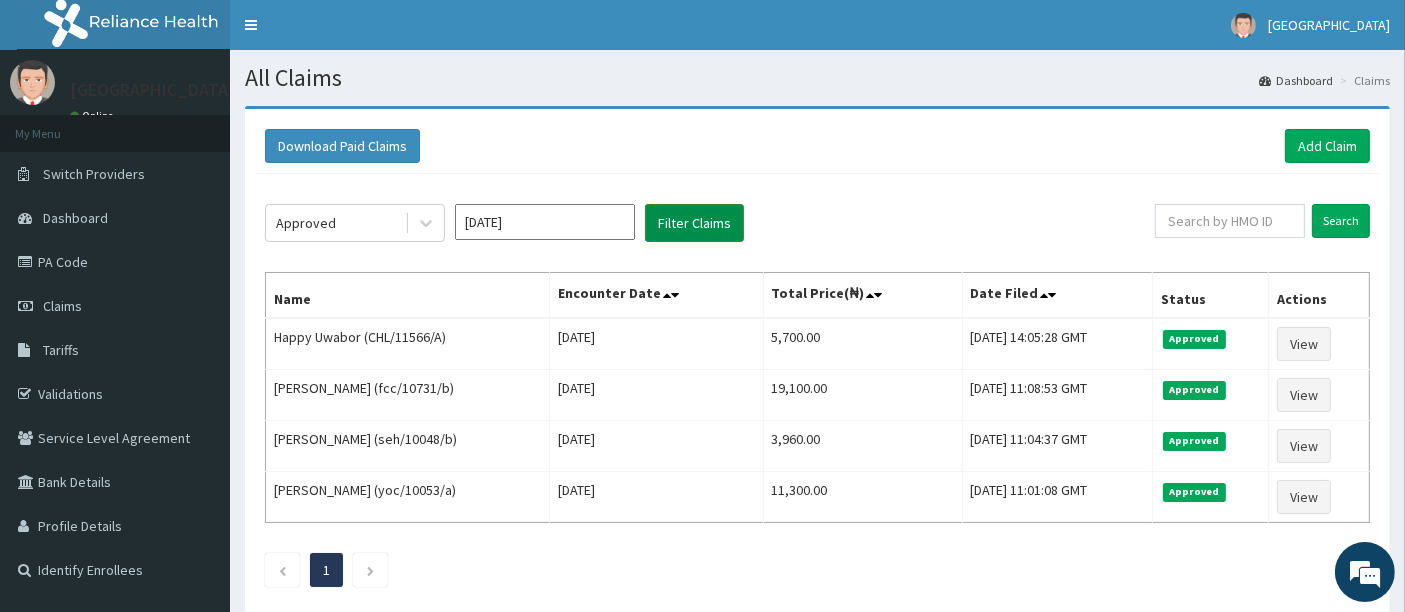 scroll, scrollTop: 0, scrollLeft: 0, axis: both 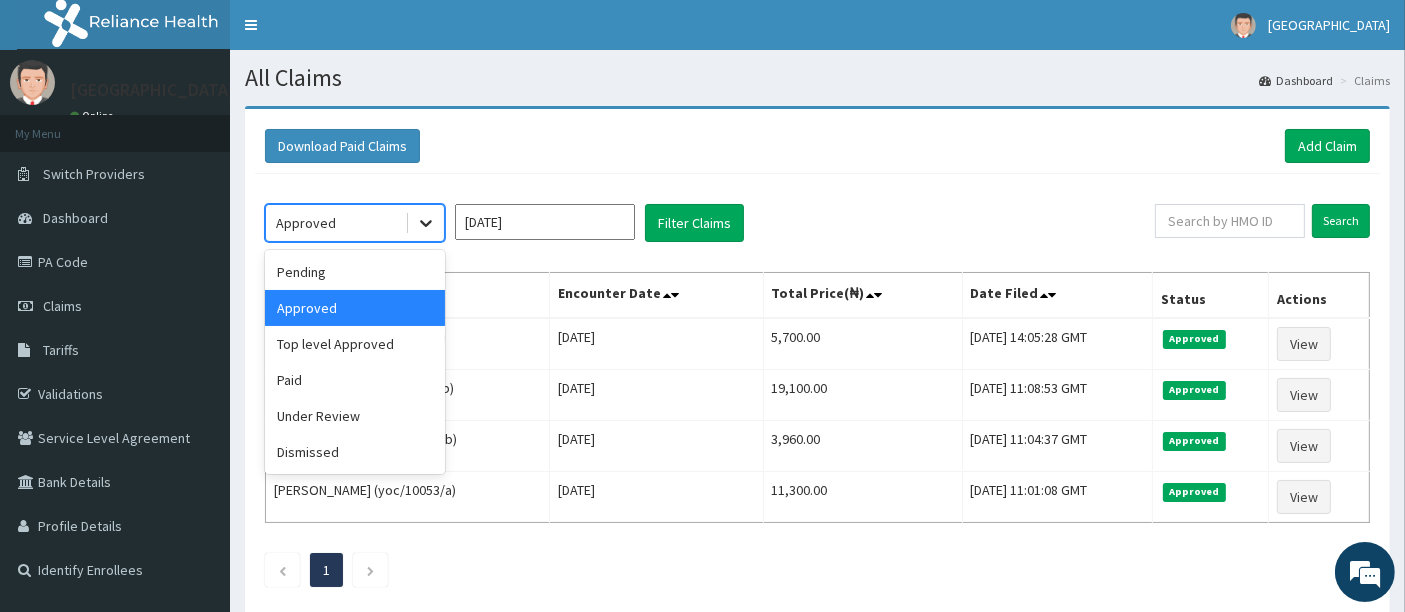 click 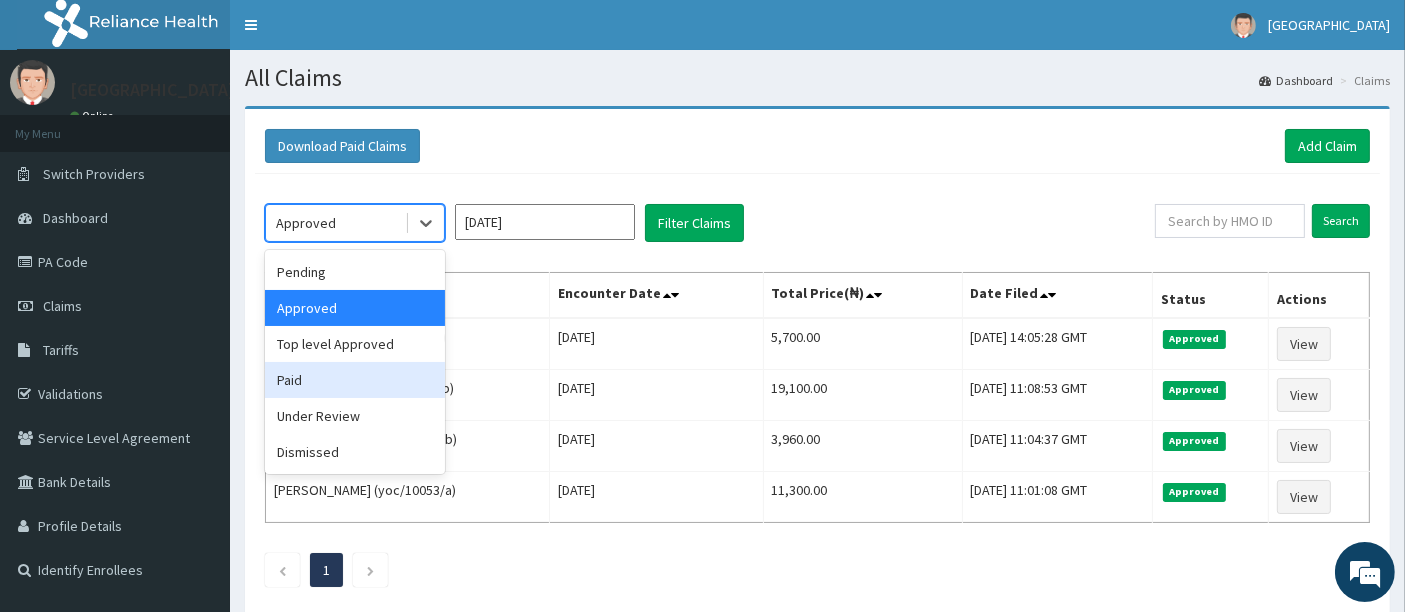 click on "Paid" at bounding box center (355, 380) 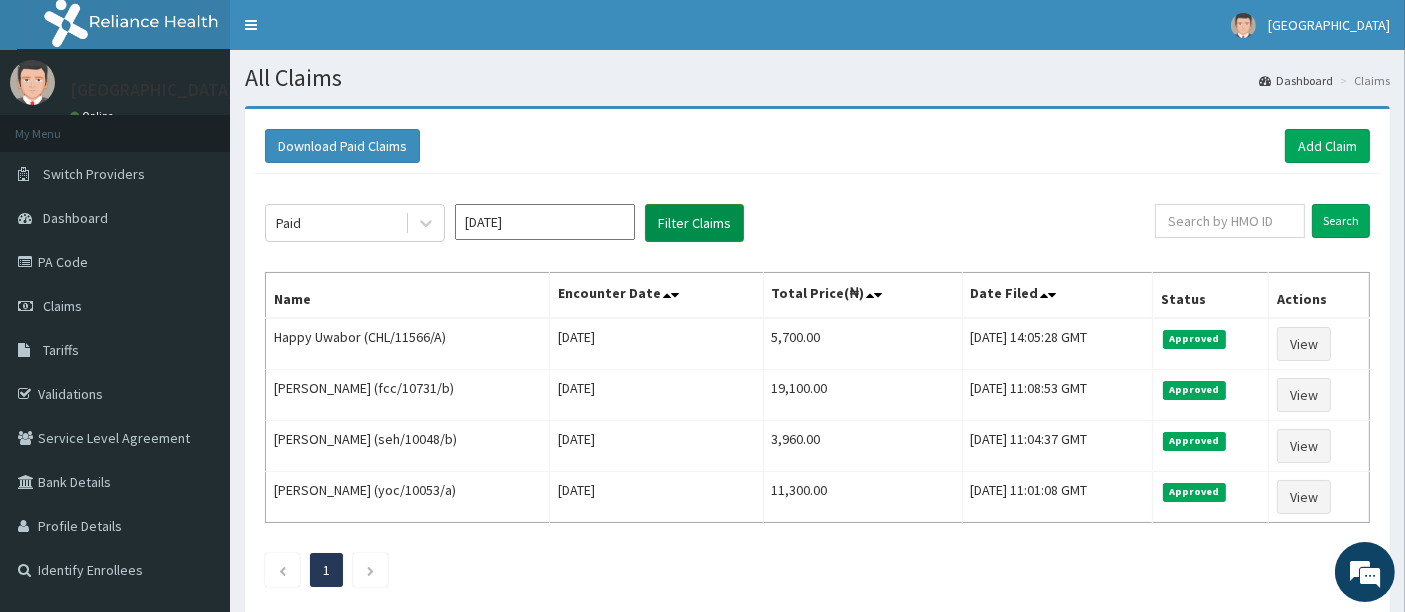 click on "Filter Claims" at bounding box center (694, 223) 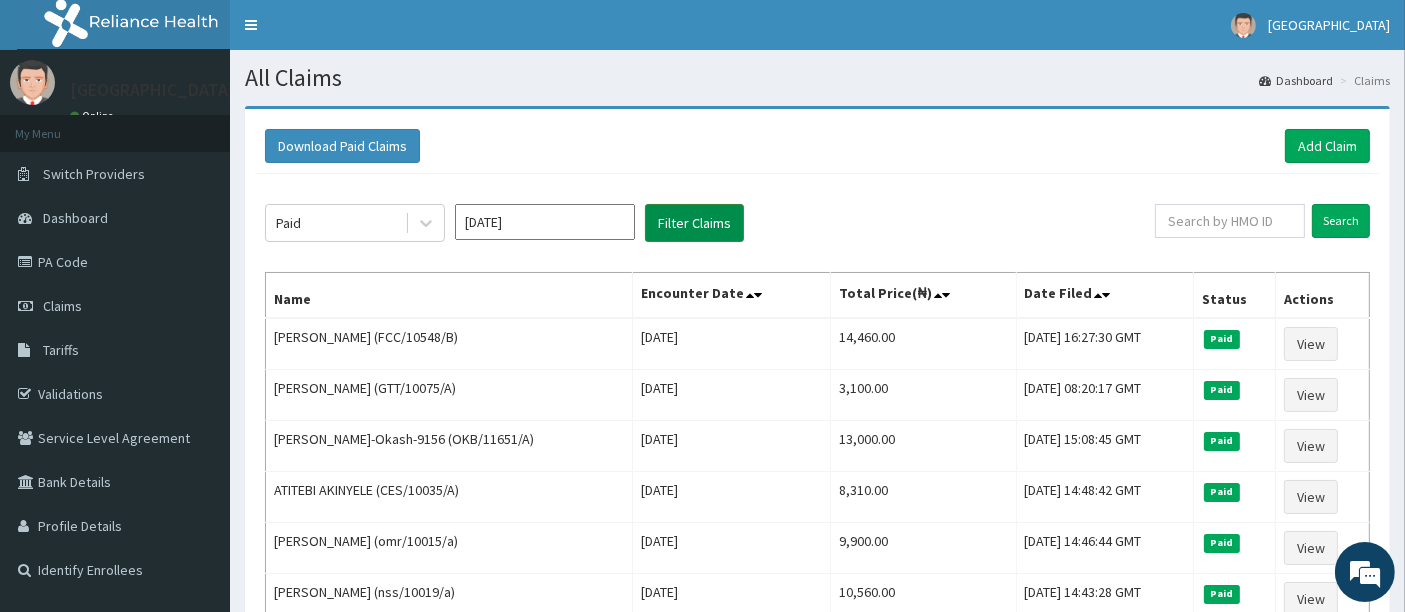 type 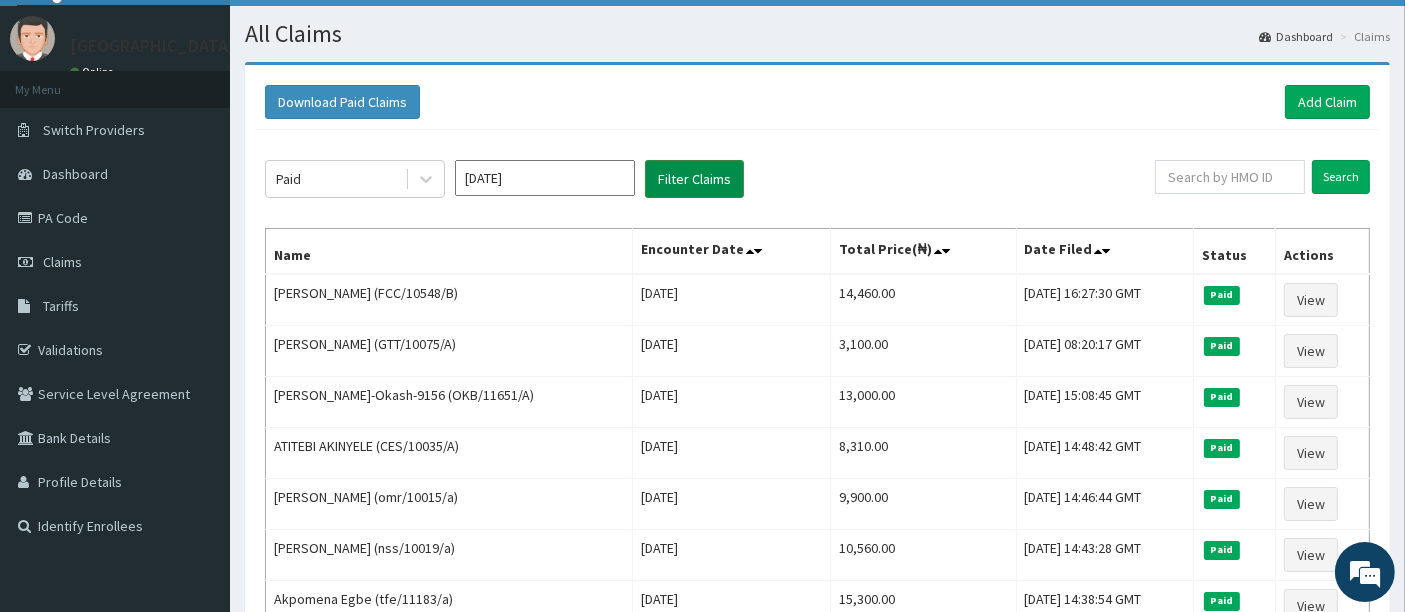 scroll, scrollTop: 0, scrollLeft: 0, axis: both 